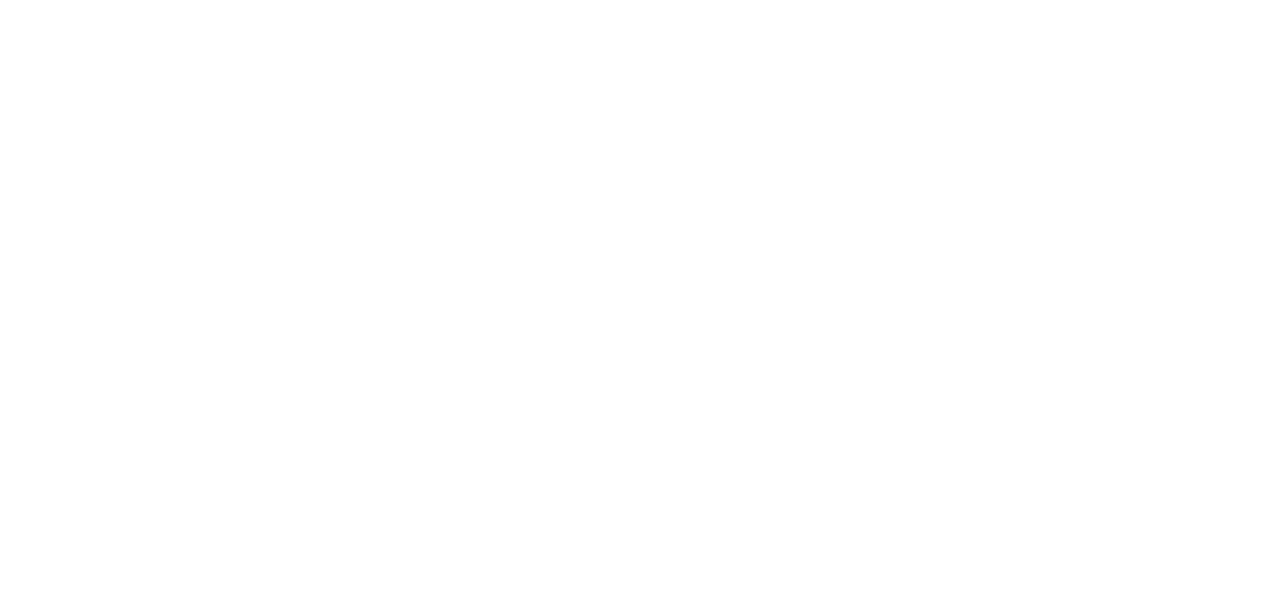 scroll, scrollTop: 0, scrollLeft: 0, axis: both 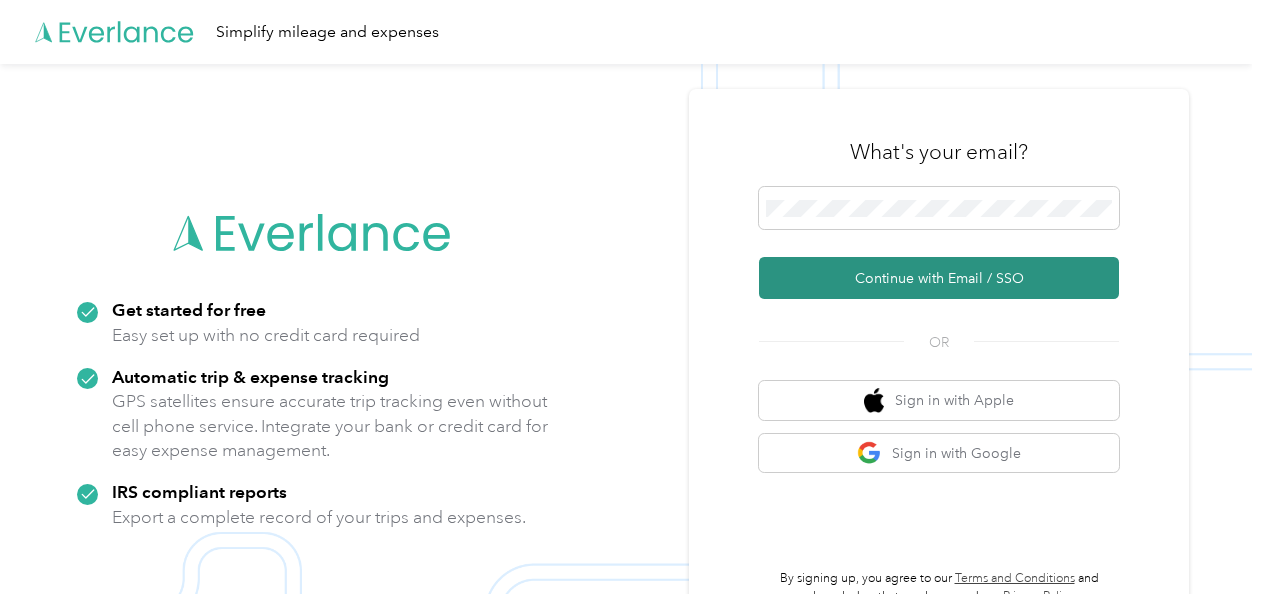 click on "Continue with Email / SSO" at bounding box center (939, 278) 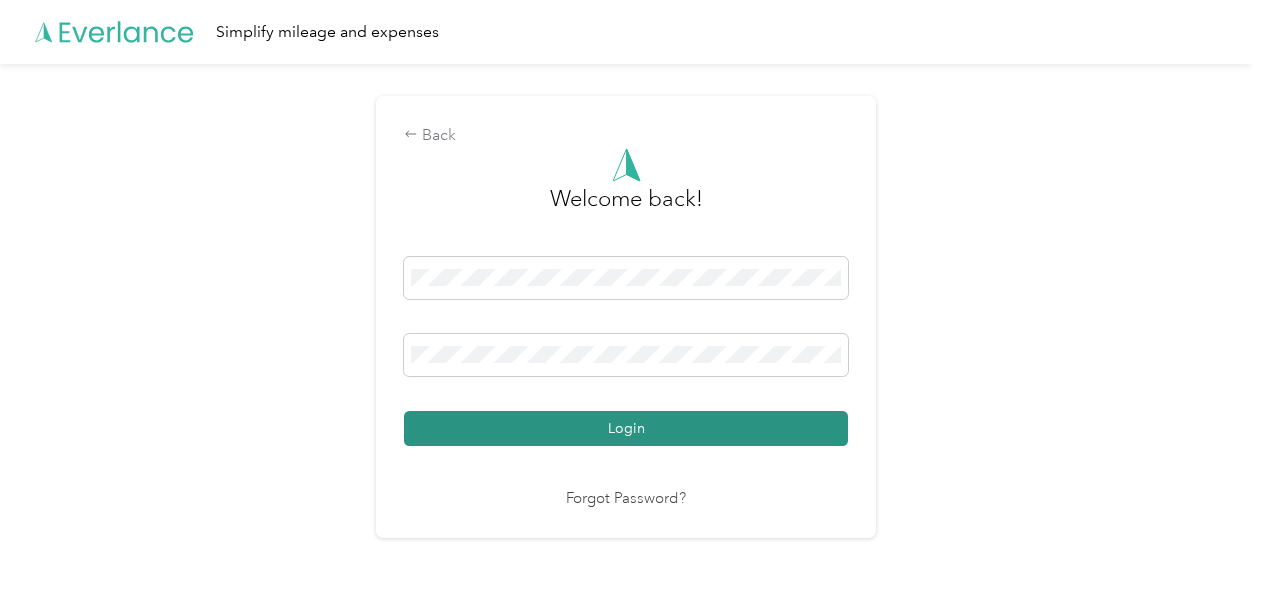 click on "Login" at bounding box center [626, 428] 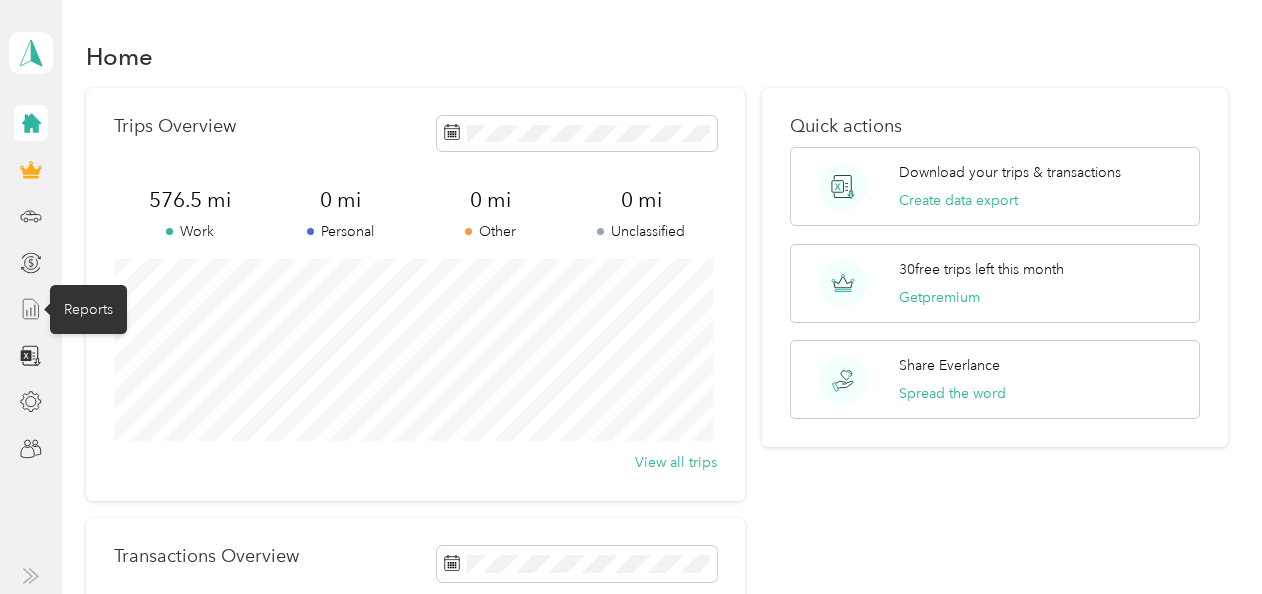 click 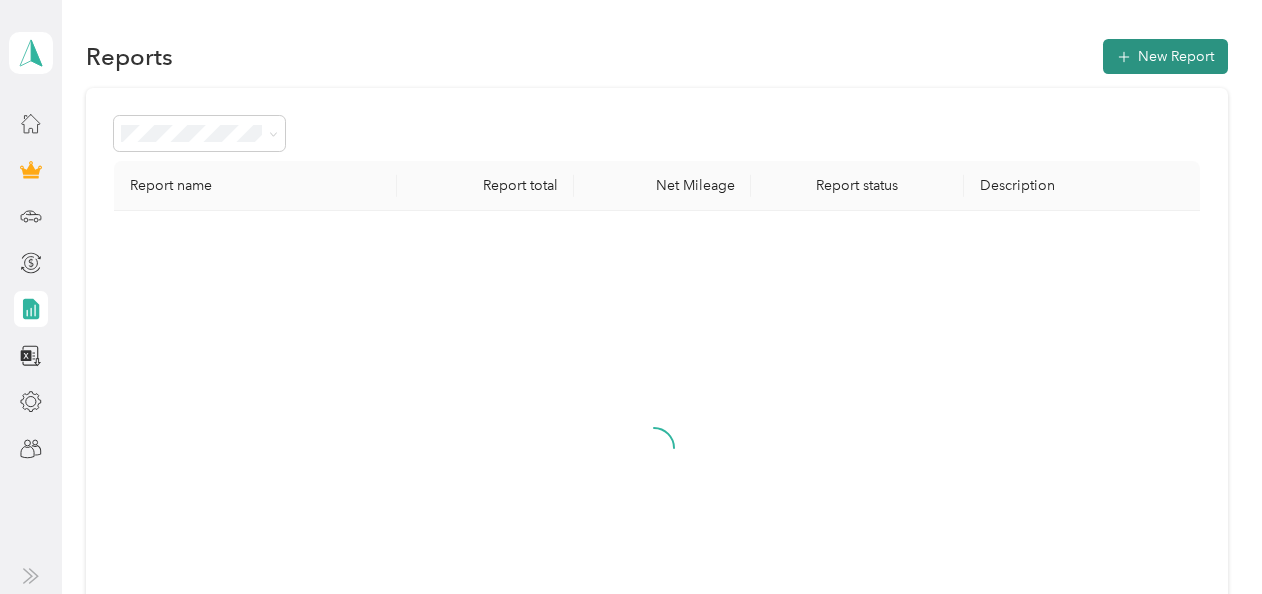 click on "New Report" at bounding box center (1165, 56) 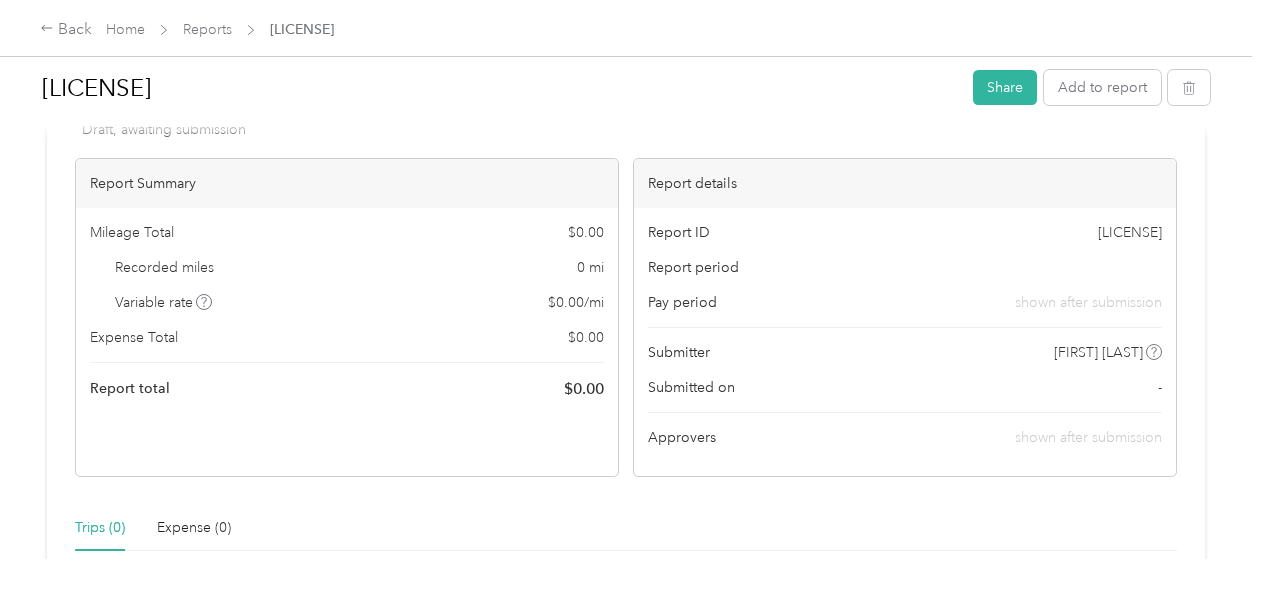 scroll, scrollTop: 0, scrollLeft: 0, axis: both 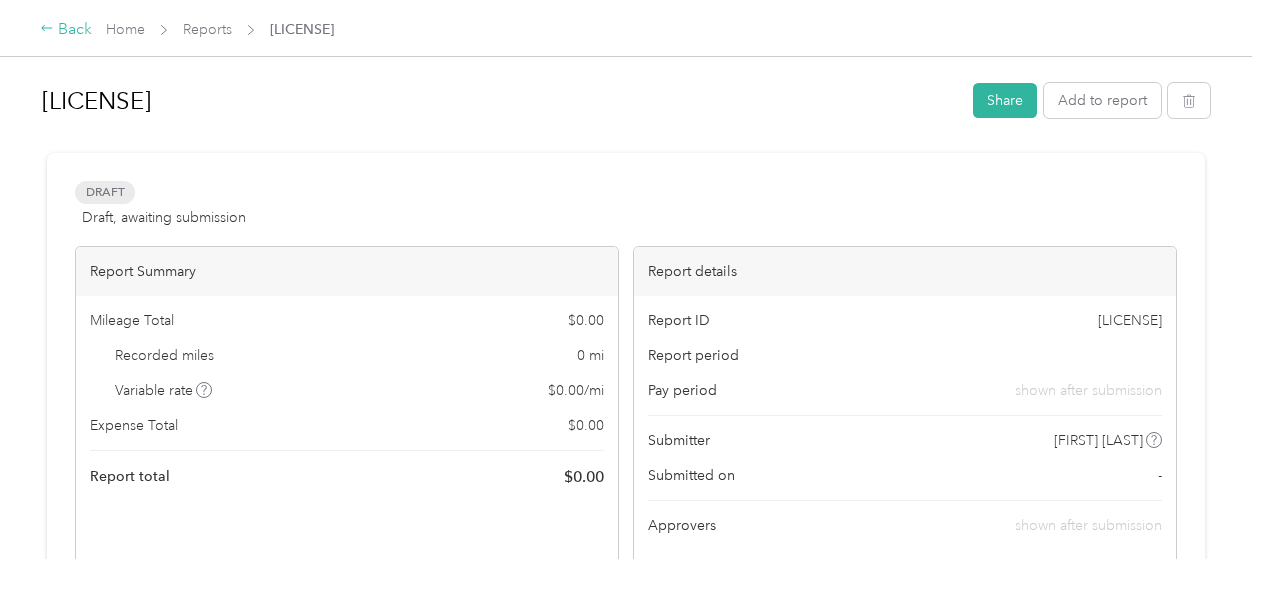 click on "Back" at bounding box center [66, 30] 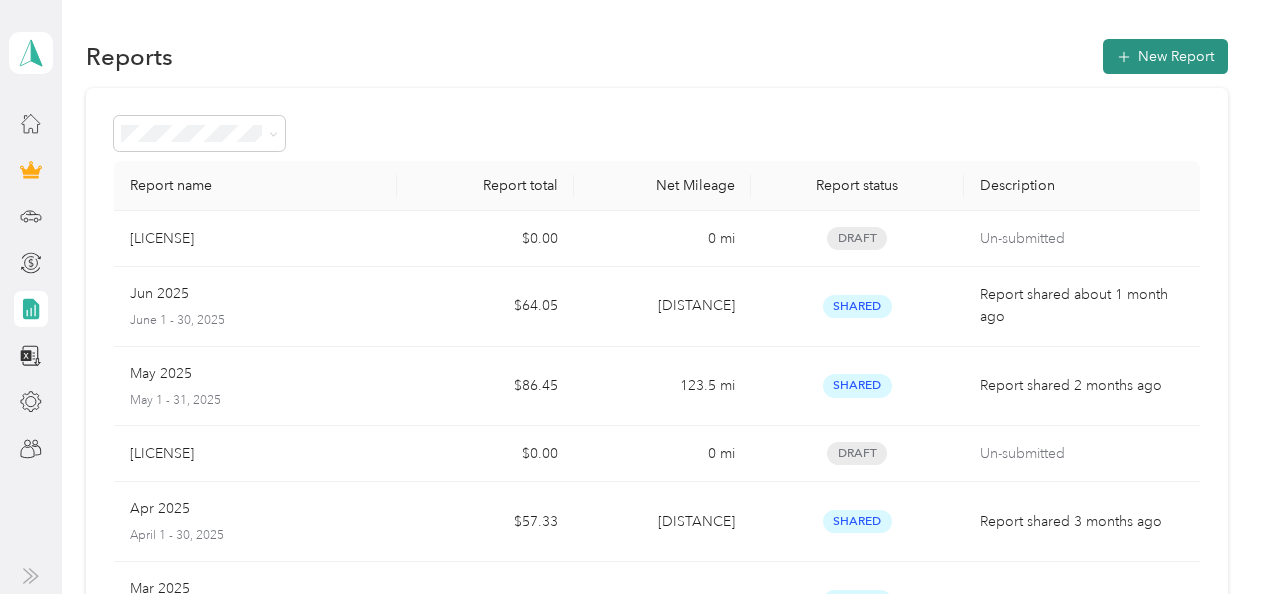 click 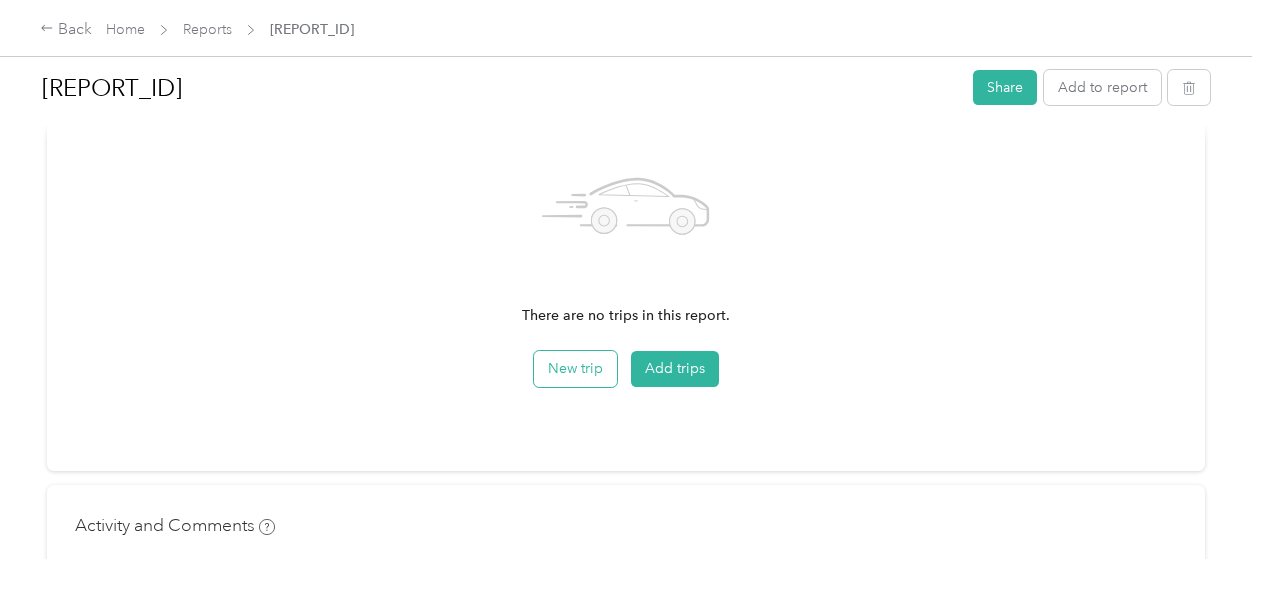 scroll, scrollTop: 557, scrollLeft: 0, axis: vertical 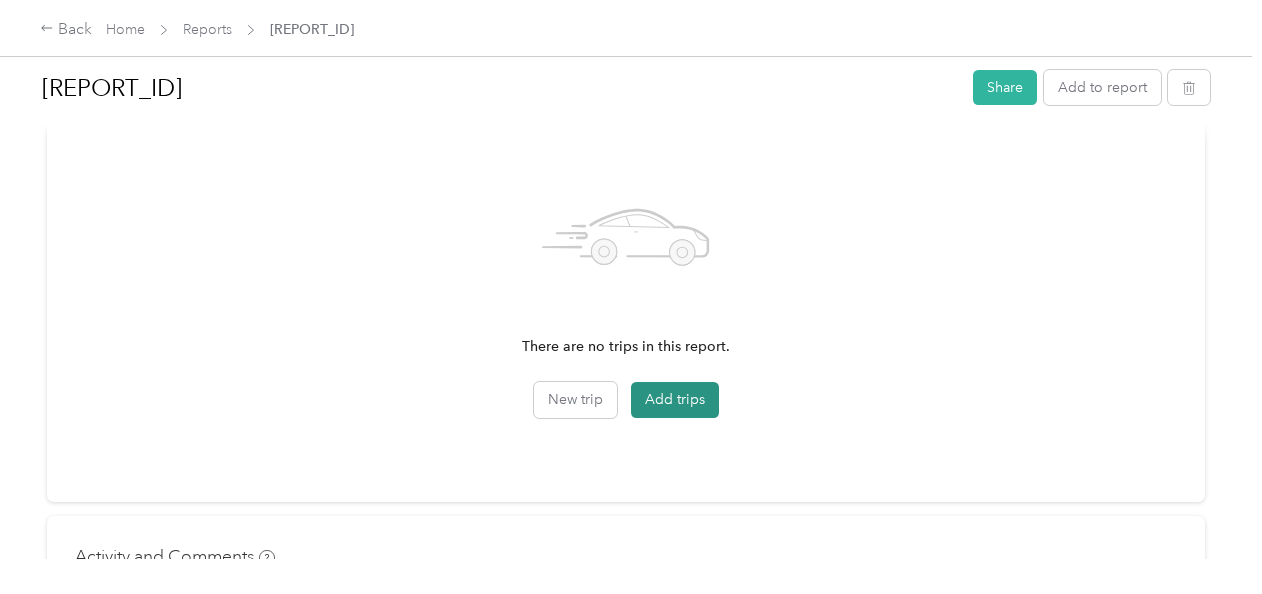 click on "Add trips" at bounding box center (675, 400) 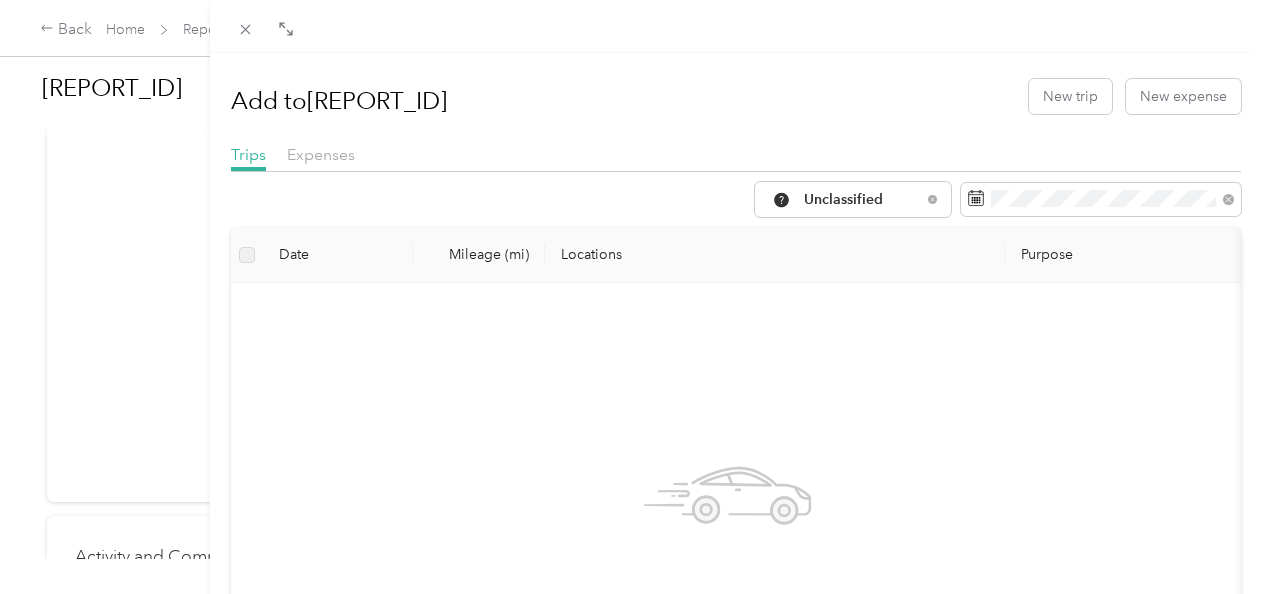 click on "Add to  [ID] New trip New expense Trips Expenses Unclassified Date Mileage (mi) Locations Purpose           No work trips found in this report period." at bounding box center [631, 297] 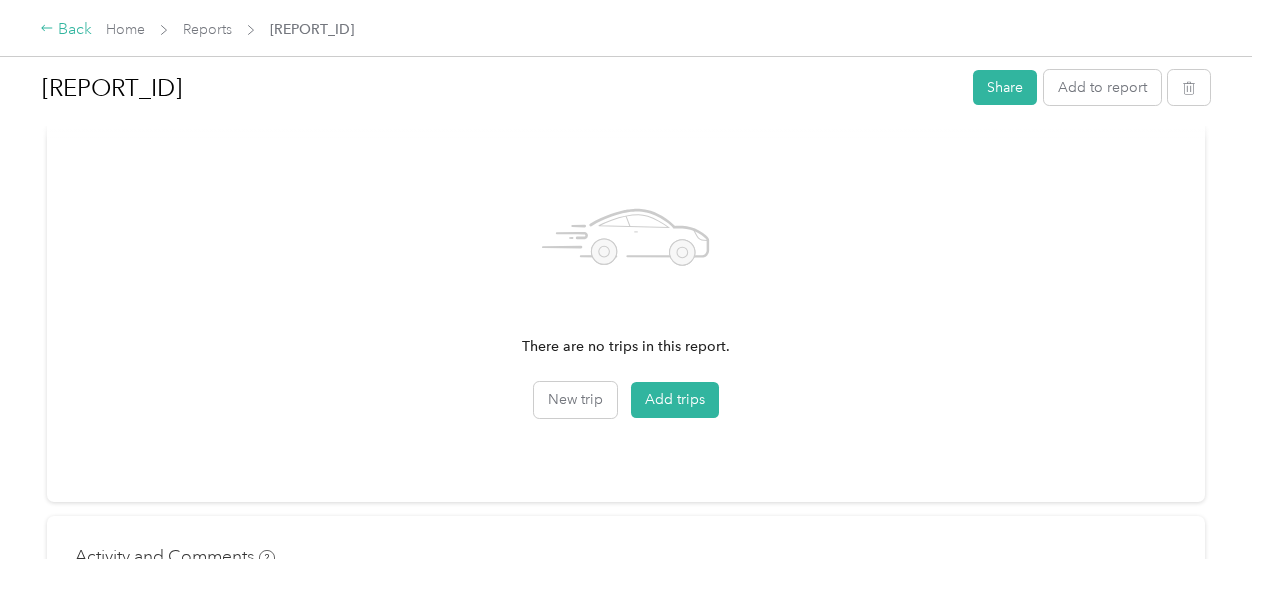 click 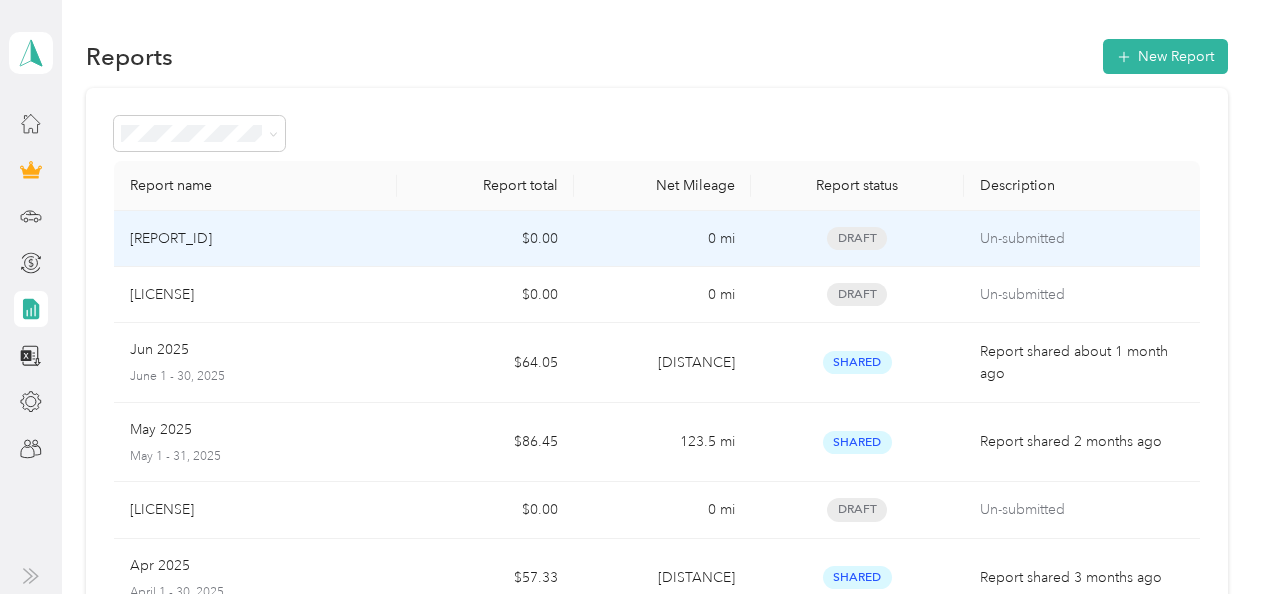 drag, startPoint x: 147, startPoint y: 238, endPoint x: 224, endPoint y: 30, distance: 221.79495 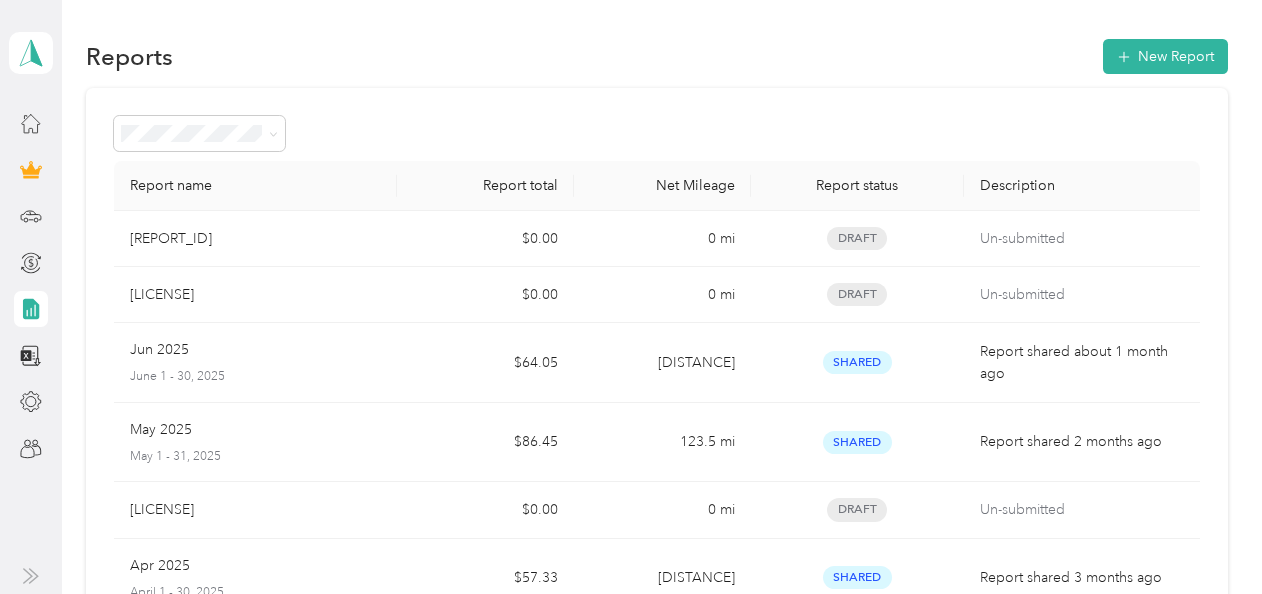 drag, startPoint x: 166, startPoint y: 238, endPoint x: 696, endPoint y: 80, distance: 553.04974 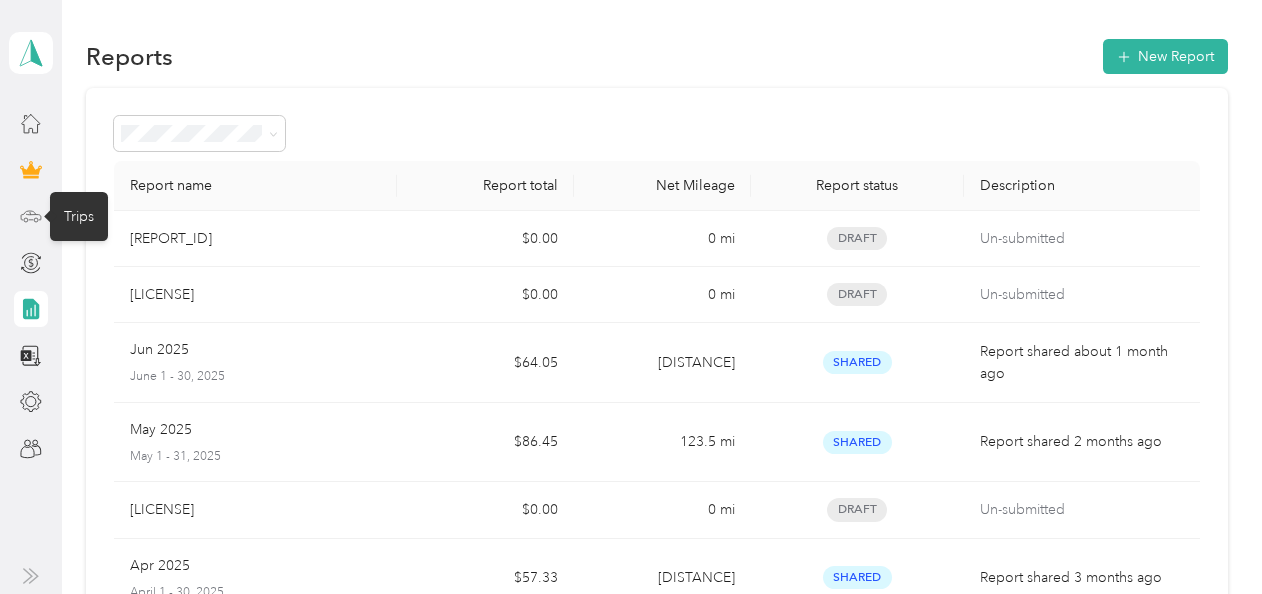 click 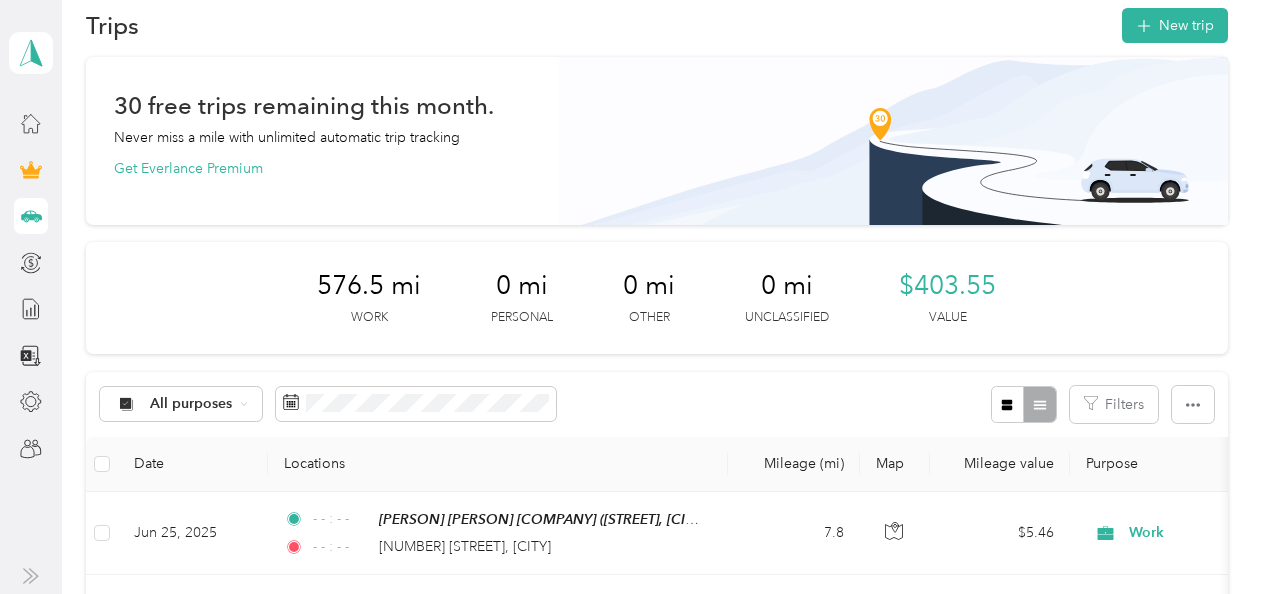 scroll, scrollTop: 0, scrollLeft: 0, axis: both 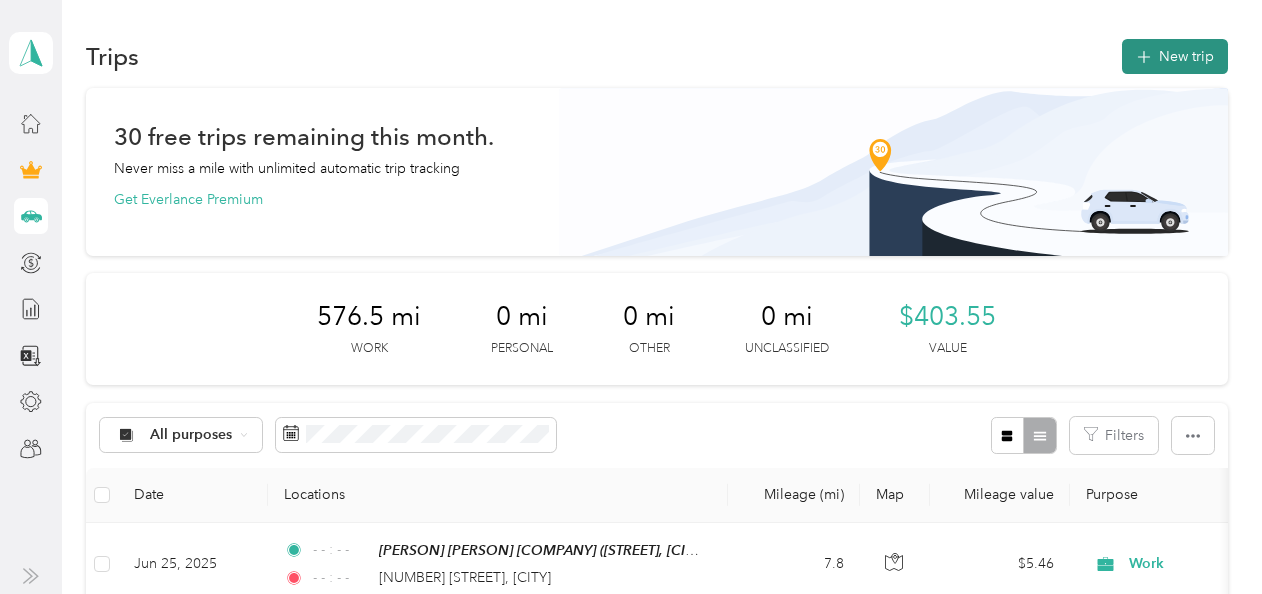 click on "New trip" at bounding box center [1175, 56] 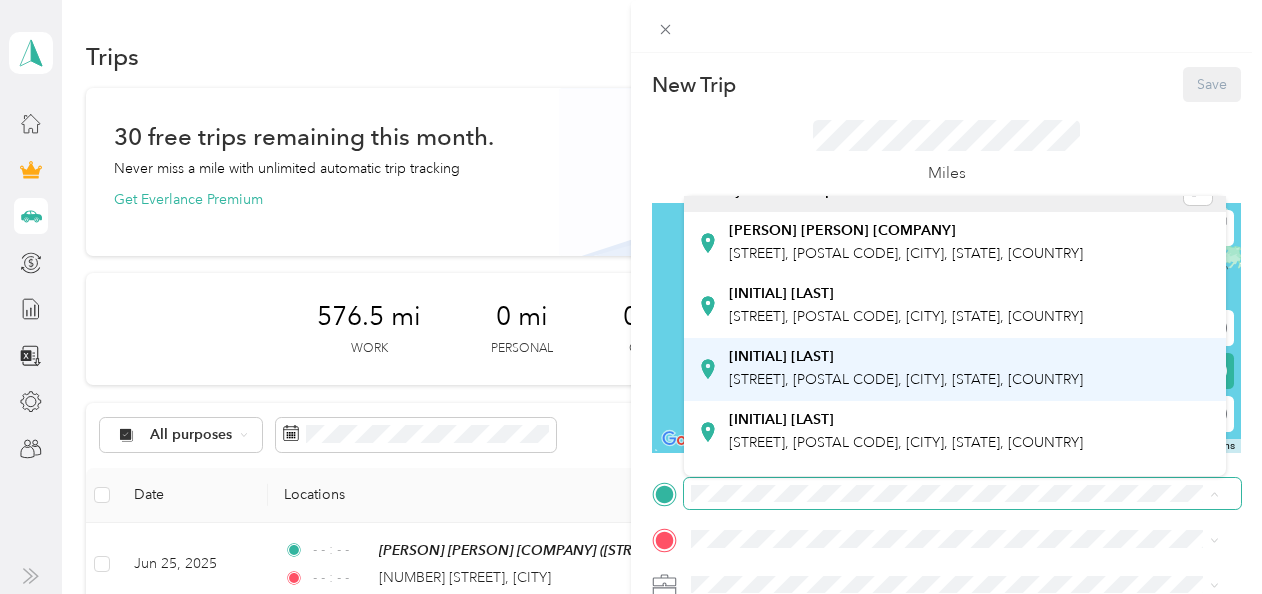 scroll, scrollTop: 0, scrollLeft: 0, axis: both 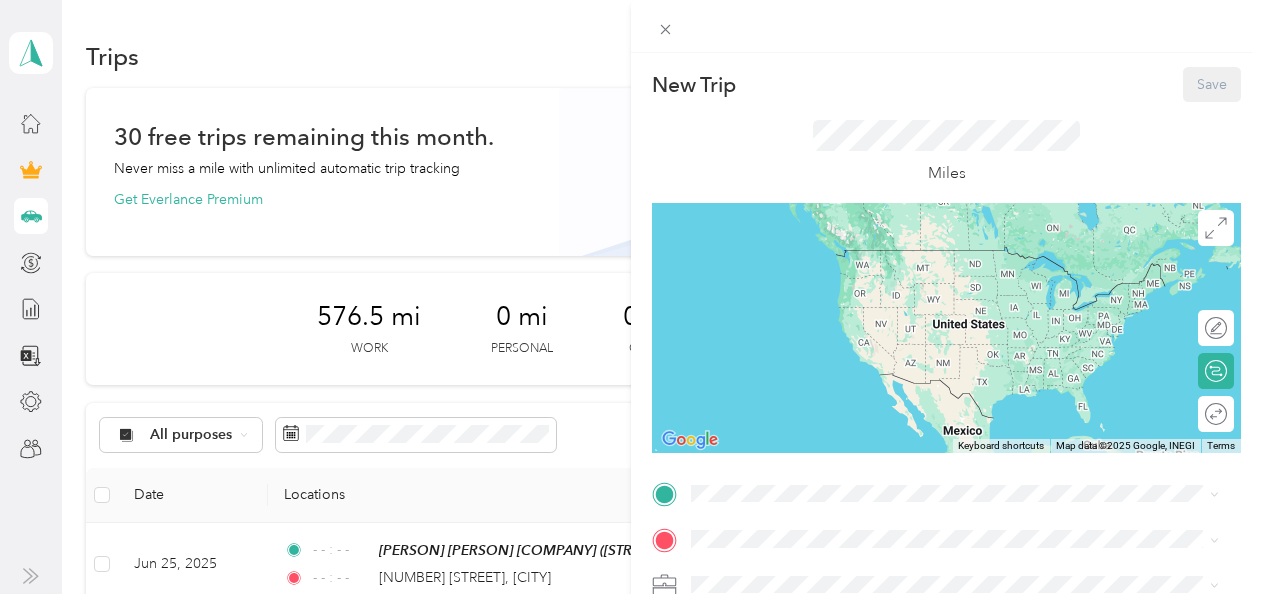 click on "[STREET], [POSTAL CODE], [CITY], [STATE], [COUNTRY]" at bounding box center [906, 272] 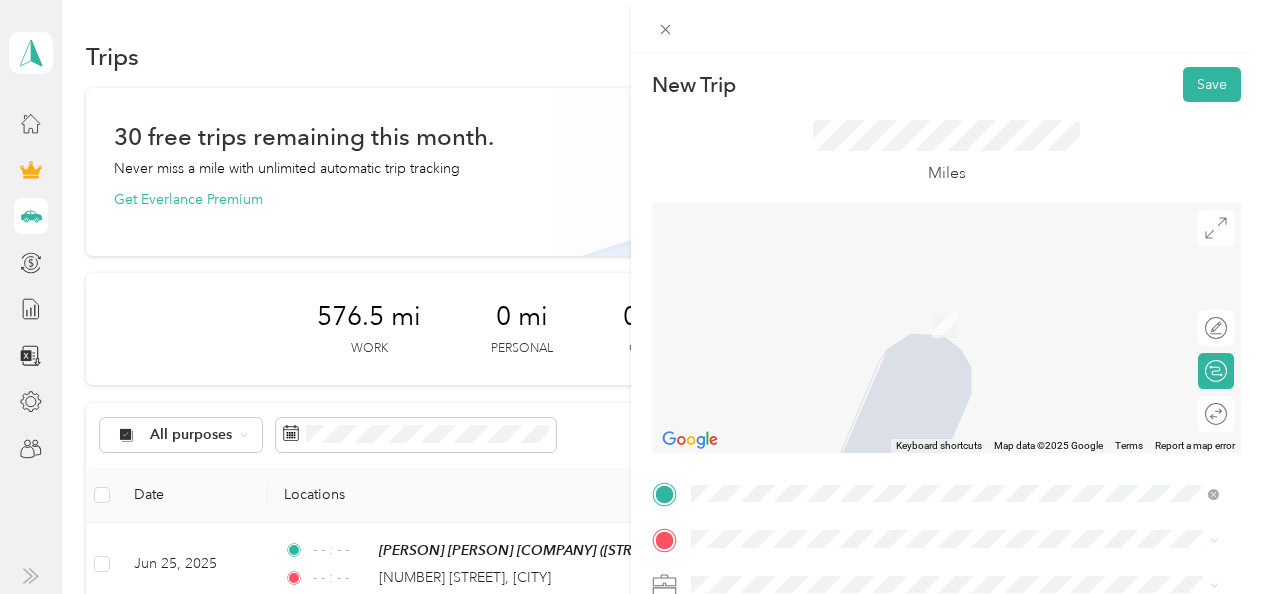 click on "Miles" at bounding box center (946, 152) 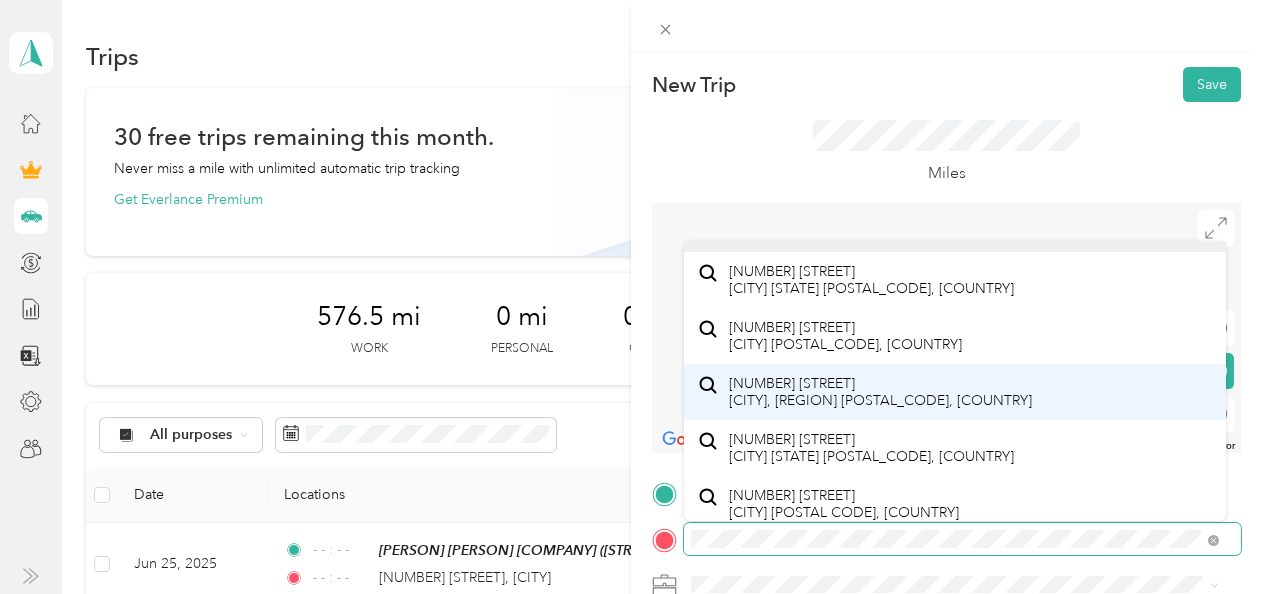 scroll, scrollTop: 34, scrollLeft: 0, axis: vertical 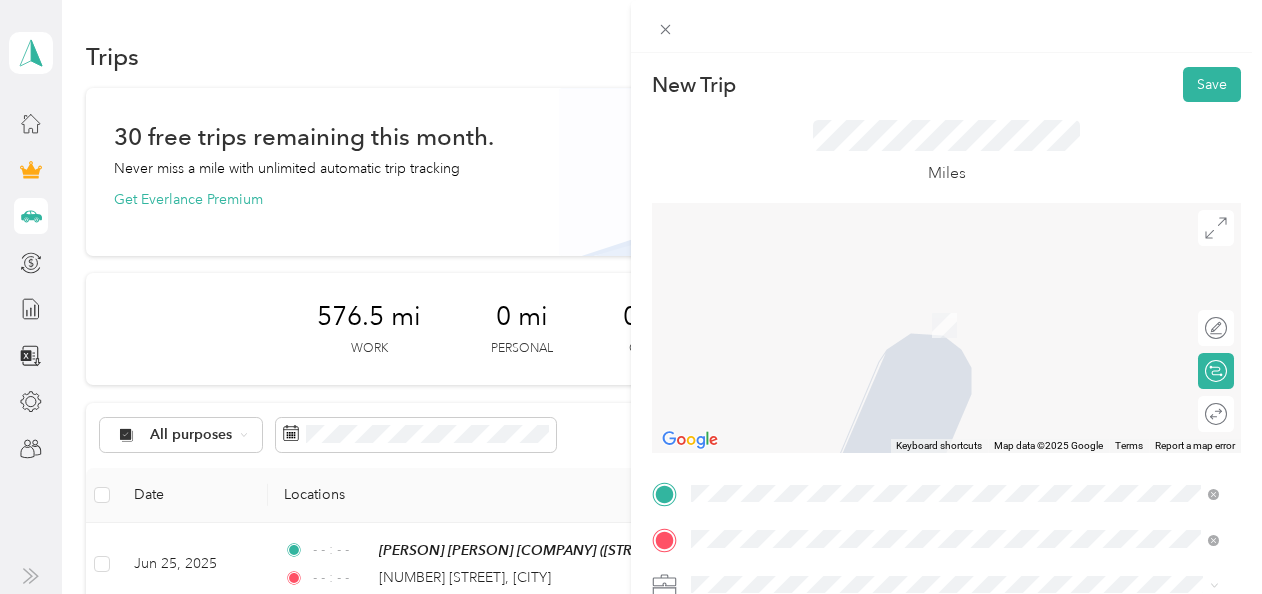 click on "[STREET_NAME]
[CITY], [STATE] [POSTAL_CODE], [COUNTRY]" at bounding box center [873, 304] 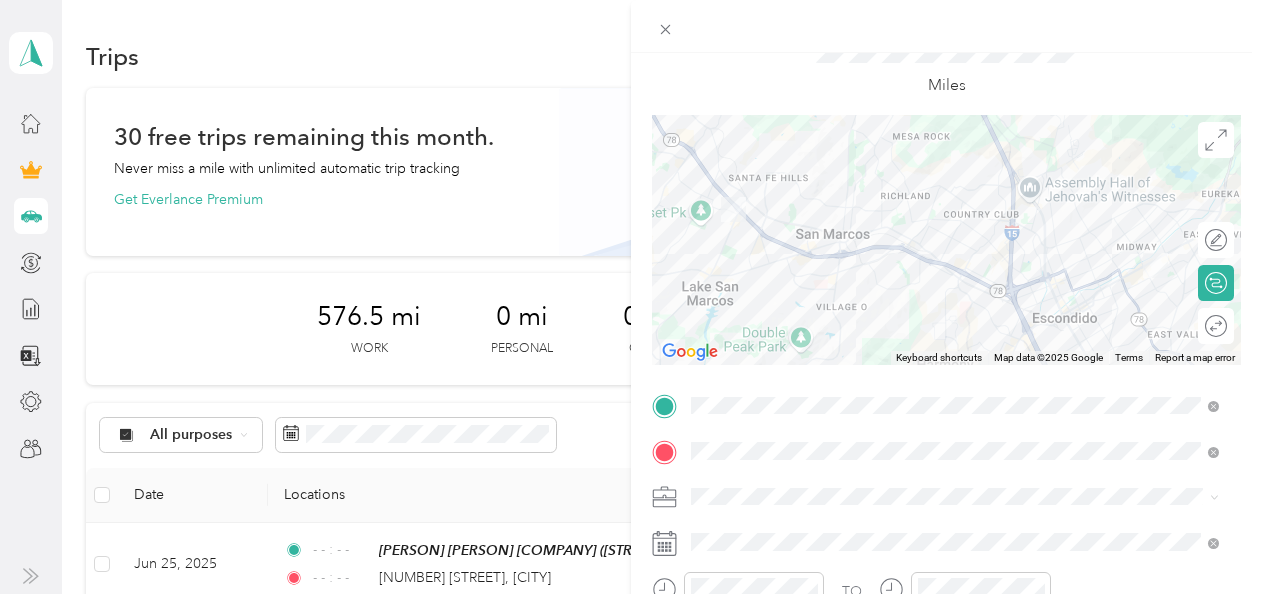 scroll, scrollTop: 200, scrollLeft: 0, axis: vertical 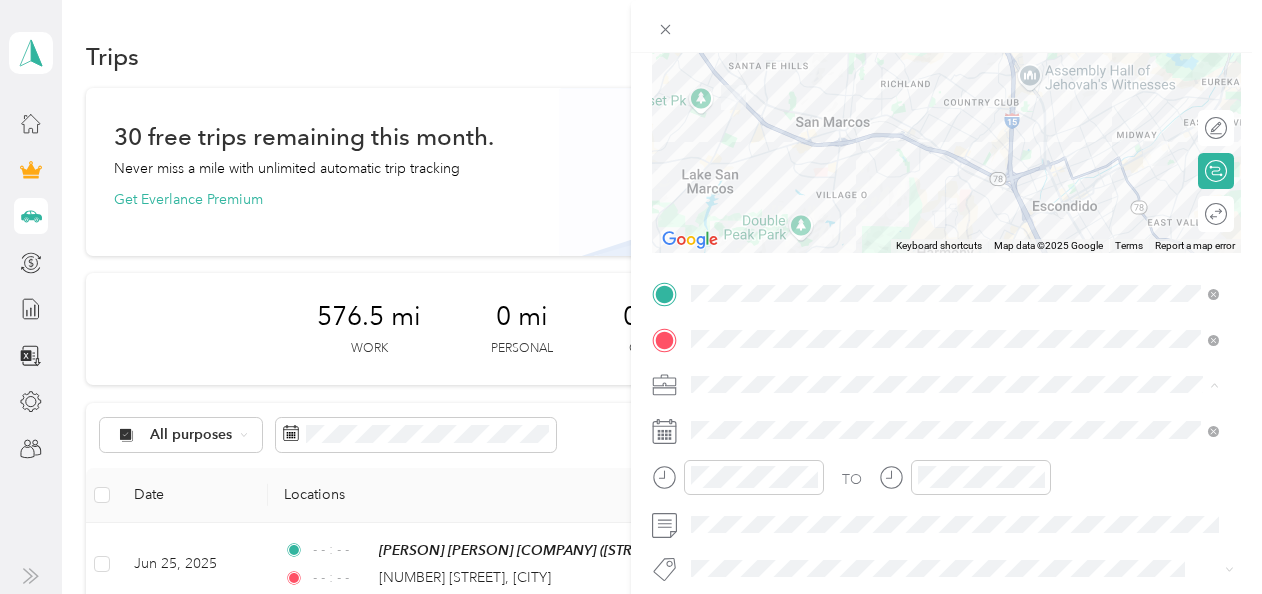 click on "Work" at bounding box center (715, 104) 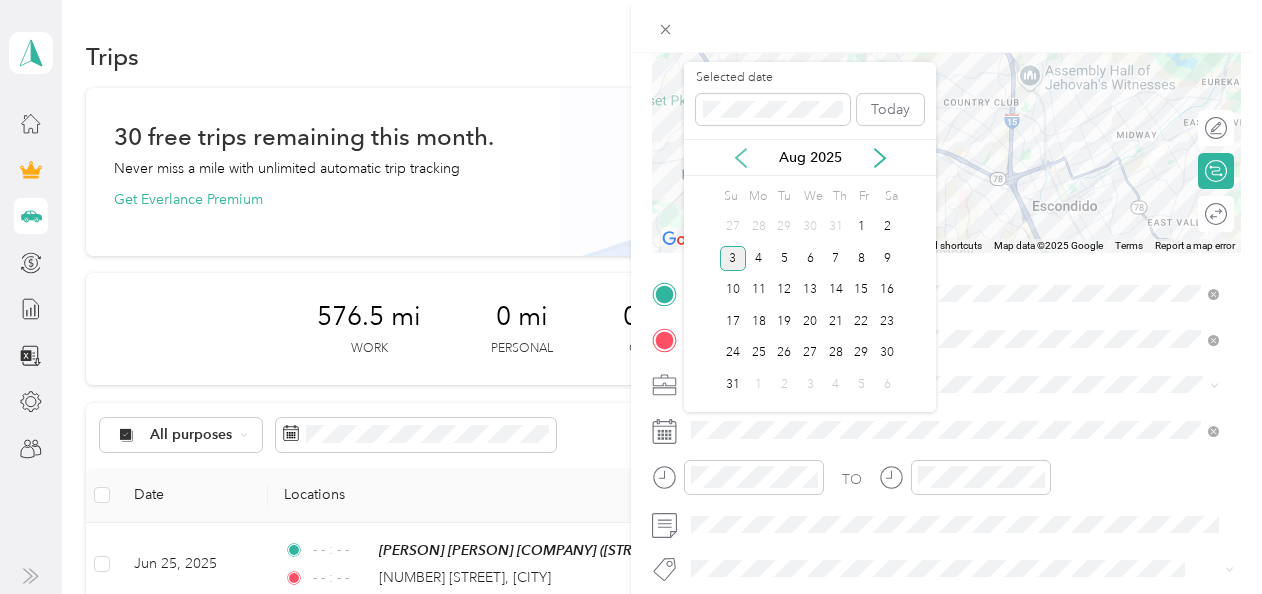 click 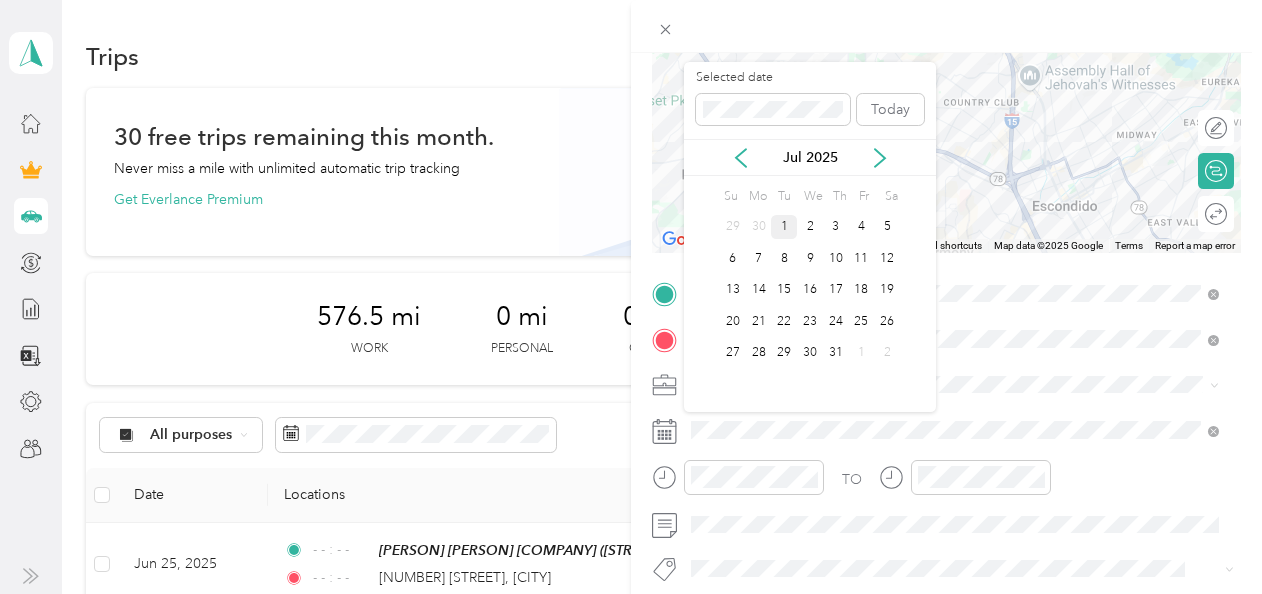 click on "1" at bounding box center [784, 227] 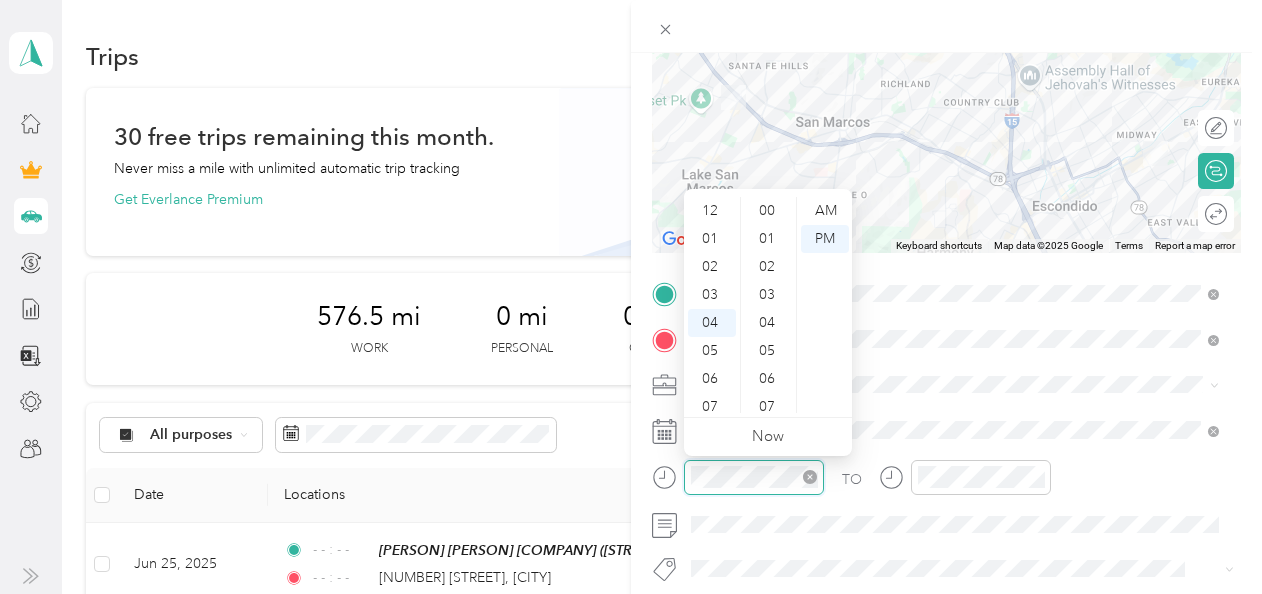 scroll, scrollTop: 112, scrollLeft: 0, axis: vertical 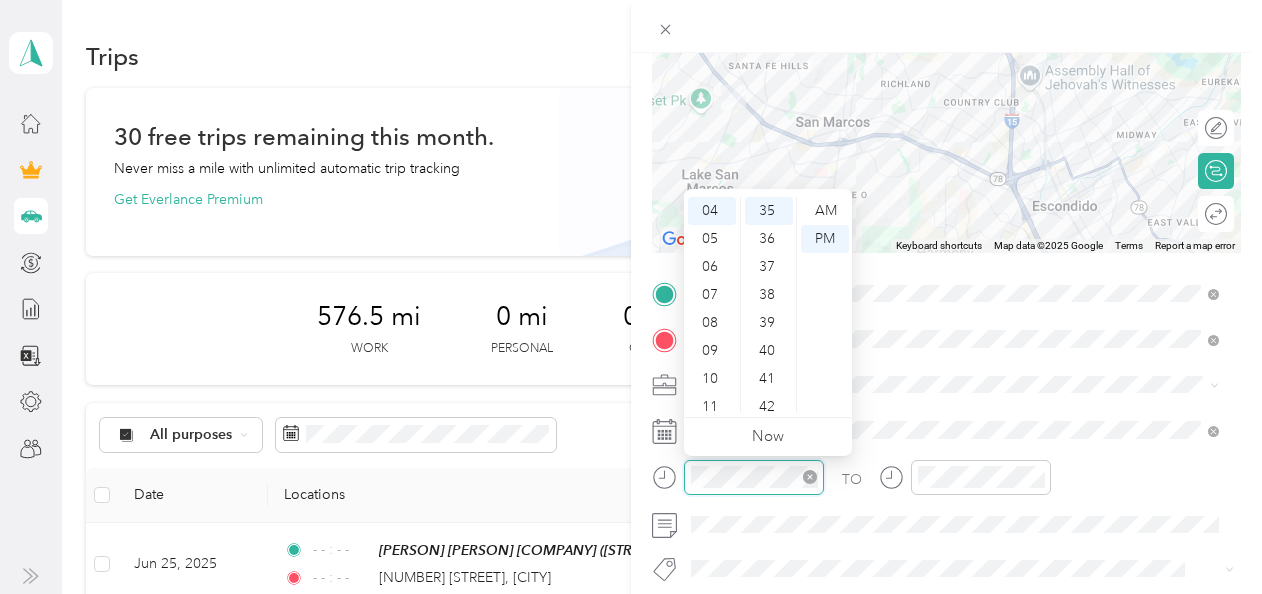 click 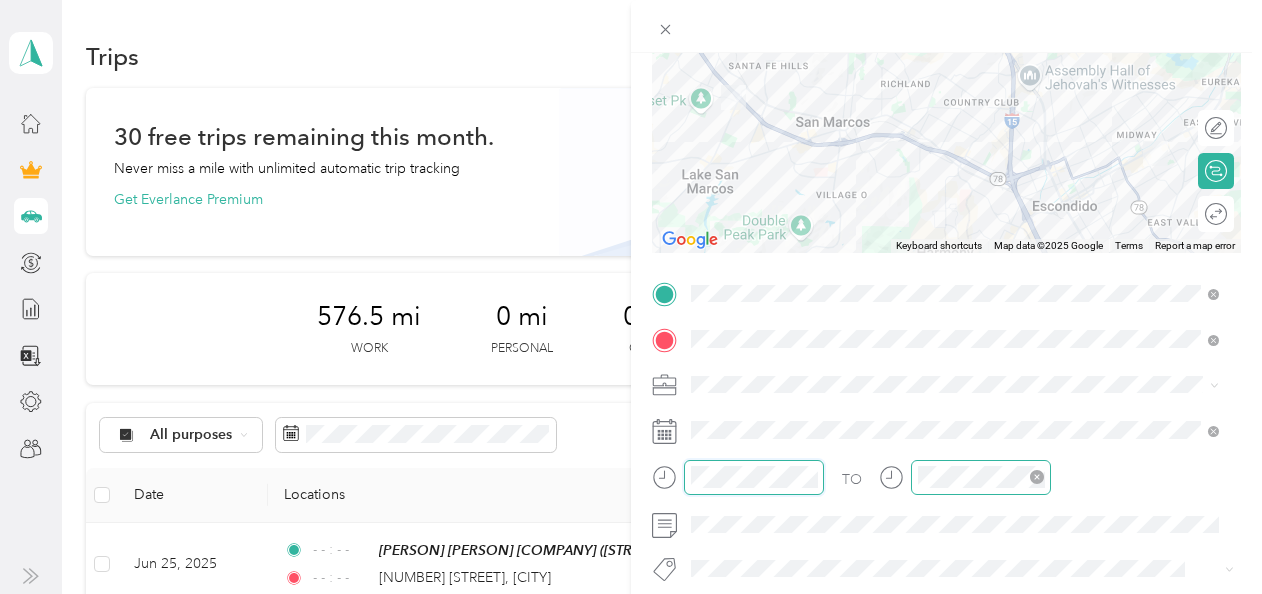 click 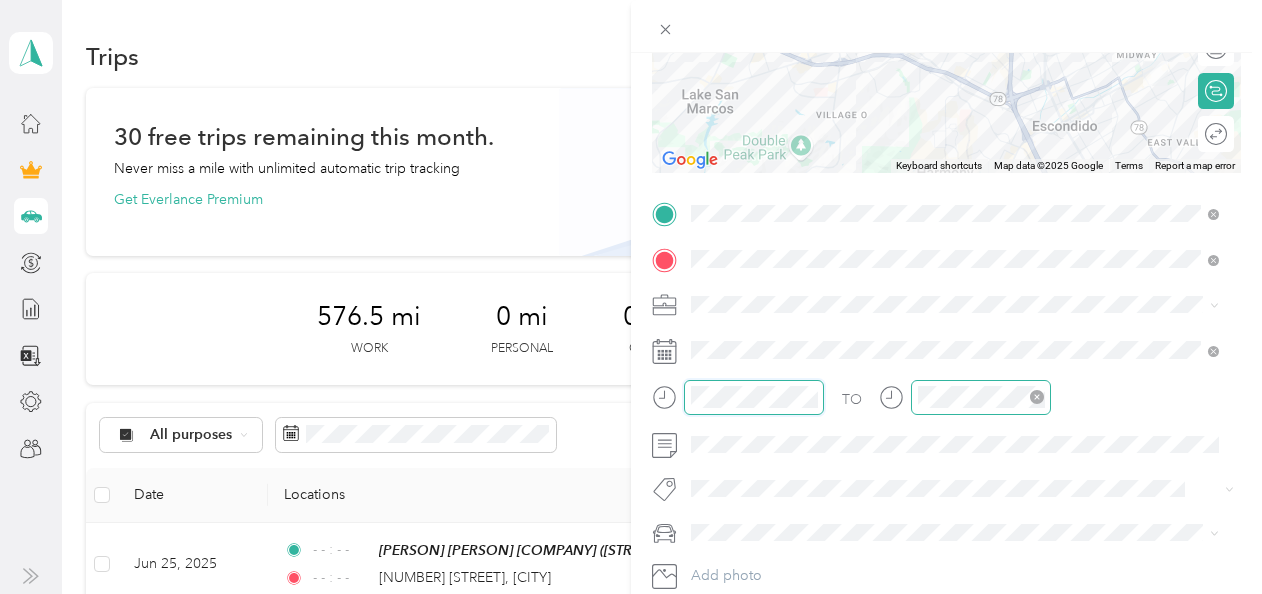 scroll, scrollTop: 0, scrollLeft: 0, axis: both 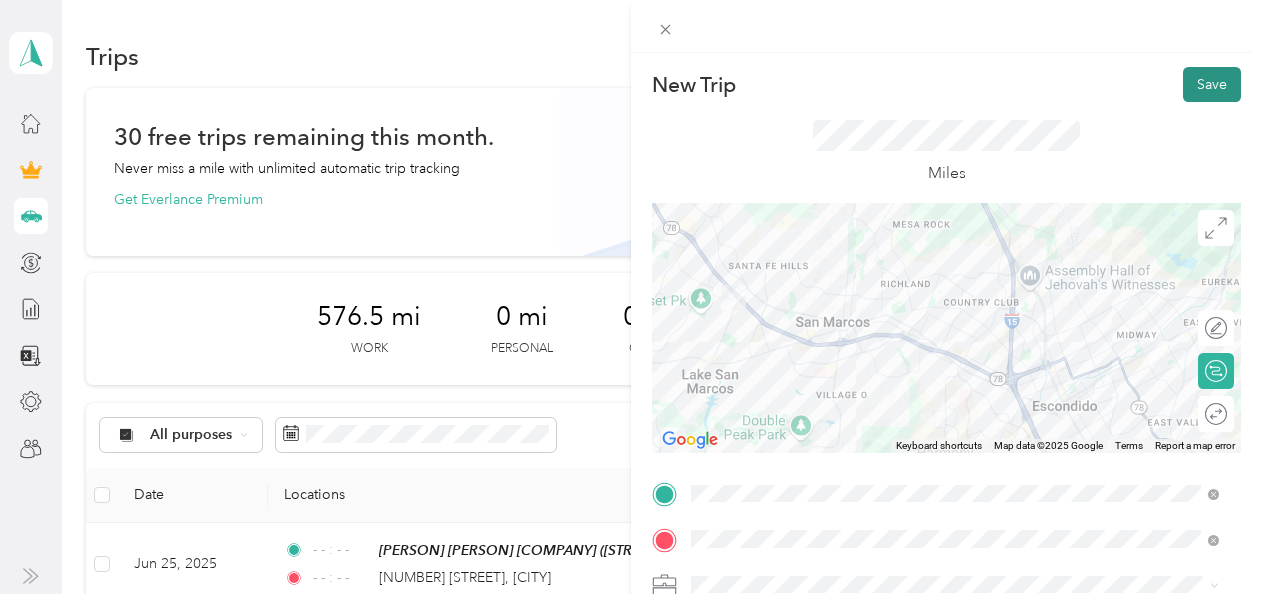 click on "Save" at bounding box center (1212, 84) 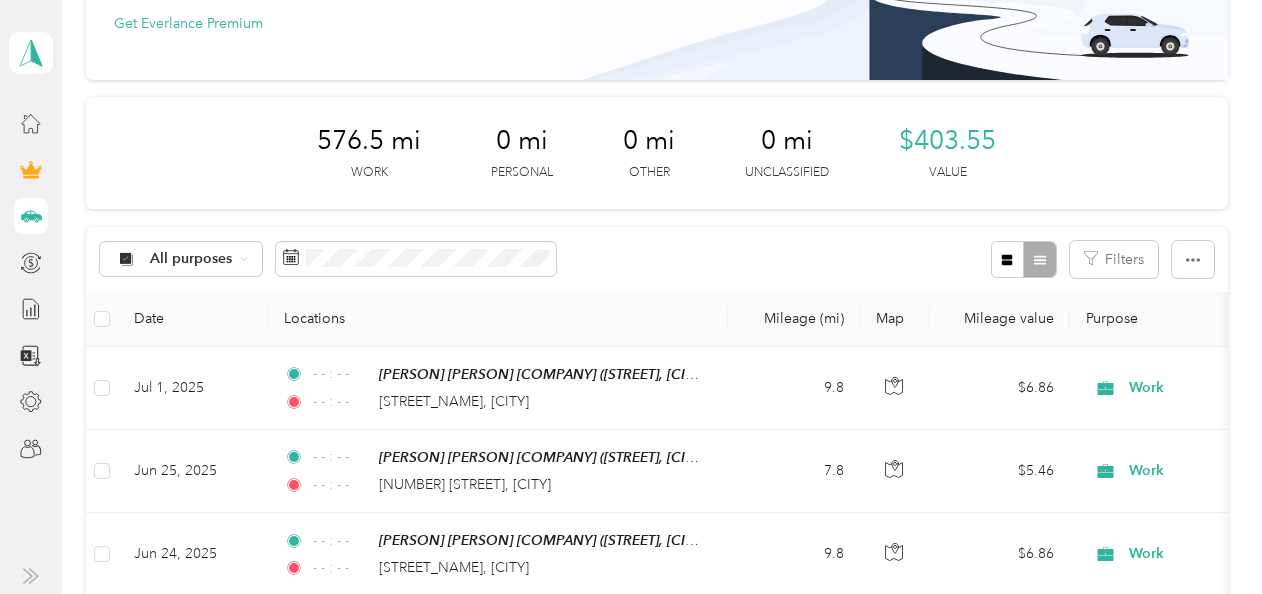 scroll, scrollTop: 0, scrollLeft: 0, axis: both 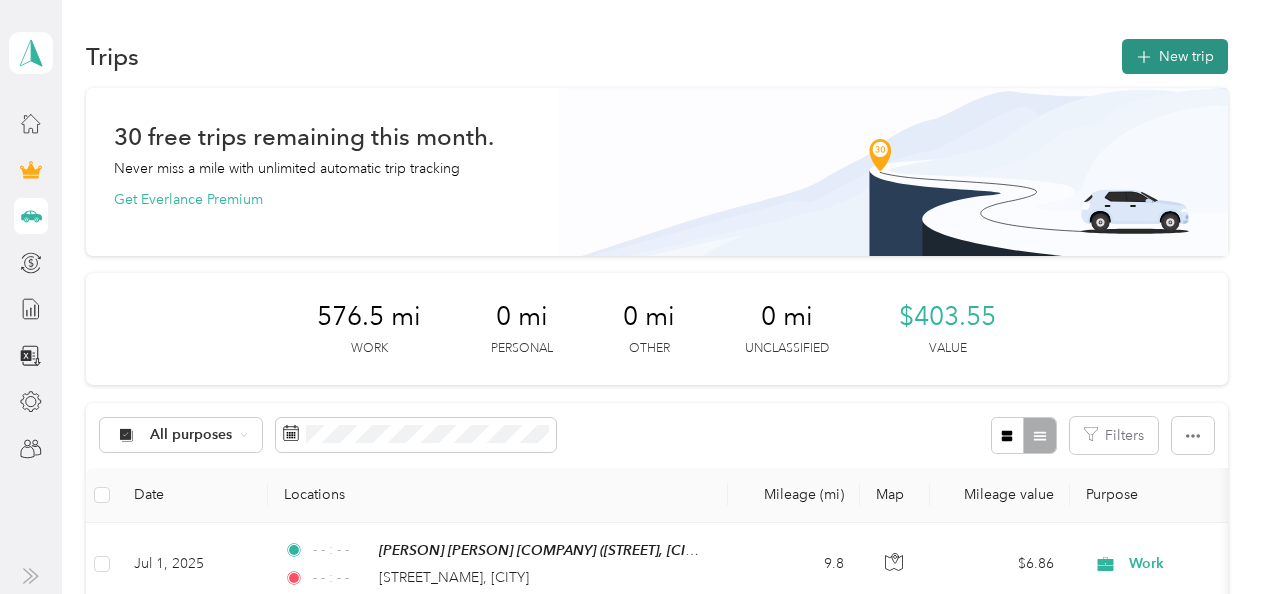 drag, startPoint x: 1204, startPoint y: 34, endPoint x: 1208, endPoint y: 44, distance: 10.770329 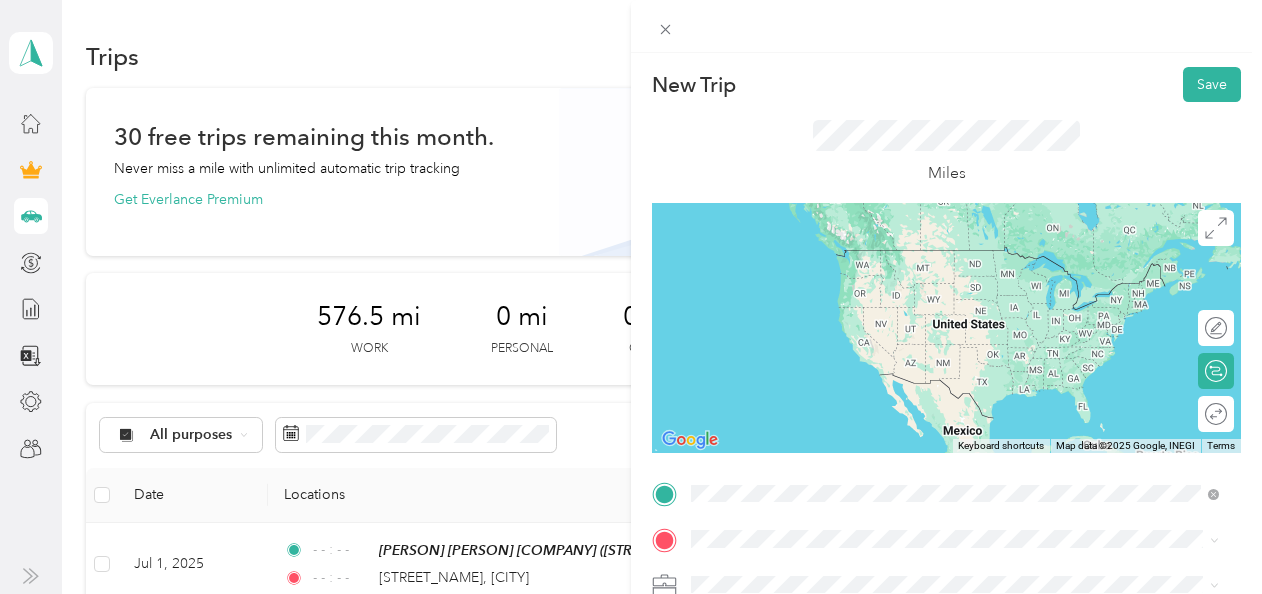 click on "[STREET_NAME]
[CITY], [STATE] [POSTAL_CODE], [COUNTRY]" at bounding box center [873, 258] 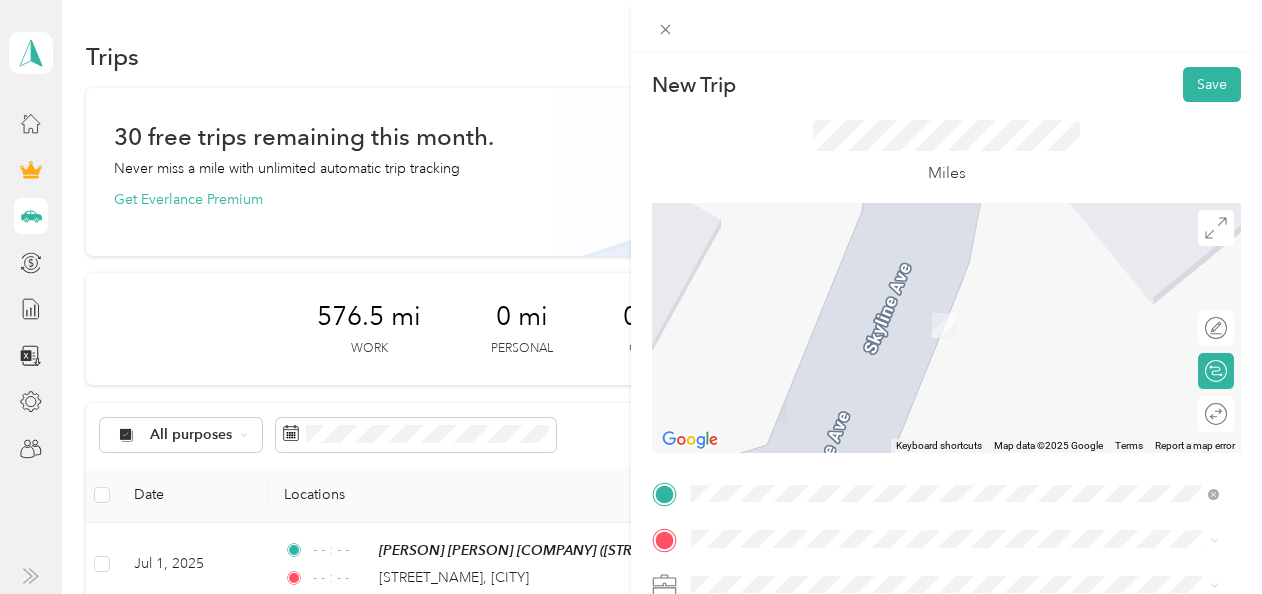 click on "[NUMBER] [STREET]
[CITY], [STATE] [POSTAL_CODE], [COUNTRY]" at bounding box center [955, 293] 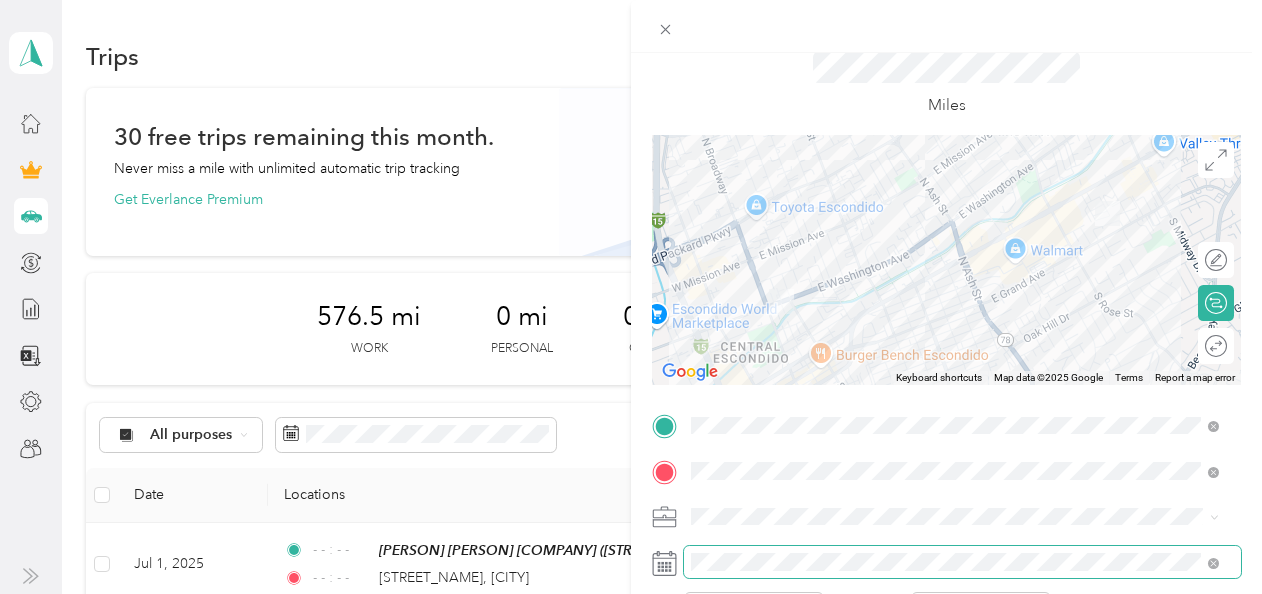 scroll, scrollTop: 100, scrollLeft: 0, axis: vertical 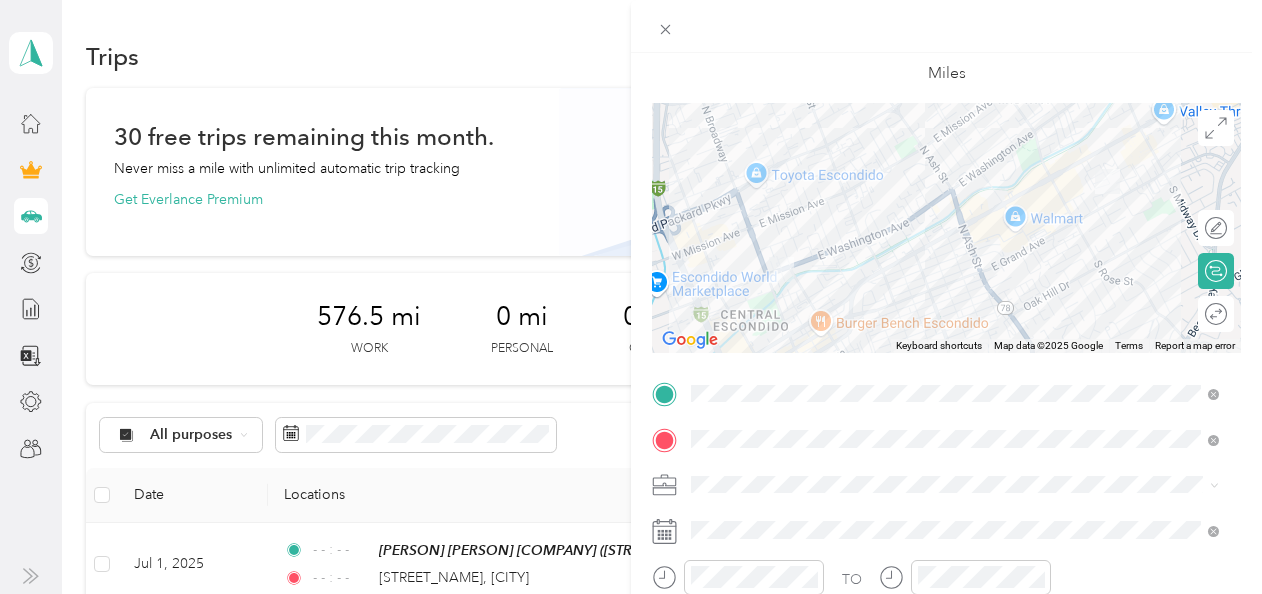 click on "Work" at bounding box center (955, 202) 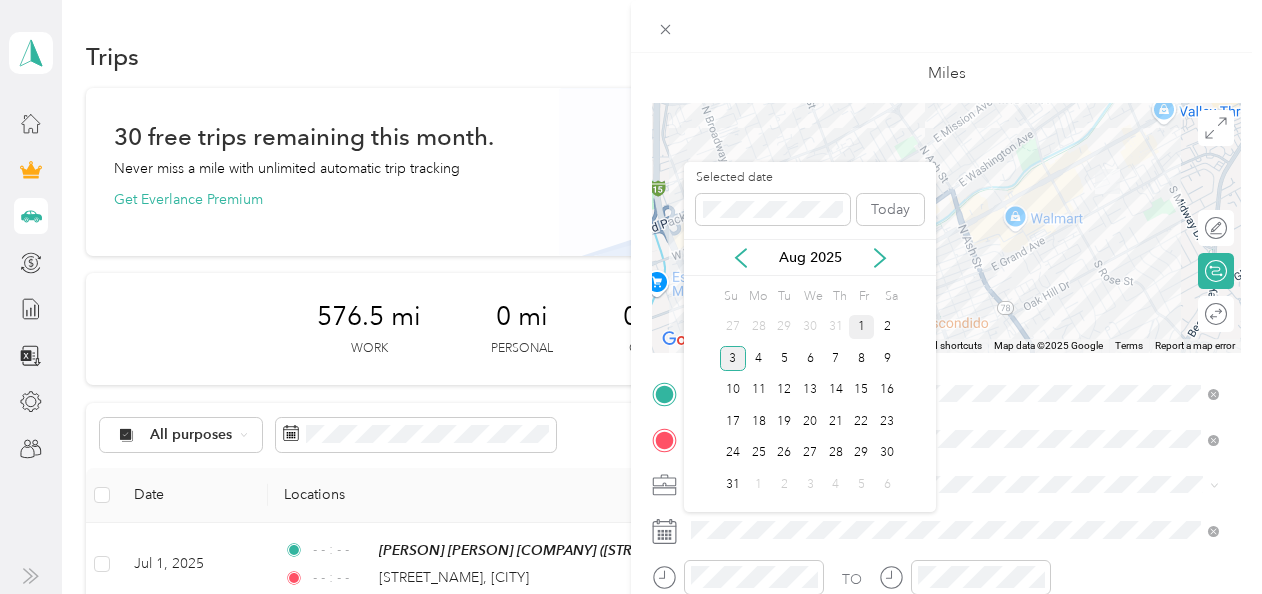 click on "1" at bounding box center (862, 327) 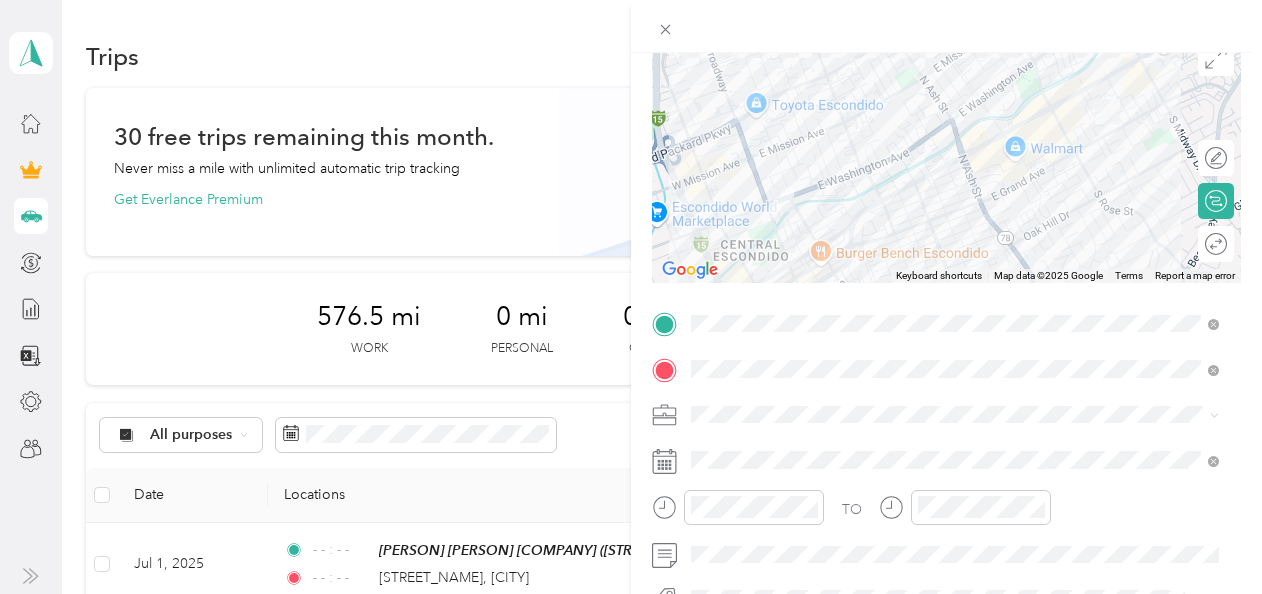 scroll, scrollTop: 200, scrollLeft: 0, axis: vertical 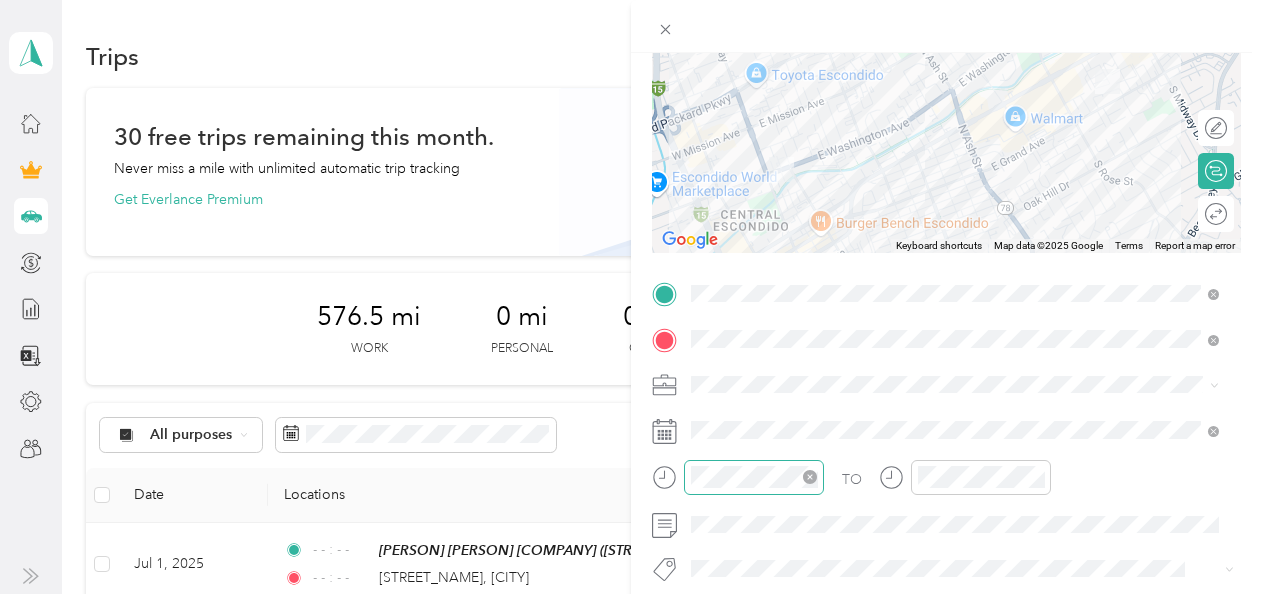 click 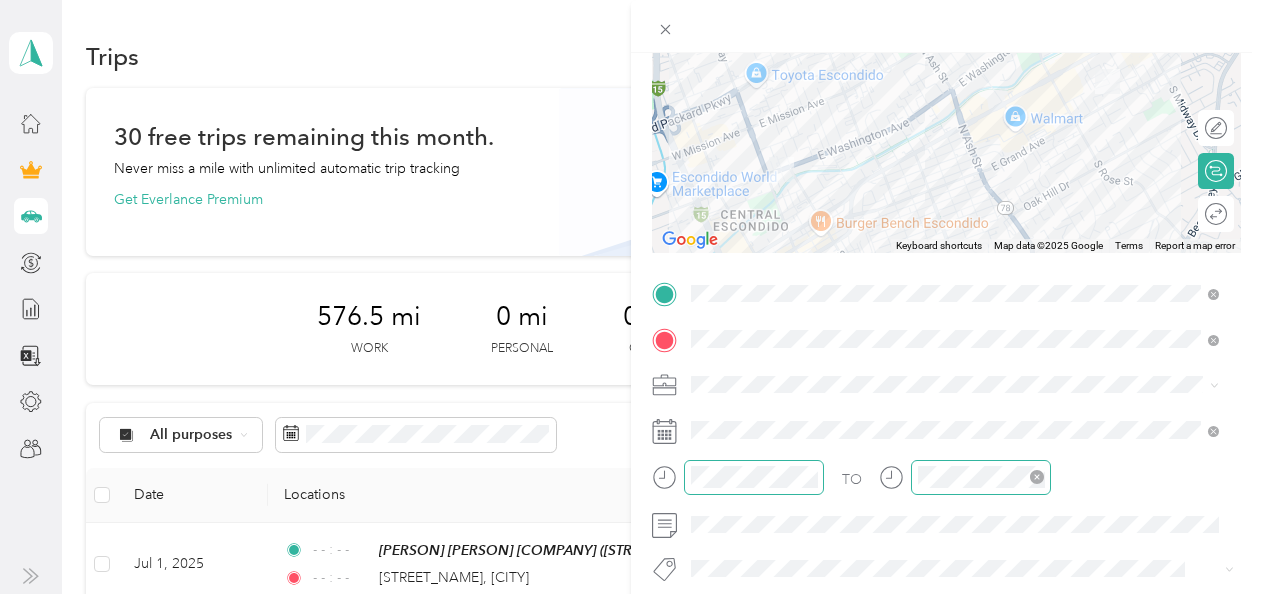 click 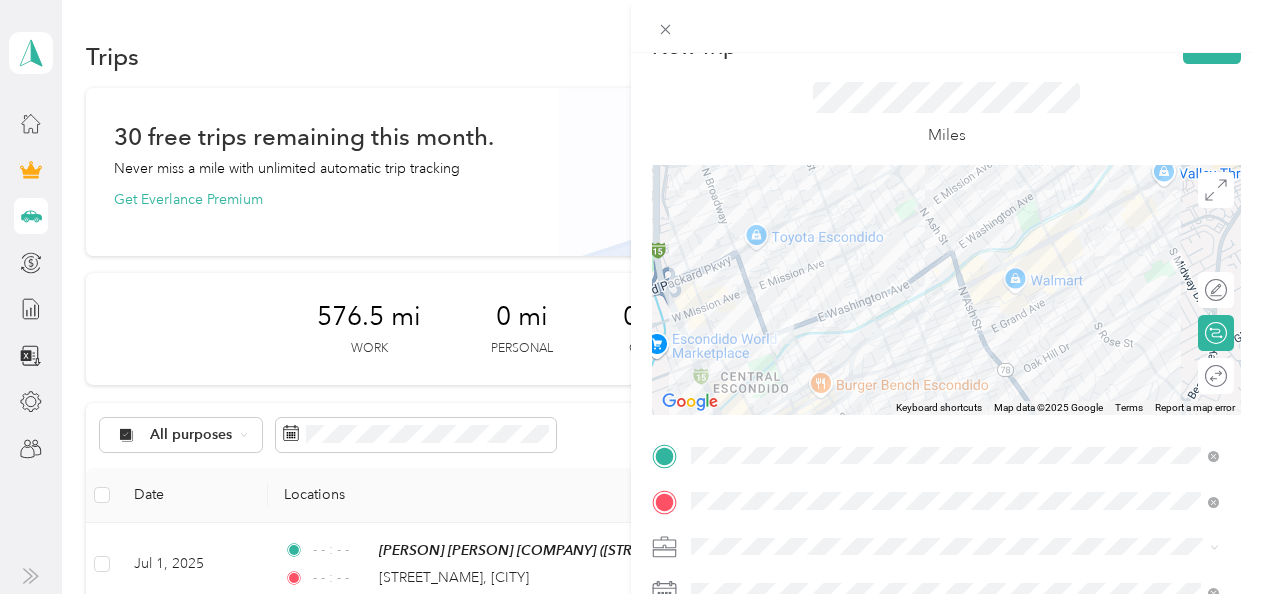 scroll, scrollTop: 9, scrollLeft: 0, axis: vertical 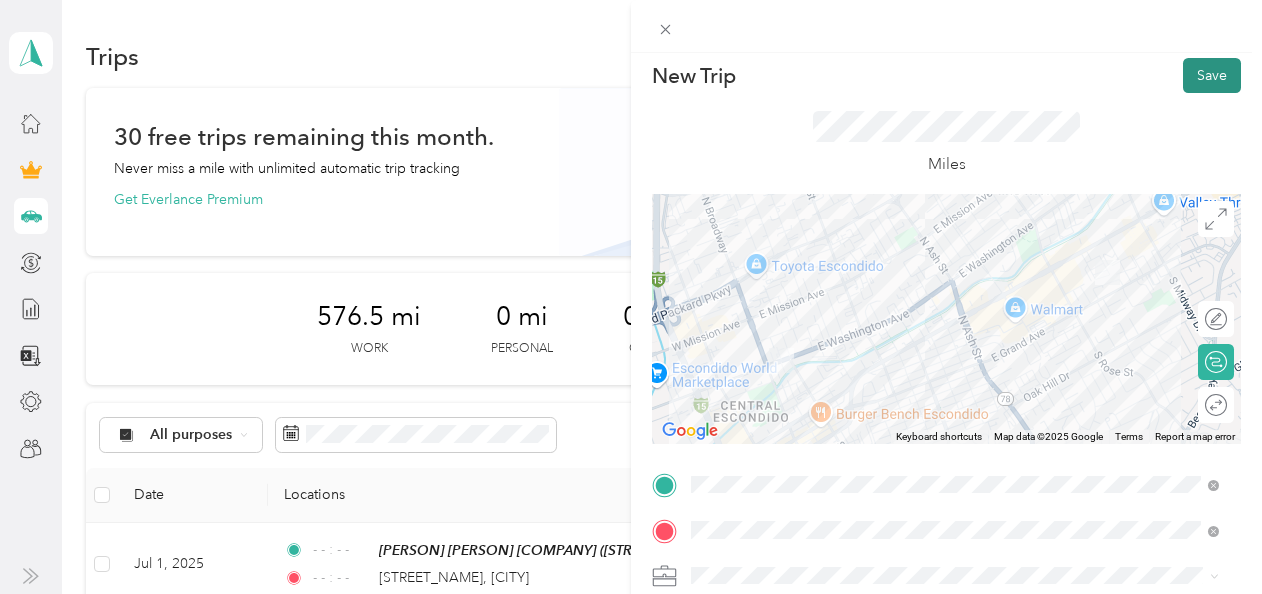 click on "Save" at bounding box center [1212, 75] 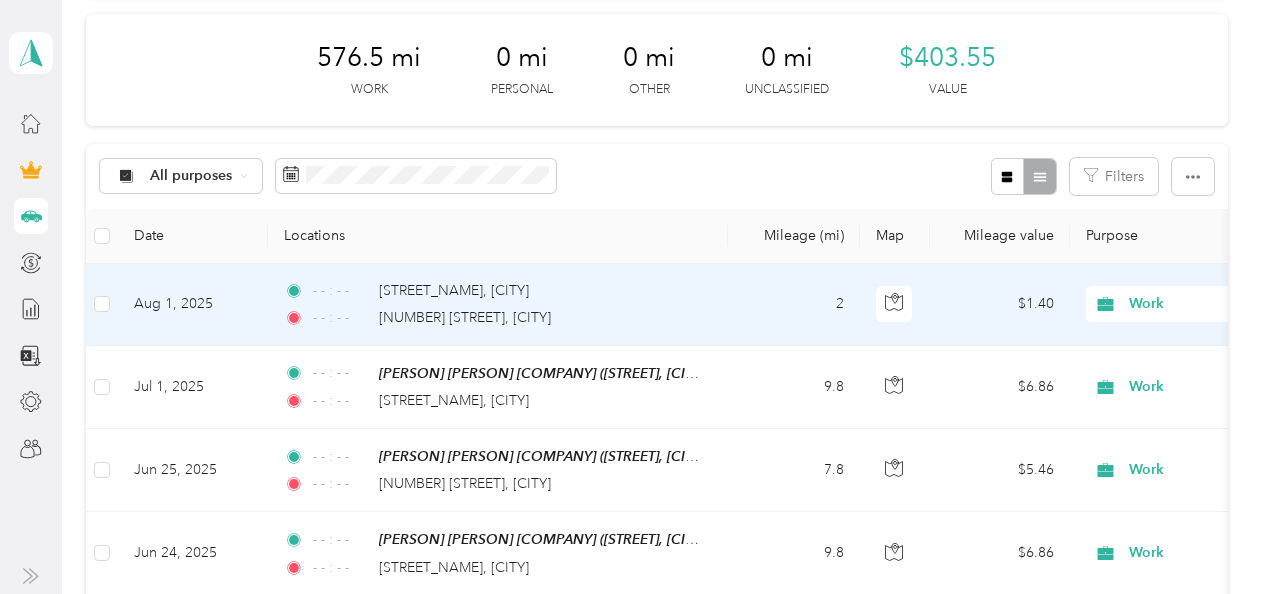 scroll, scrollTop: 300, scrollLeft: 0, axis: vertical 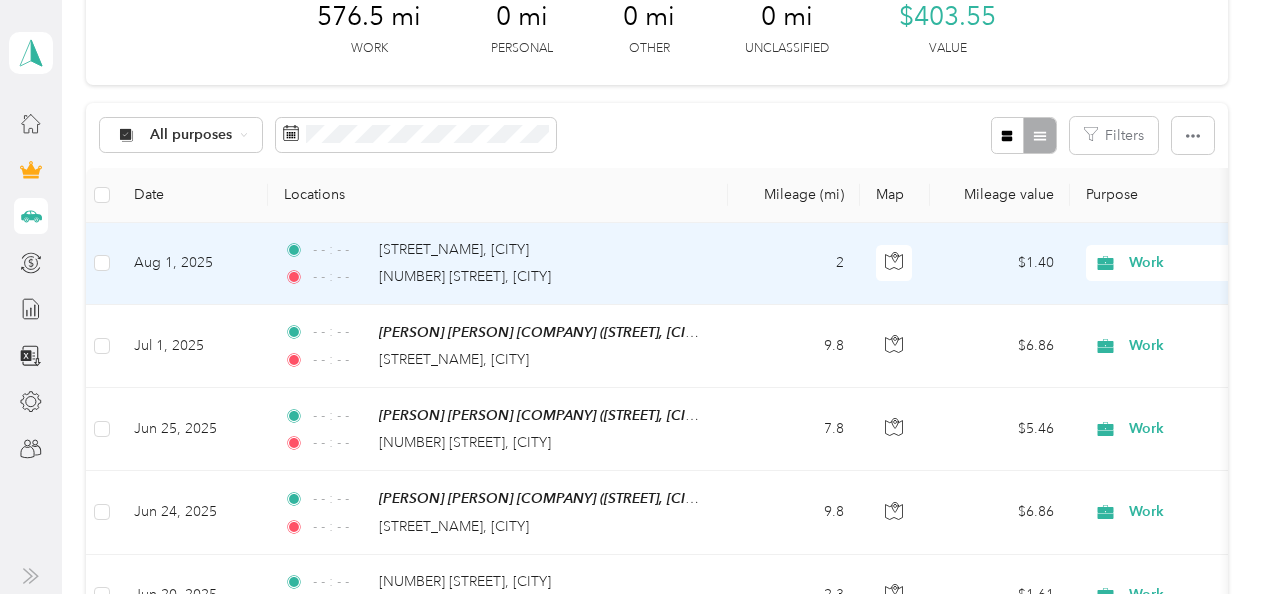 click on "Aug 1, 2025" at bounding box center (193, 264) 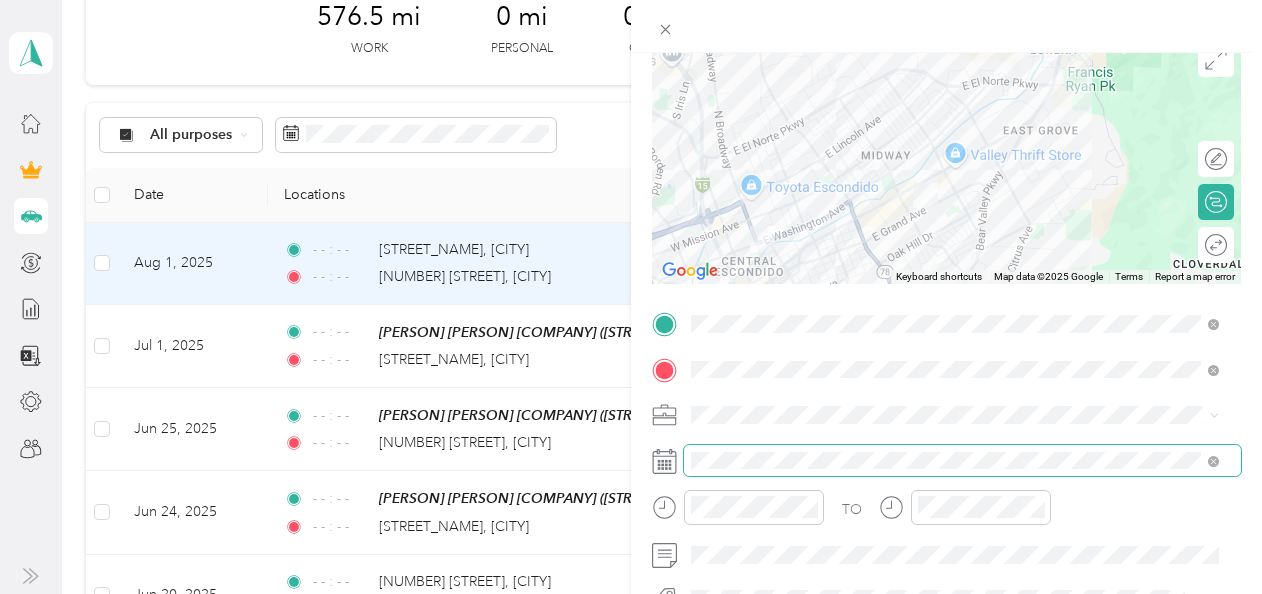 scroll, scrollTop: 200, scrollLeft: 0, axis: vertical 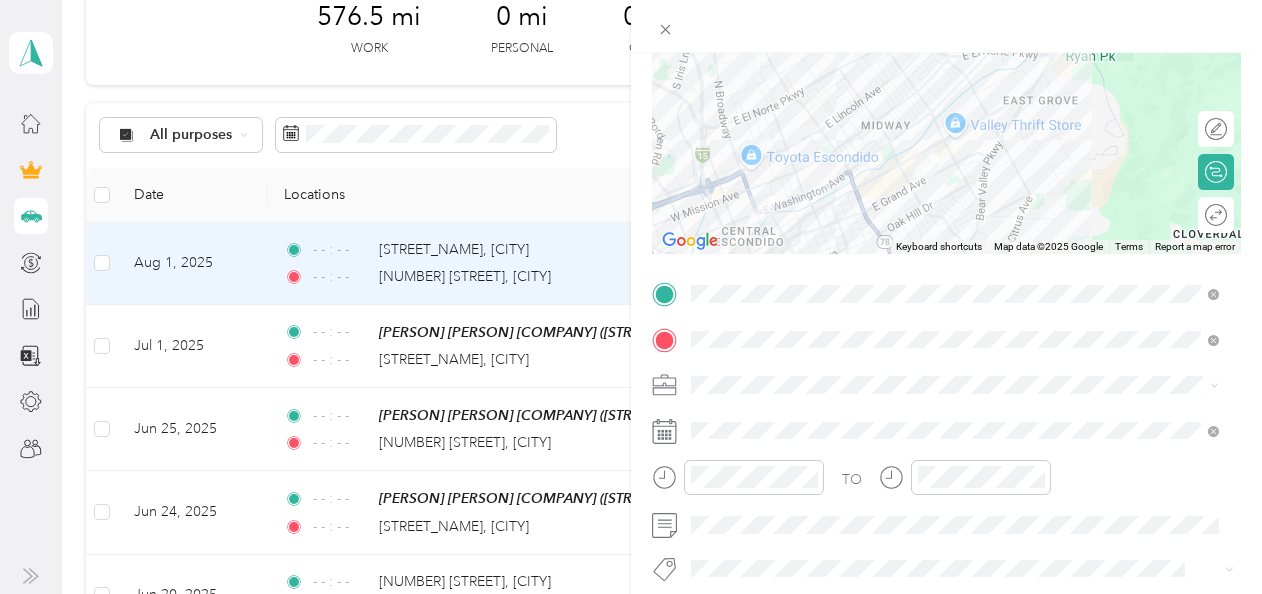 click 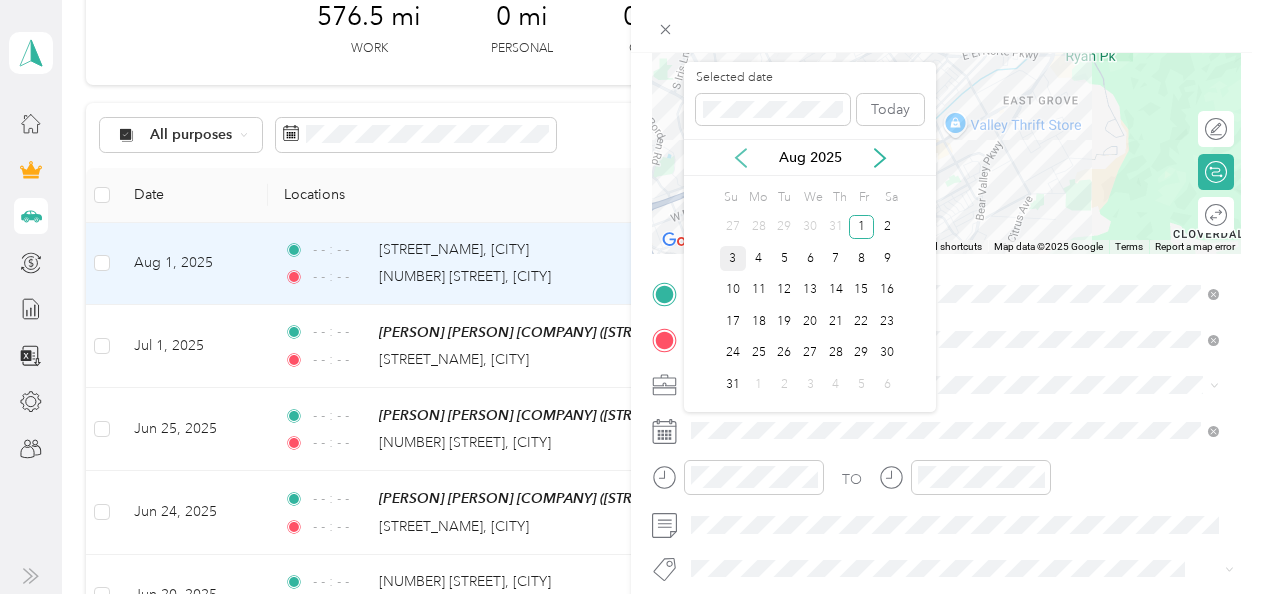 click 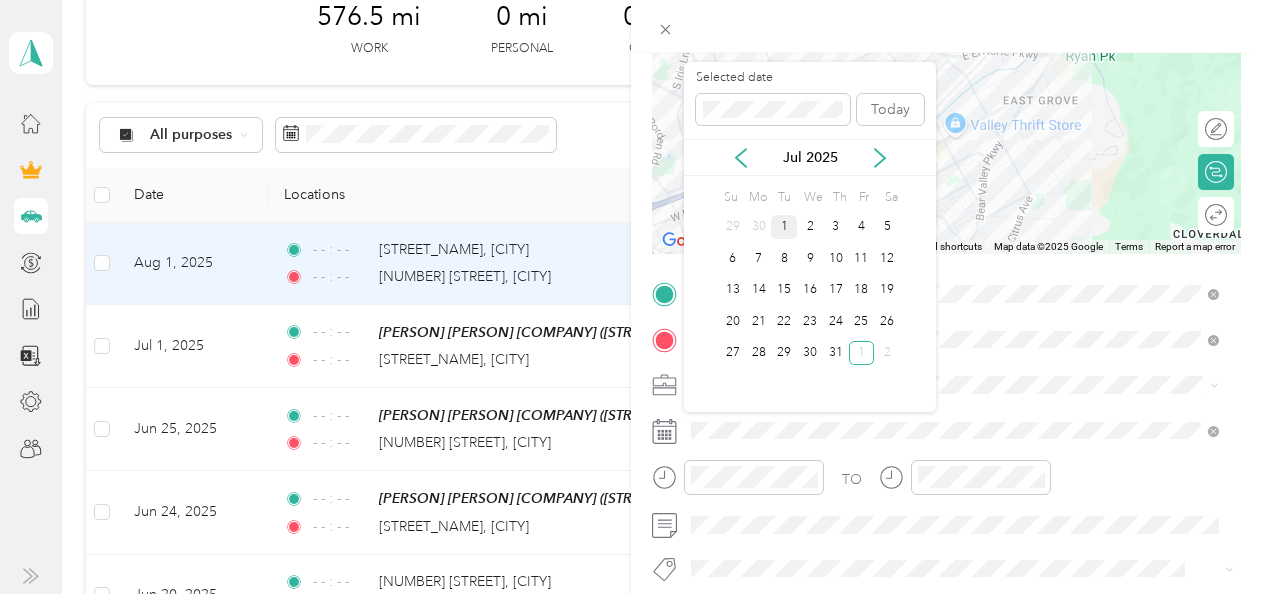 click on "1" at bounding box center (784, 227) 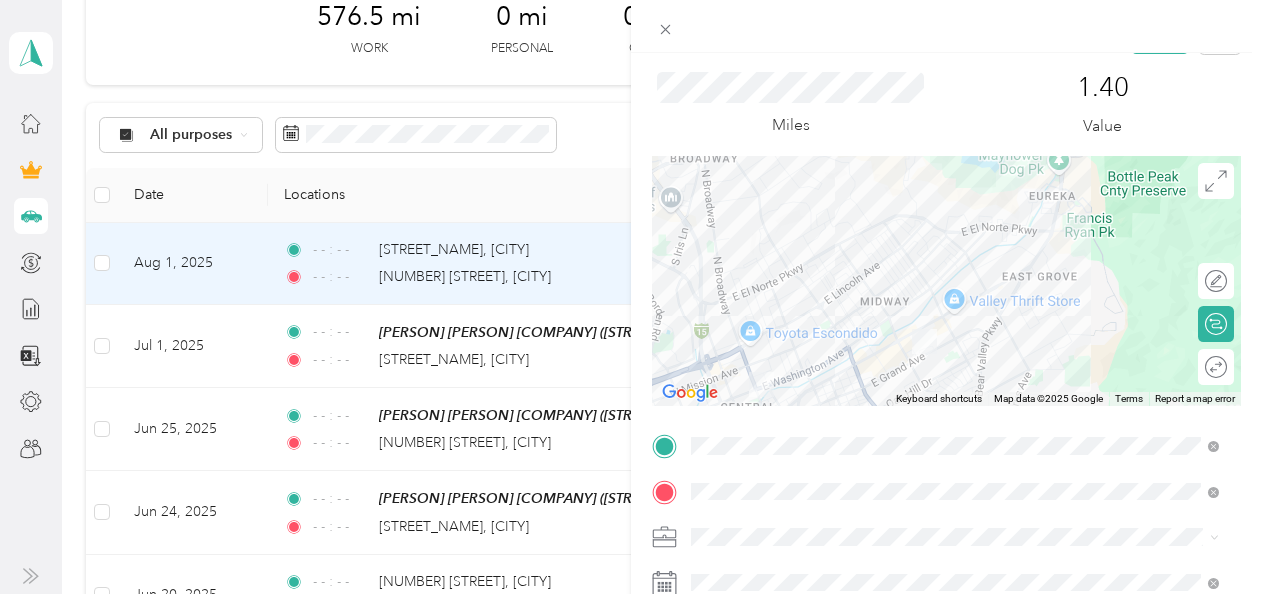 scroll, scrollTop: 0, scrollLeft: 0, axis: both 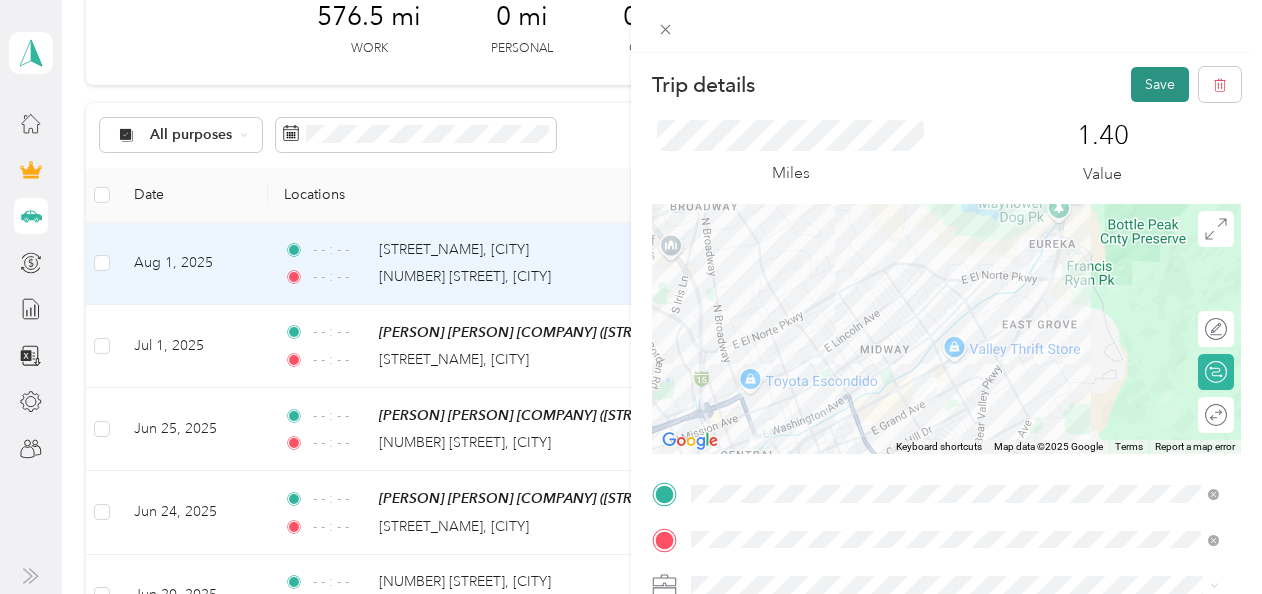 click on "Save" at bounding box center (1160, 84) 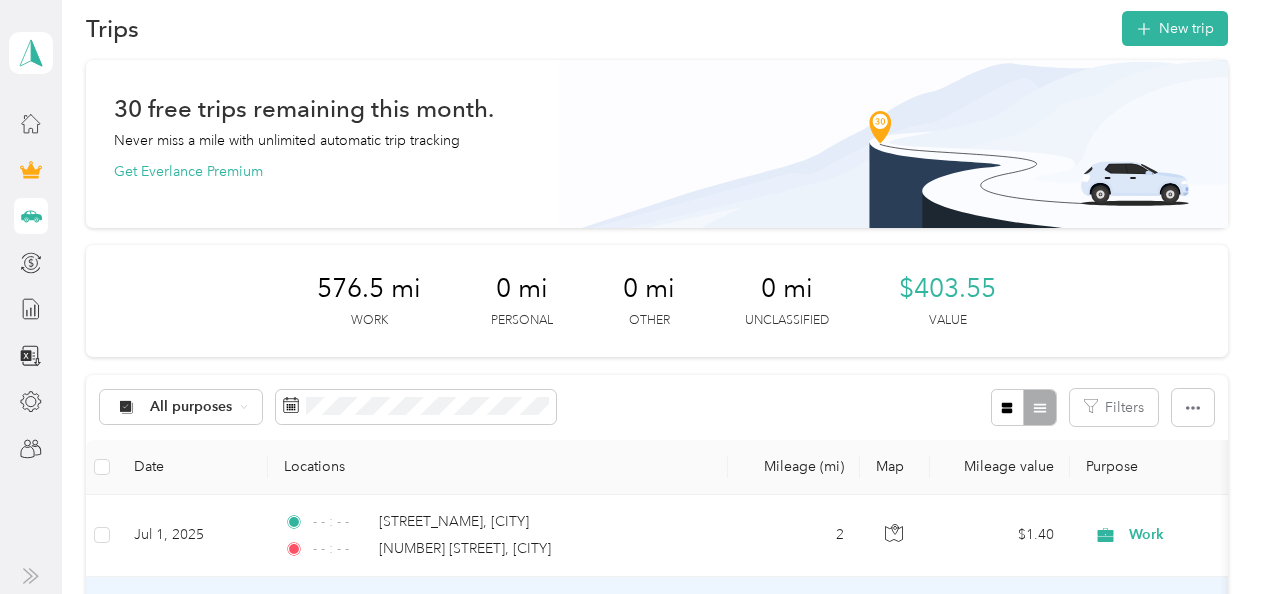scroll, scrollTop: 0, scrollLeft: 0, axis: both 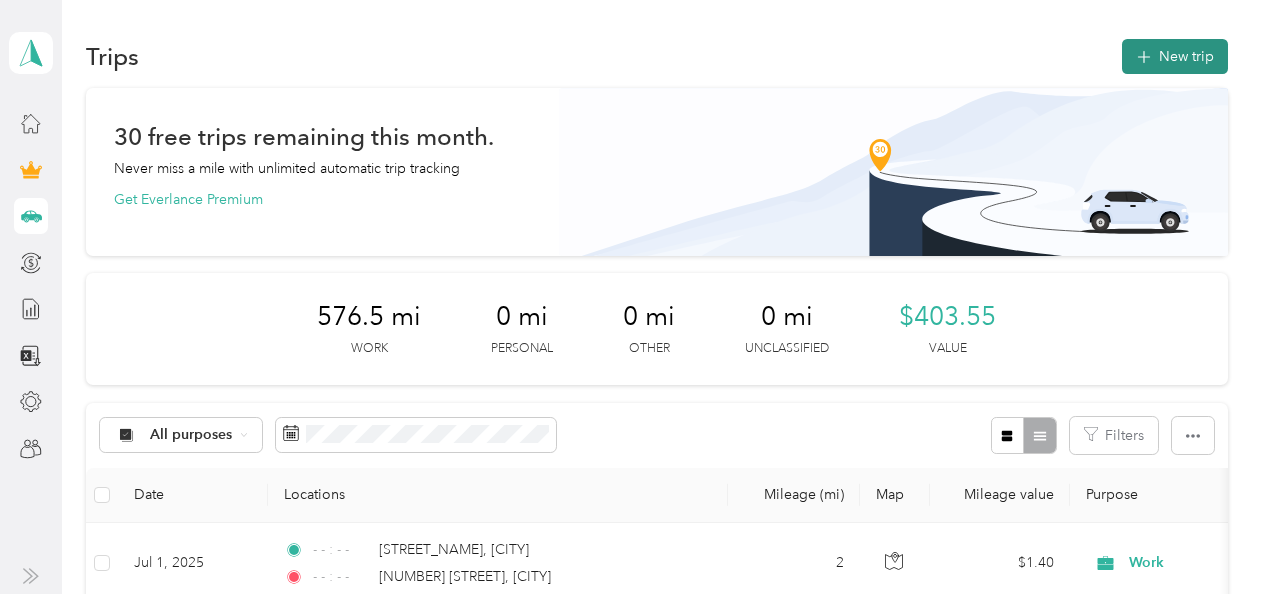click on "New trip" at bounding box center [1175, 56] 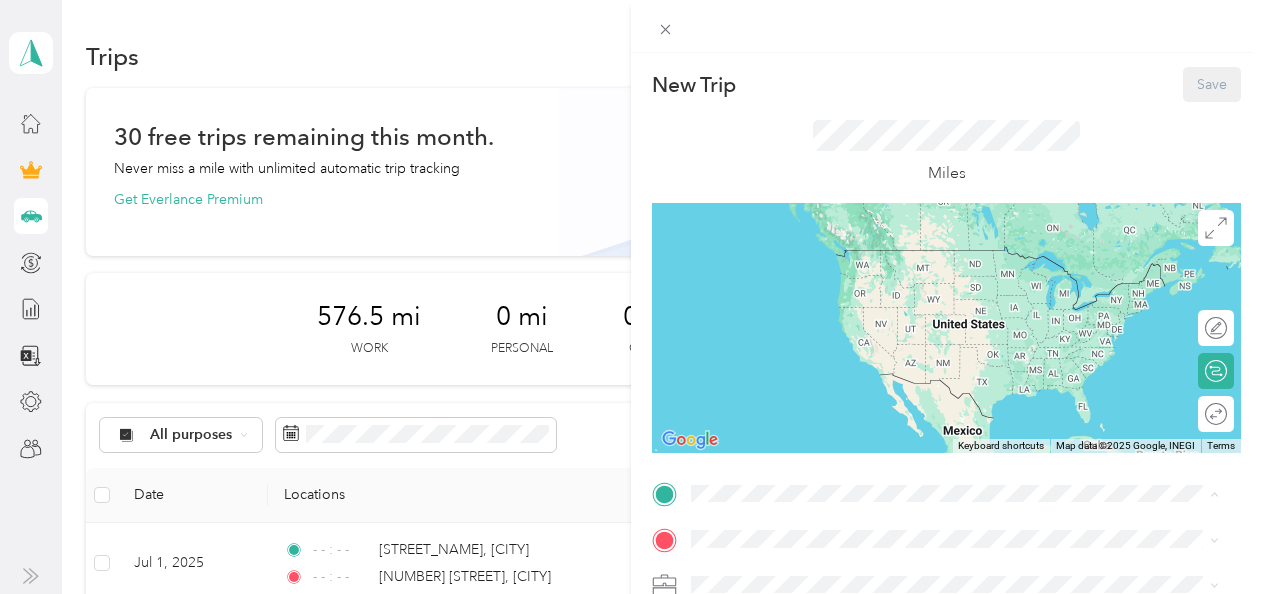 click on "[PERSON] [PERSON] [COMPANY]" at bounding box center (842, 257) 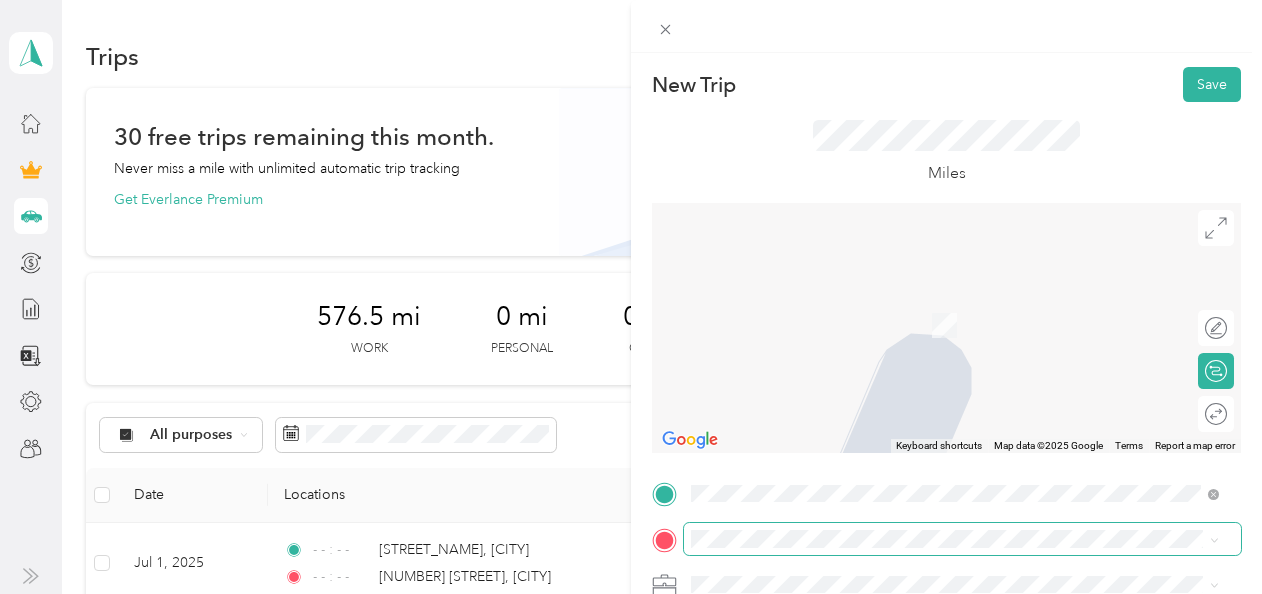 click at bounding box center [962, 539] 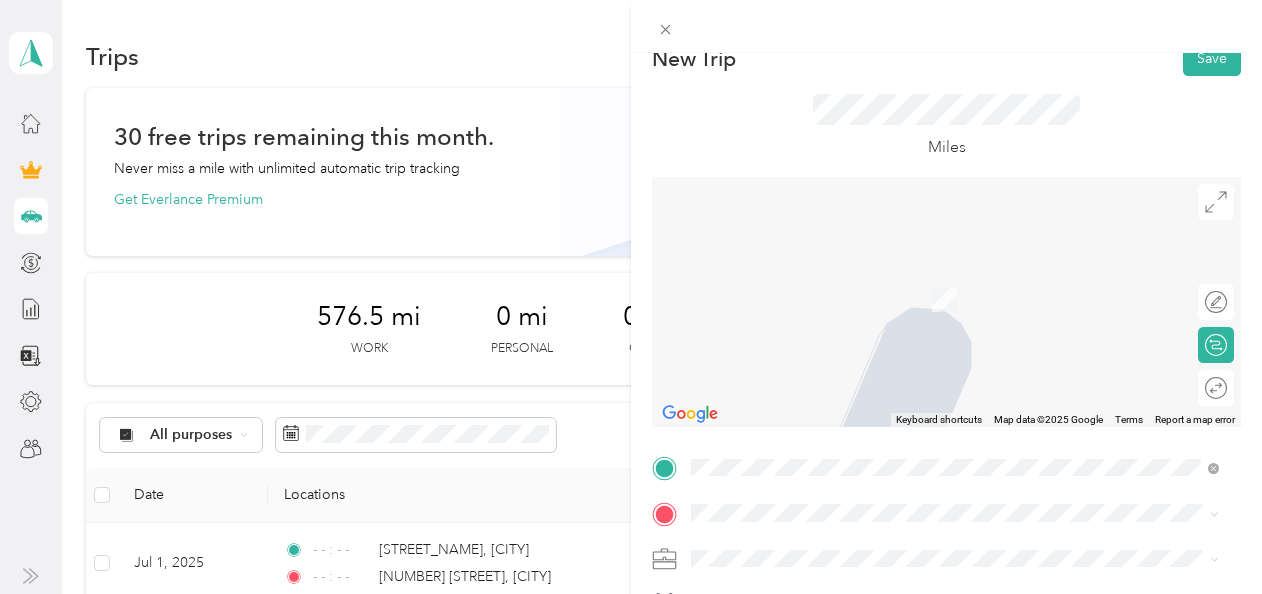 scroll, scrollTop: 9, scrollLeft: 0, axis: vertical 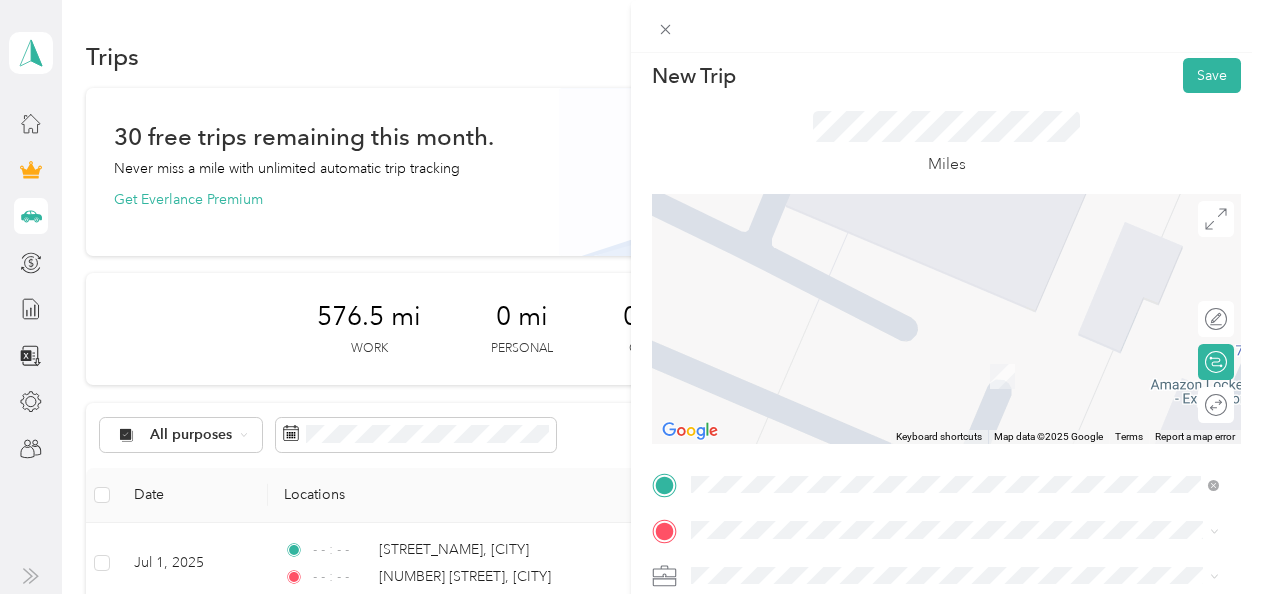 click on "[PERSON] [PERSON] [COMPANY]" at bounding box center [842, 248] 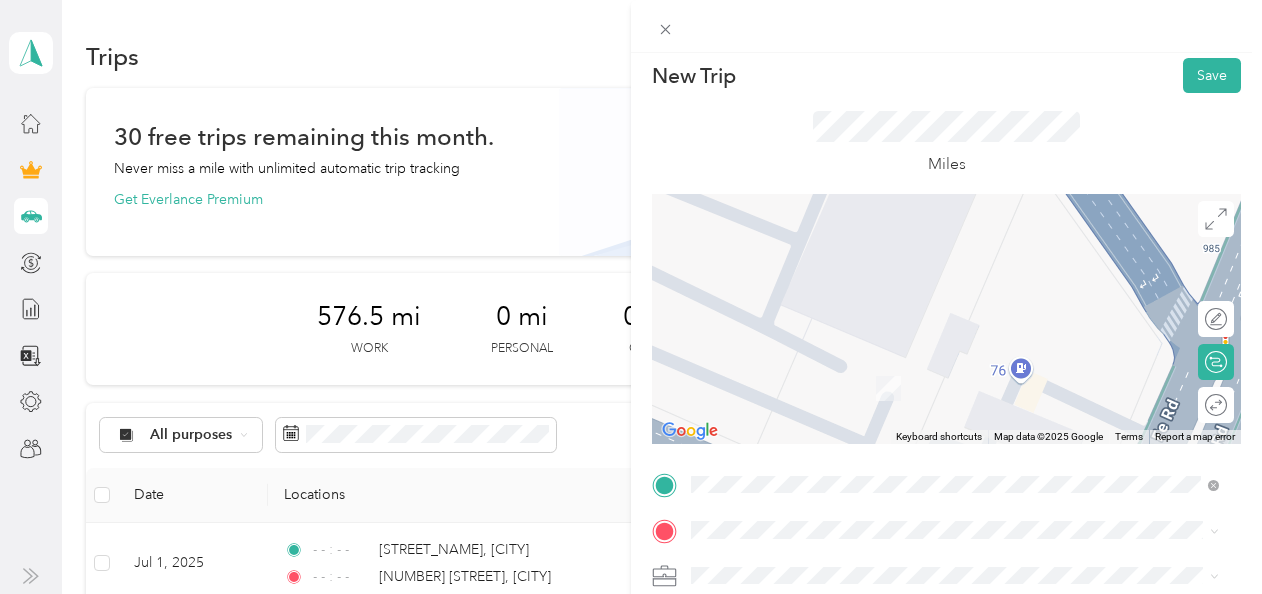 click on "[NUMBER] [STREET]
[CITY], [STATE] [POSTAL CODE], [COUNTRY]" at bounding box center [872, 362] 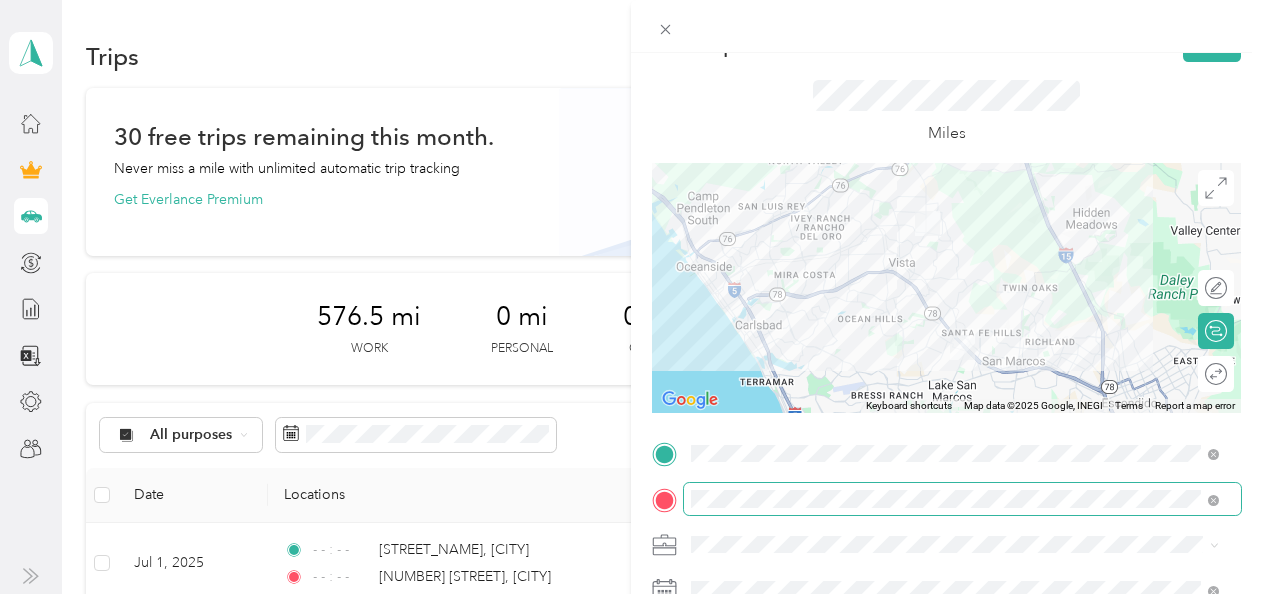 scroll, scrollTop: 9, scrollLeft: 0, axis: vertical 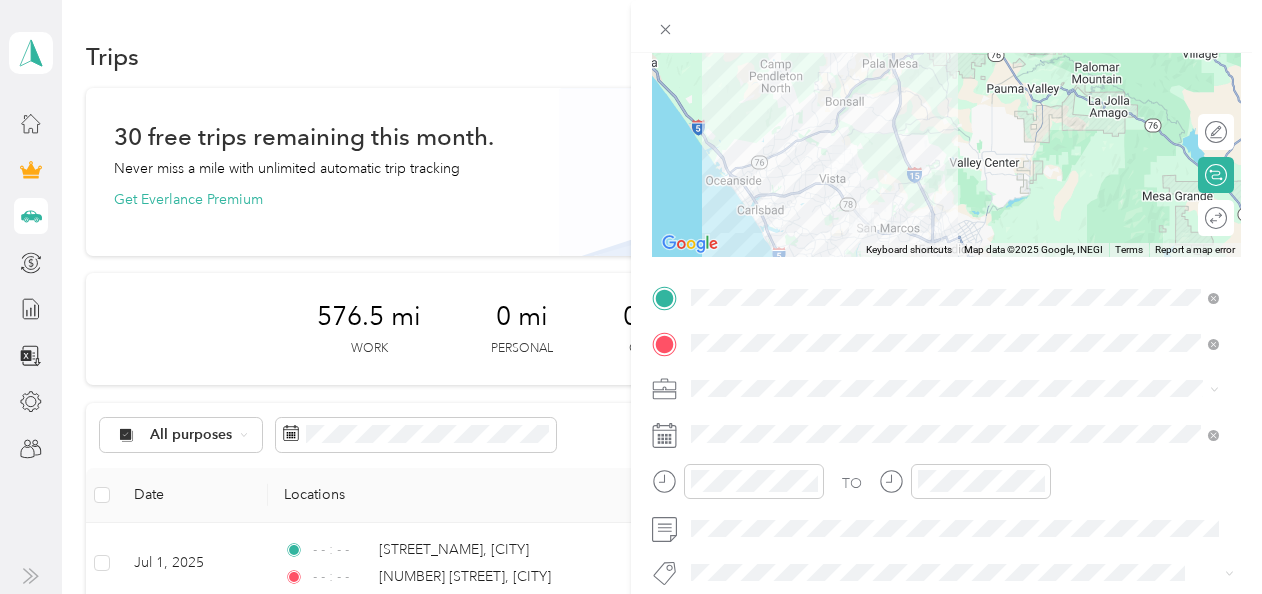 click on "Work" at bounding box center (715, 107) 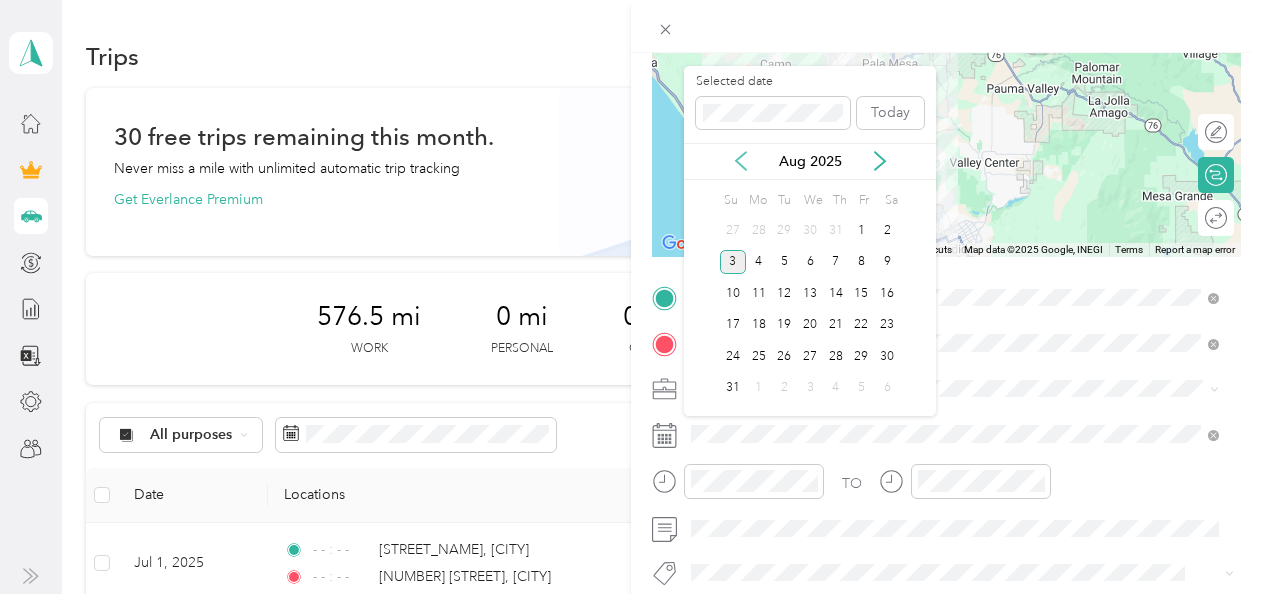 click 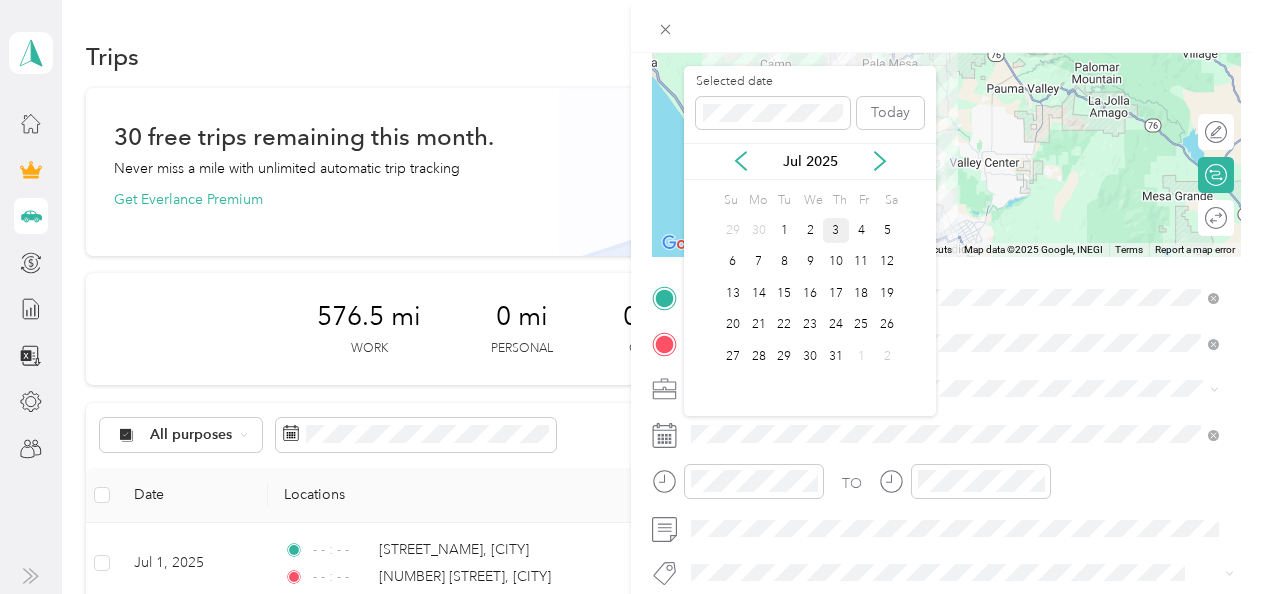 click on "3" at bounding box center (836, 230) 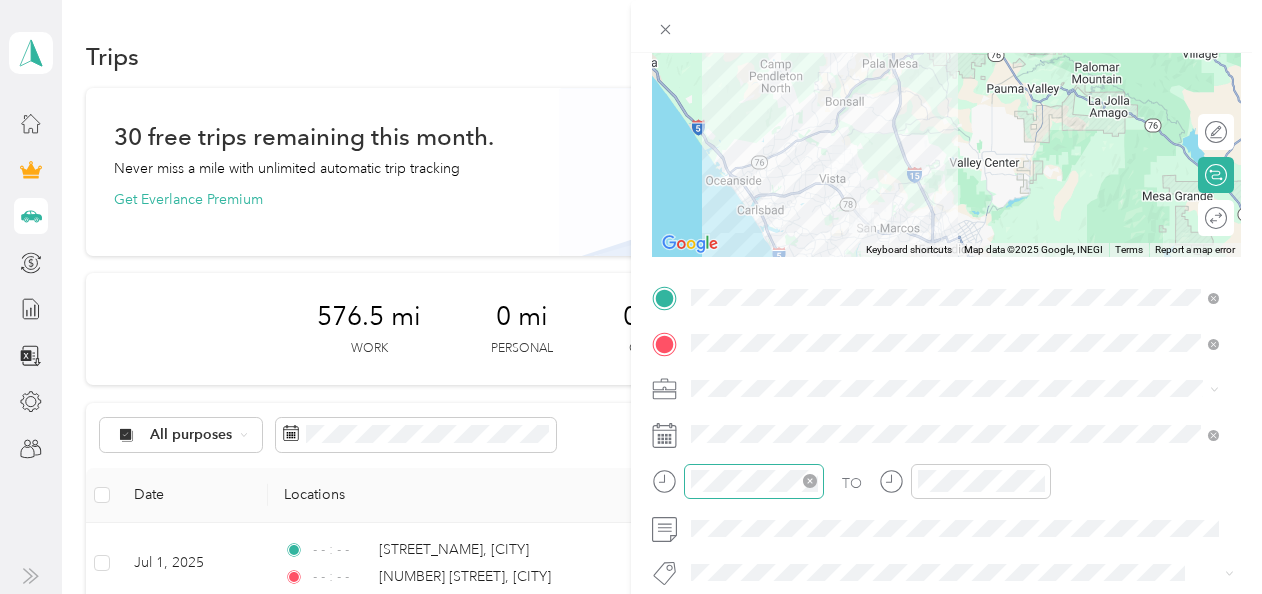 click 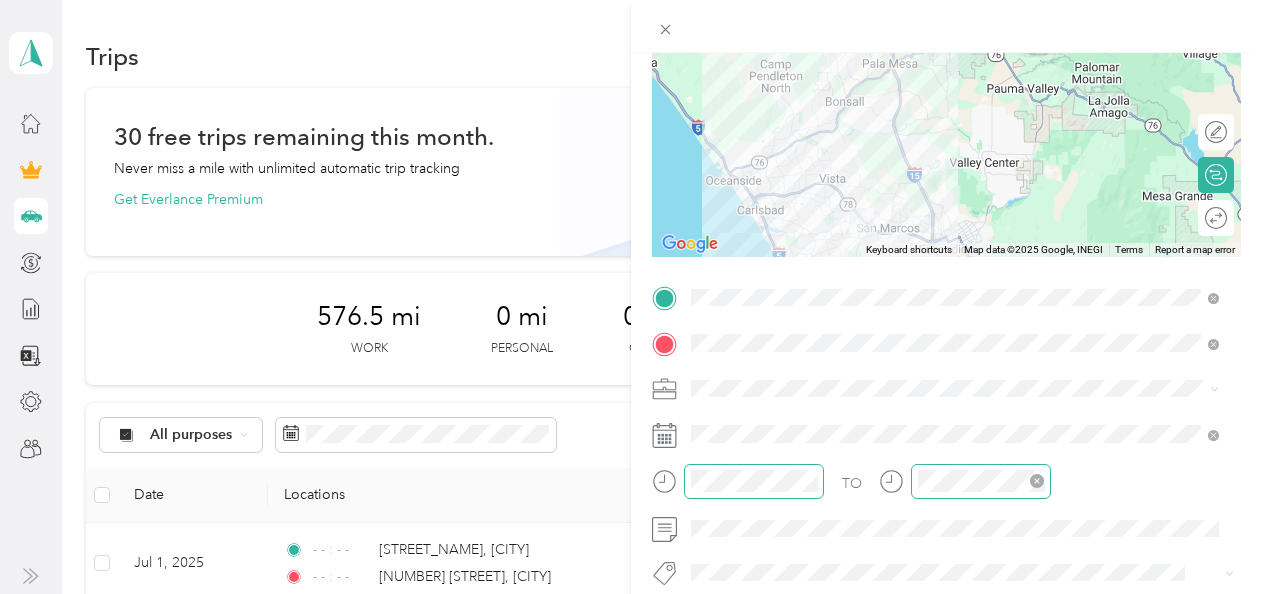 click 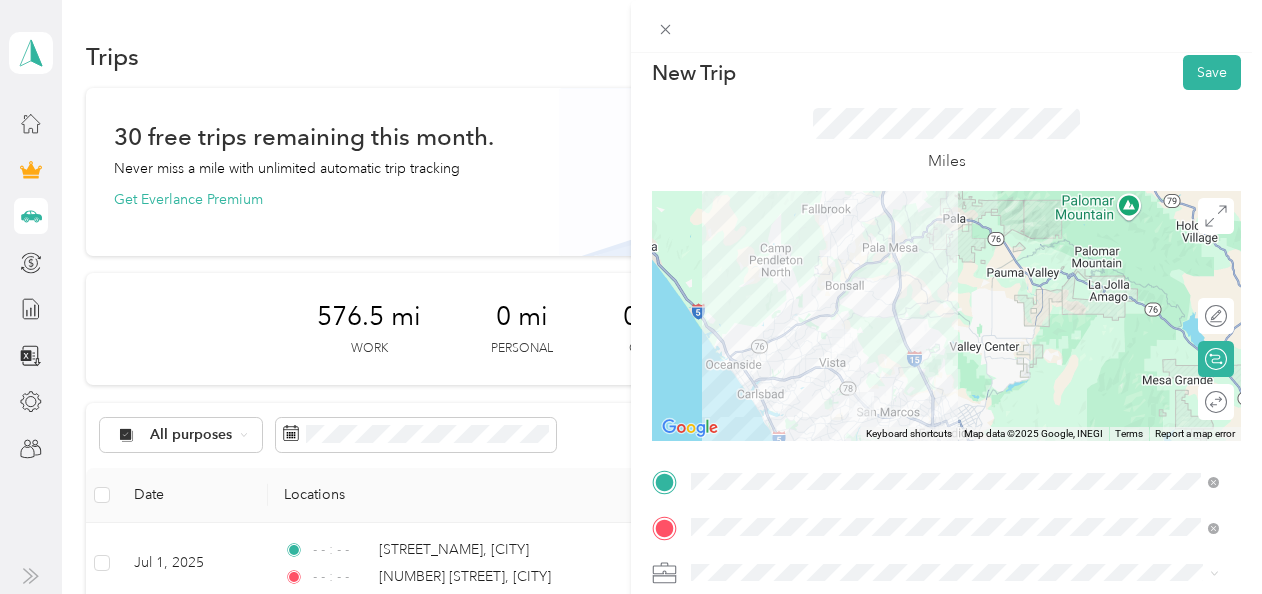 scroll, scrollTop: 0, scrollLeft: 0, axis: both 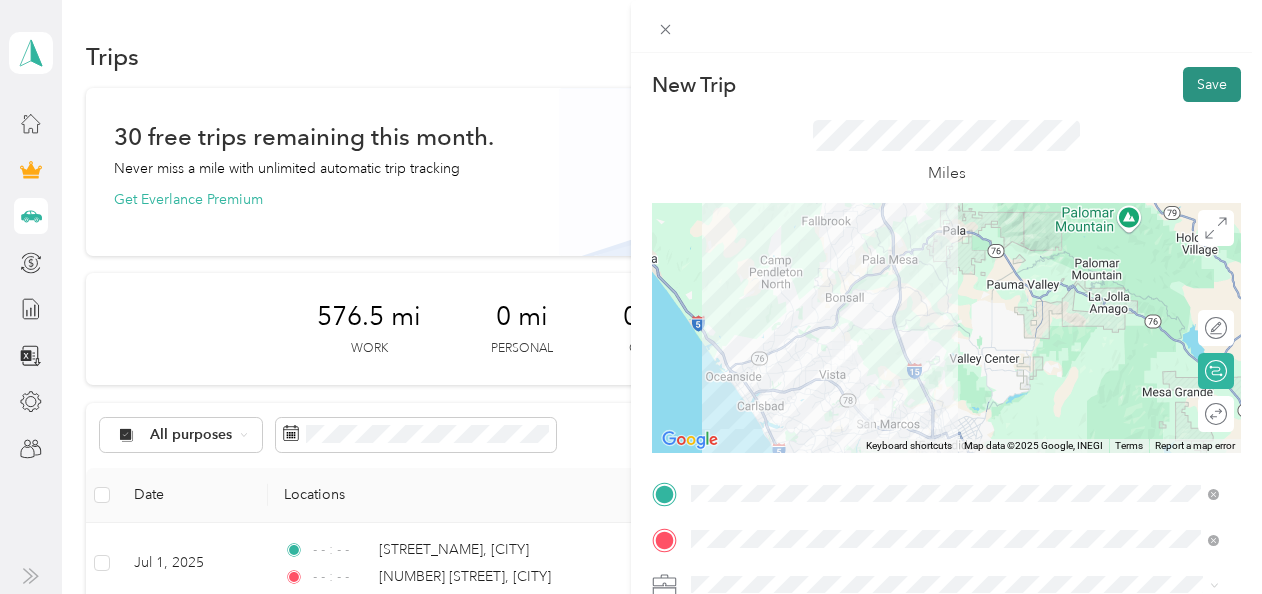click on "Save" at bounding box center (1212, 84) 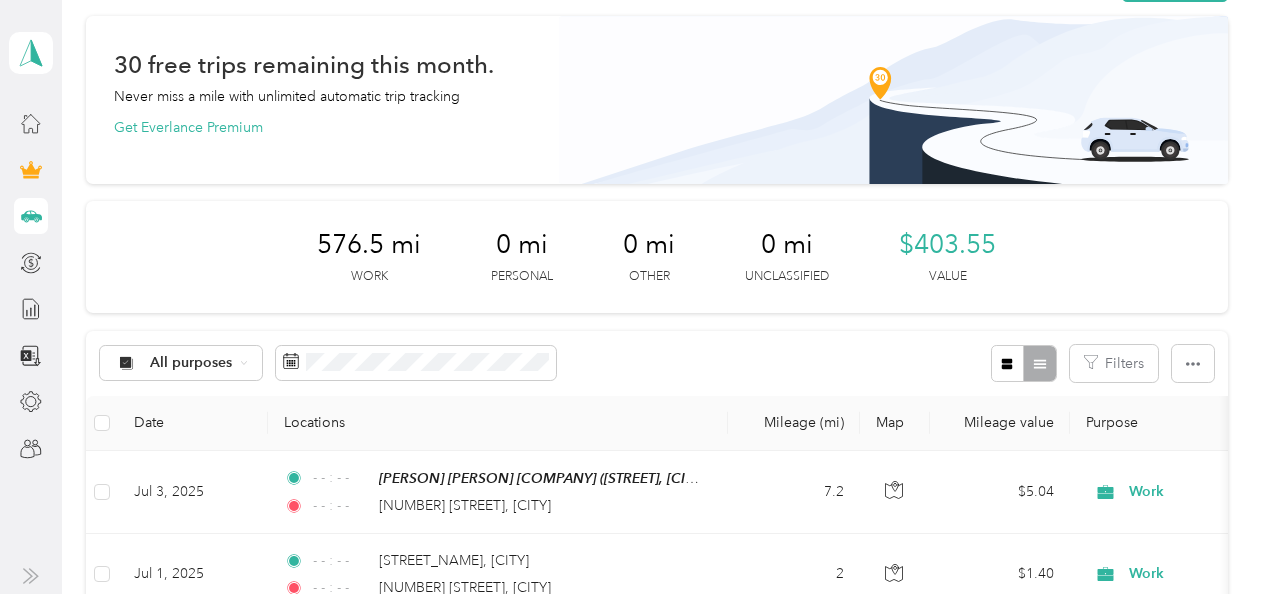 scroll, scrollTop: 0, scrollLeft: 0, axis: both 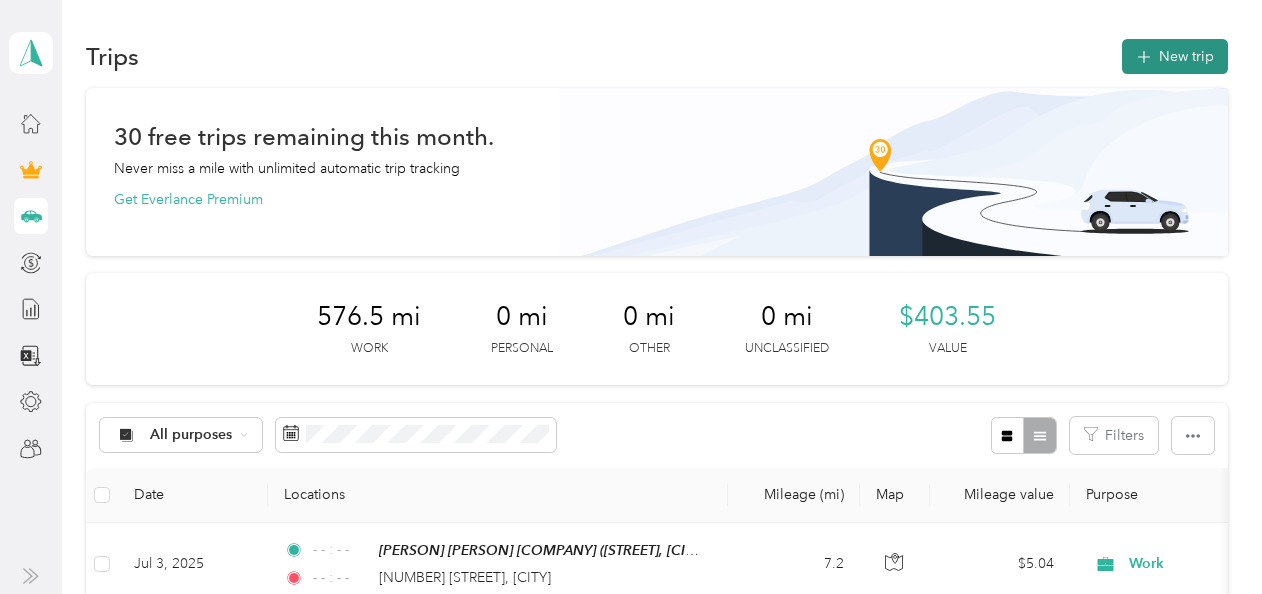 click on "New trip" at bounding box center (1175, 56) 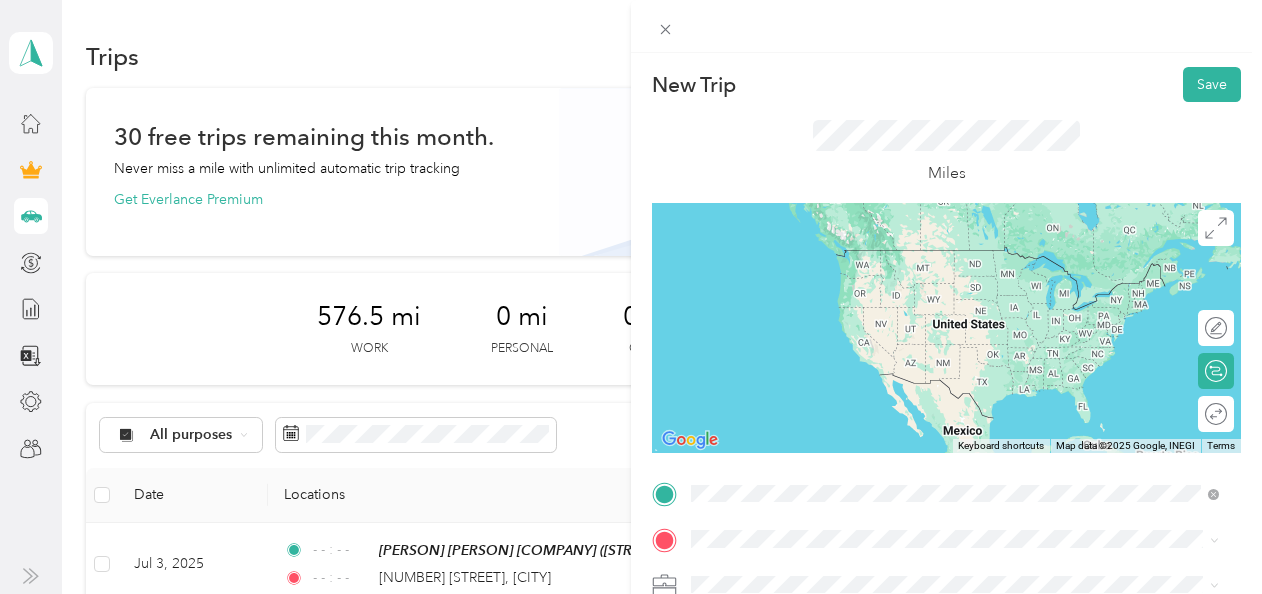 click on "[NUMBER] [STREET]
[CITY], [STATE] [POSTAL CODE], [COUNTRY]" at bounding box center (872, 258) 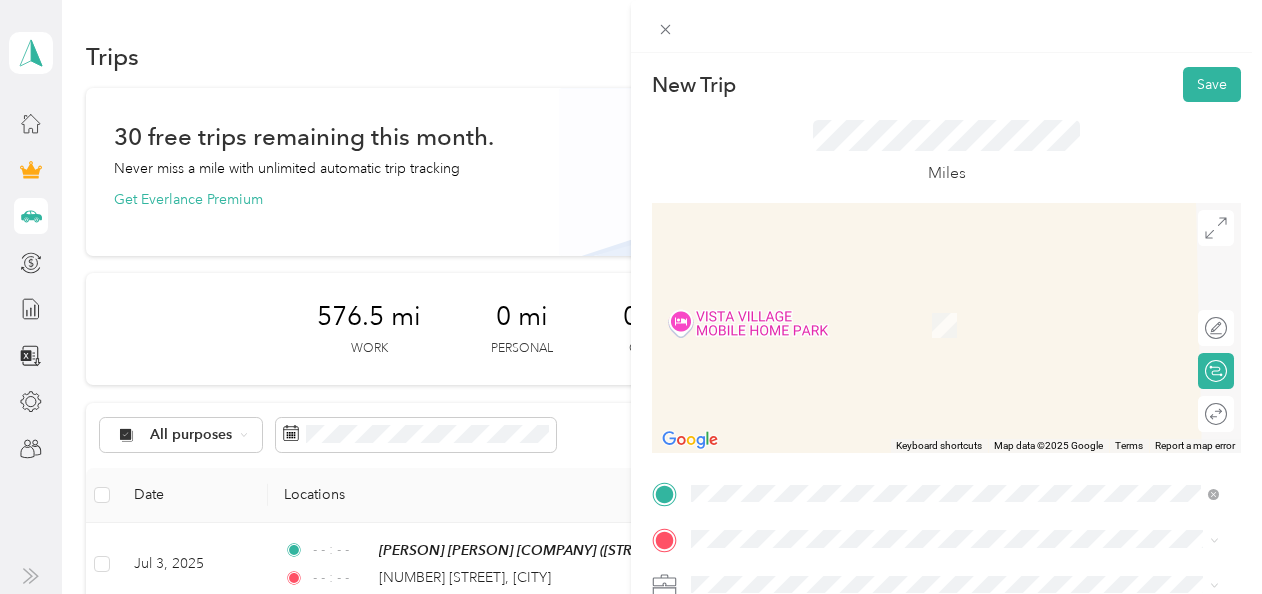 click on "[NUMBER] [STREET]
[CITY], [STATE] [POSTAL_CODE], [COUNTRY]" at bounding box center (873, 302) 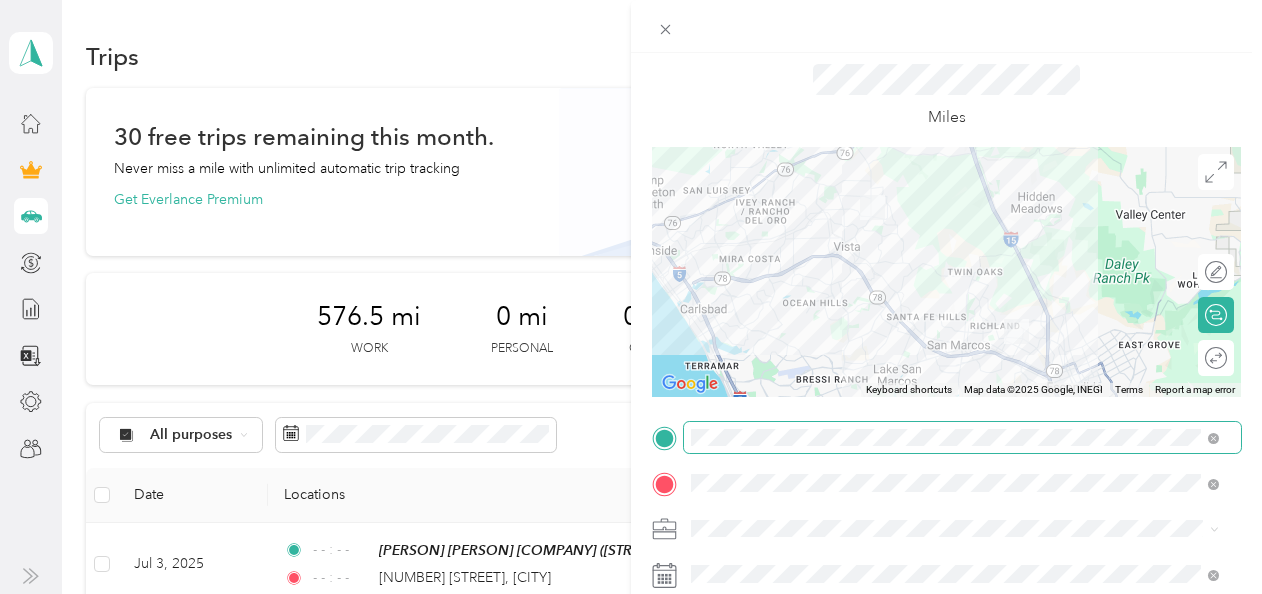 scroll, scrollTop: 100, scrollLeft: 0, axis: vertical 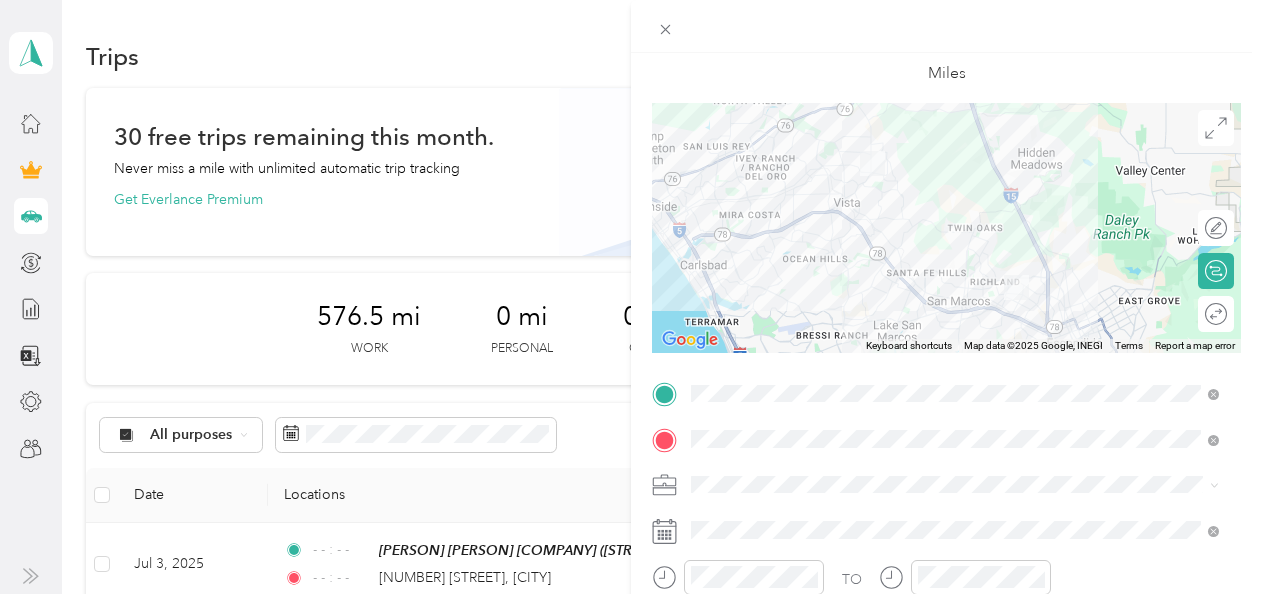 click on "Work" at bounding box center (715, 200) 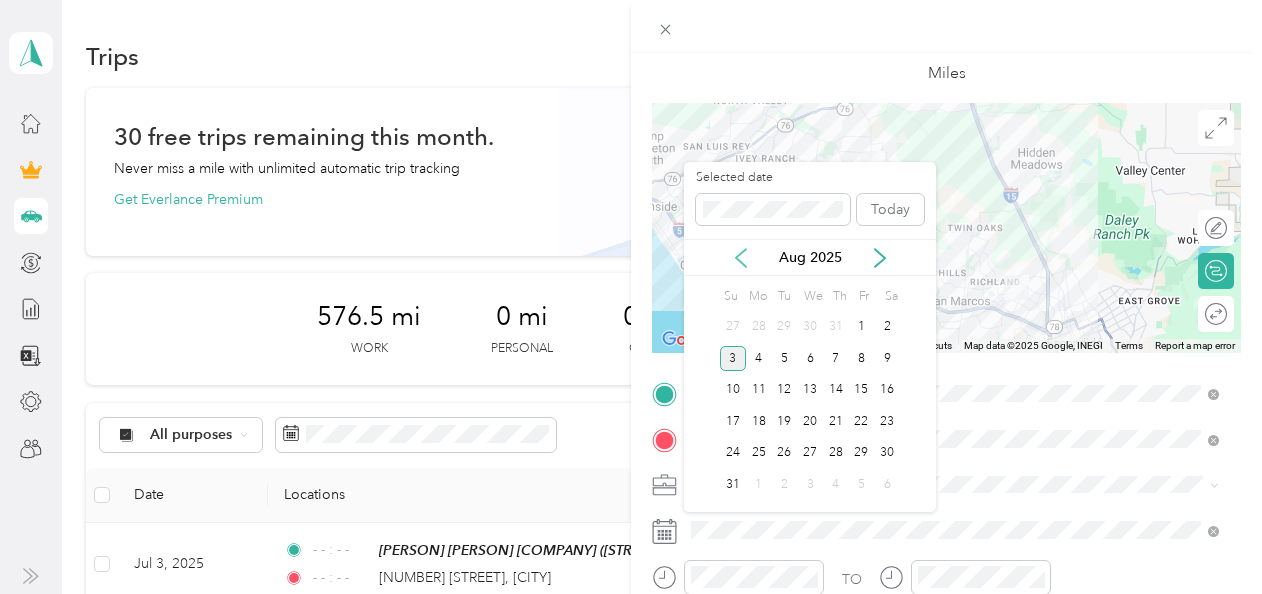 click 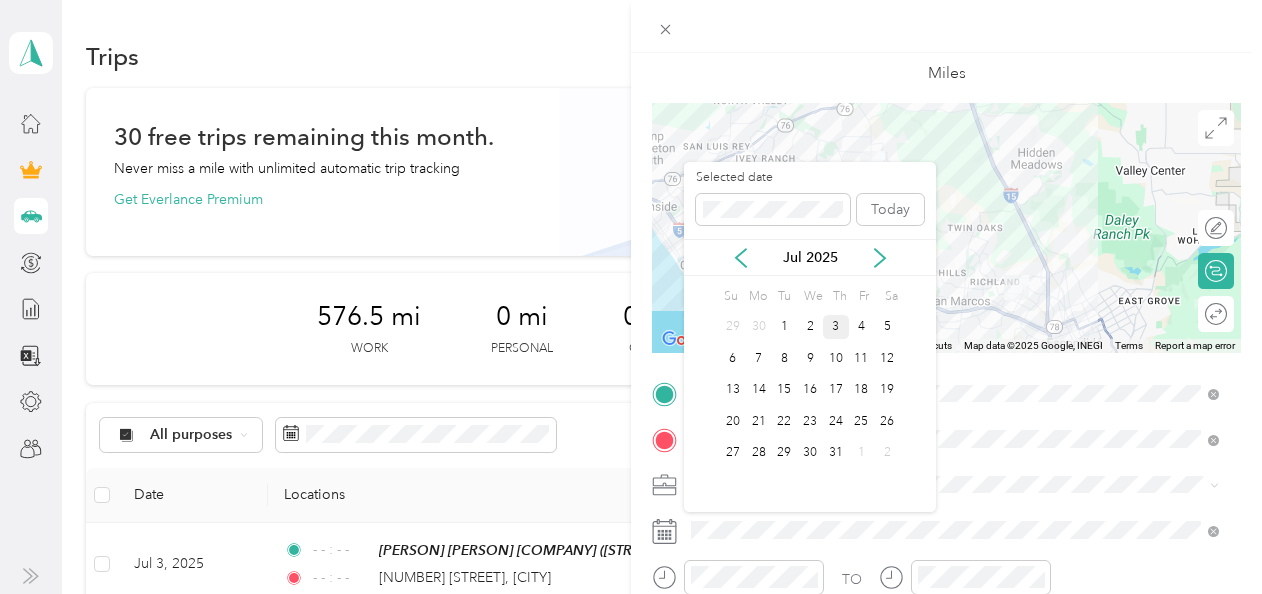 click on "3" at bounding box center [836, 327] 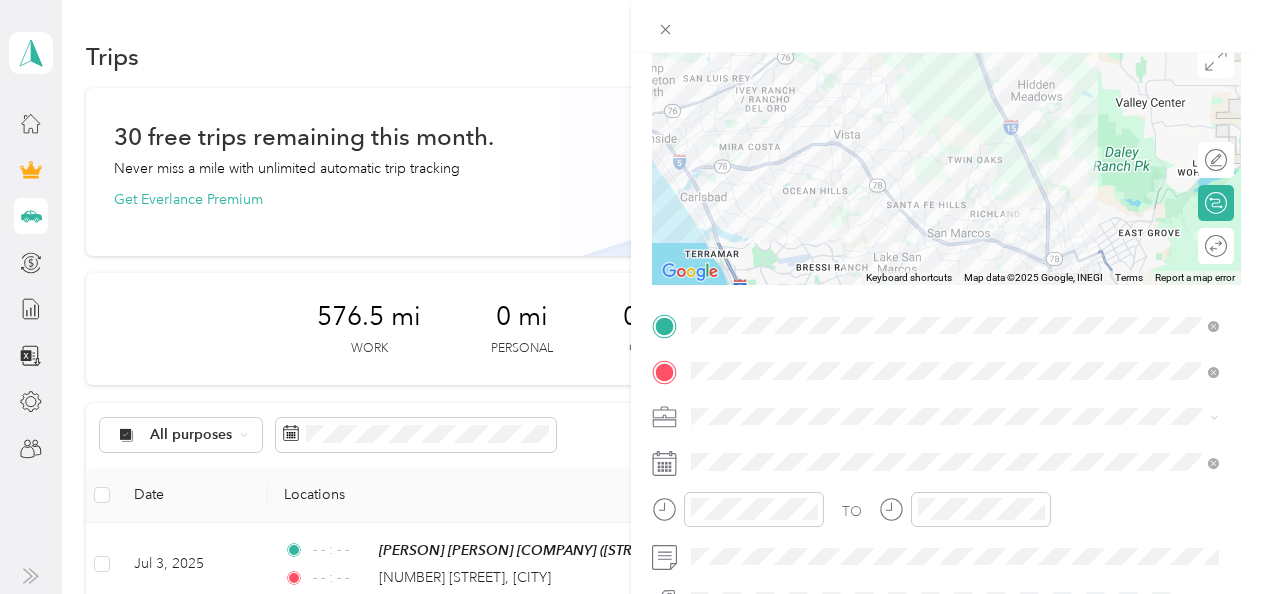 scroll, scrollTop: 200, scrollLeft: 0, axis: vertical 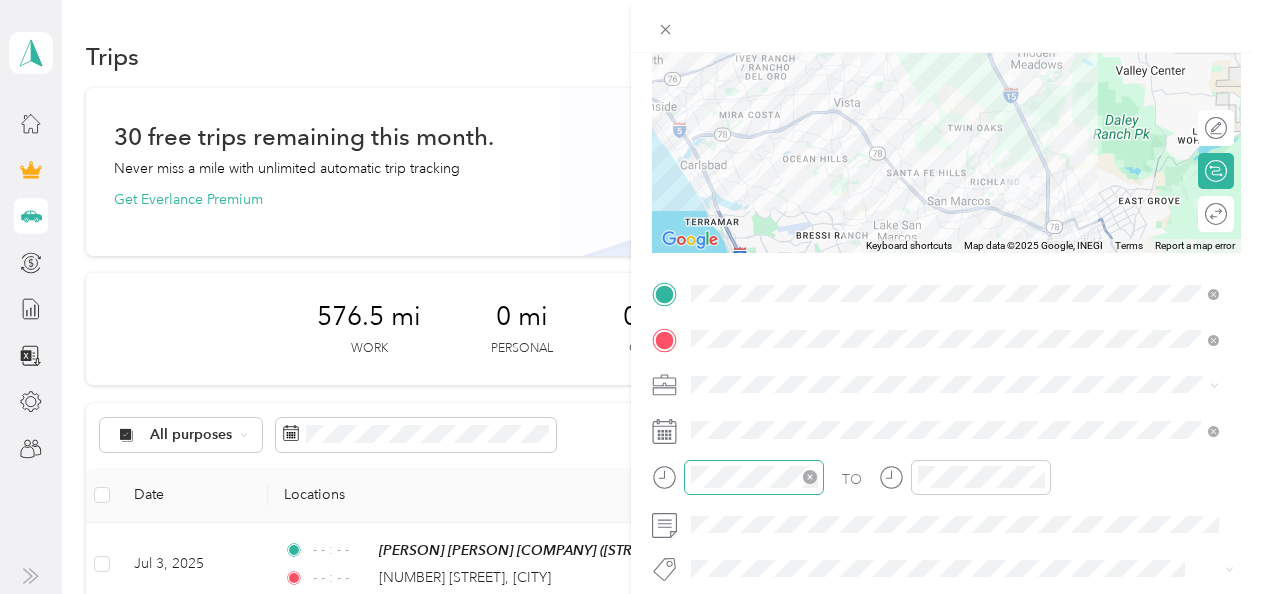 click 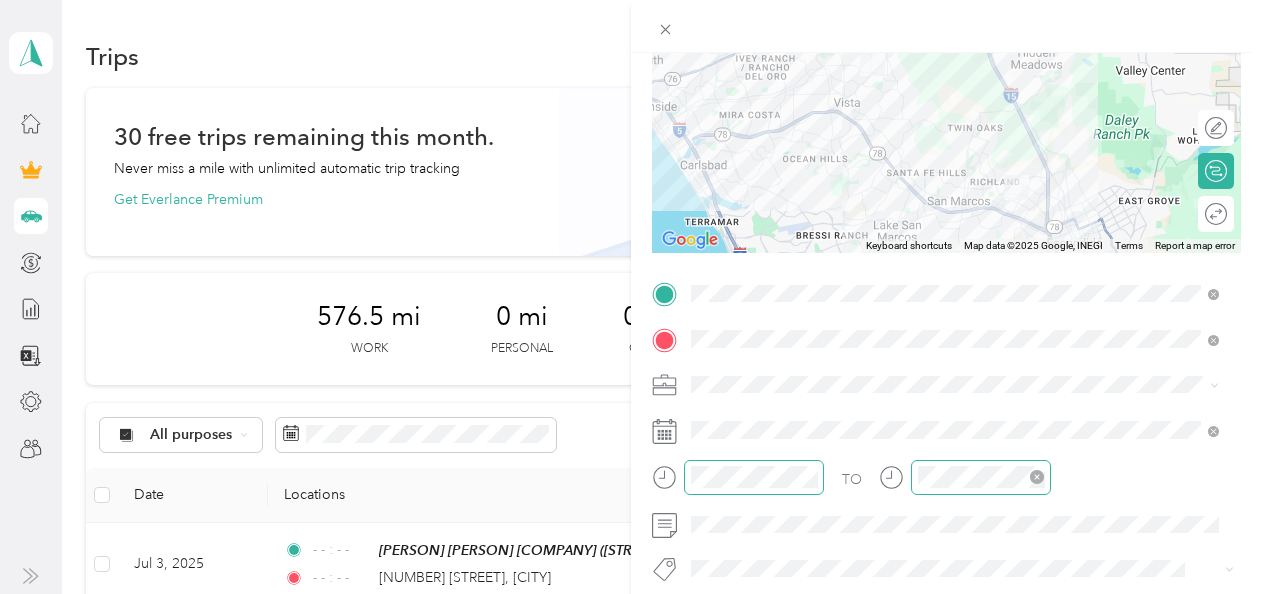 click 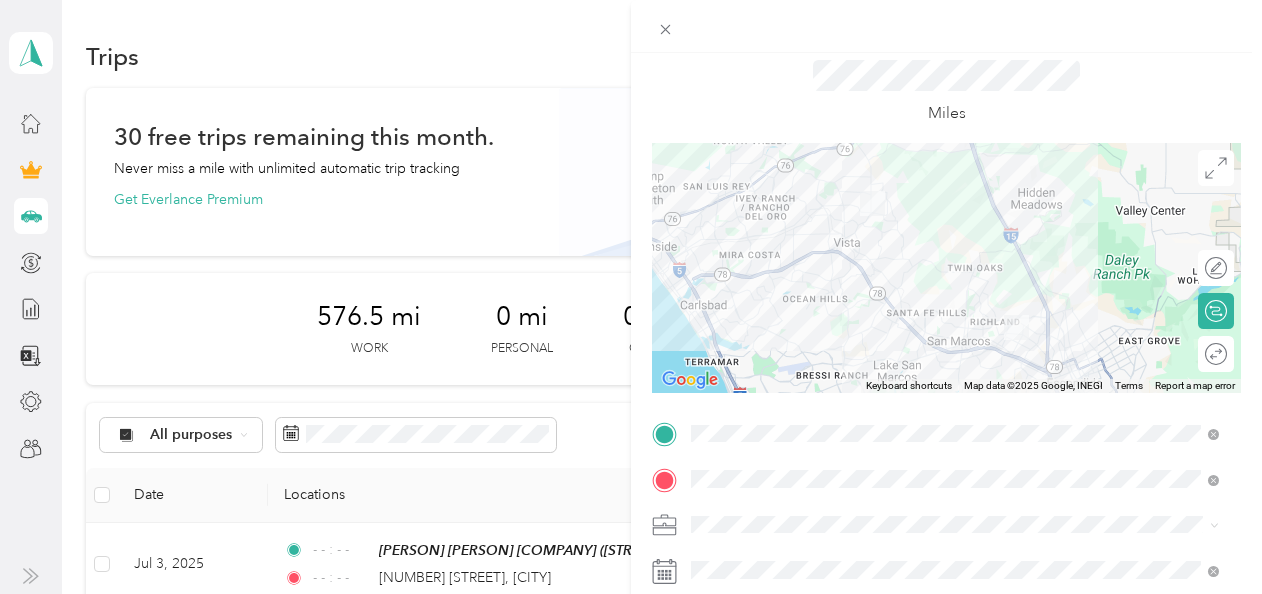 scroll, scrollTop: 0, scrollLeft: 0, axis: both 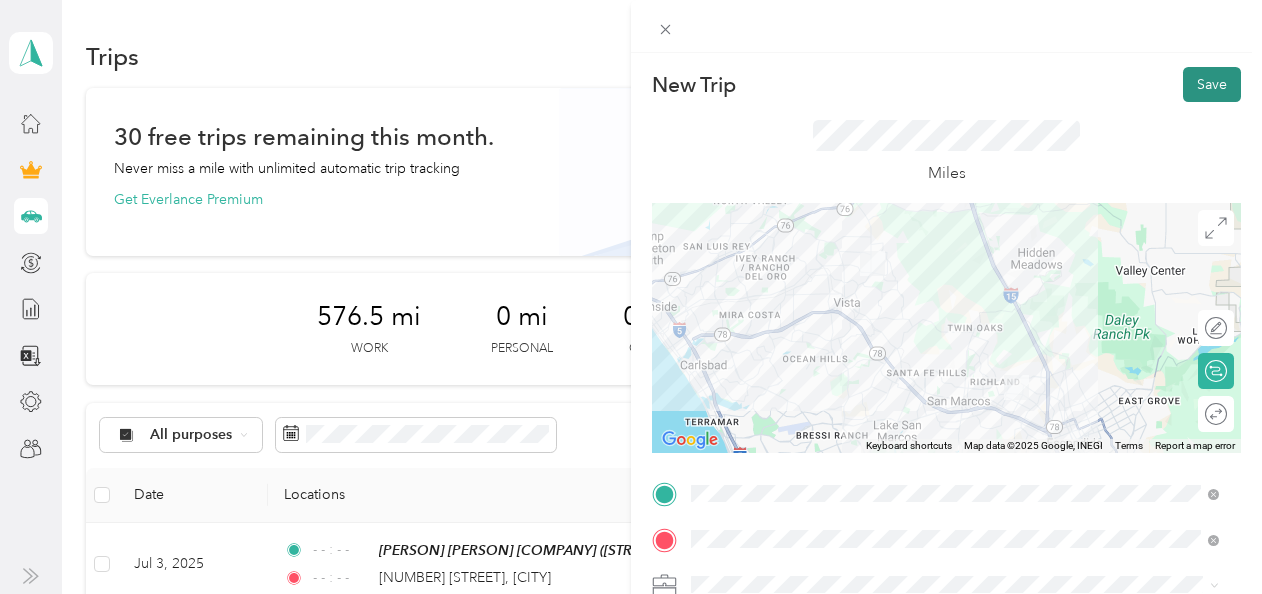click on "Save" at bounding box center [1212, 84] 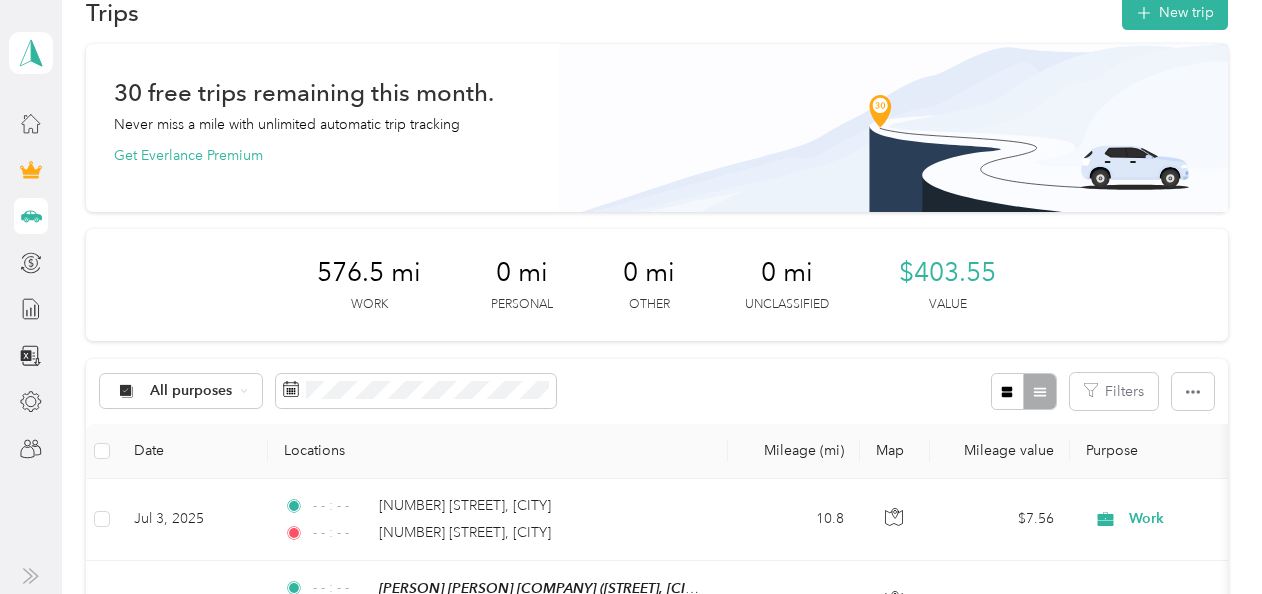 scroll, scrollTop: 0, scrollLeft: 0, axis: both 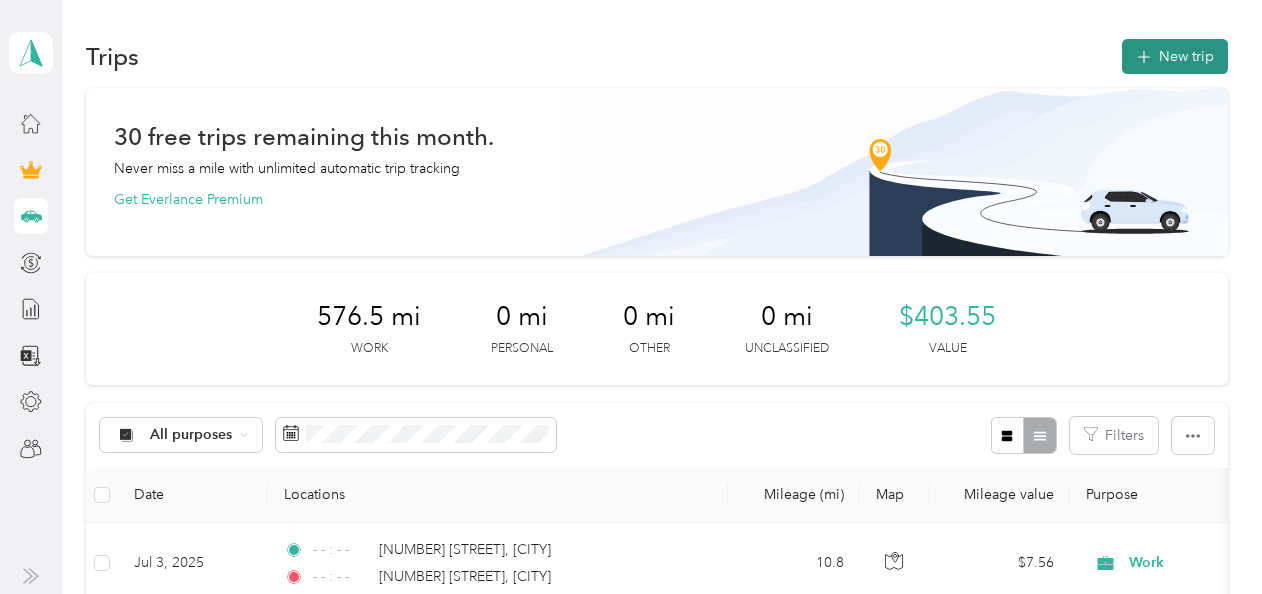 click on "New trip" at bounding box center (1175, 56) 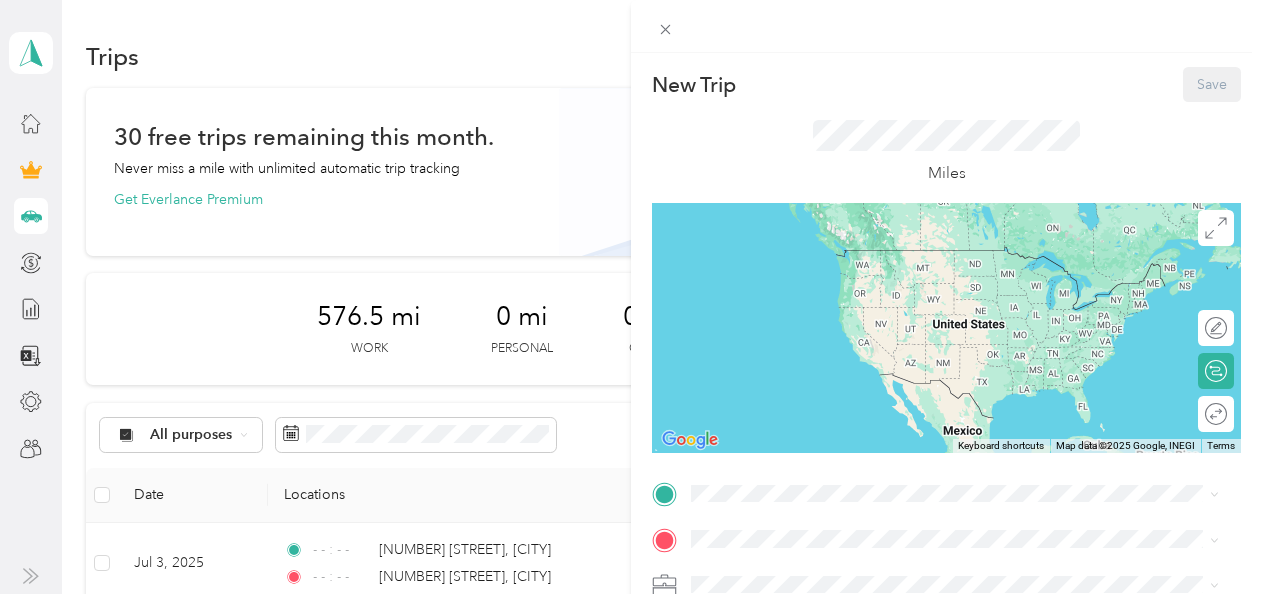 click on "[PERSON] [PERSON] [COMPANY]" at bounding box center (842, 250) 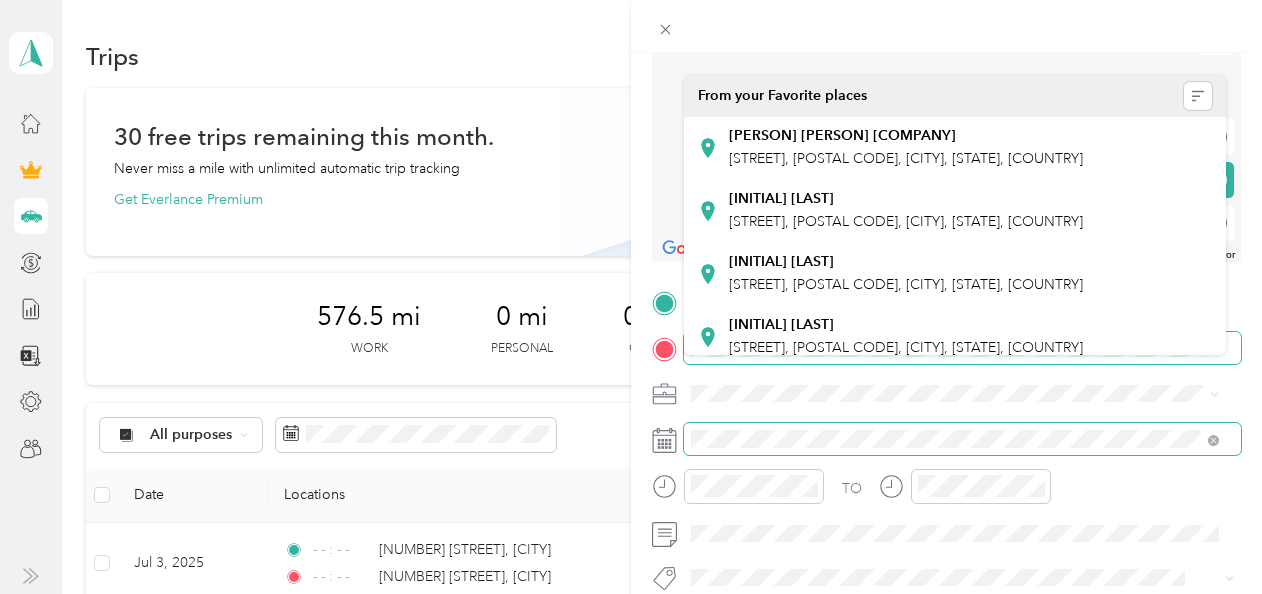 scroll, scrollTop: 200, scrollLeft: 0, axis: vertical 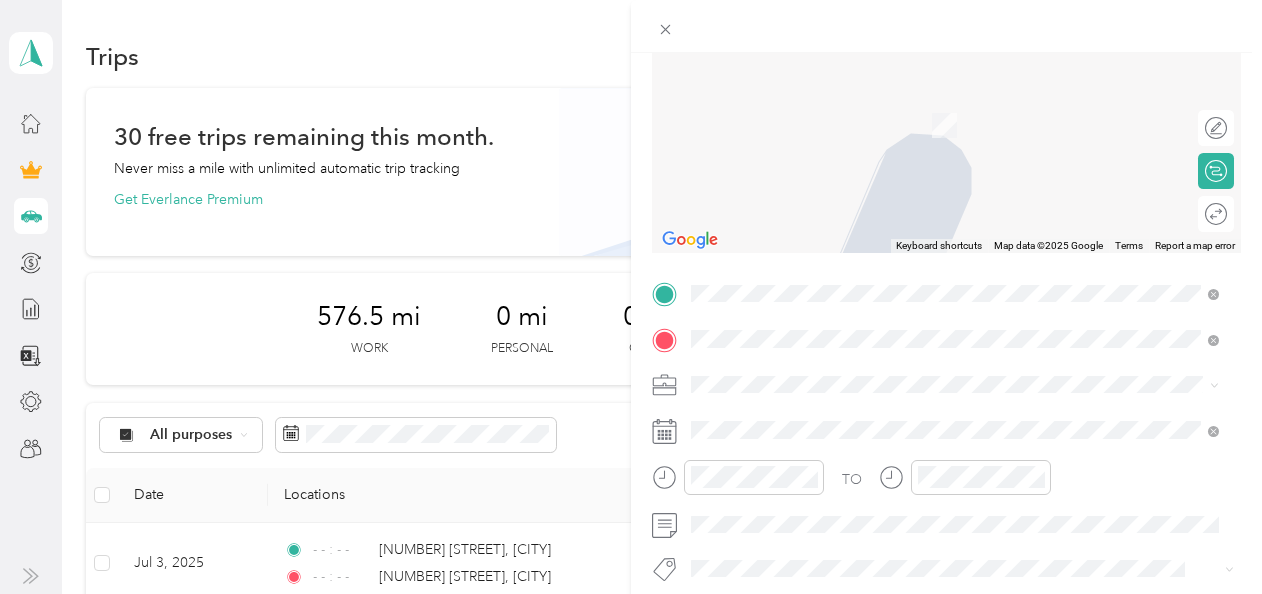 click on "[STREET_NAME]
[CITY], [STATE] [POSTAL_CODE], [COUNTRY]" at bounding box center (873, 104) 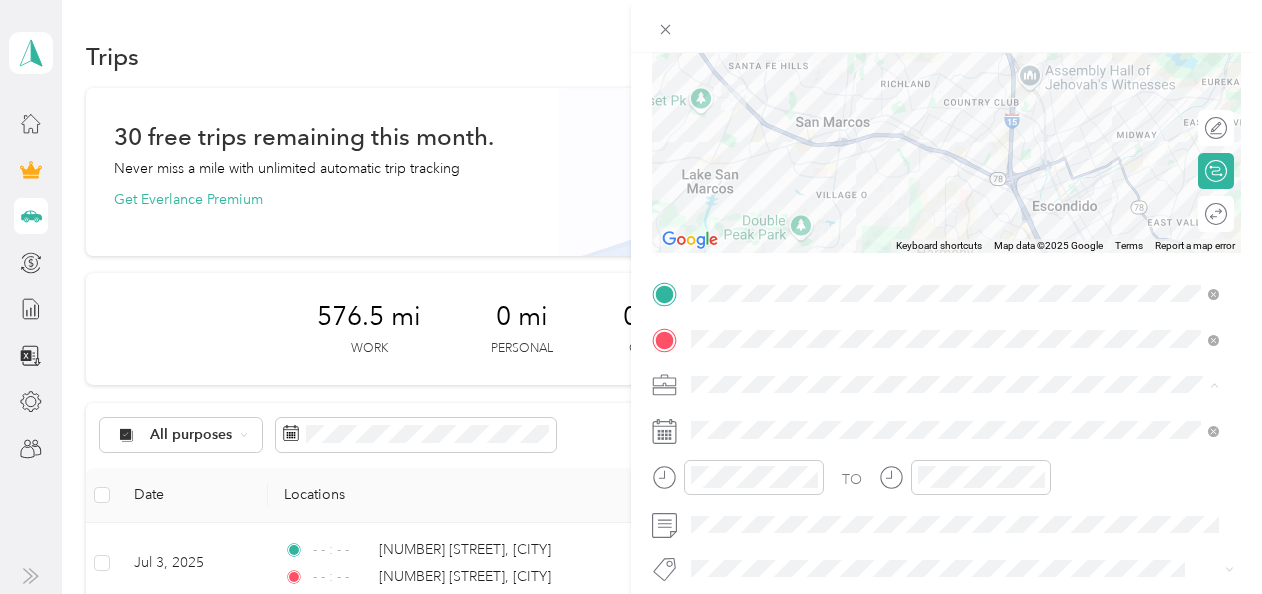 click on "Work" at bounding box center [955, 104] 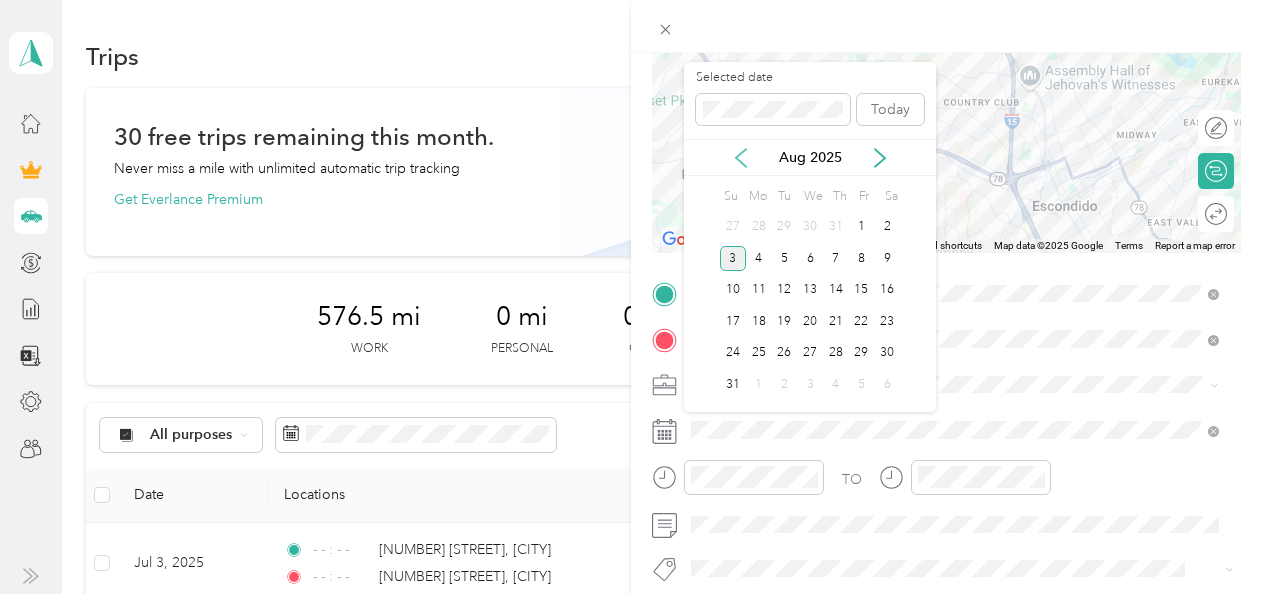 drag, startPoint x: 739, startPoint y: 152, endPoint x: 796, endPoint y: 205, distance: 77.83315 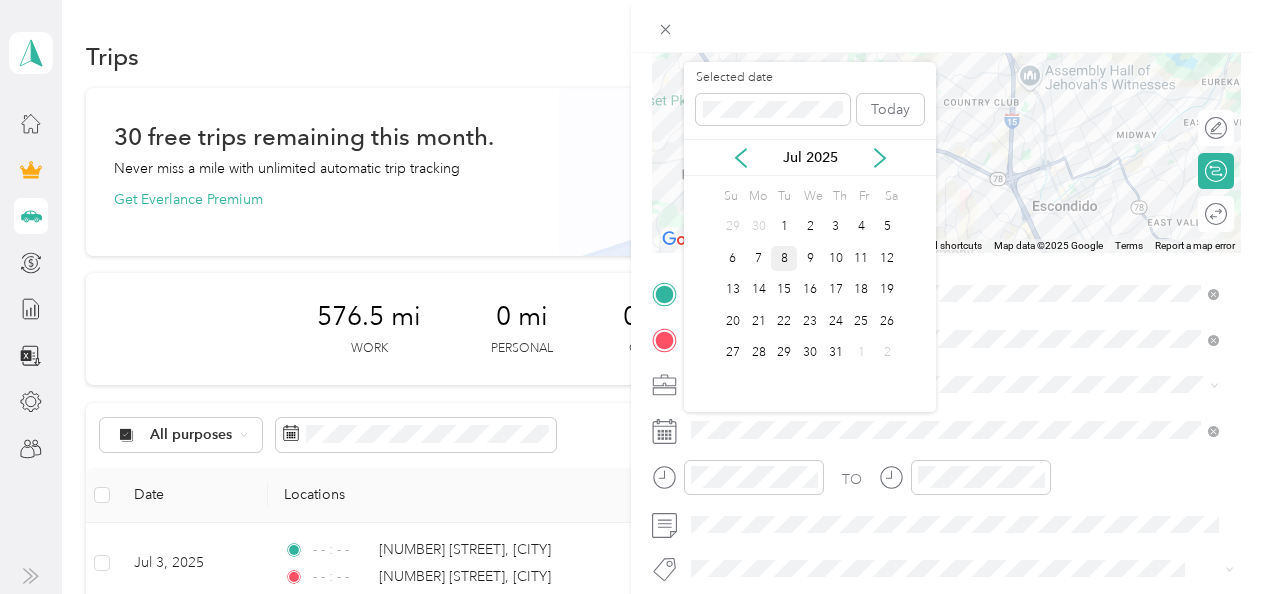 click on "8" at bounding box center (784, 258) 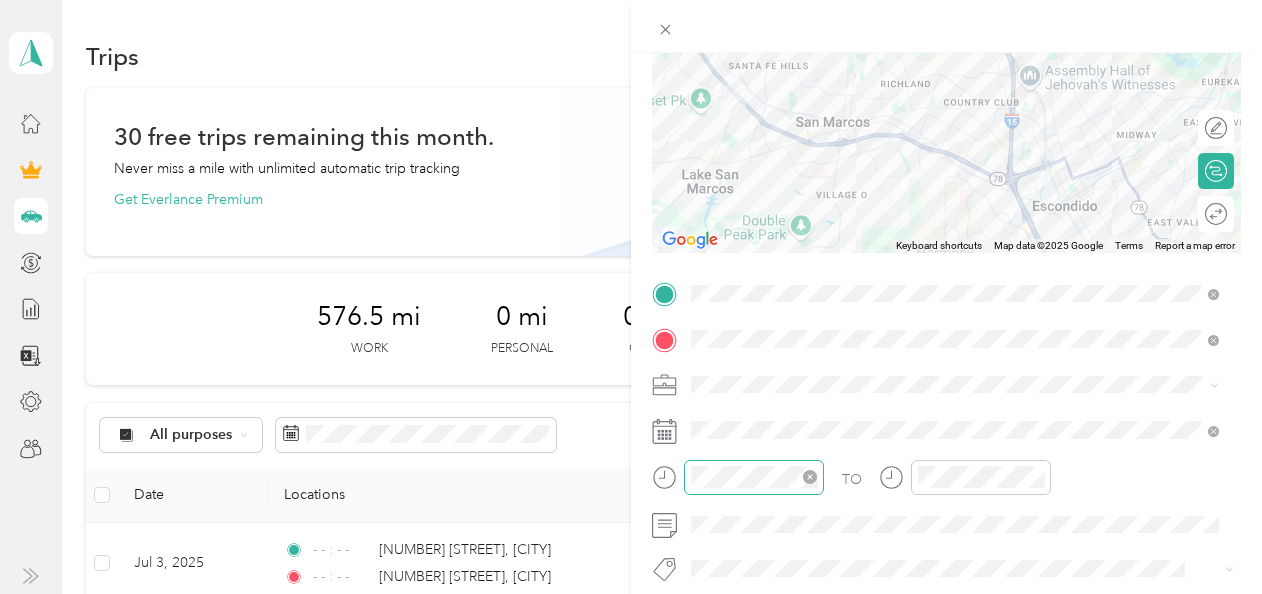click 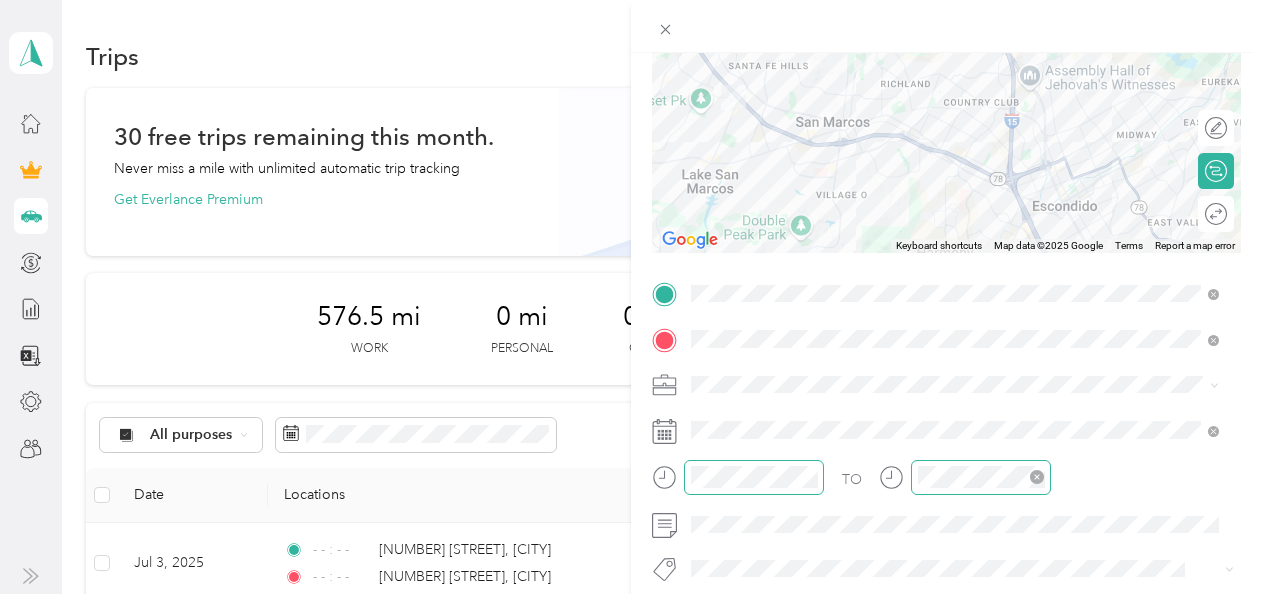 click 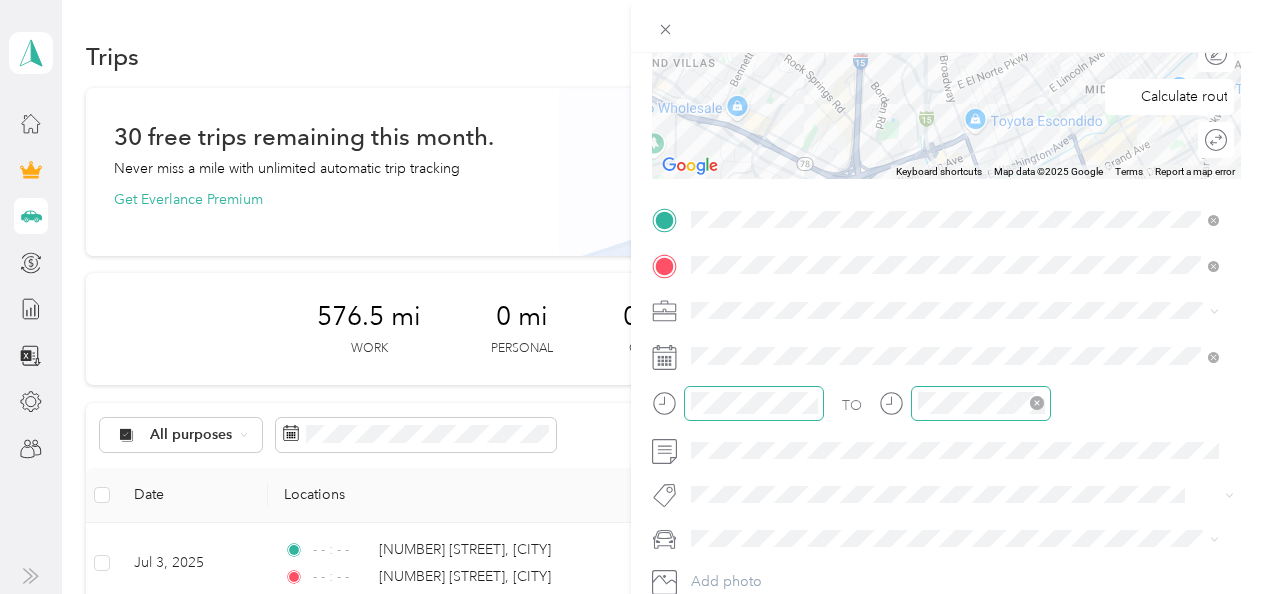scroll, scrollTop: 400, scrollLeft: 0, axis: vertical 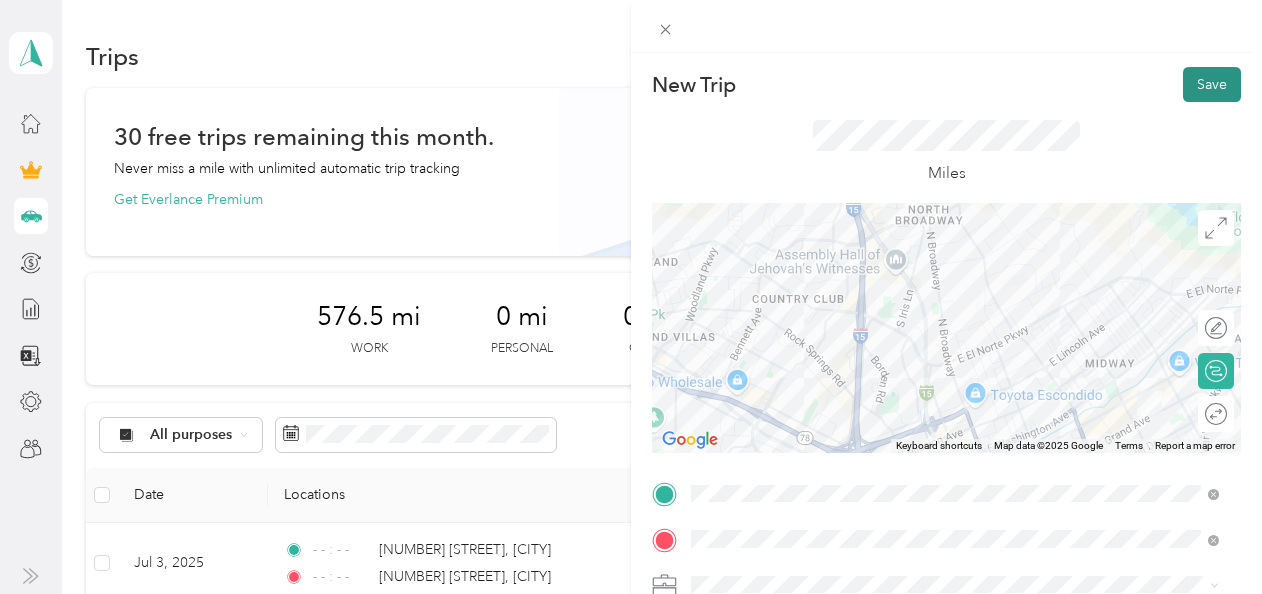 click on "Save" at bounding box center [1212, 84] 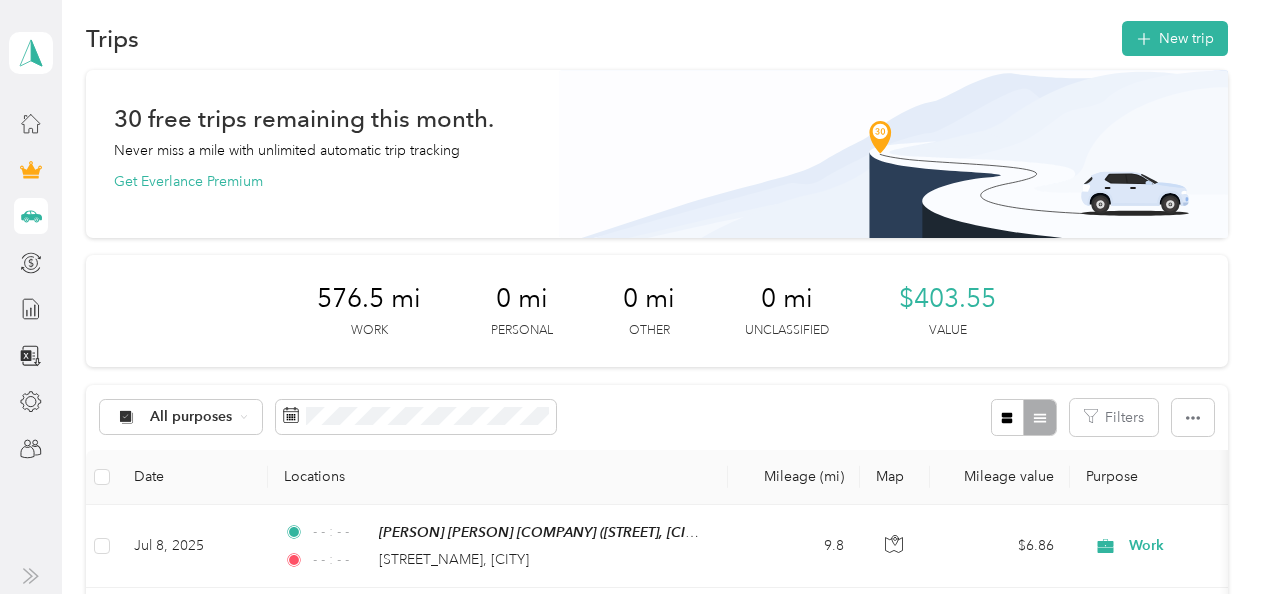 scroll, scrollTop: 0, scrollLeft: 0, axis: both 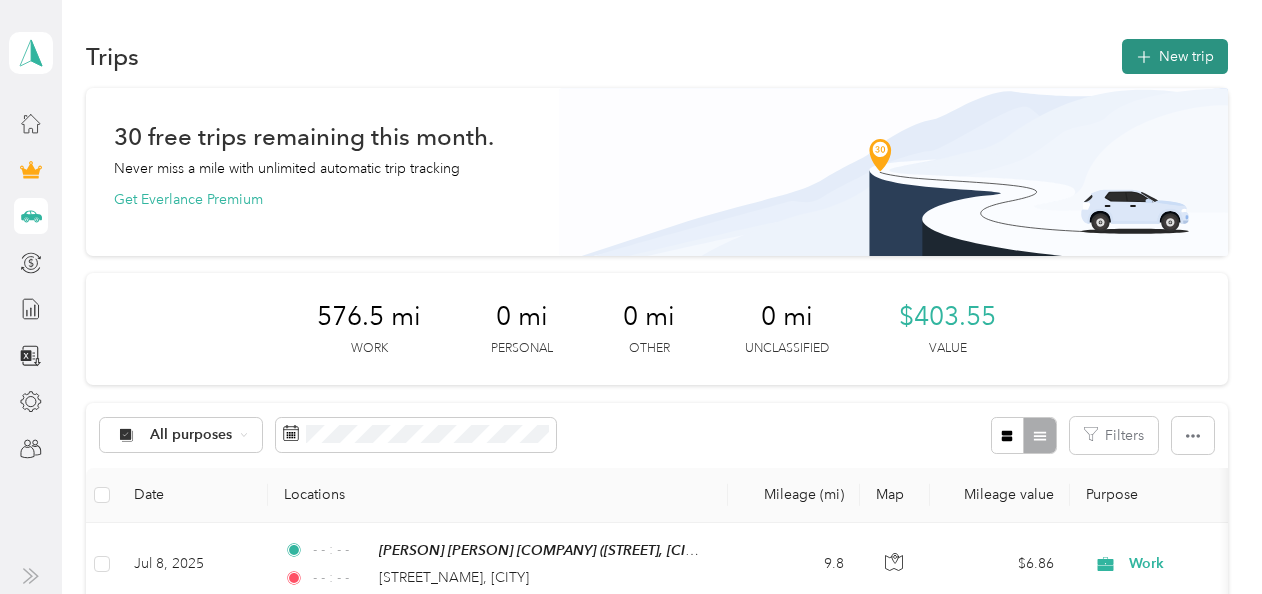 click at bounding box center (1144, 56) 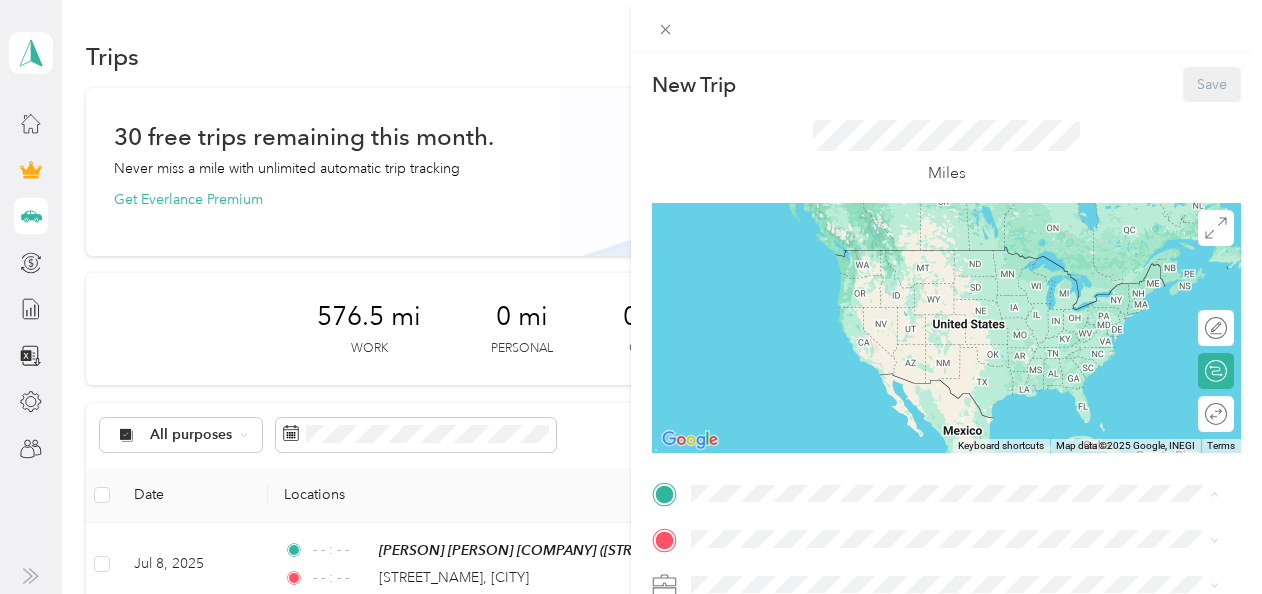 click on "[PERSON] [PERSON] [COMPANY] [STREET], [POSTAL_CODE], [CITY], [STATE], [COUNTRY]" at bounding box center [906, 269] 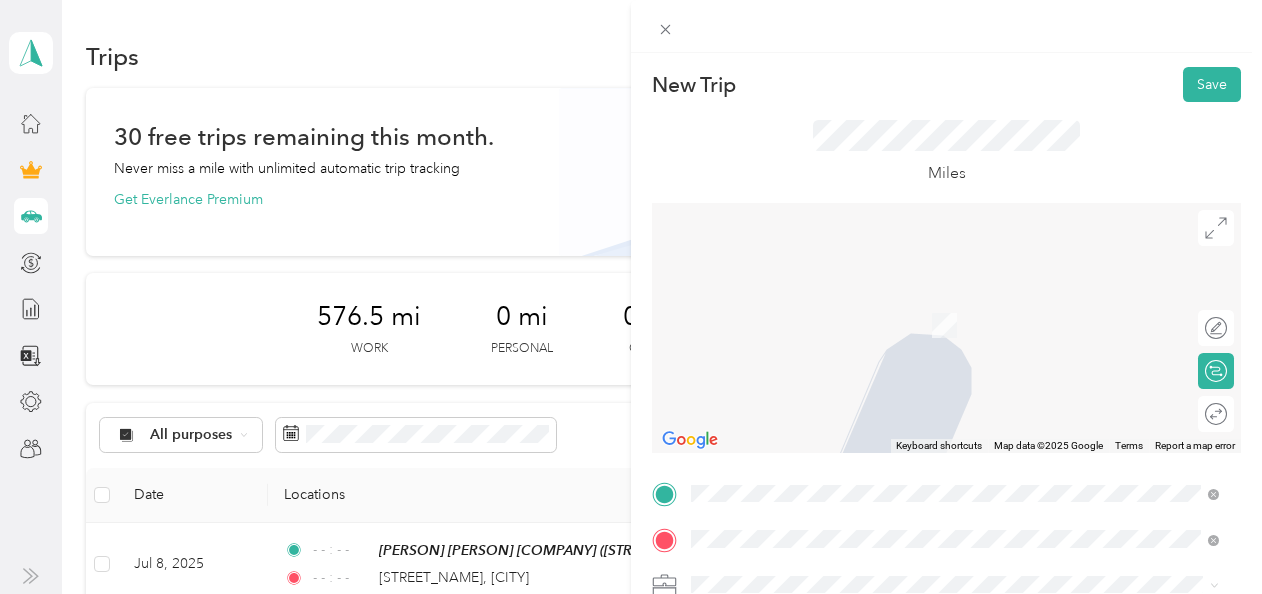 click on "[NUMBER] [STREET]
[CITY], [STATE] [POSTAL_CODE], [COUNTRY]" at bounding box center (873, 304) 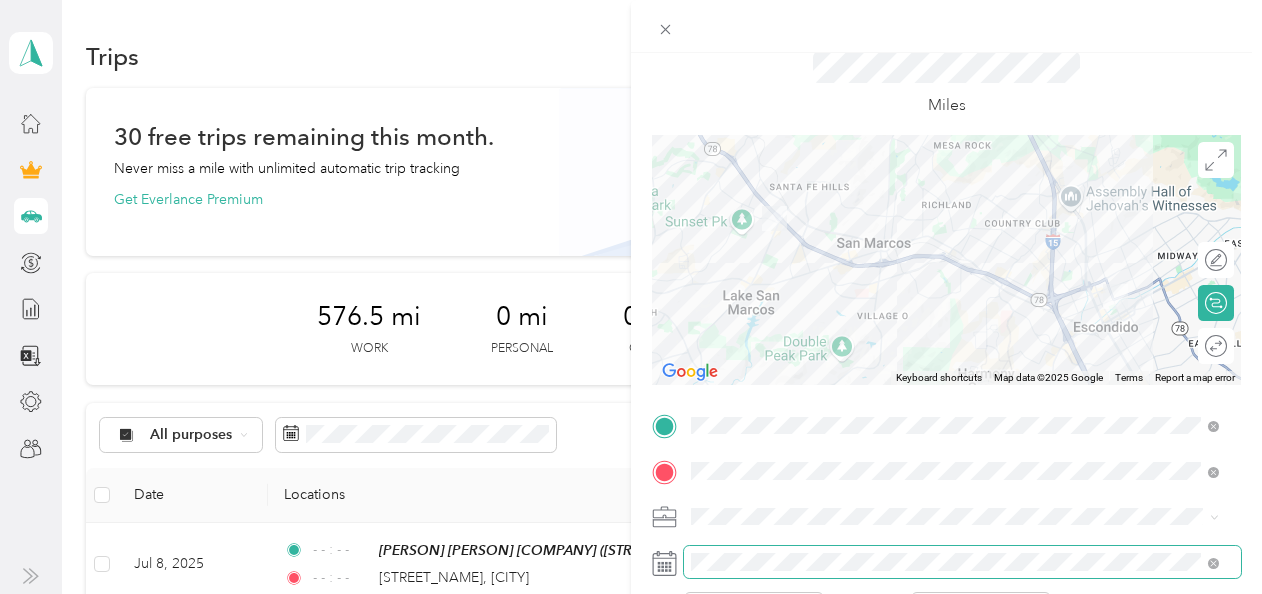 scroll, scrollTop: 100, scrollLeft: 0, axis: vertical 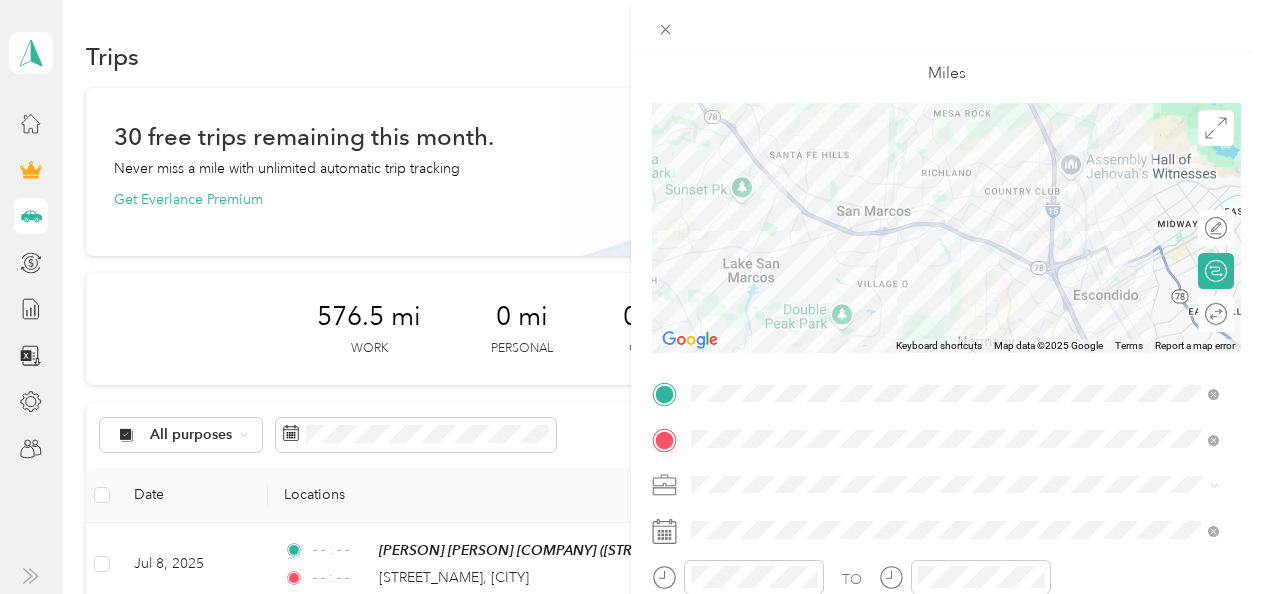 click on "Work" at bounding box center [715, 198] 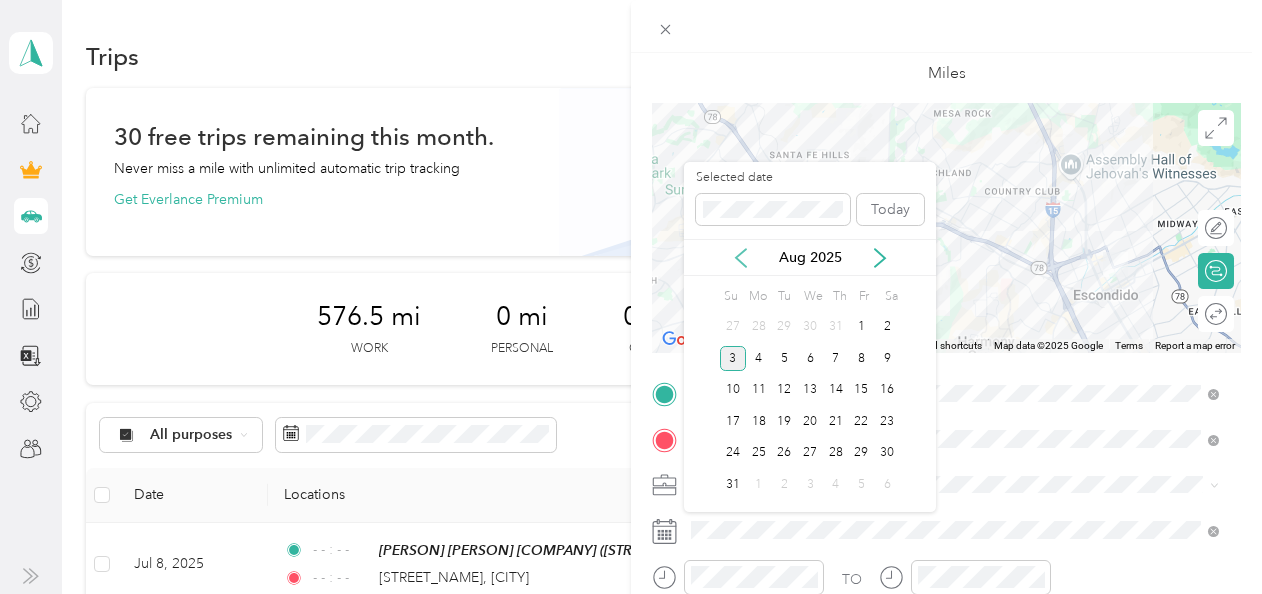 click 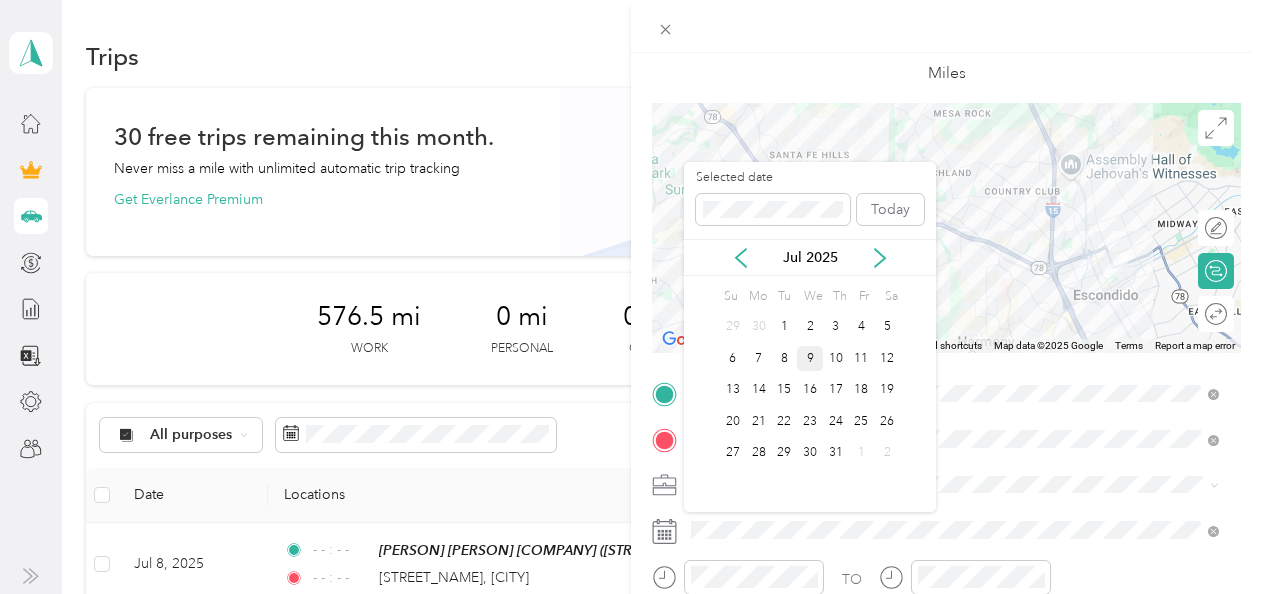 click on "9" at bounding box center (810, 358) 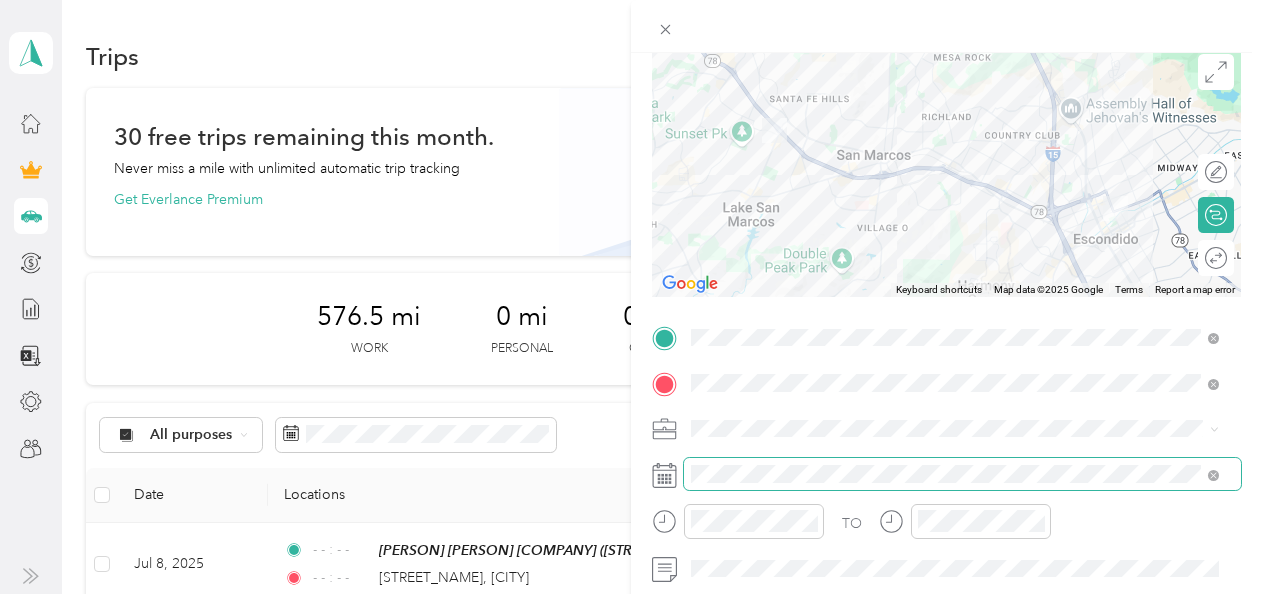 scroll, scrollTop: 200, scrollLeft: 0, axis: vertical 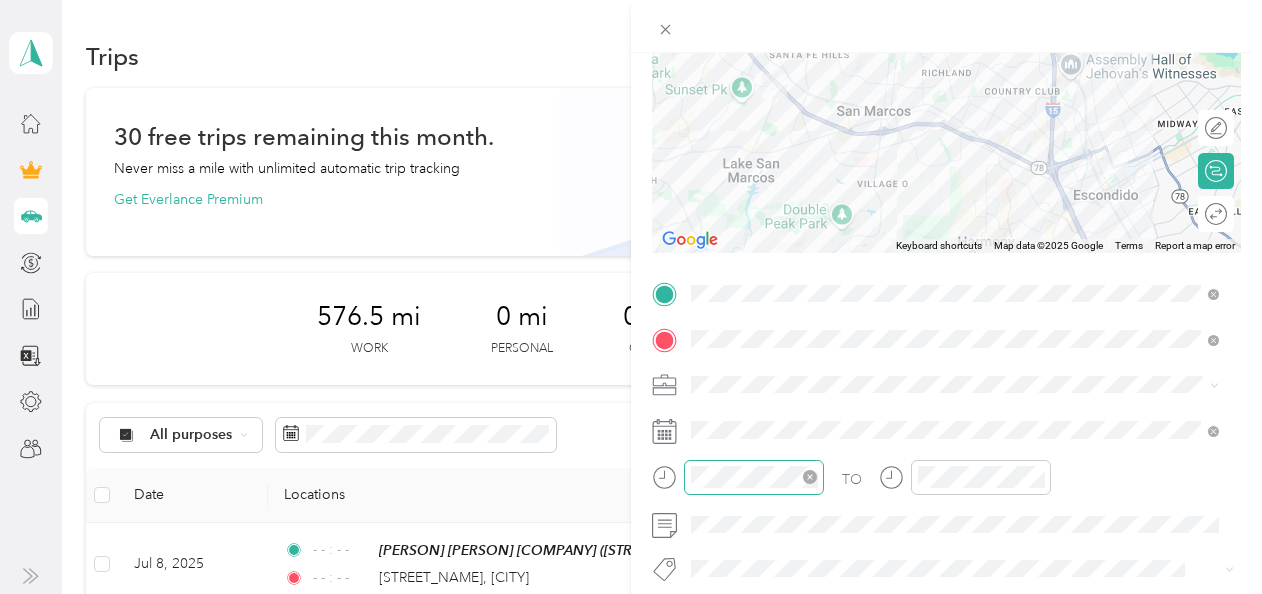 click 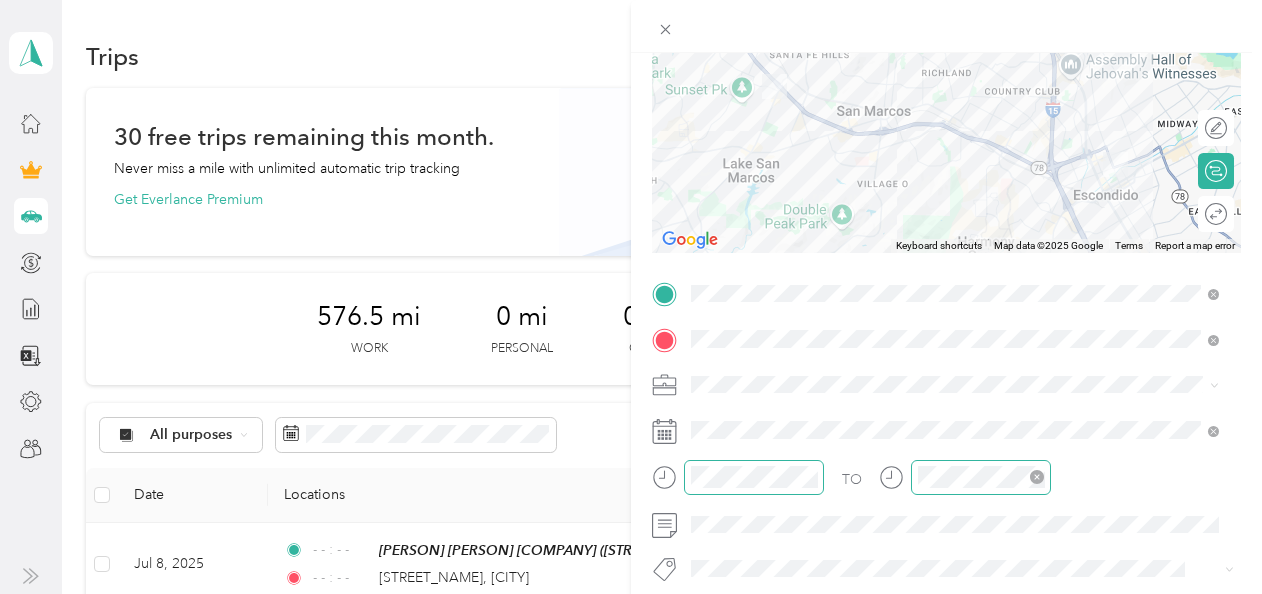 click 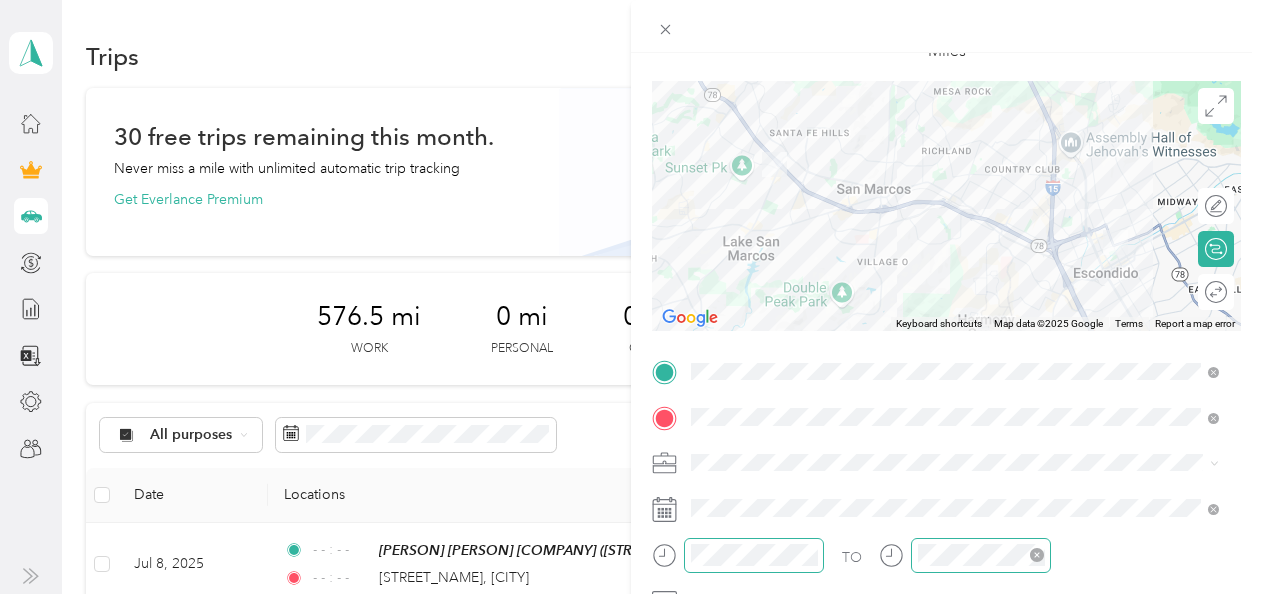 scroll, scrollTop: 0, scrollLeft: 0, axis: both 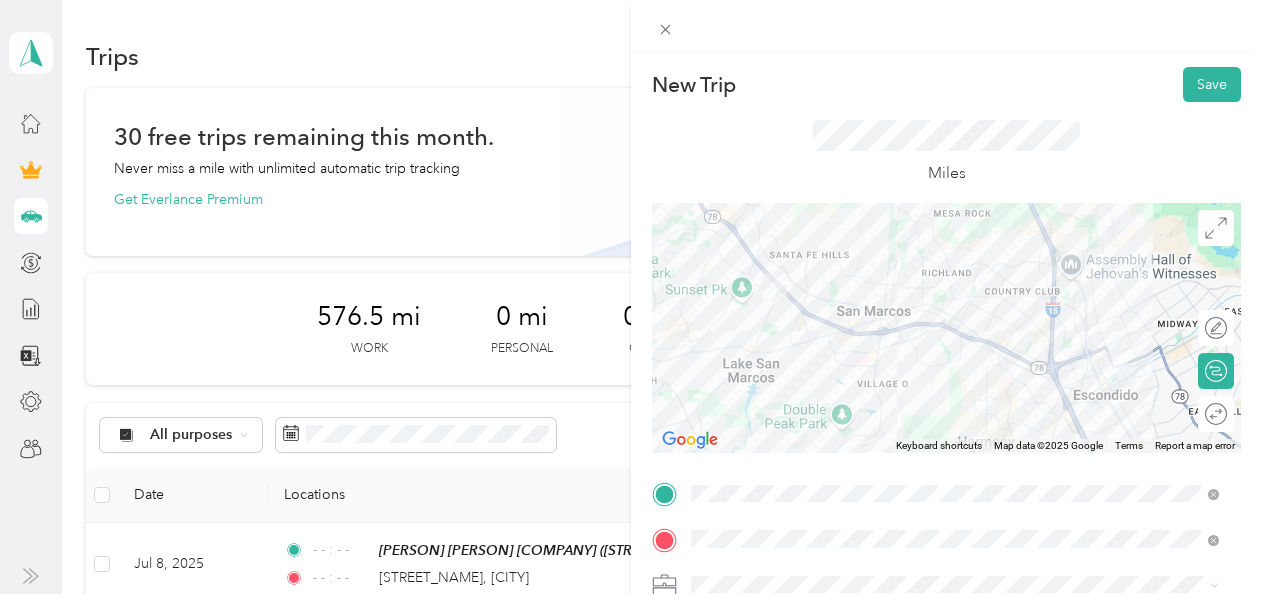 click on "Save" at bounding box center [1212, 84] 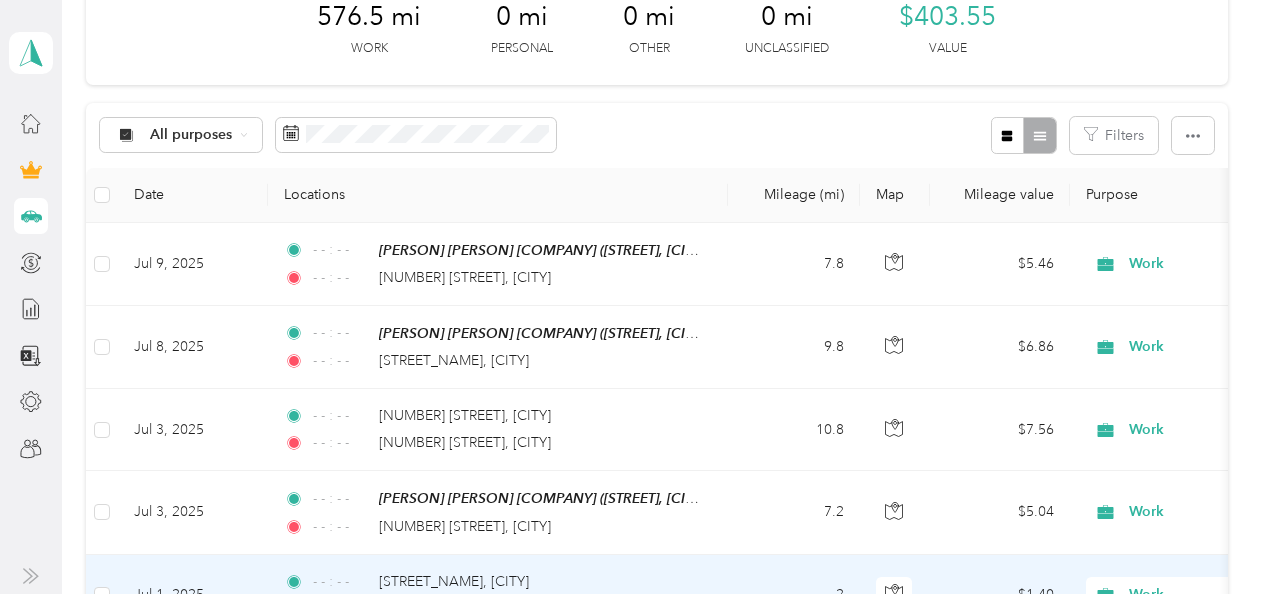 scroll, scrollTop: 0, scrollLeft: 0, axis: both 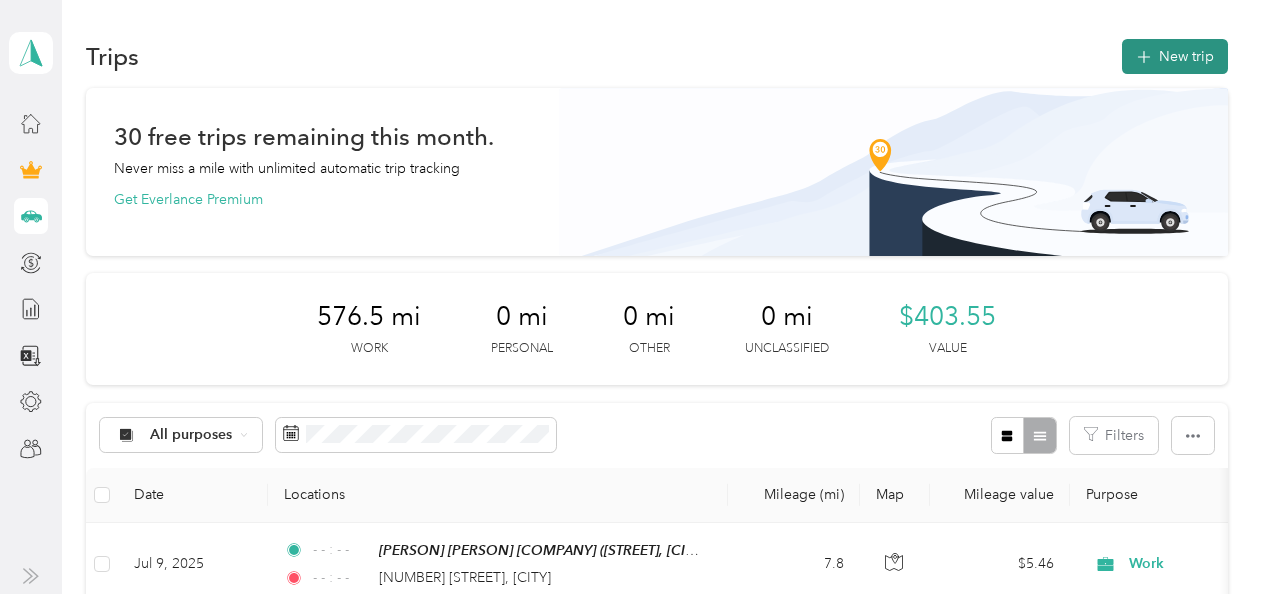 click on "New trip" at bounding box center (1175, 56) 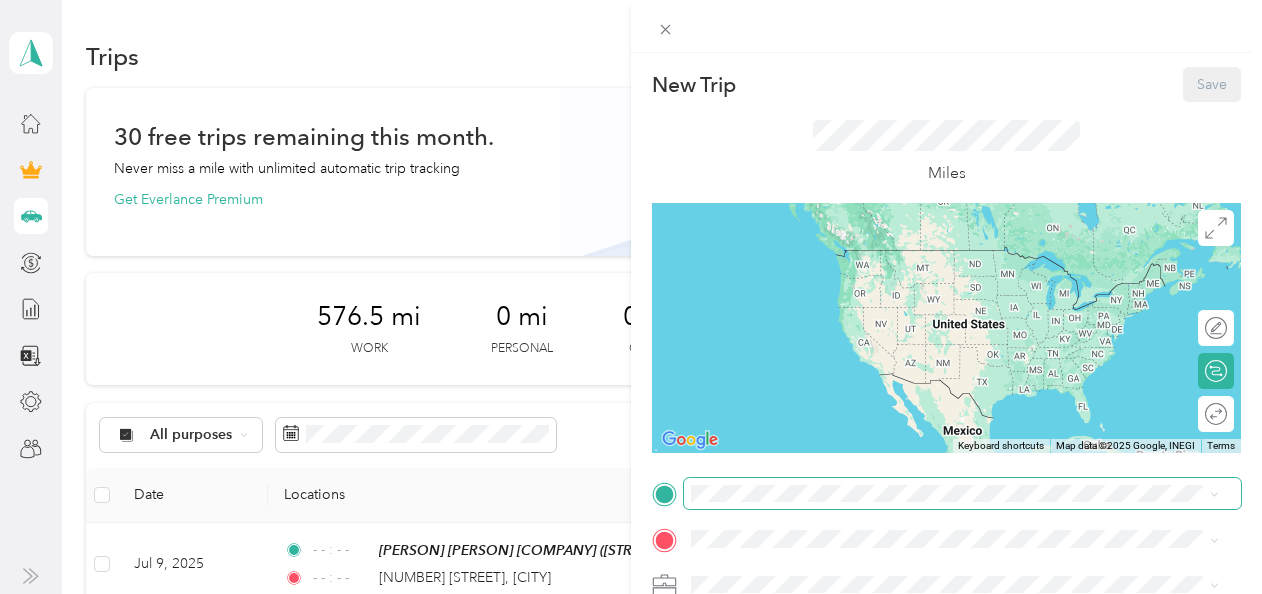 click at bounding box center [962, 494] 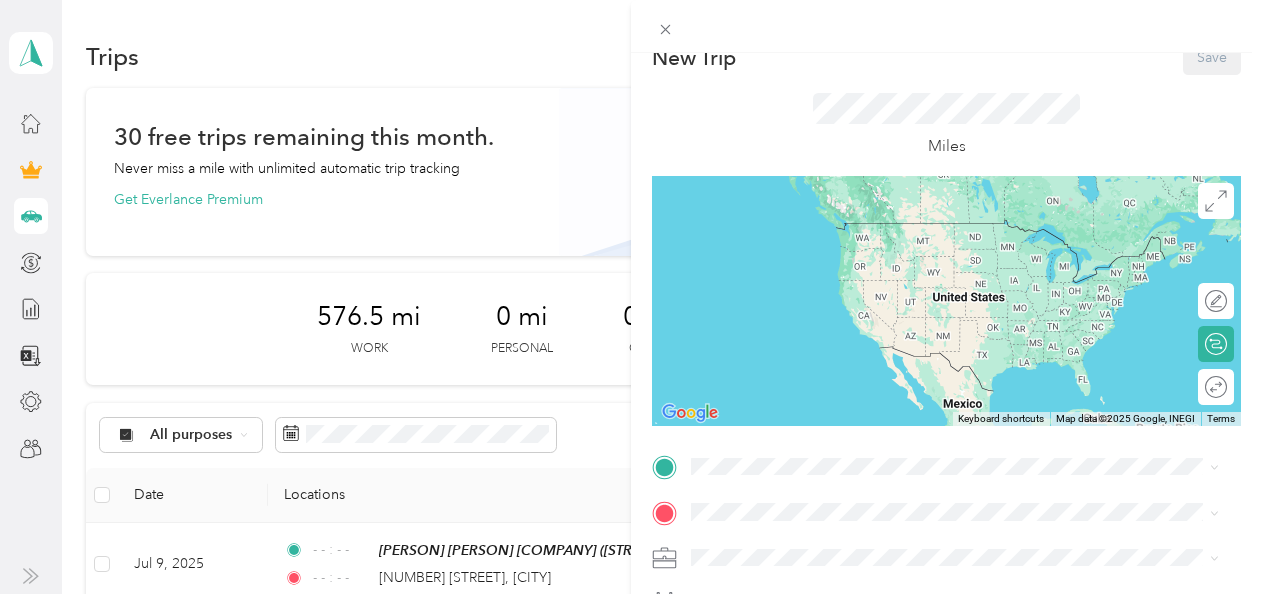 scroll, scrollTop: 9, scrollLeft: 0, axis: vertical 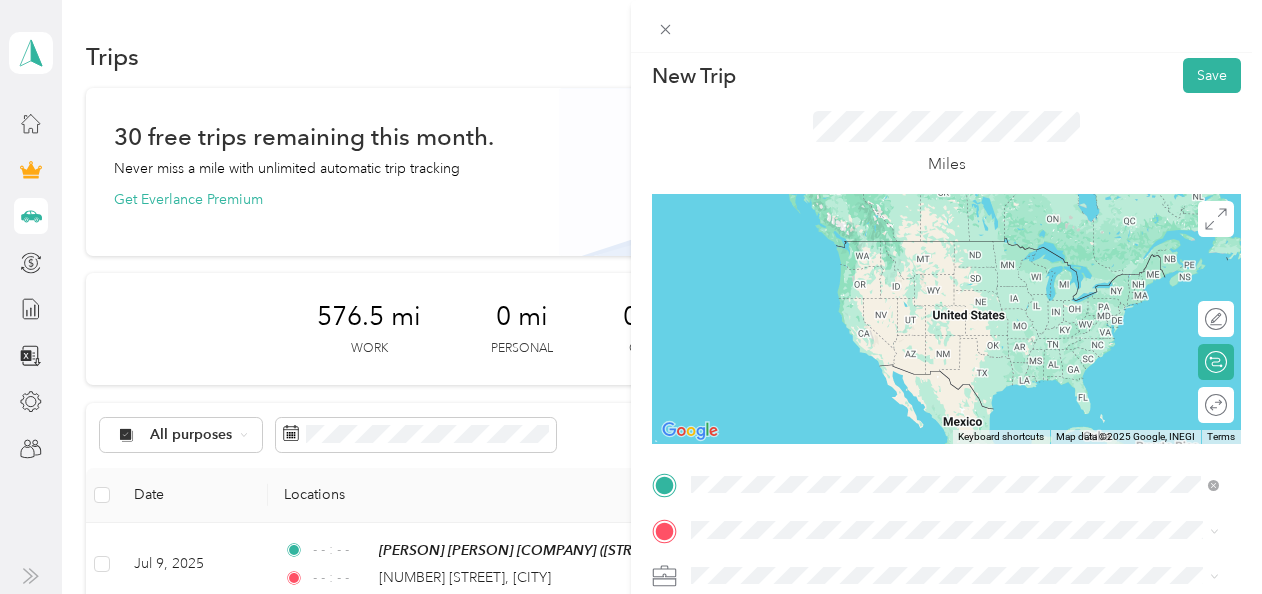 click on "[NUMBER] [STREET]
[CITY], [STATE] [POSTAL CODE], [COUNTRY]" at bounding box center [872, 270] 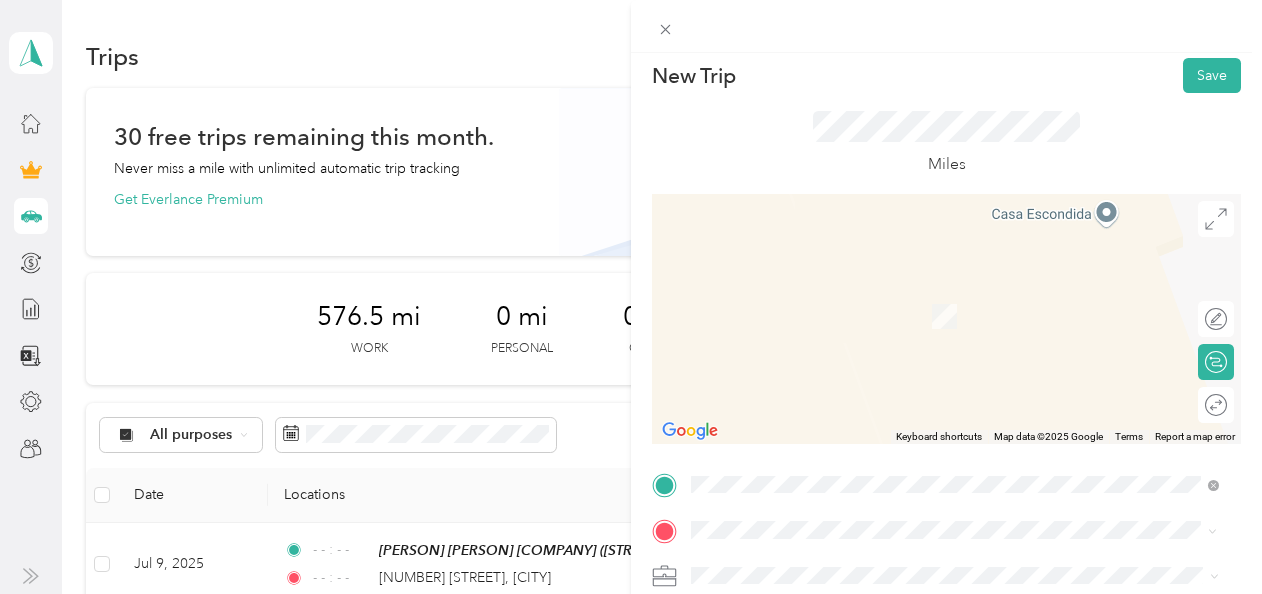 click on "[NUMBER] [STREET]
[CITY], [STATE] [POSTAL_CODE], [COUNTRY]" at bounding box center (873, 294) 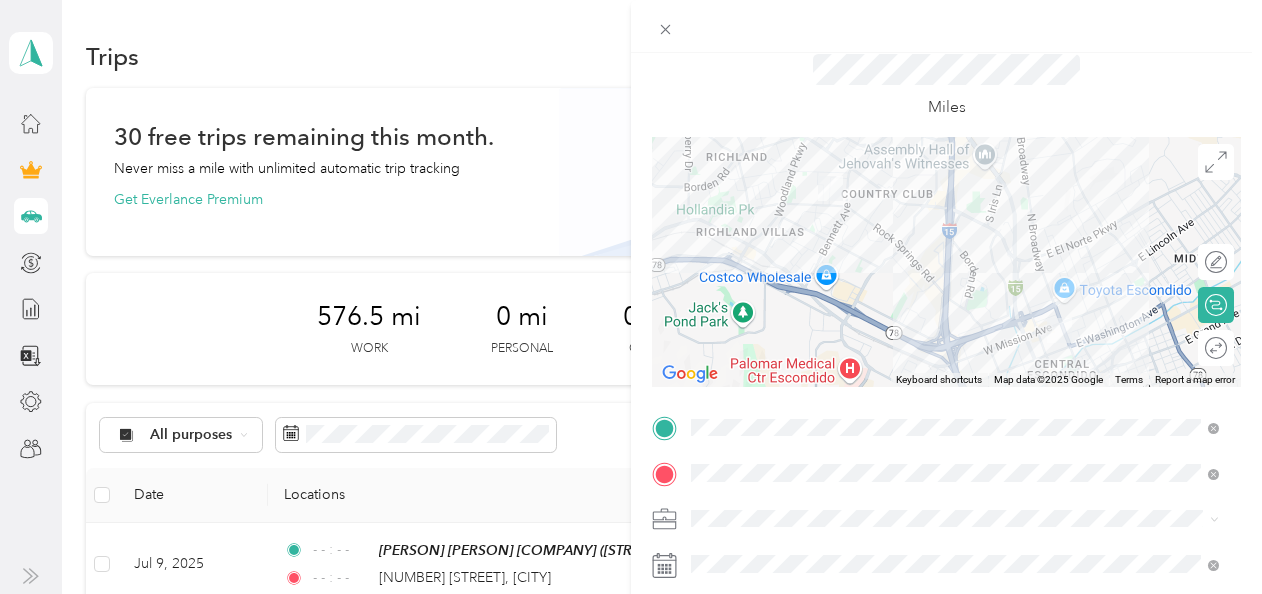 scroll, scrollTop: 109, scrollLeft: 0, axis: vertical 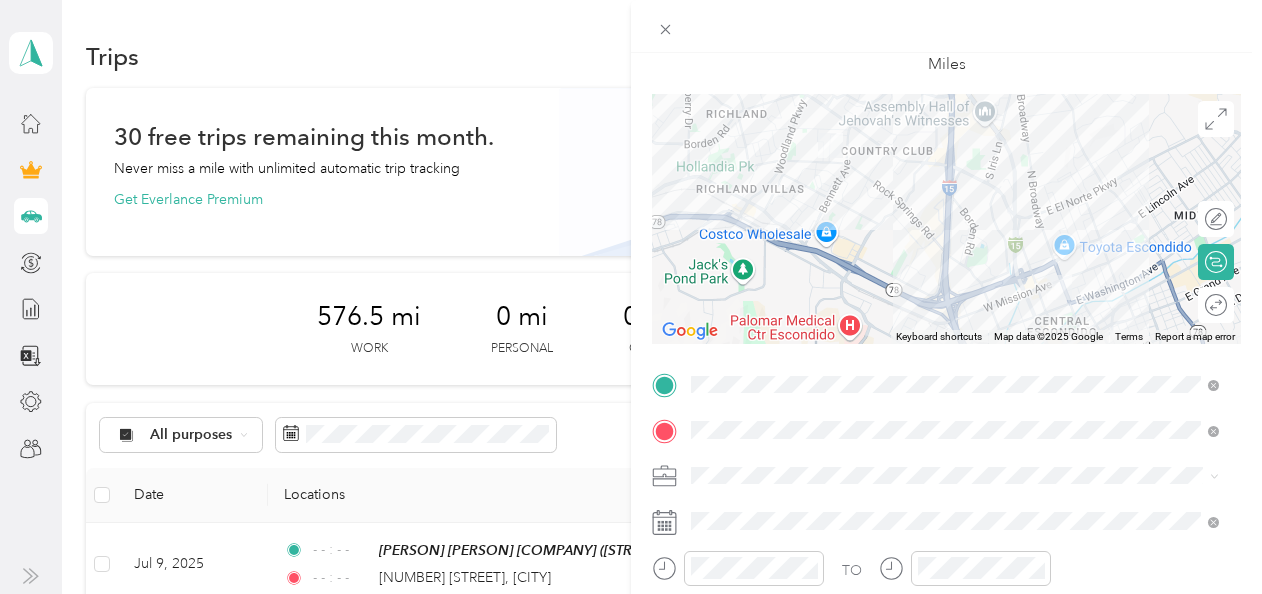 click on "Work" at bounding box center (715, 189) 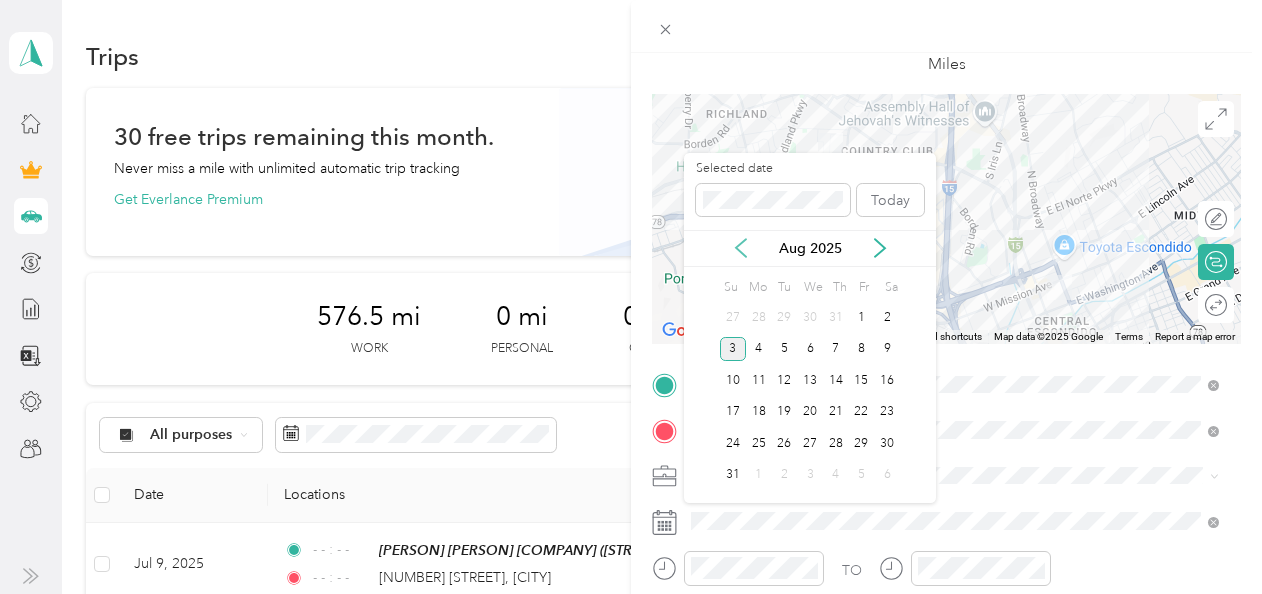 click 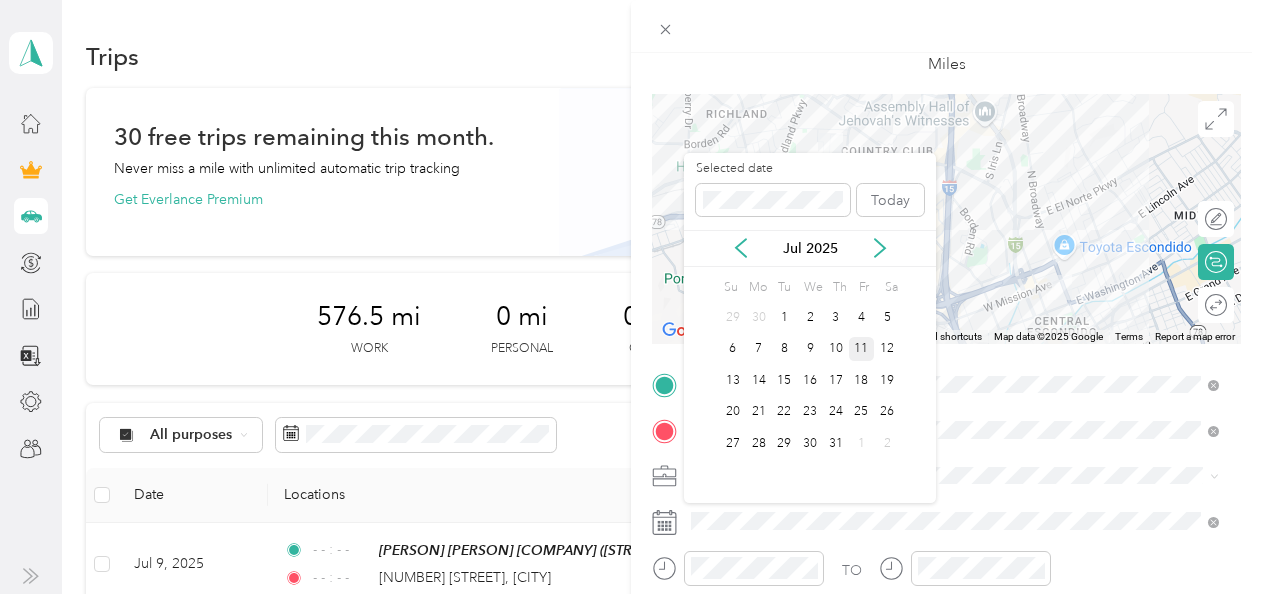 click on "11" at bounding box center (862, 349) 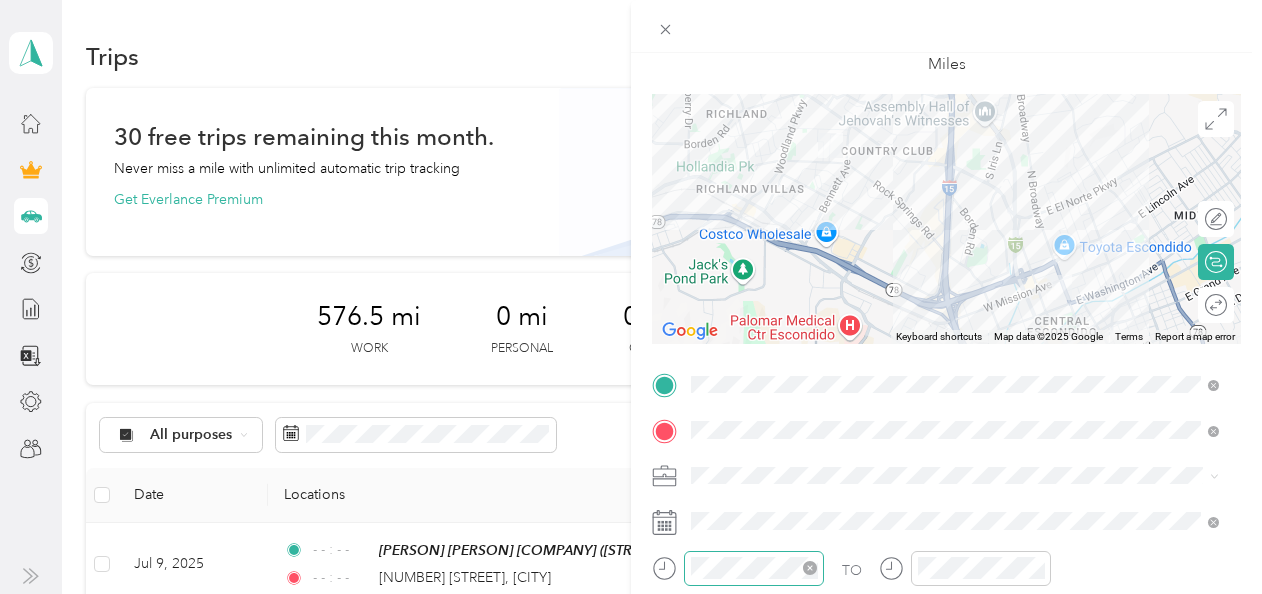 click 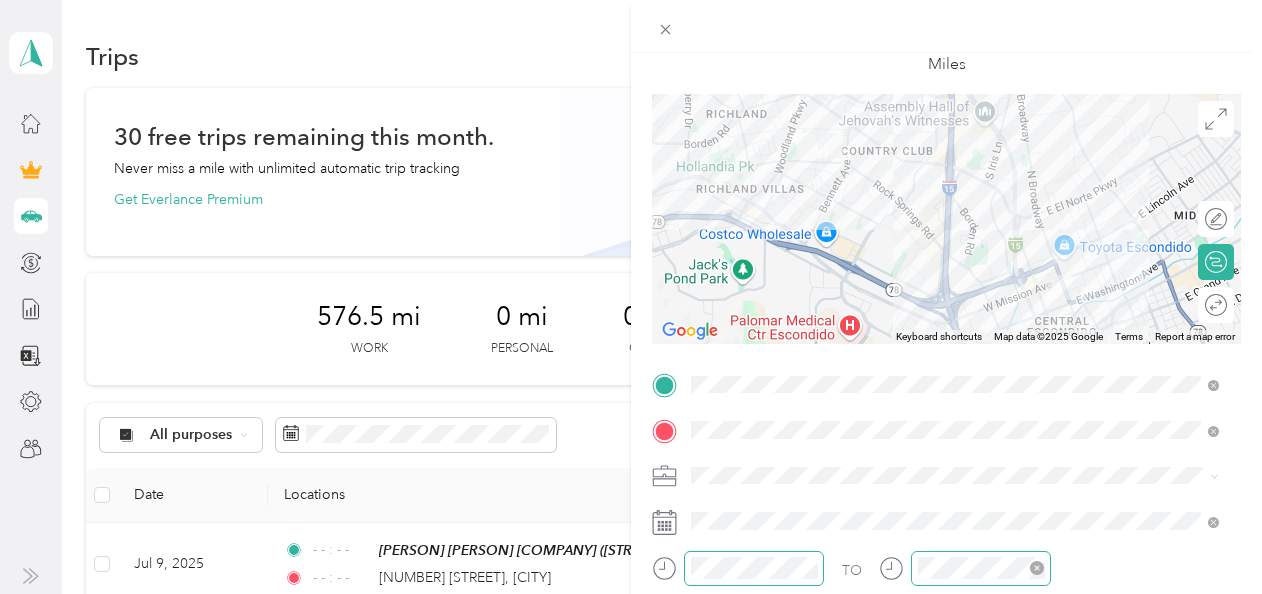 click 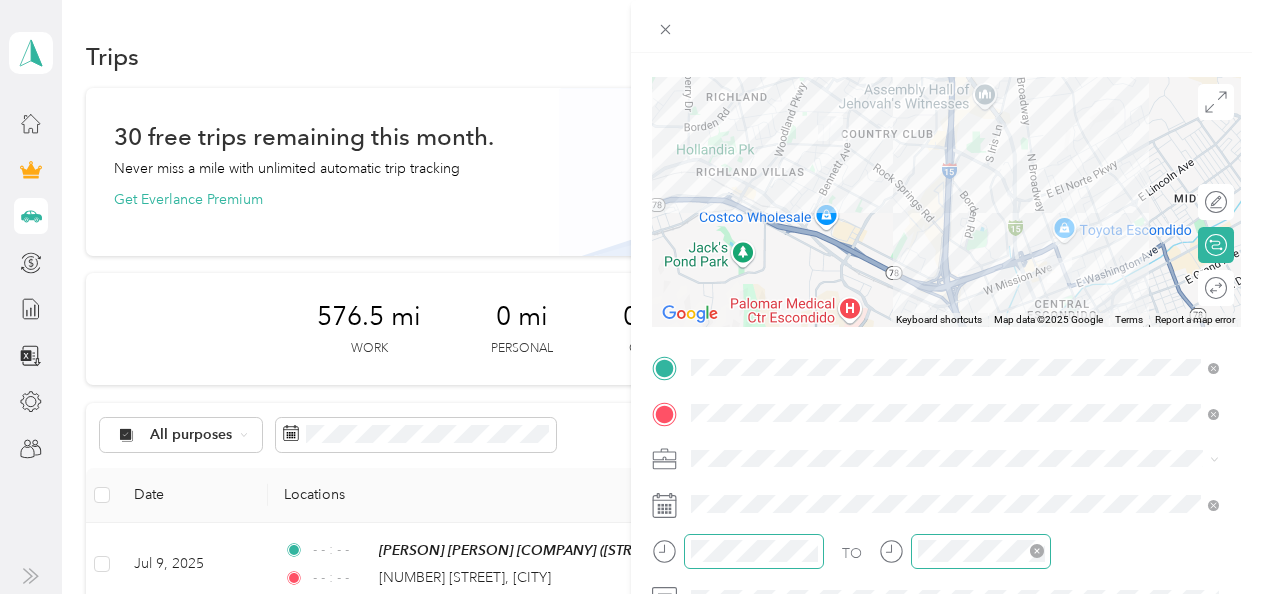 scroll, scrollTop: 0, scrollLeft: 0, axis: both 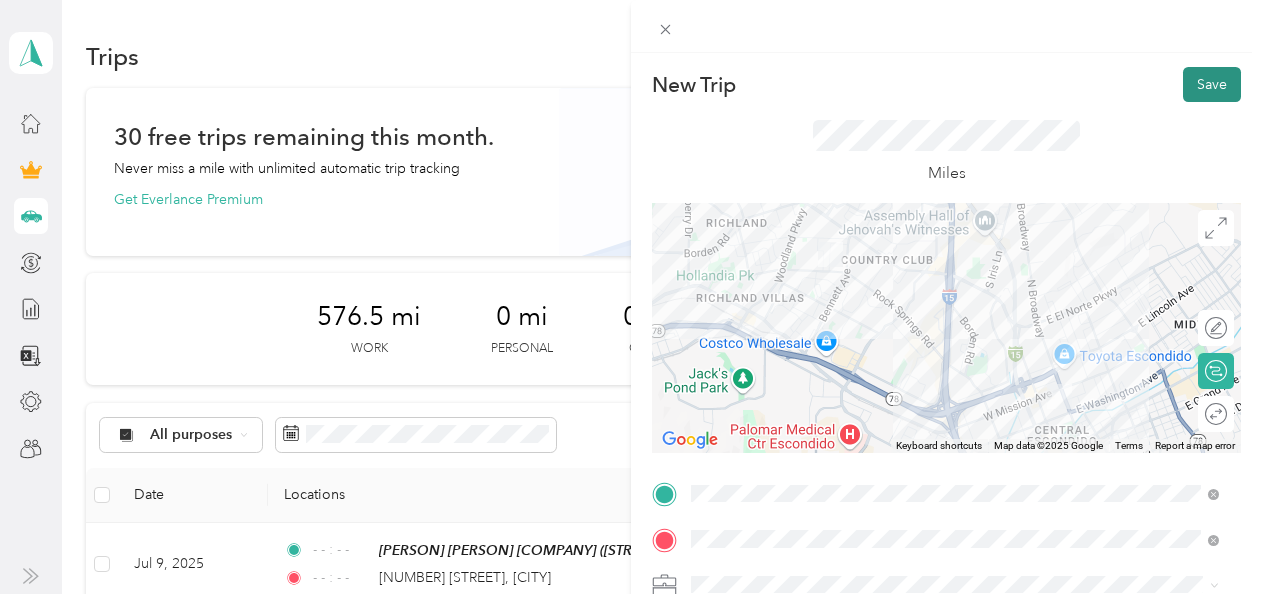 click on "Save" at bounding box center (1212, 84) 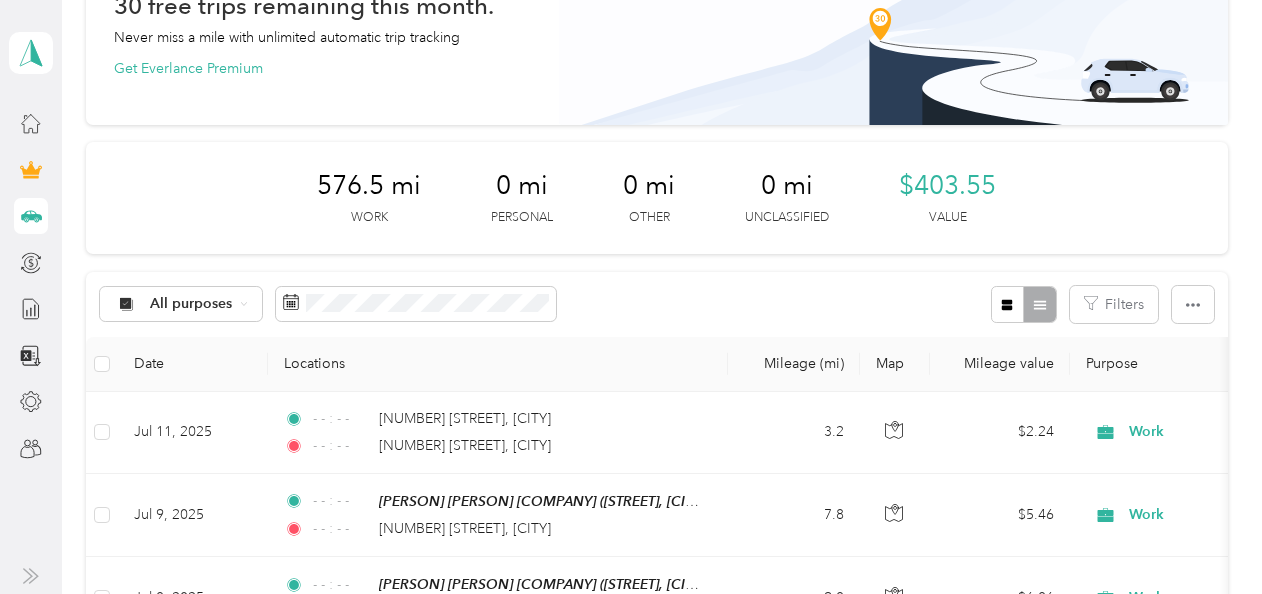 scroll, scrollTop: 0, scrollLeft: 0, axis: both 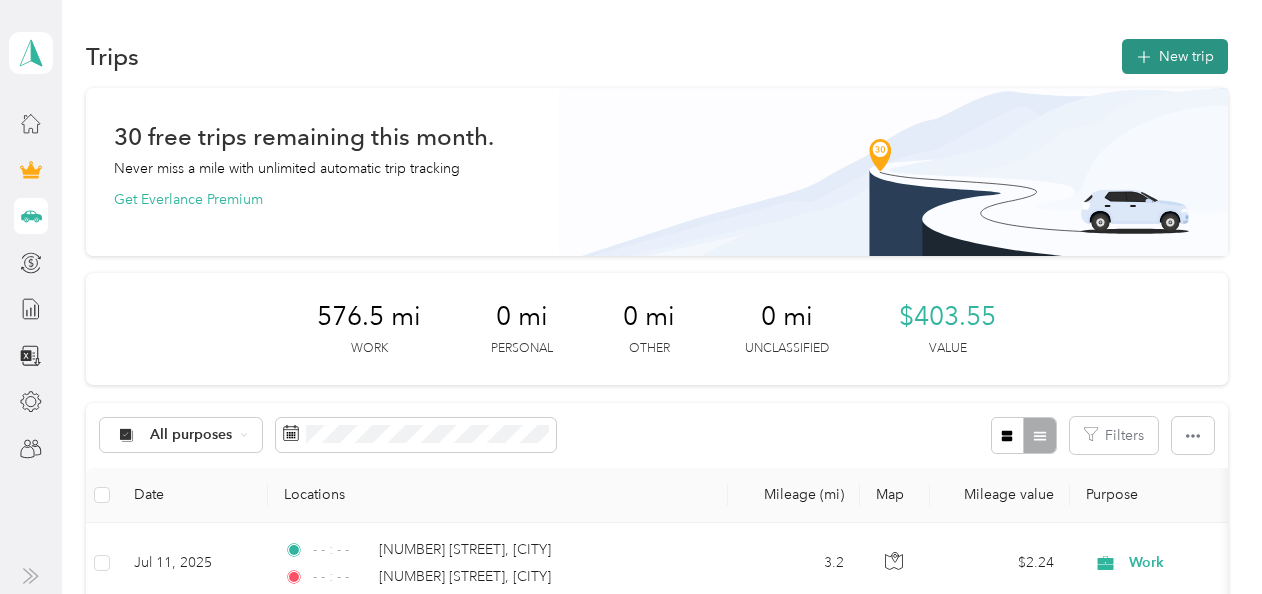 click on "New trip" at bounding box center (1175, 56) 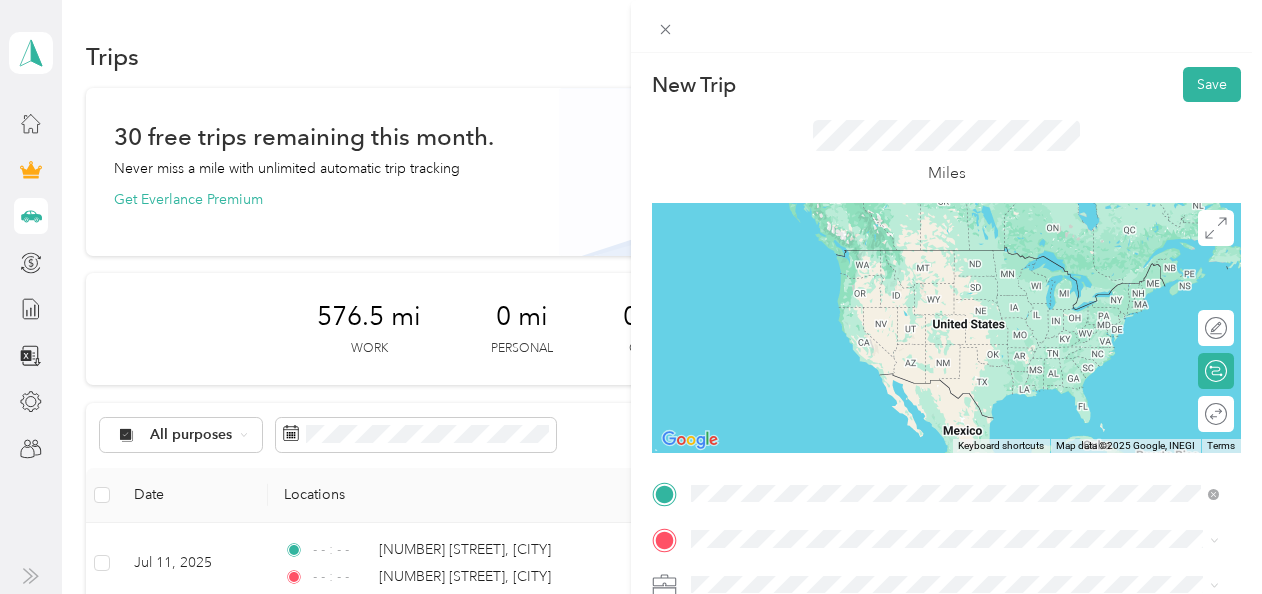 click on "[NUMBER] [STREET]
[CITY], [STATE] [POSTAL_CODE], [COUNTRY]" at bounding box center (873, 258) 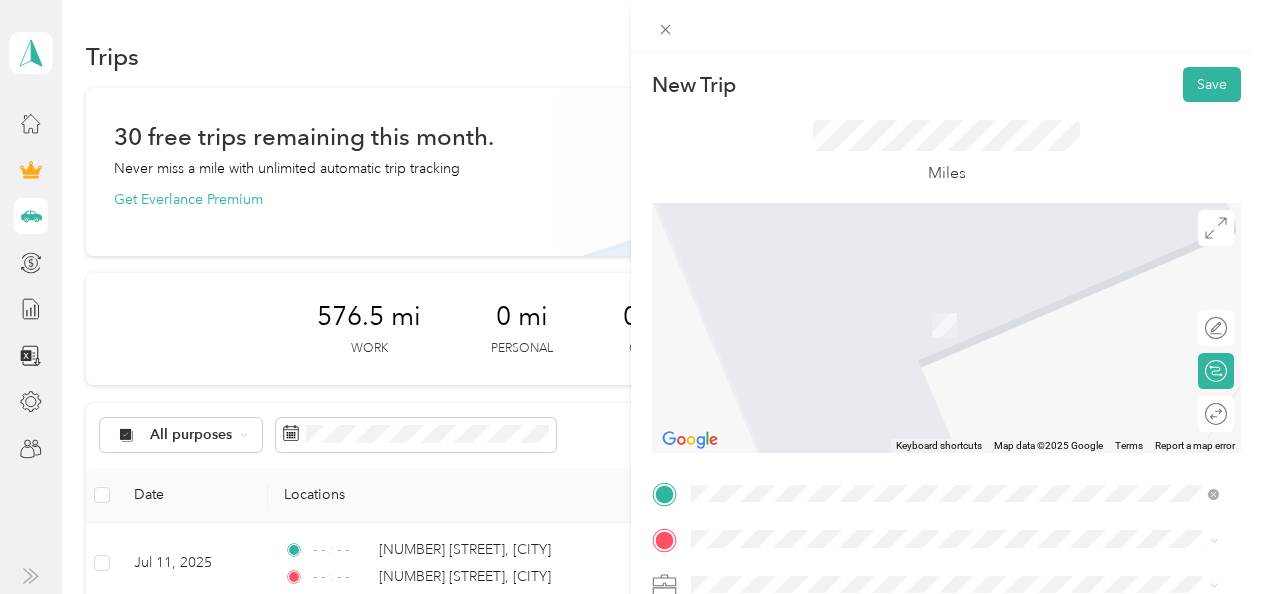 click on "[PERSON] [PERSON] [COMPANY] [STREET], [POSTAL_CODE], [CITY], [STATE], [COUNTRY]" at bounding box center (906, 313) 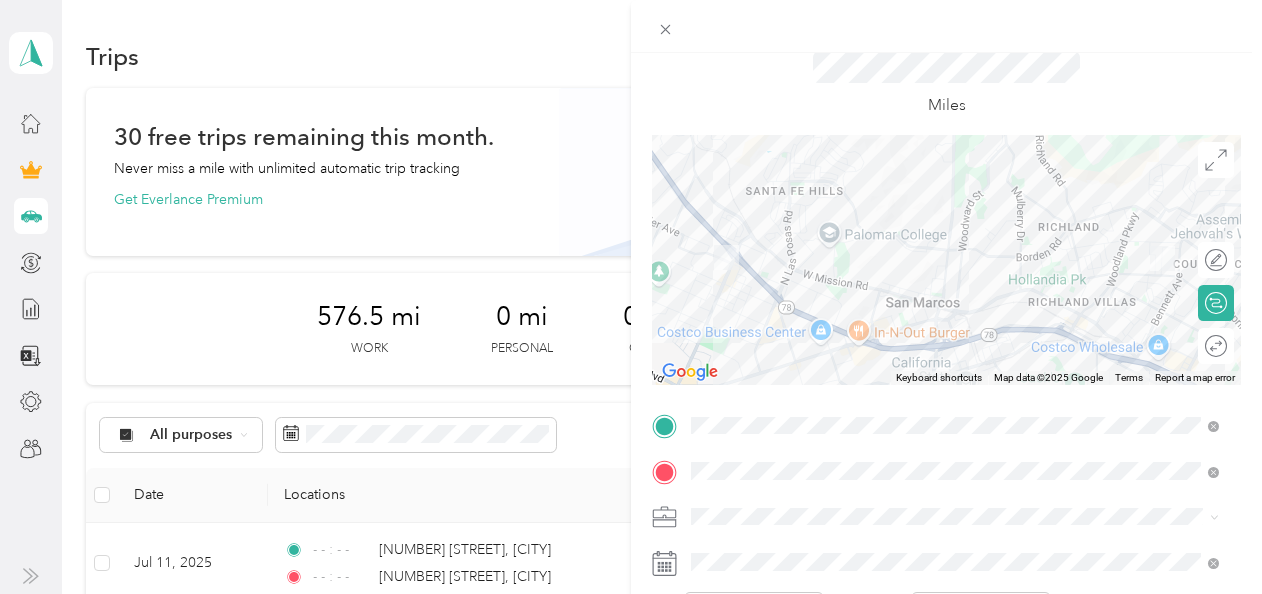scroll, scrollTop: 100, scrollLeft: 0, axis: vertical 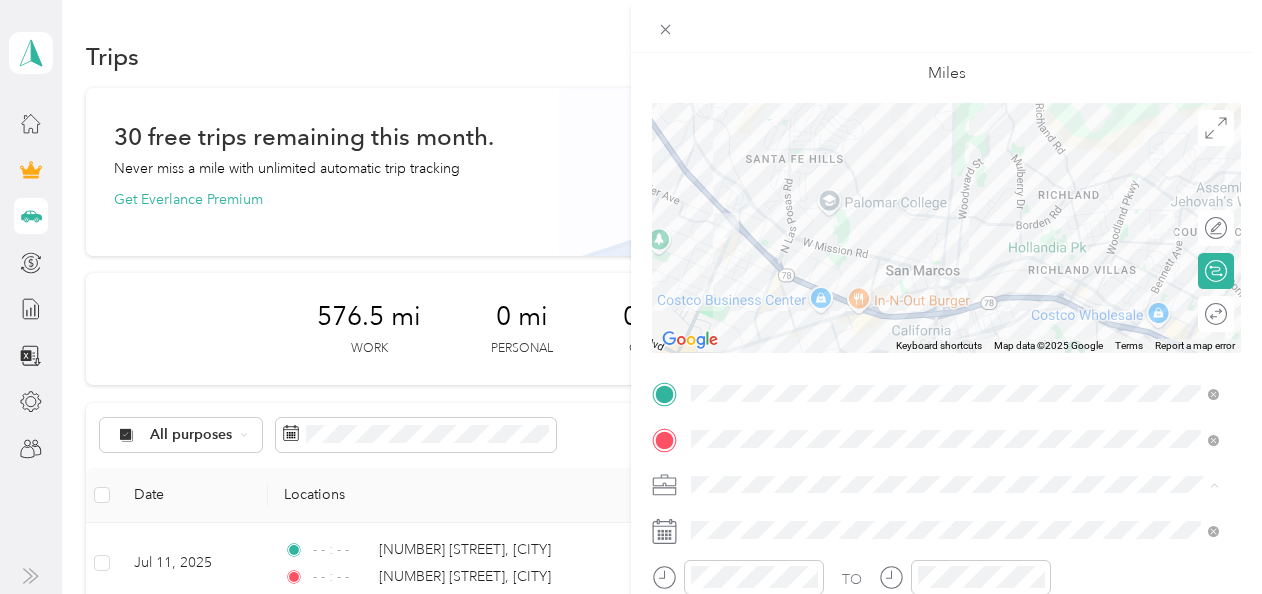 drag, startPoint x: 723, startPoint y: 202, endPoint x: 722, endPoint y: 235, distance: 33.01515 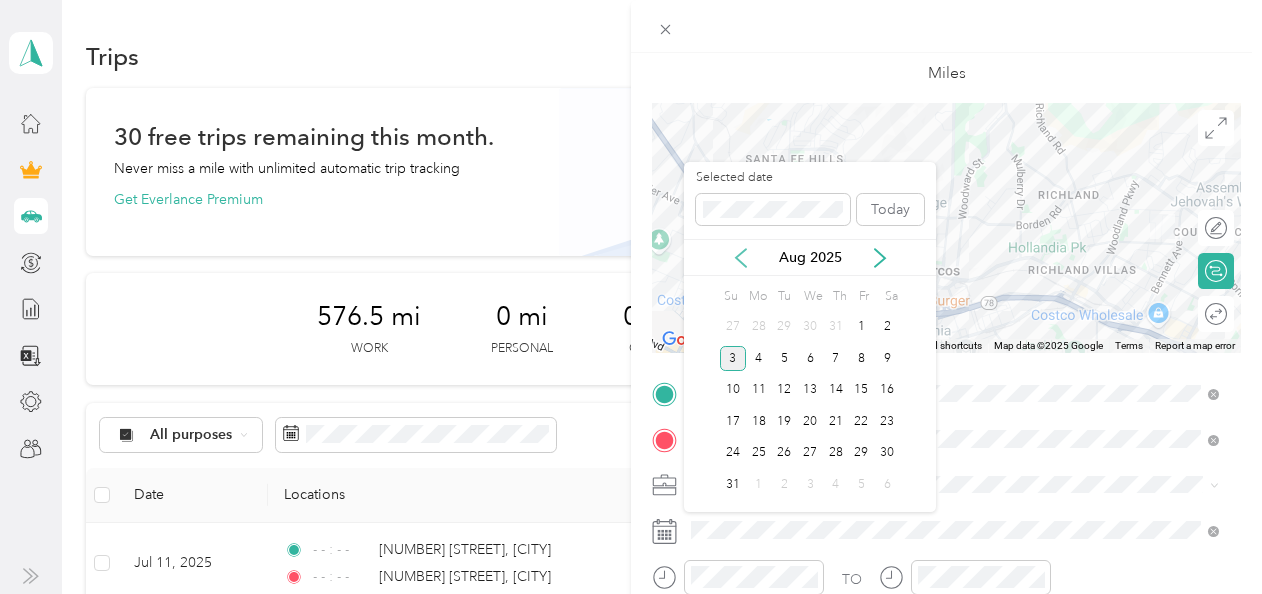 click 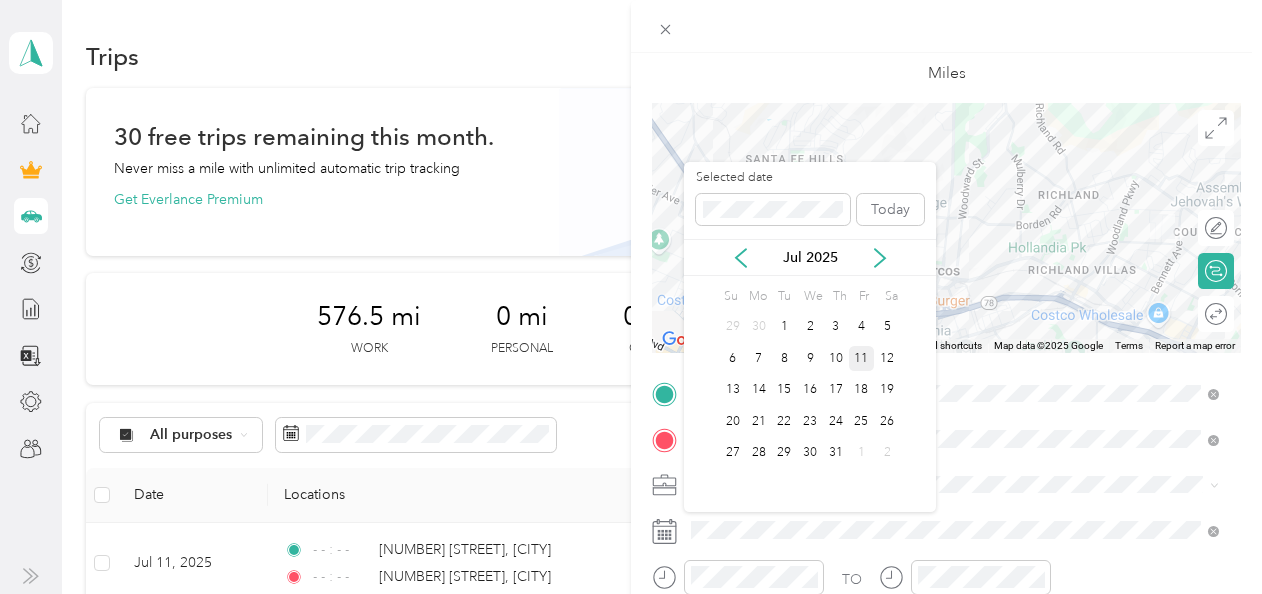 click on "11" at bounding box center [862, 358] 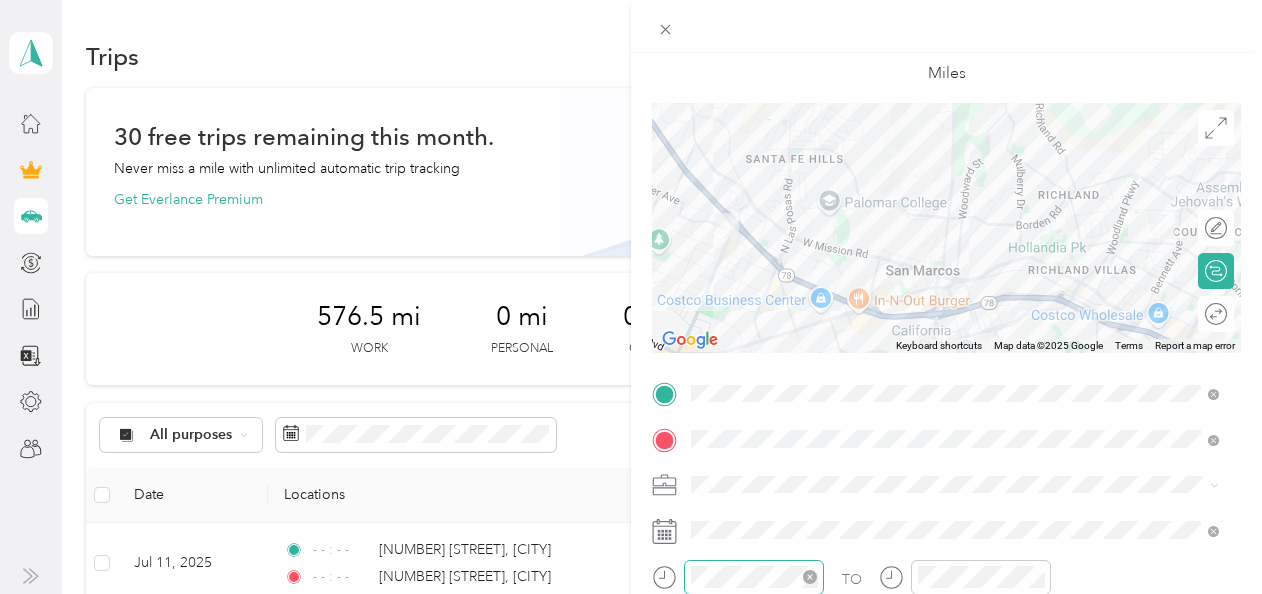 click 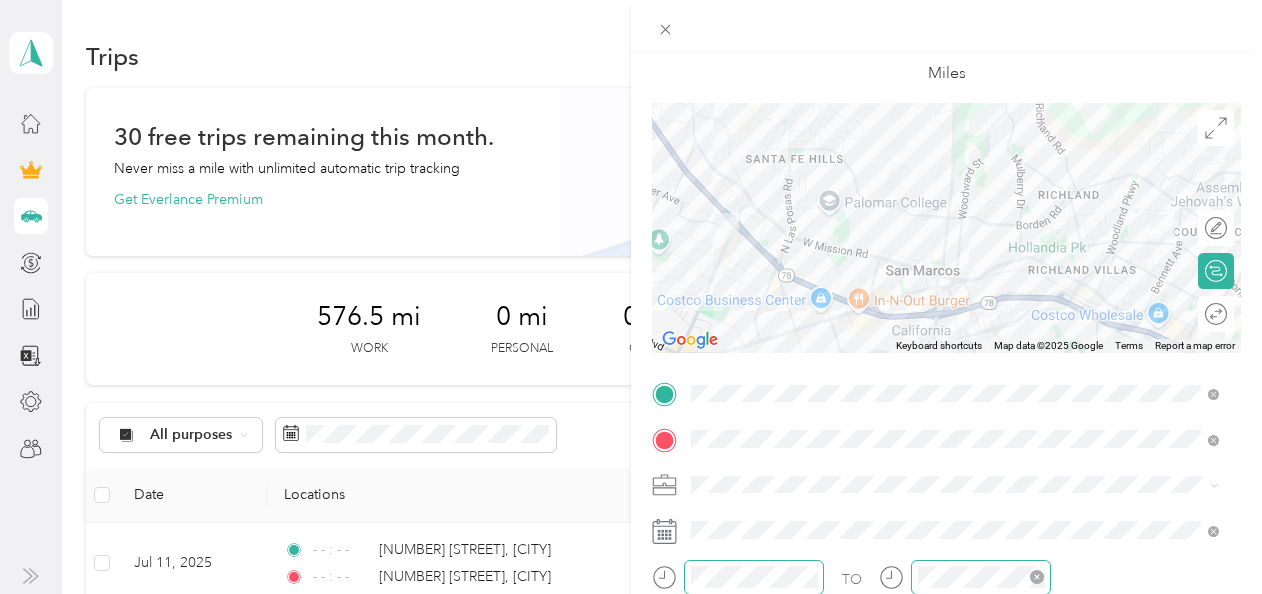 click 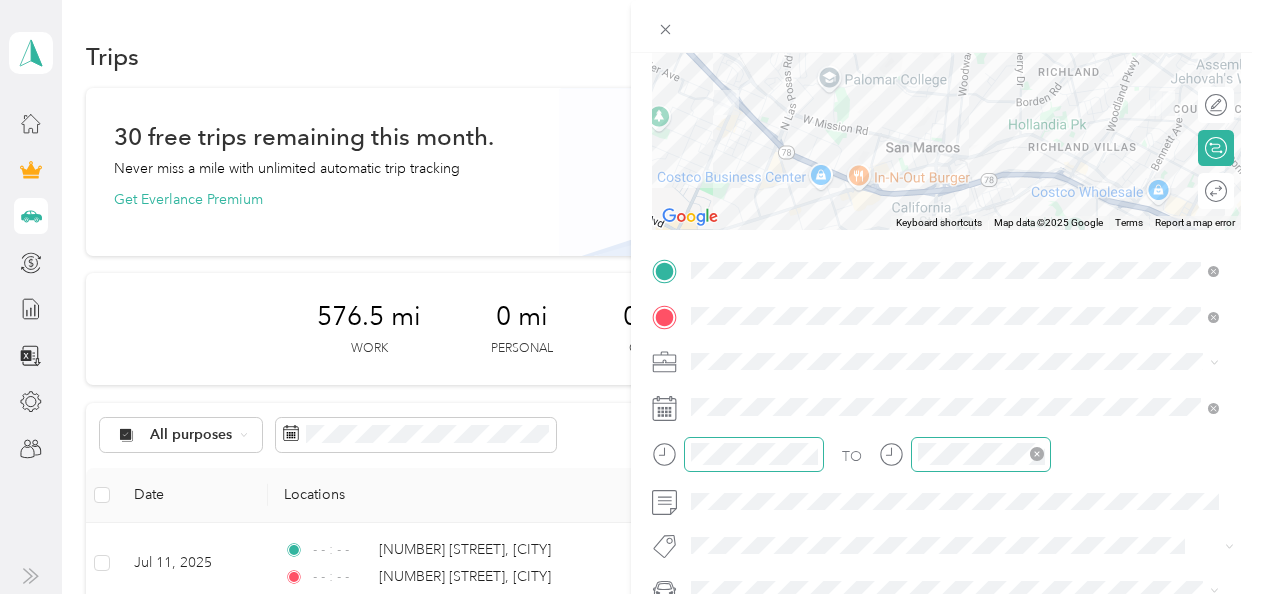scroll, scrollTop: 0, scrollLeft: 0, axis: both 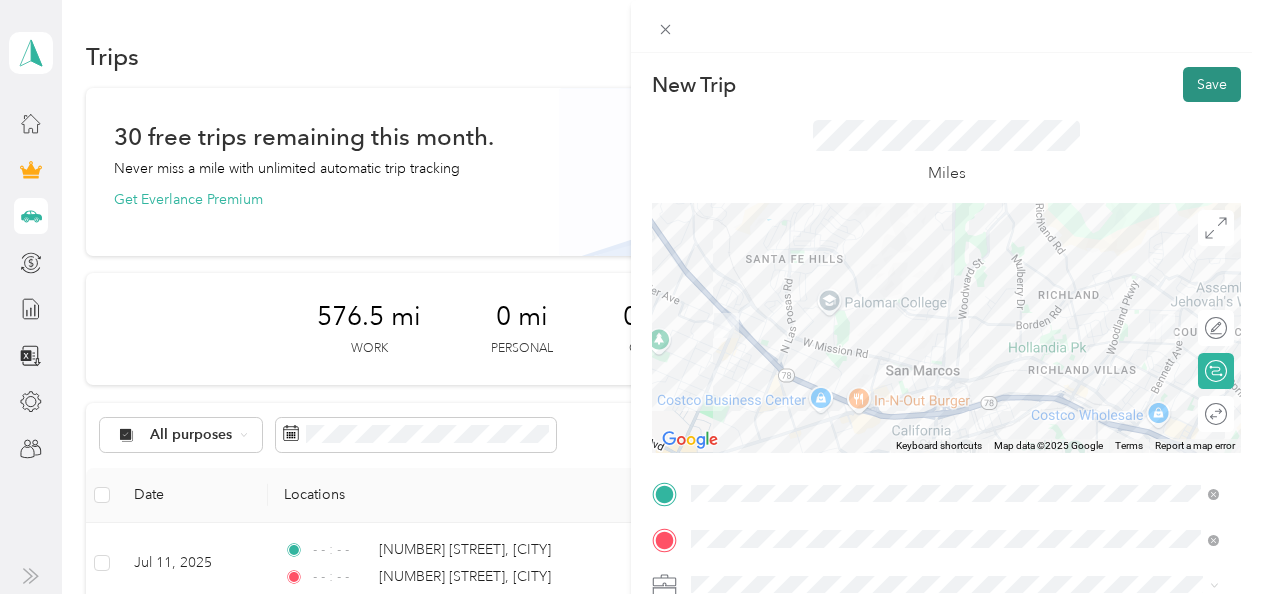 click on "Save" at bounding box center [1212, 84] 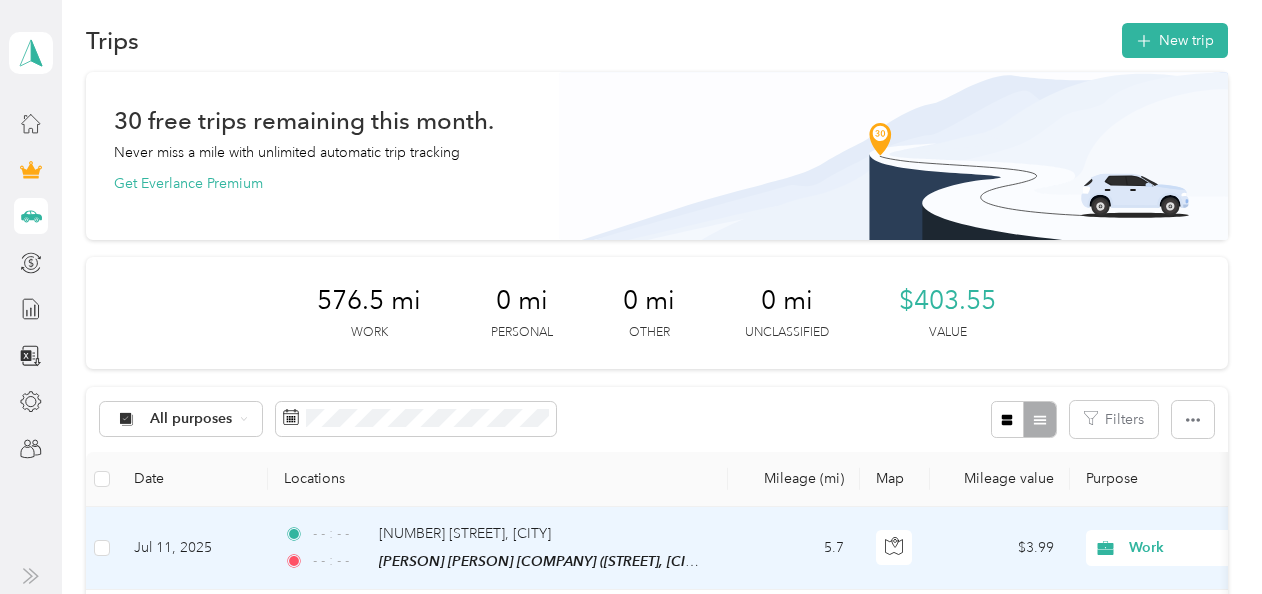 scroll, scrollTop: 0, scrollLeft: 0, axis: both 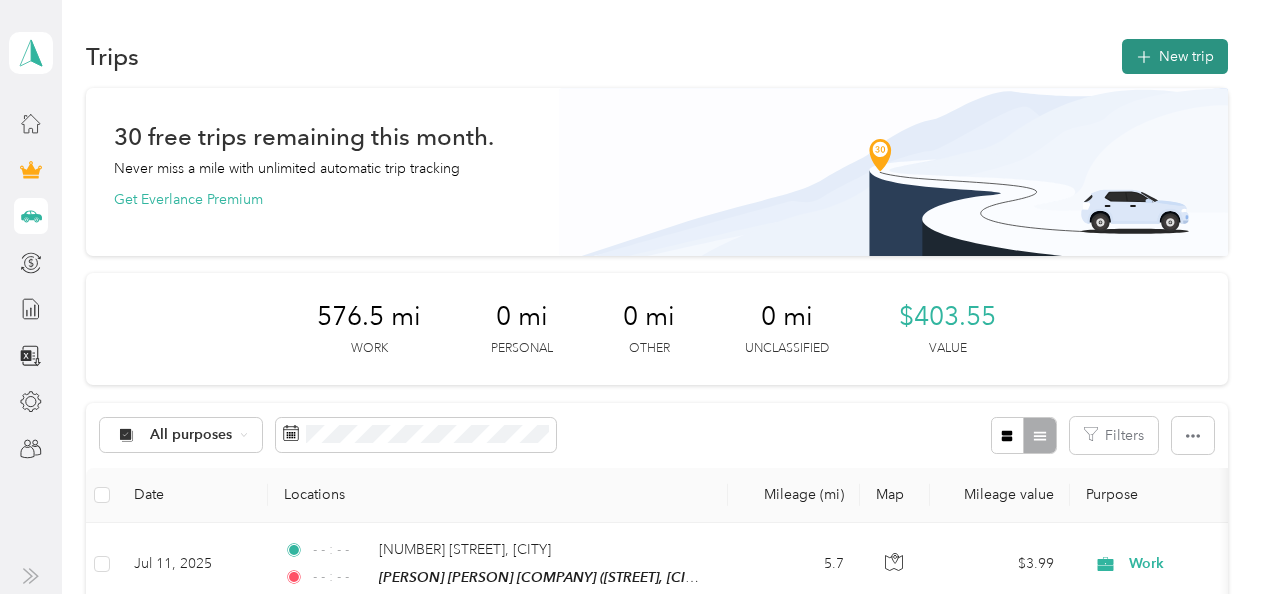 click on "New trip" at bounding box center (1175, 56) 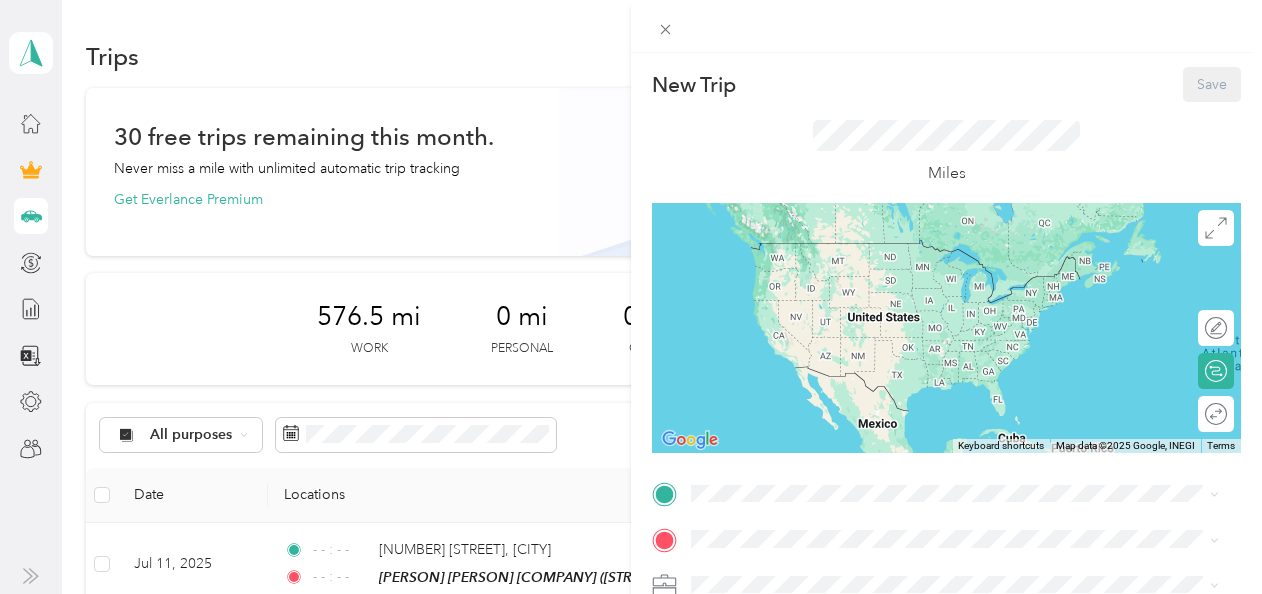 click on "[STREET], [POSTAL CODE], [CITY], [STATE], [COUNTRY]" at bounding box center [906, 279] 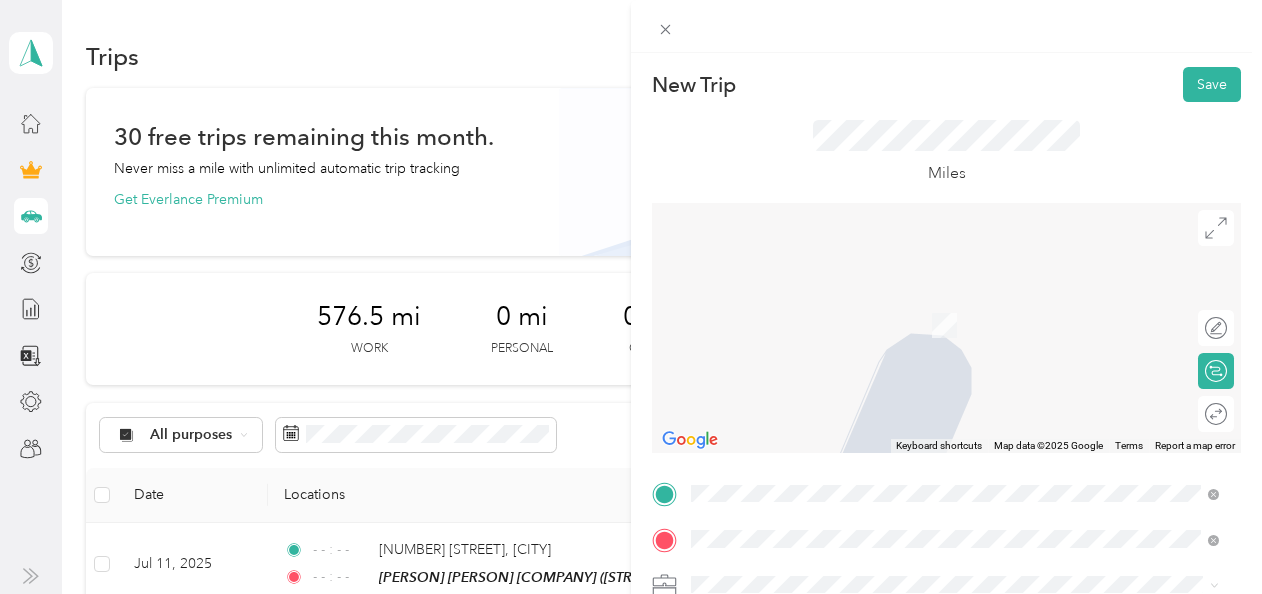 click on "[STREET_NAME]
[CITY], [STATE] [POSTAL_CODE], [COUNTRY]" at bounding box center (873, 437) 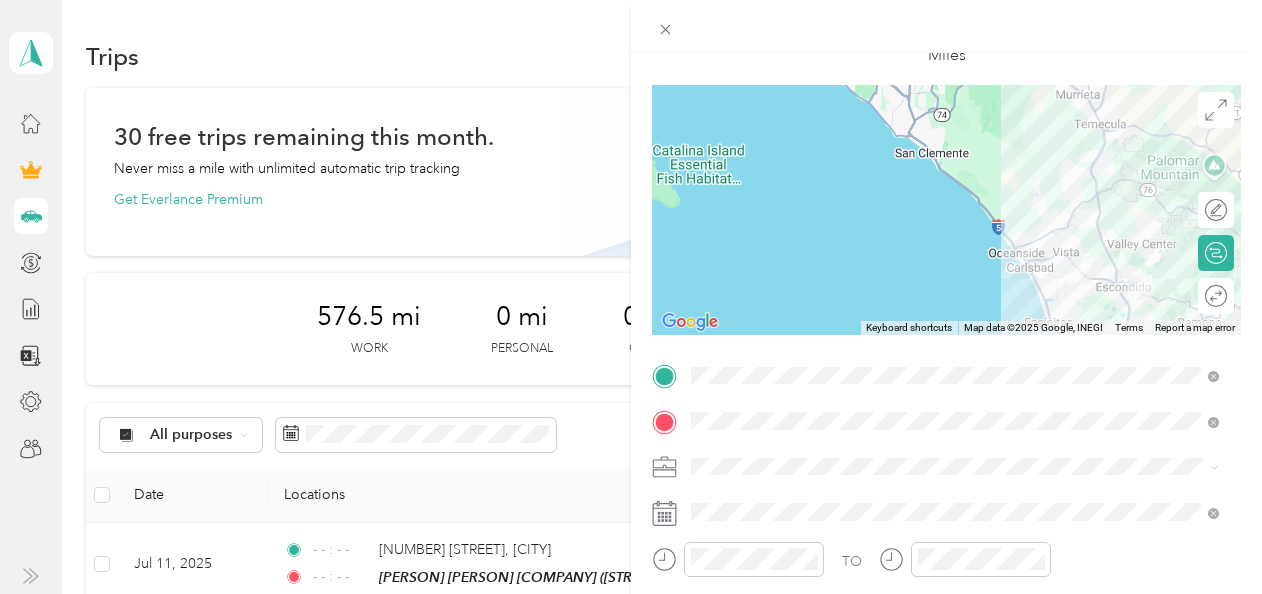scroll, scrollTop: 135, scrollLeft: 0, axis: vertical 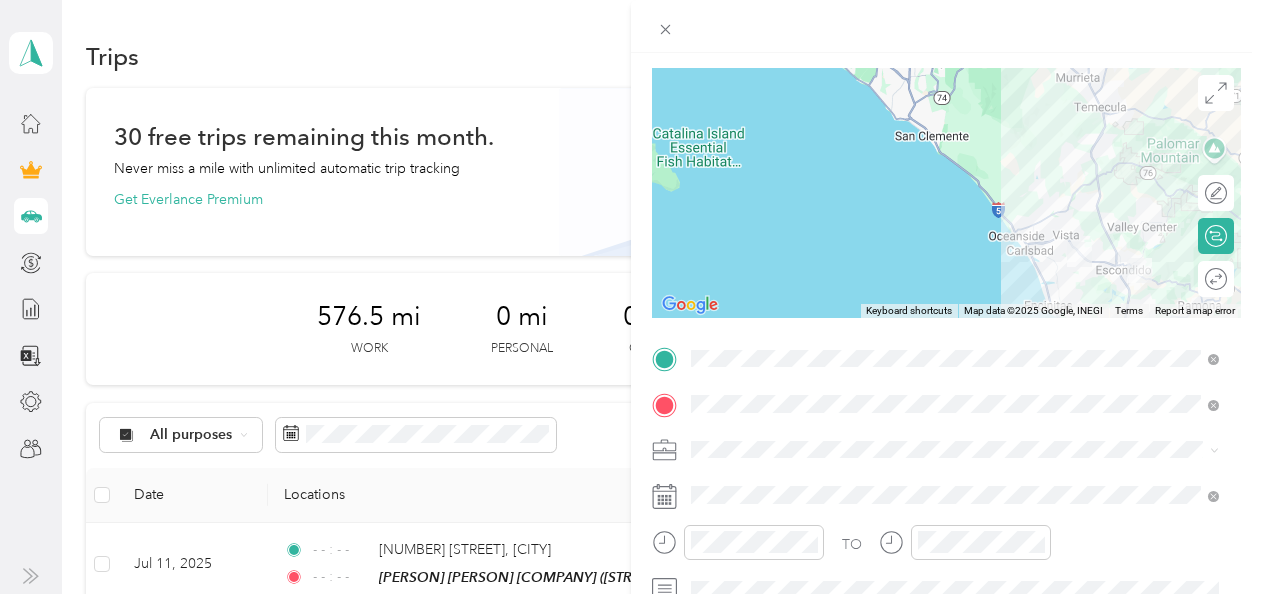 drag, startPoint x: 735, startPoint y: 170, endPoint x: 768, endPoint y: 312, distance: 145.78409 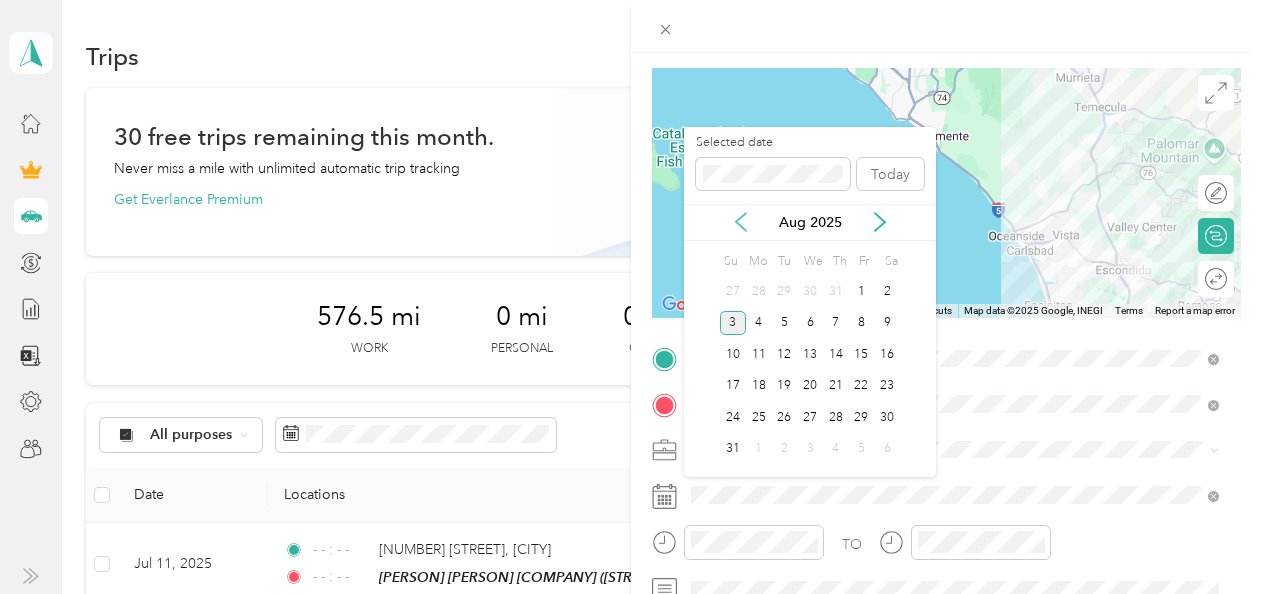 click 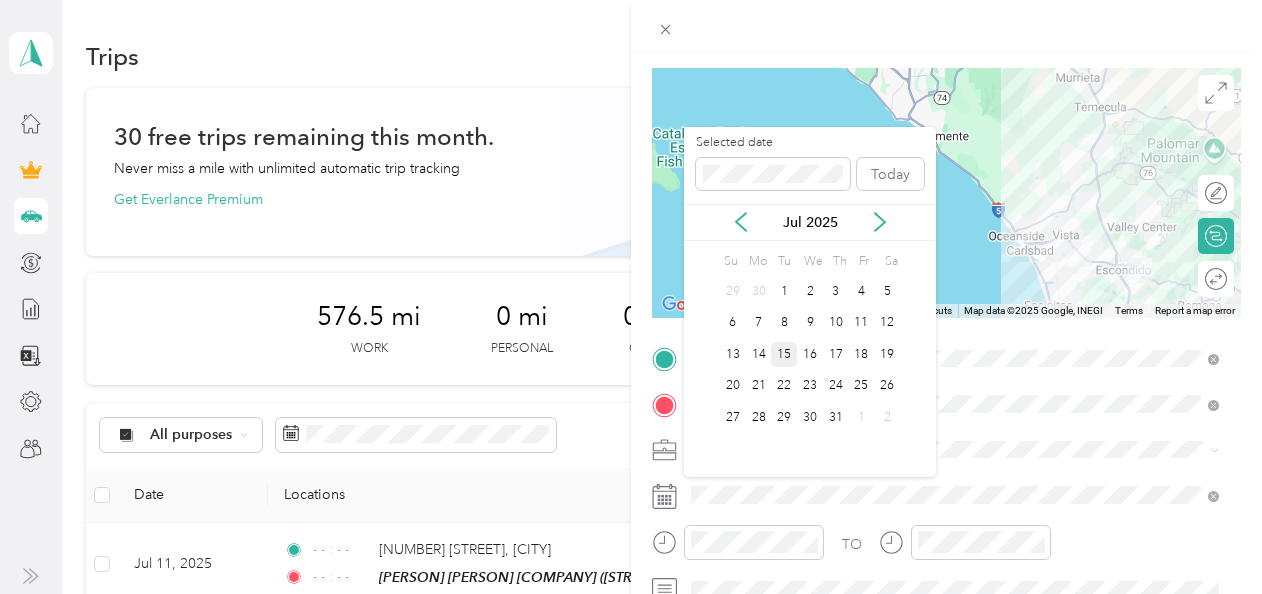 click on "15" at bounding box center [784, 354] 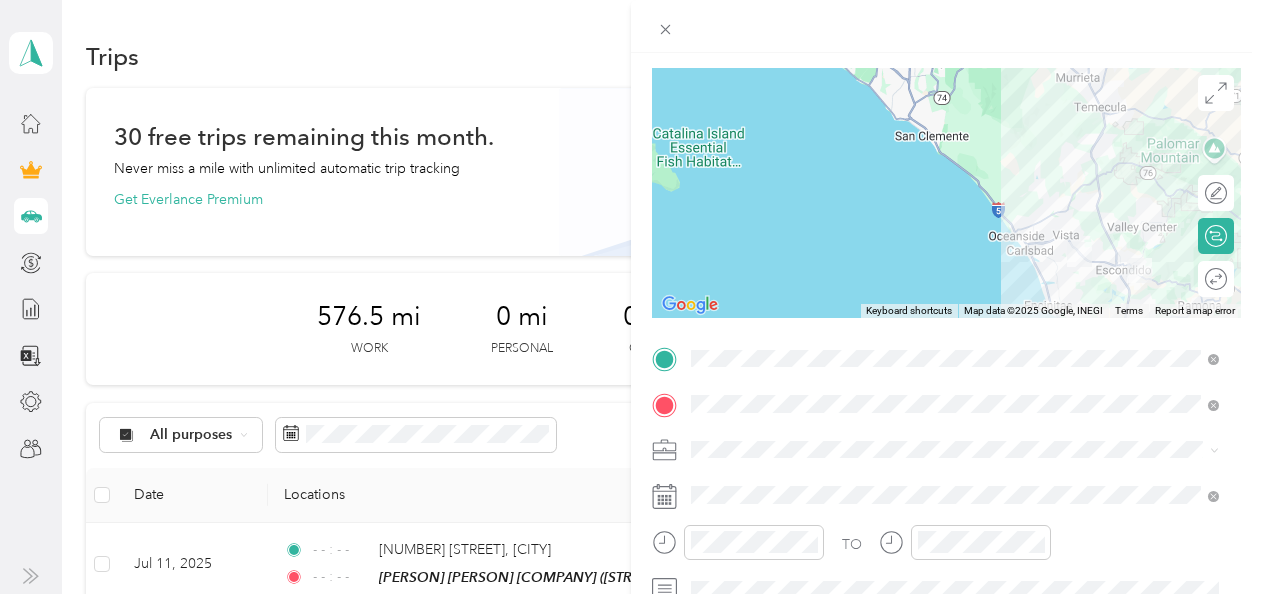 drag, startPoint x: 809, startPoint y: 540, endPoint x: 843, endPoint y: 544, distance: 34.234486 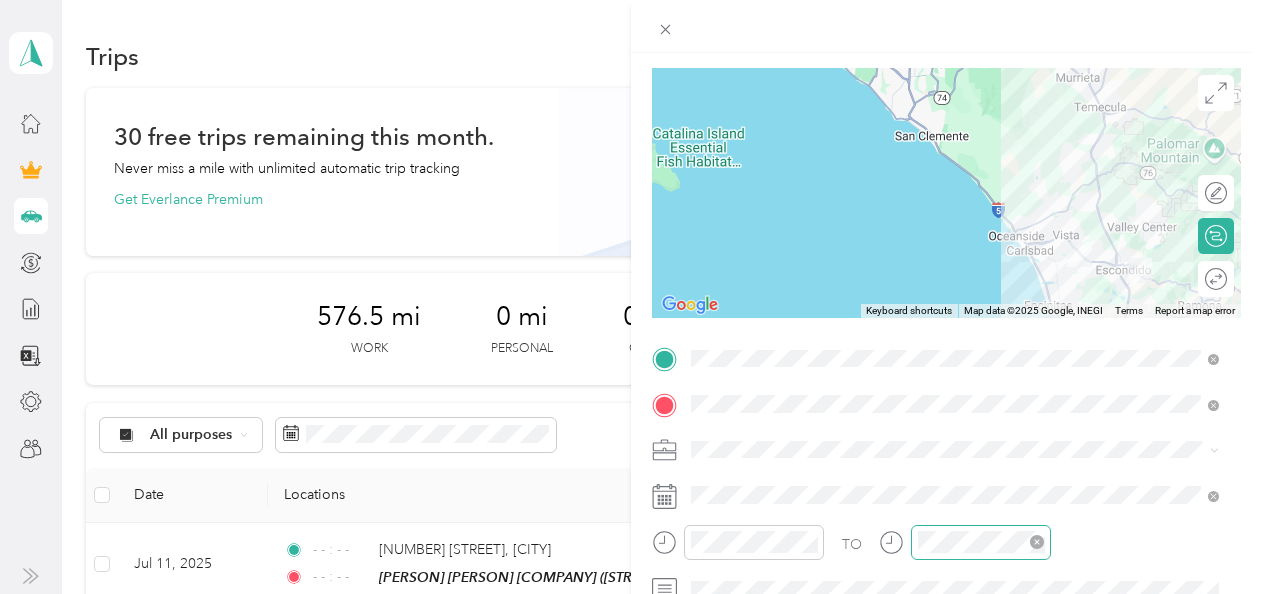 click 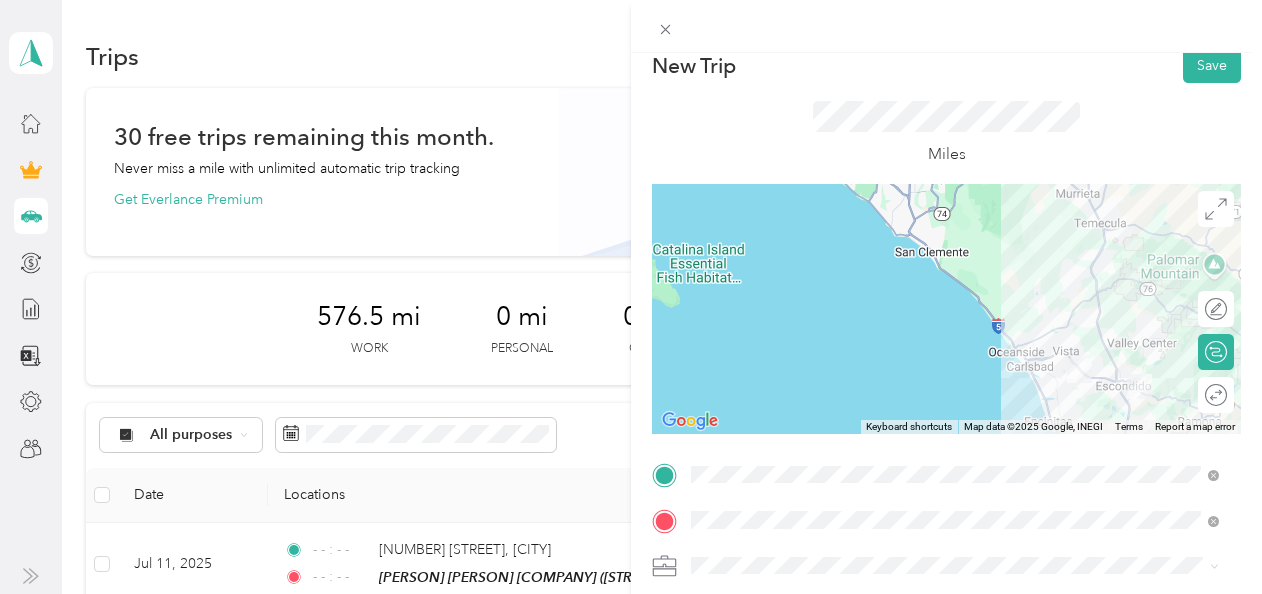 scroll, scrollTop: 0, scrollLeft: 0, axis: both 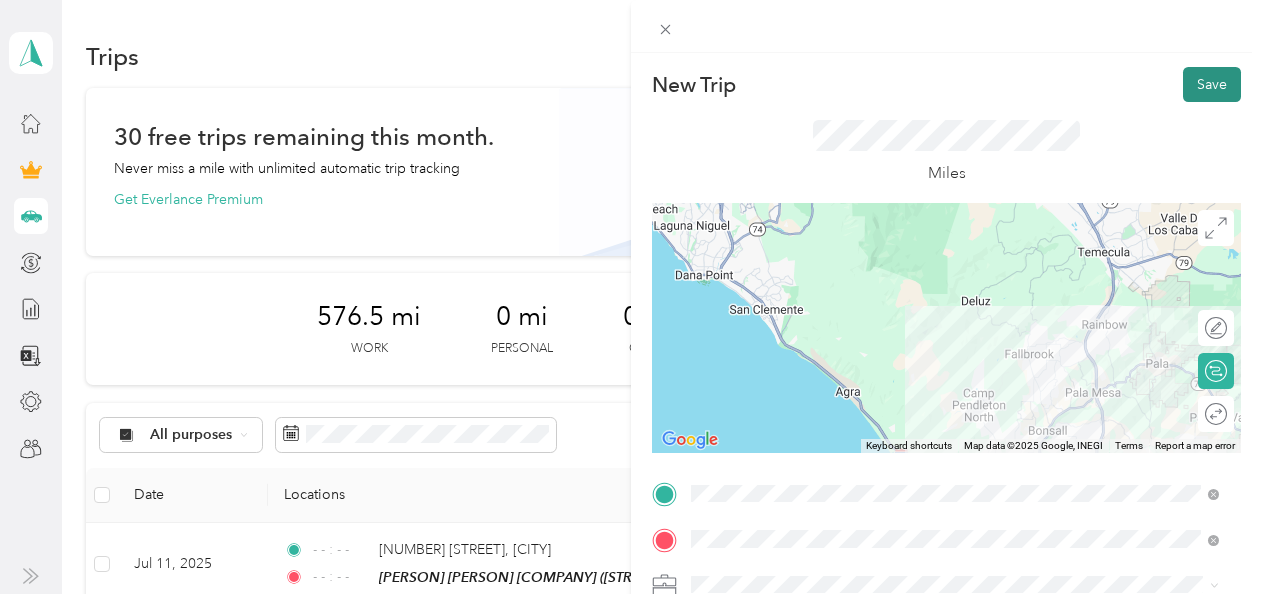 click on "Save" at bounding box center [1212, 84] 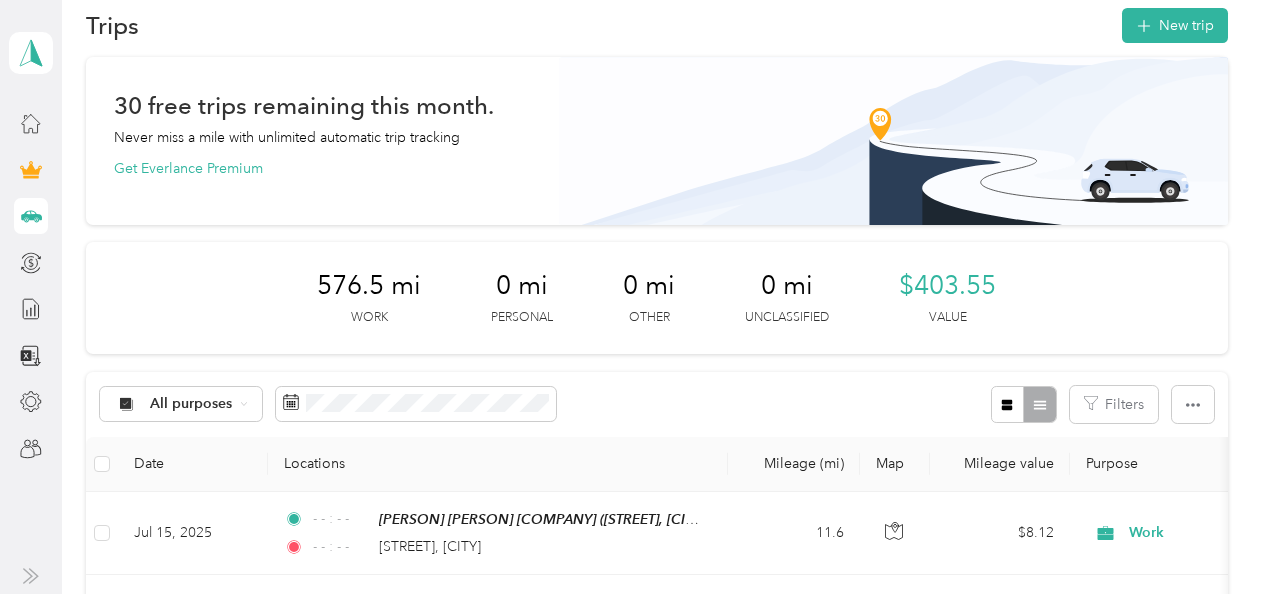 scroll, scrollTop: 0, scrollLeft: 0, axis: both 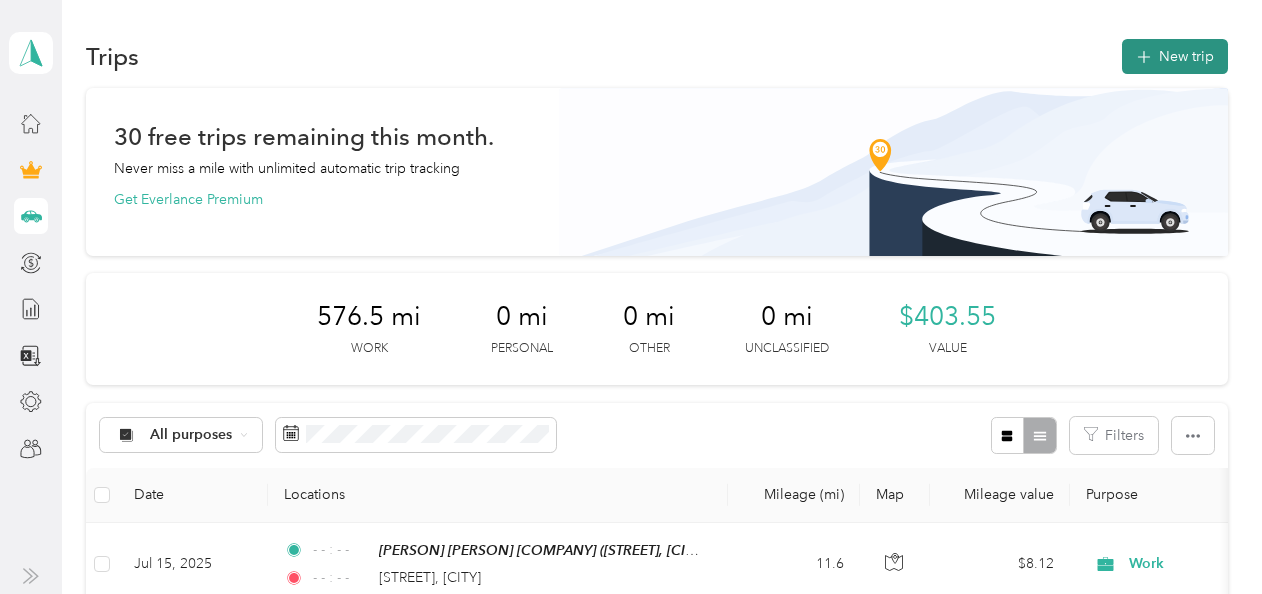click on "New trip" at bounding box center [1175, 56] 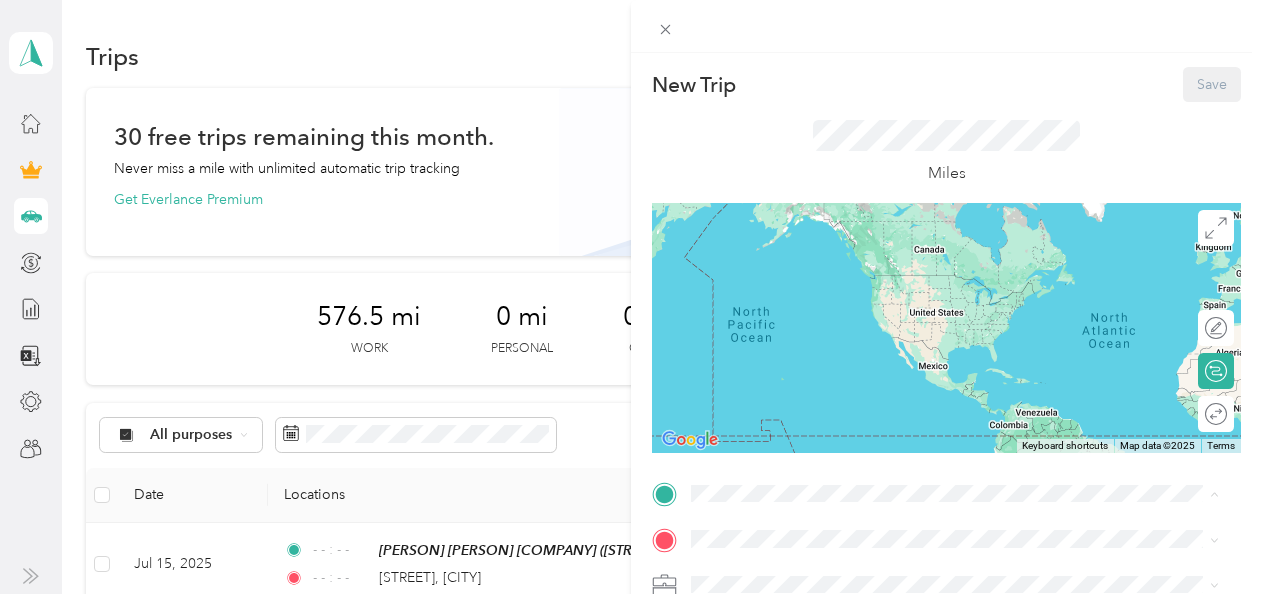 click on "[PERSON] [PERSON] [COMPANY]" at bounding box center [842, 257] 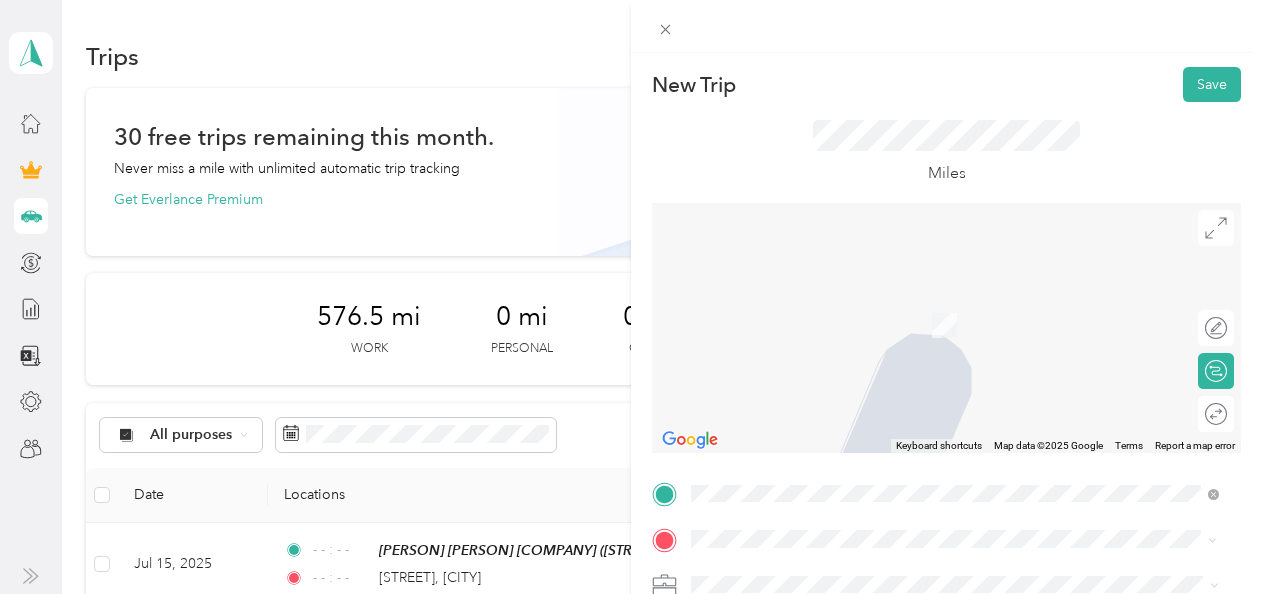 click on "[NUMBER] [STREET]
[CITY], [STATE] [POSTAL_CODE], [COUNTRY]" at bounding box center (873, 381) 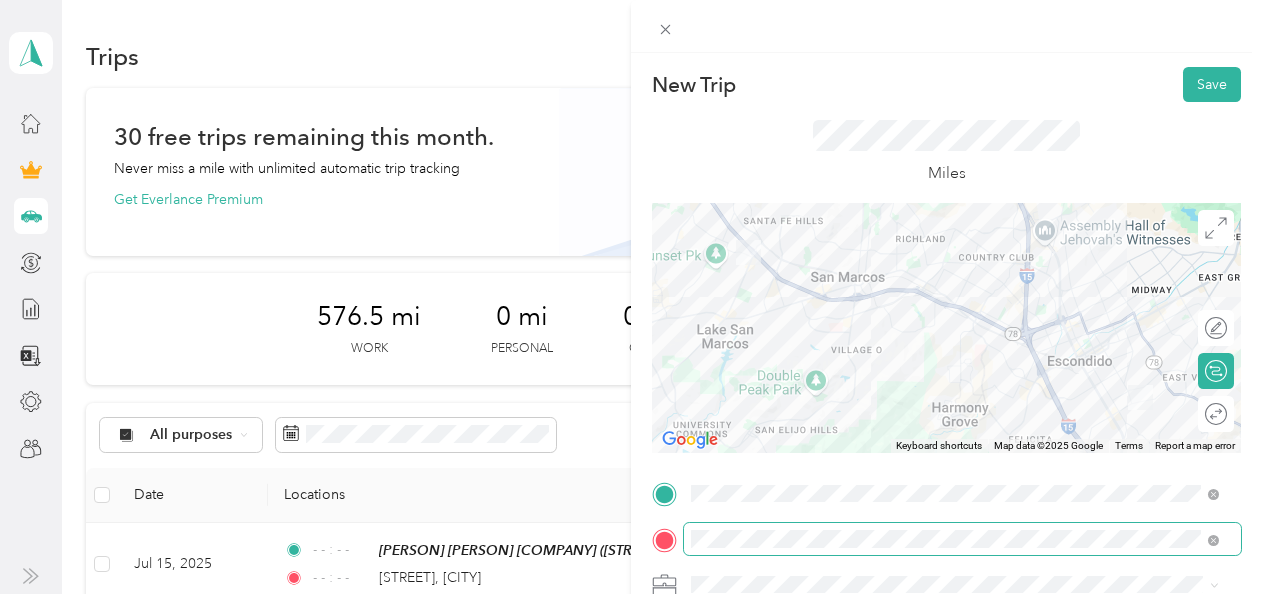 scroll, scrollTop: 100, scrollLeft: 0, axis: vertical 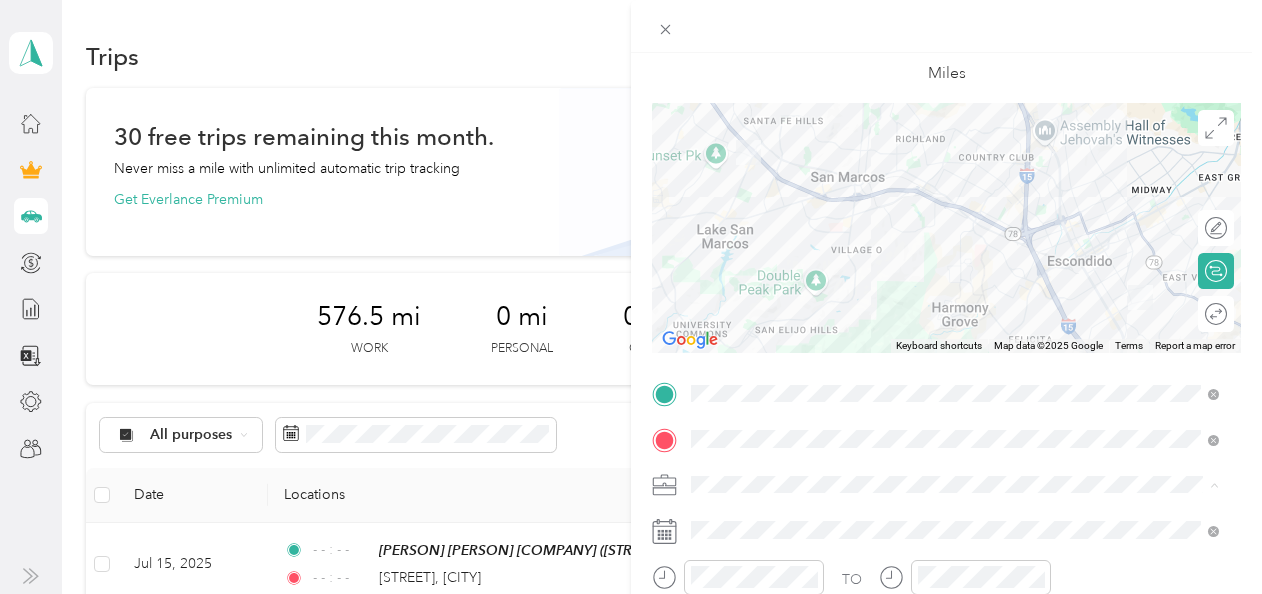 click on "Work" at bounding box center (715, 204) 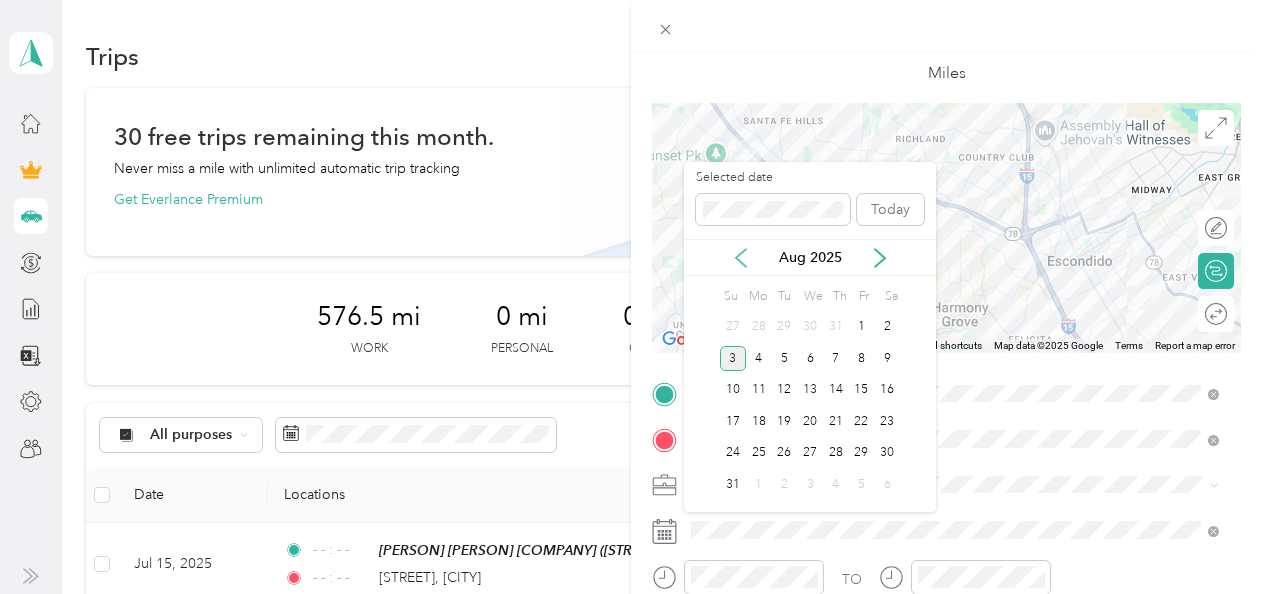 click 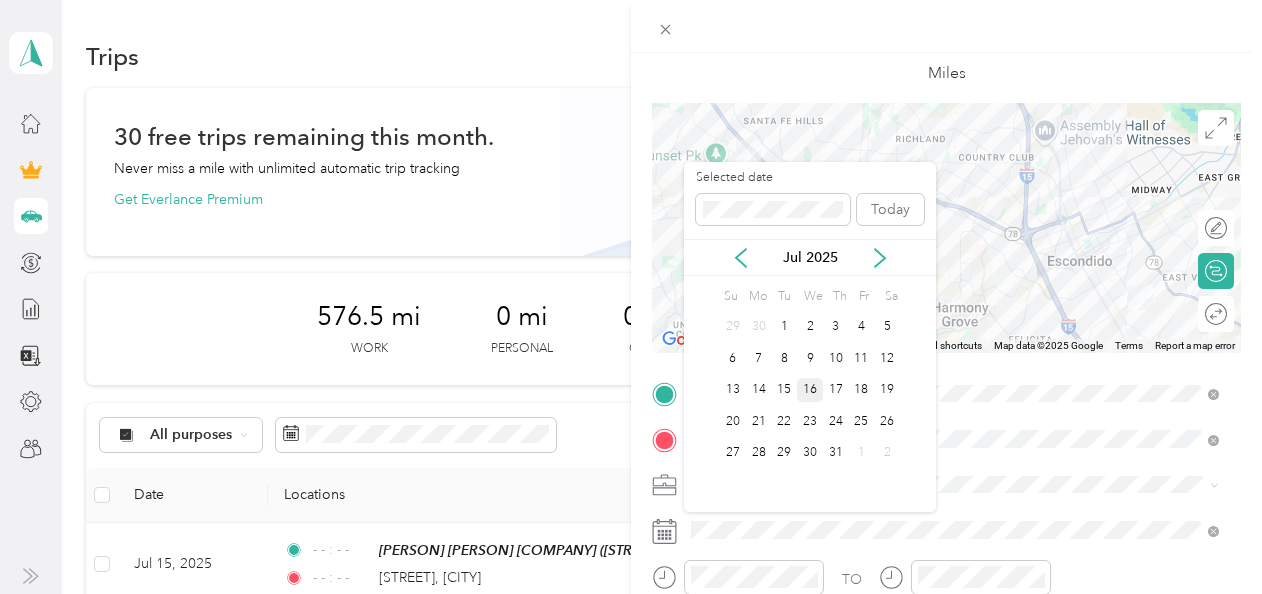 click on "16" at bounding box center (810, 390) 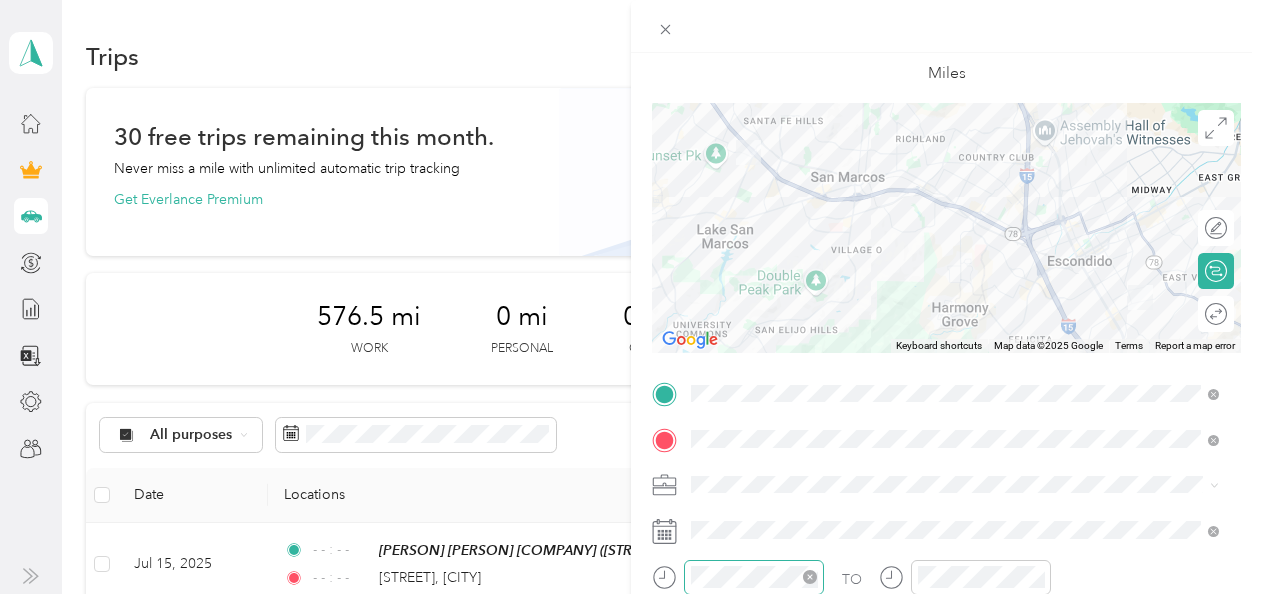 click 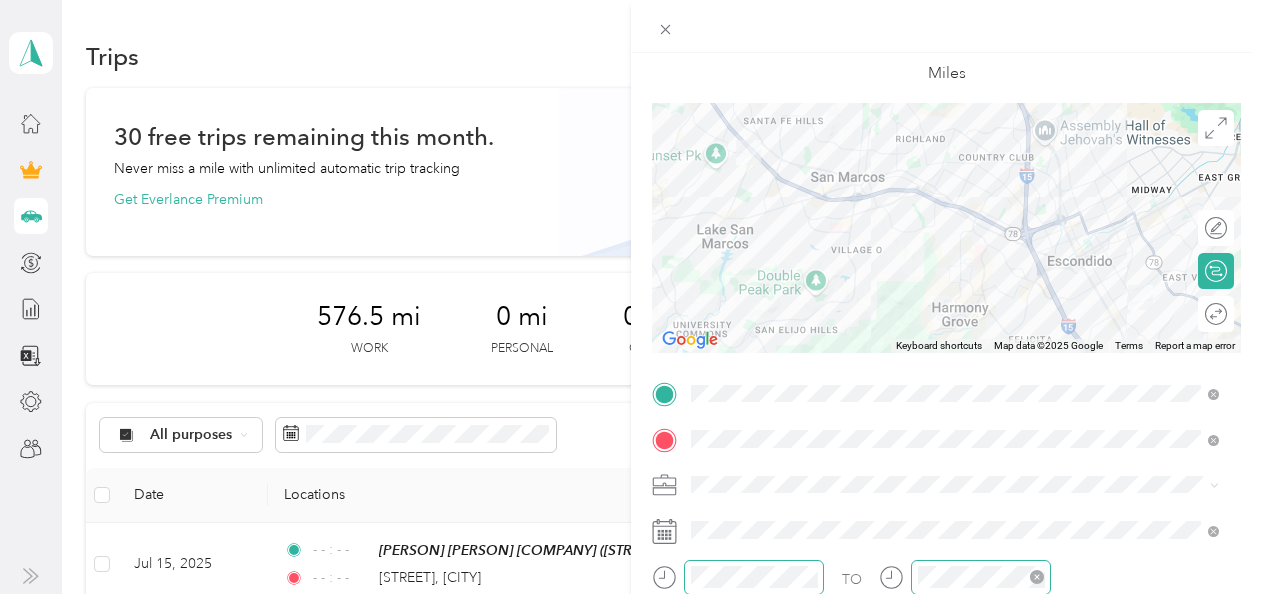 click 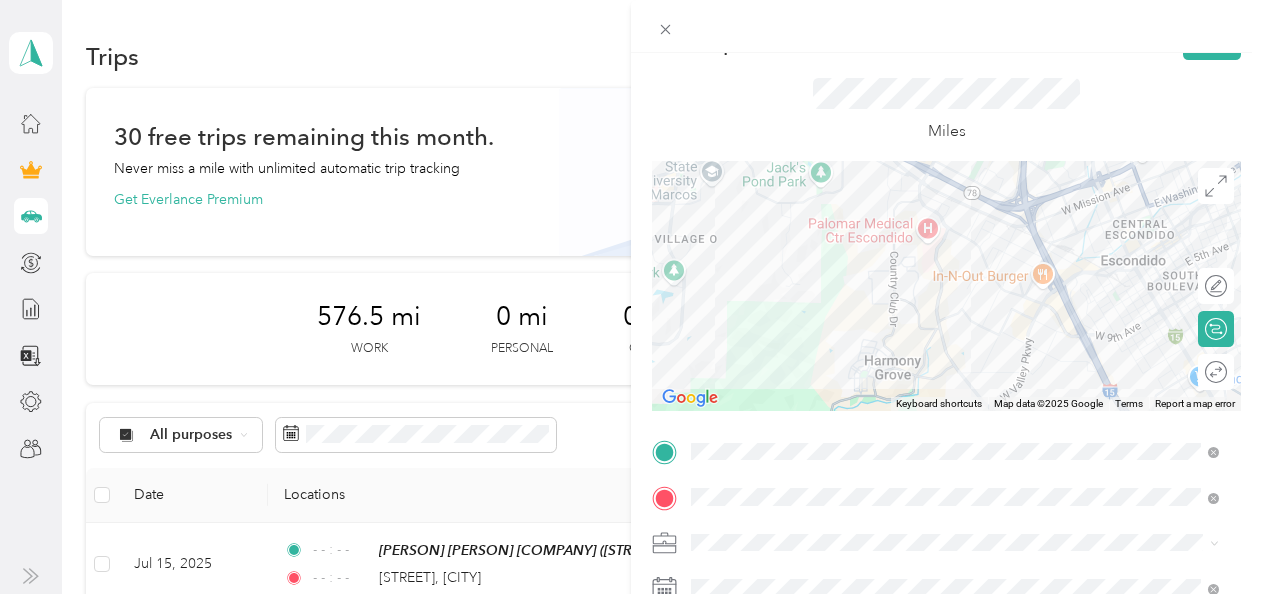 scroll, scrollTop: 0, scrollLeft: 0, axis: both 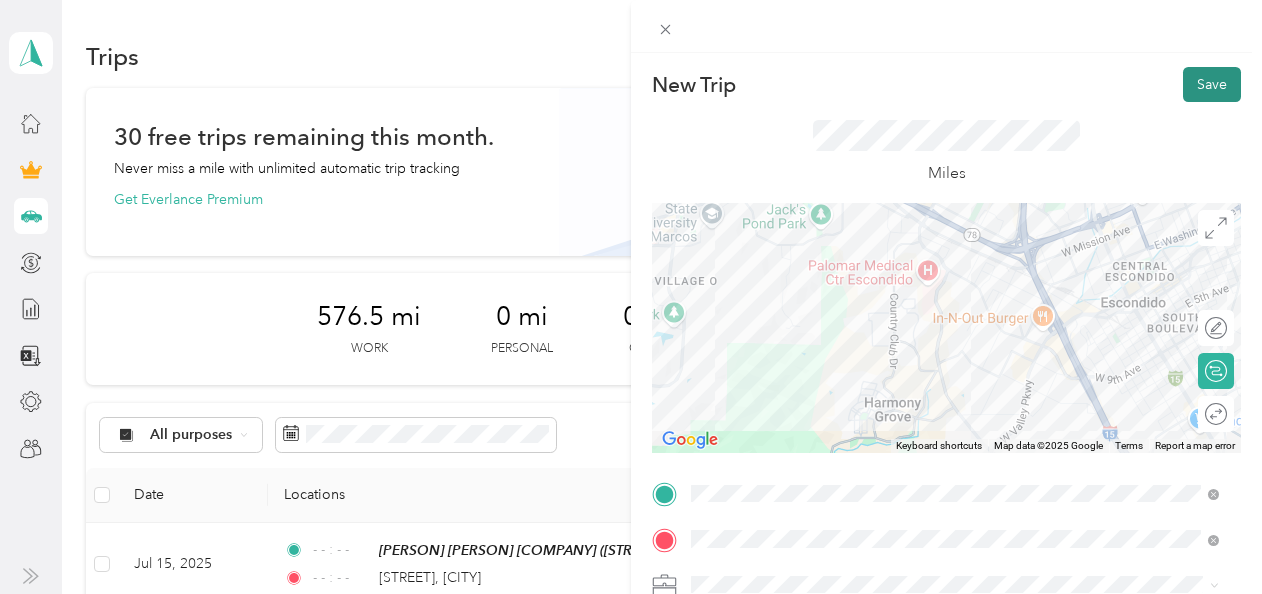 click on "Save" at bounding box center [1212, 84] 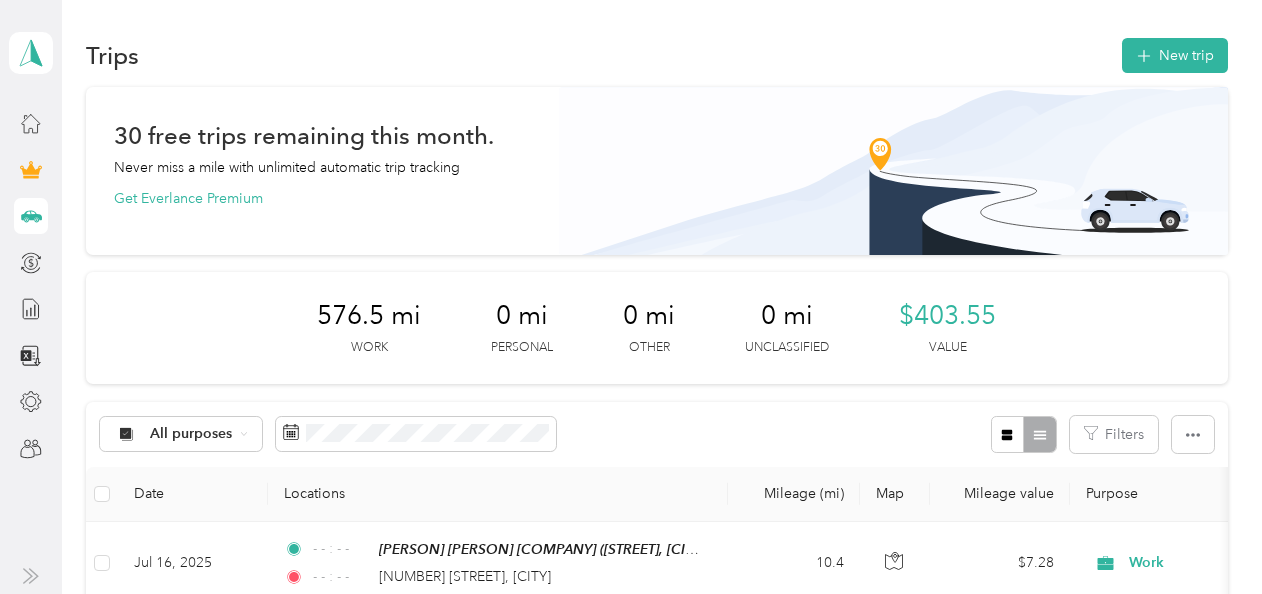 scroll, scrollTop: 0, scrollLeft: 0, axis: both 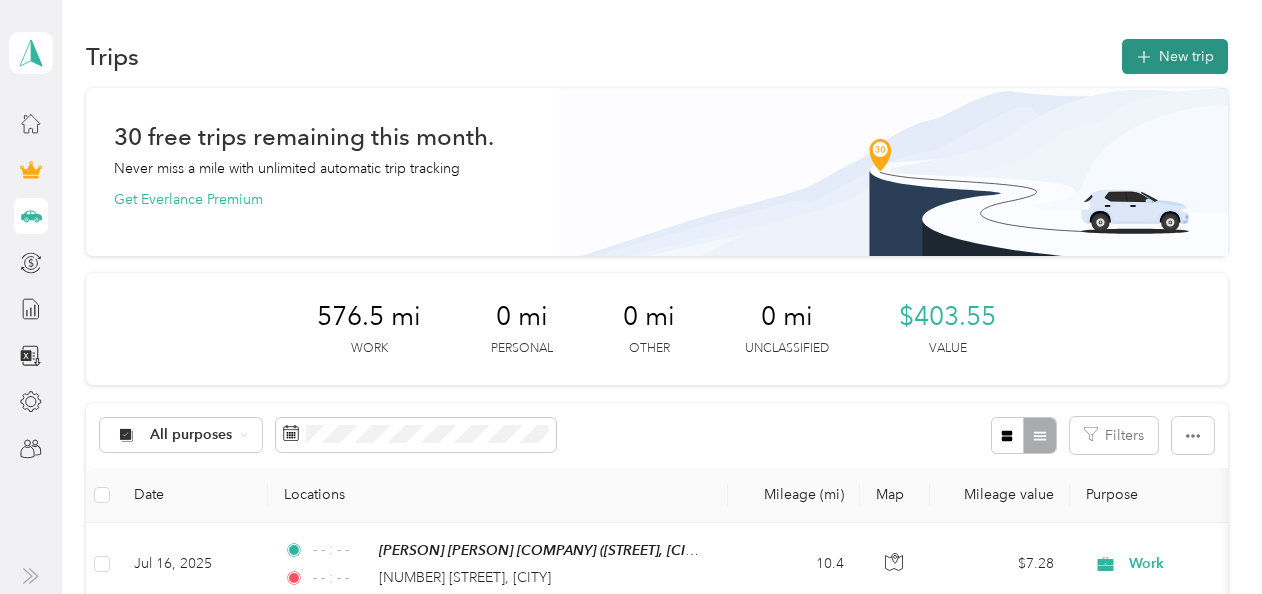 click on "New trip" at bounding box center (1175, 56) 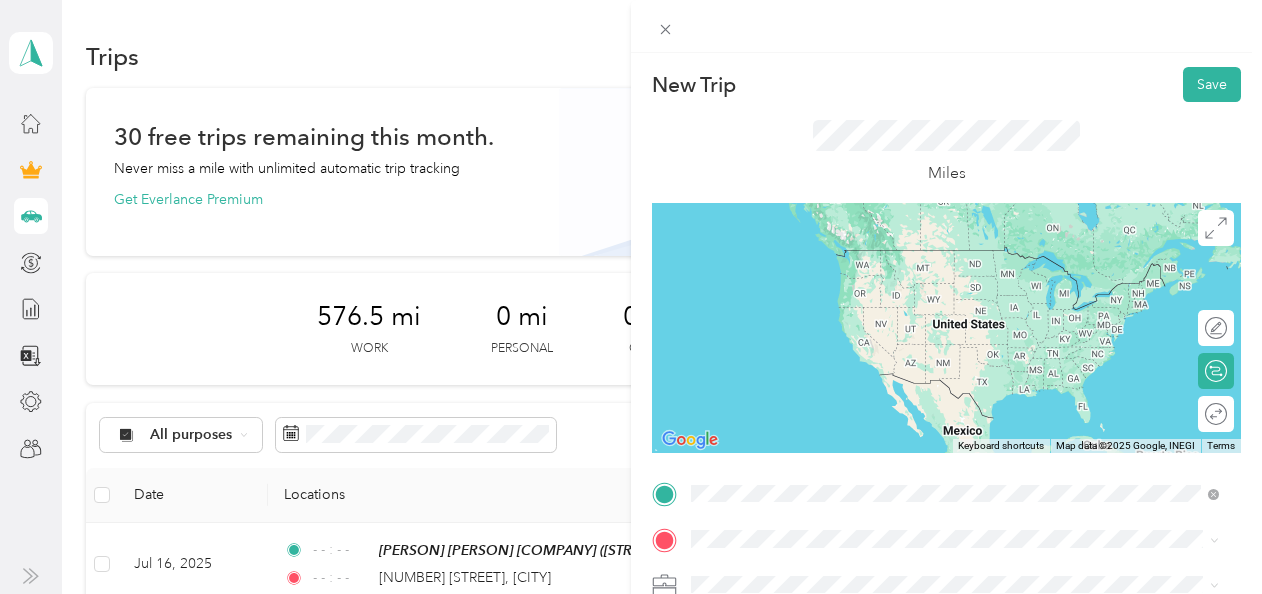 click on "[NUMBER] [STREET]
[CITY], [STATE] [POSTAL_CODE], [COUNTRY]" at bounding box center (873, 335) 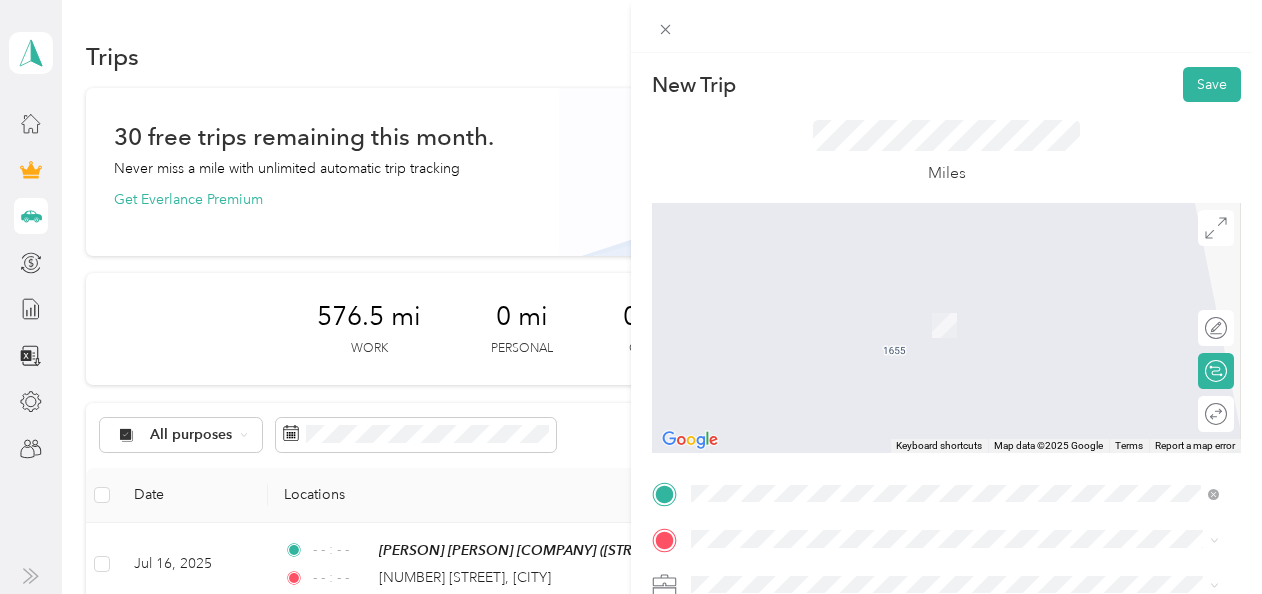 click on "[NUMBER] [STREET]
[CITY], [STATE] [POSTAL CODE], [COUNTRY]" at bounding box center [872, 302] 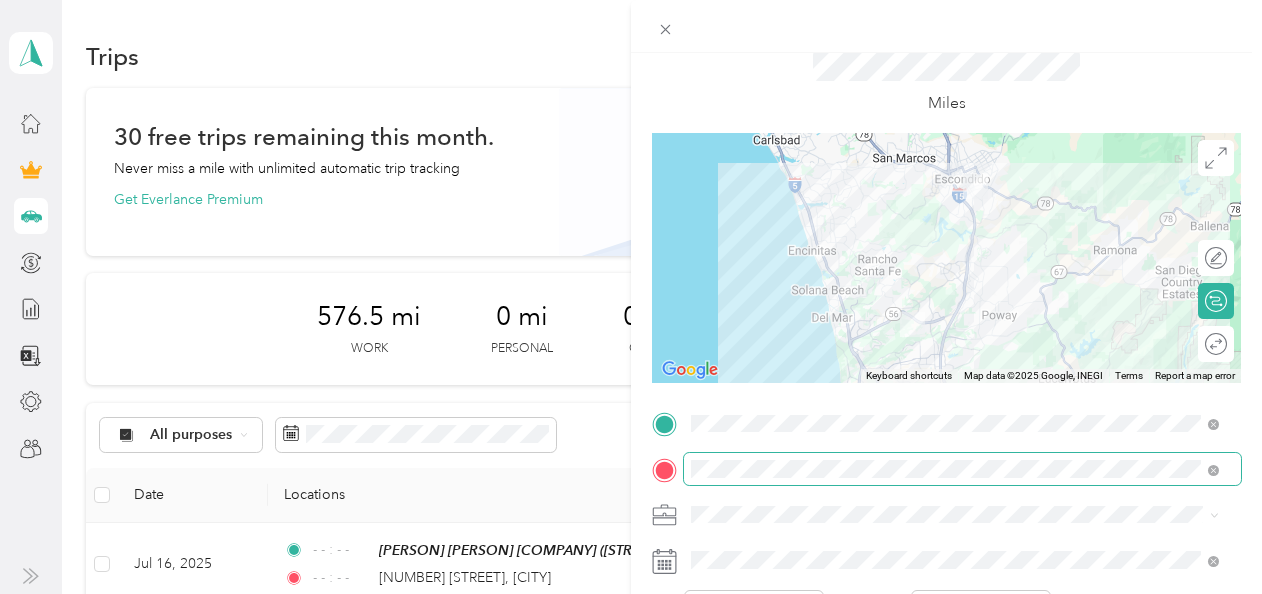 scroll, scrollTop: 100, scrollLeft: 0, axis: vertical 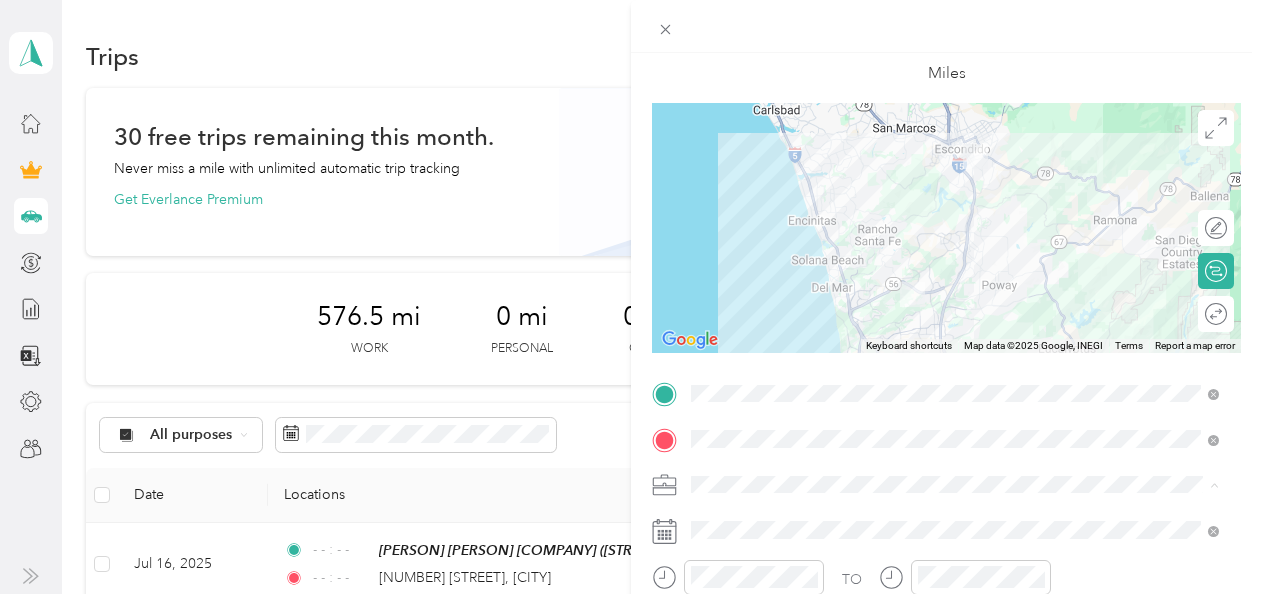 click on "Work" at bounding box center [715, 204] 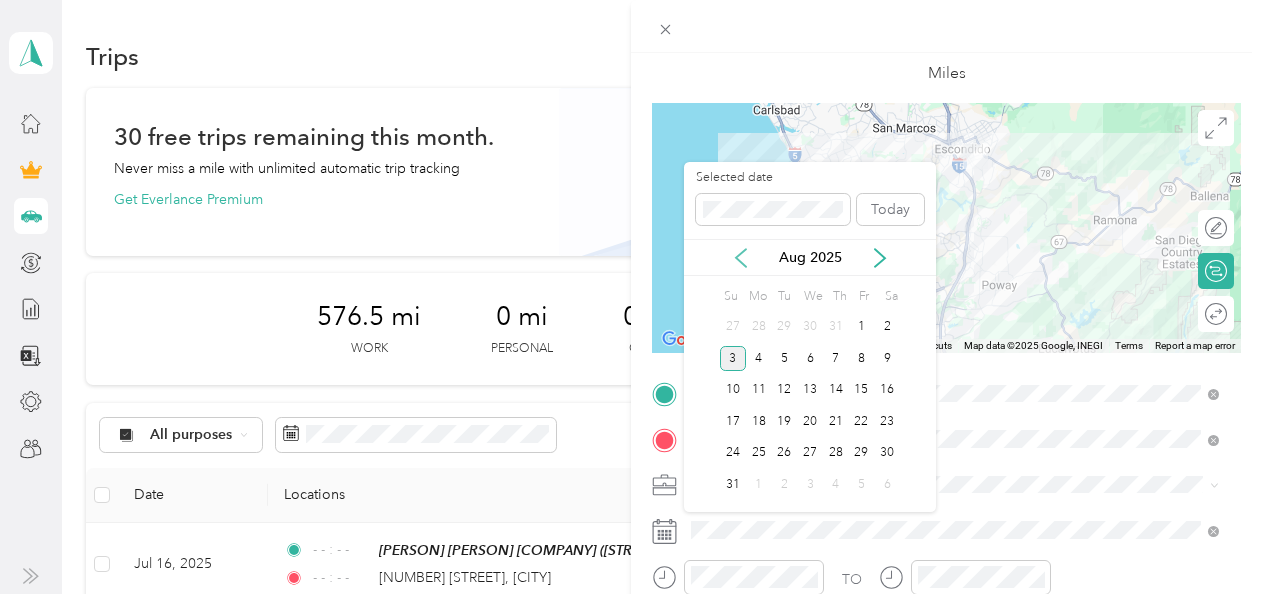 click 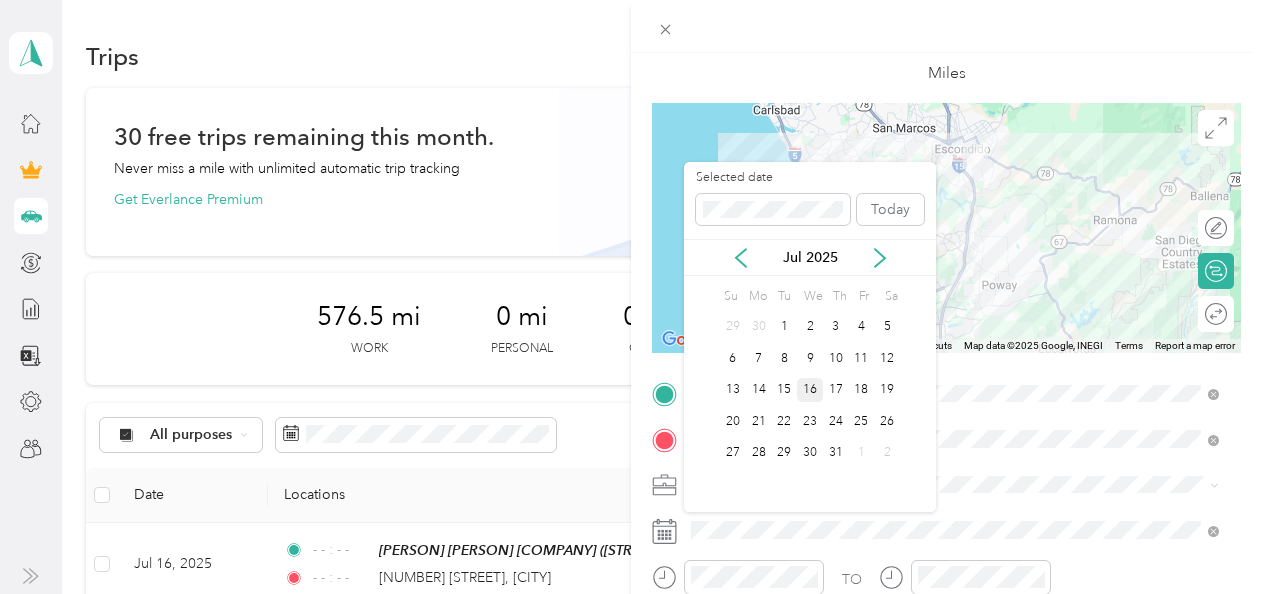 click on "16" at bounding box center [810, 390] 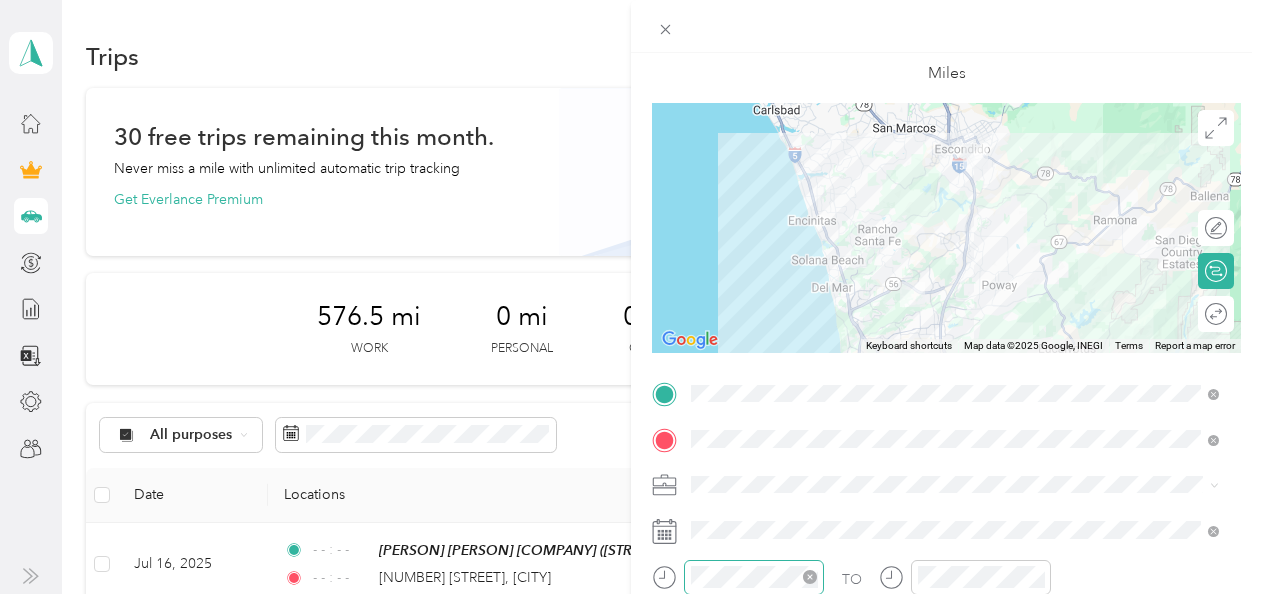 click 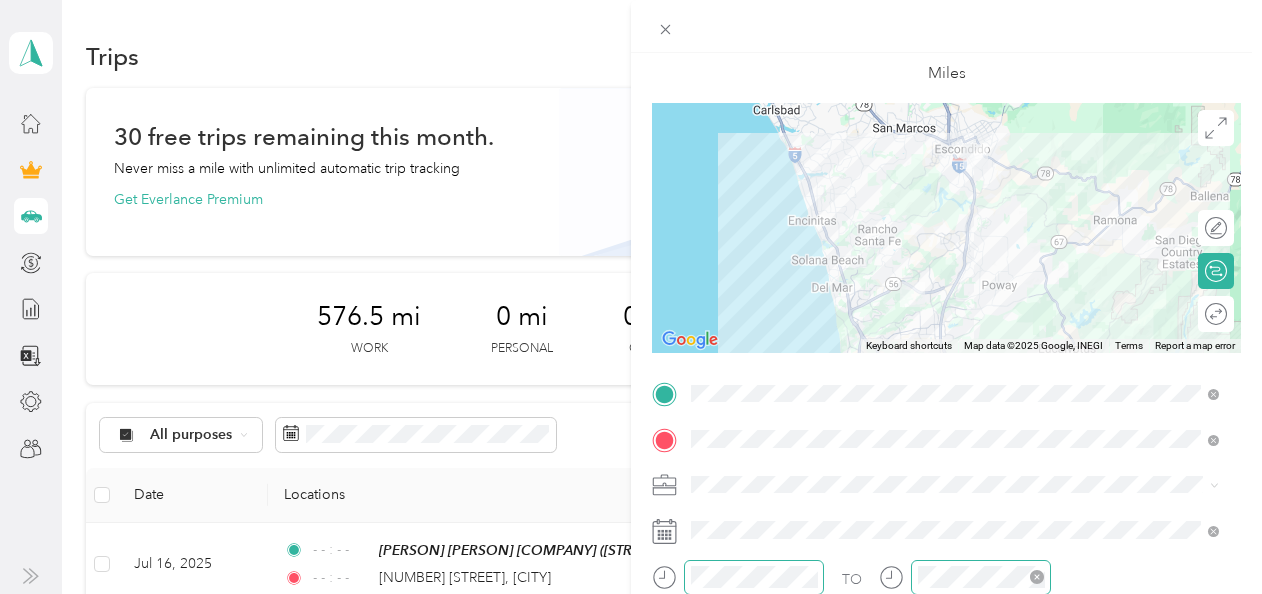 click 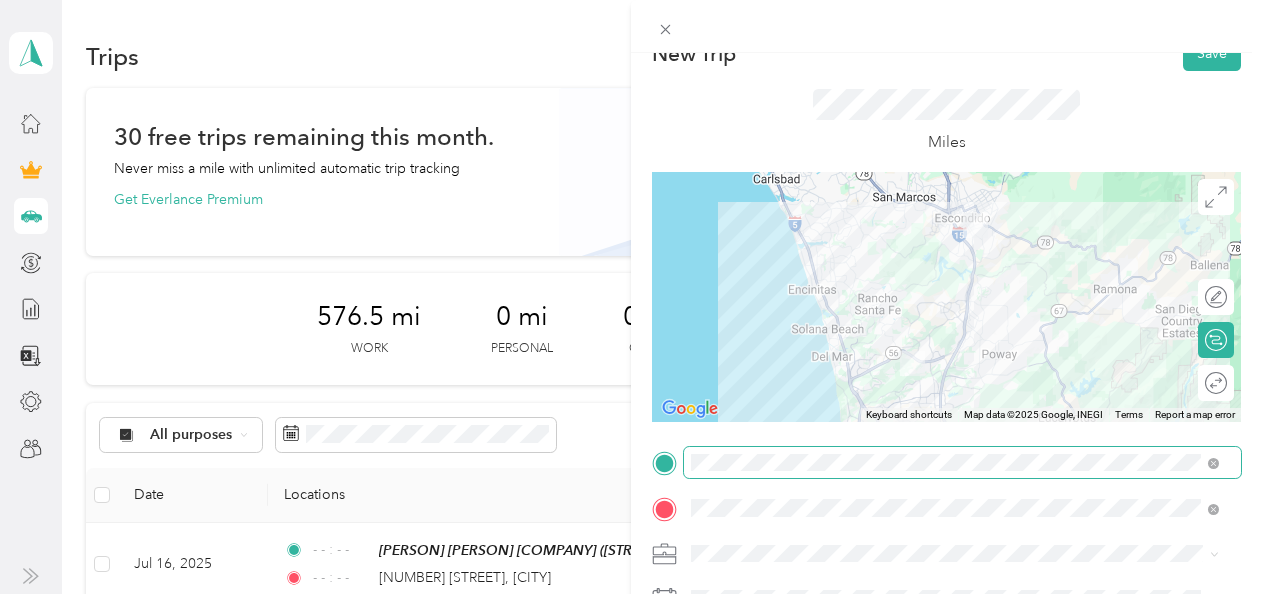 scroll, scrollTop: 0, scrollLeft: 0, axis: both 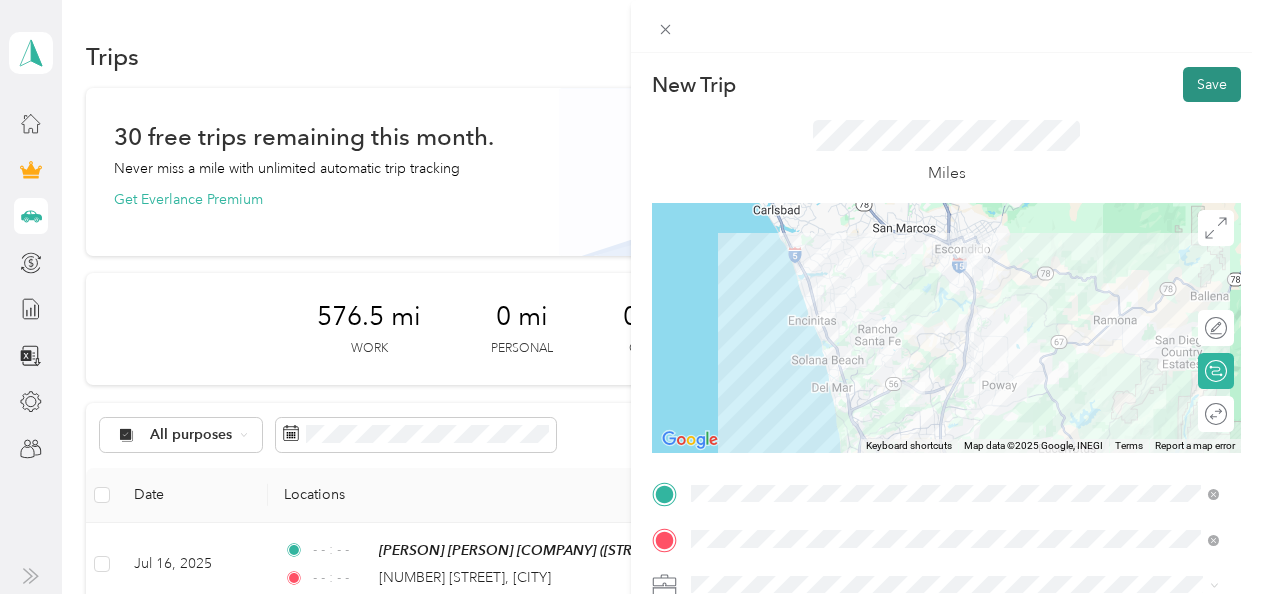 click on "Save" at bounding box center [1212, 84] 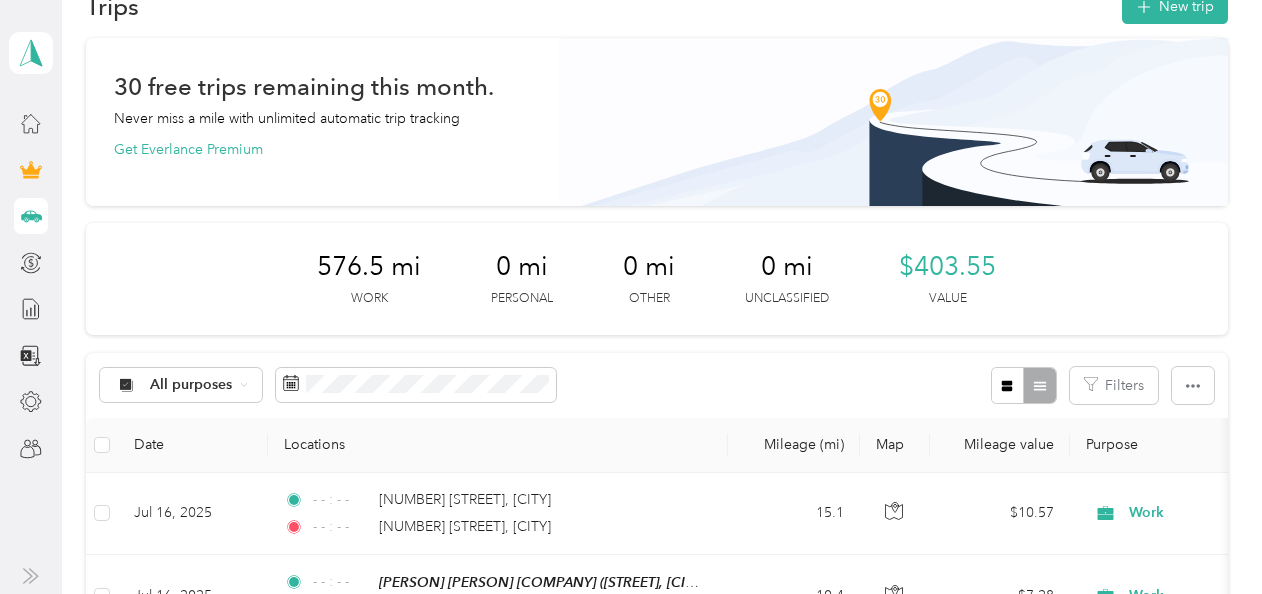 scroll, scrollTop: 0, scrollLeft: 0, axis: both 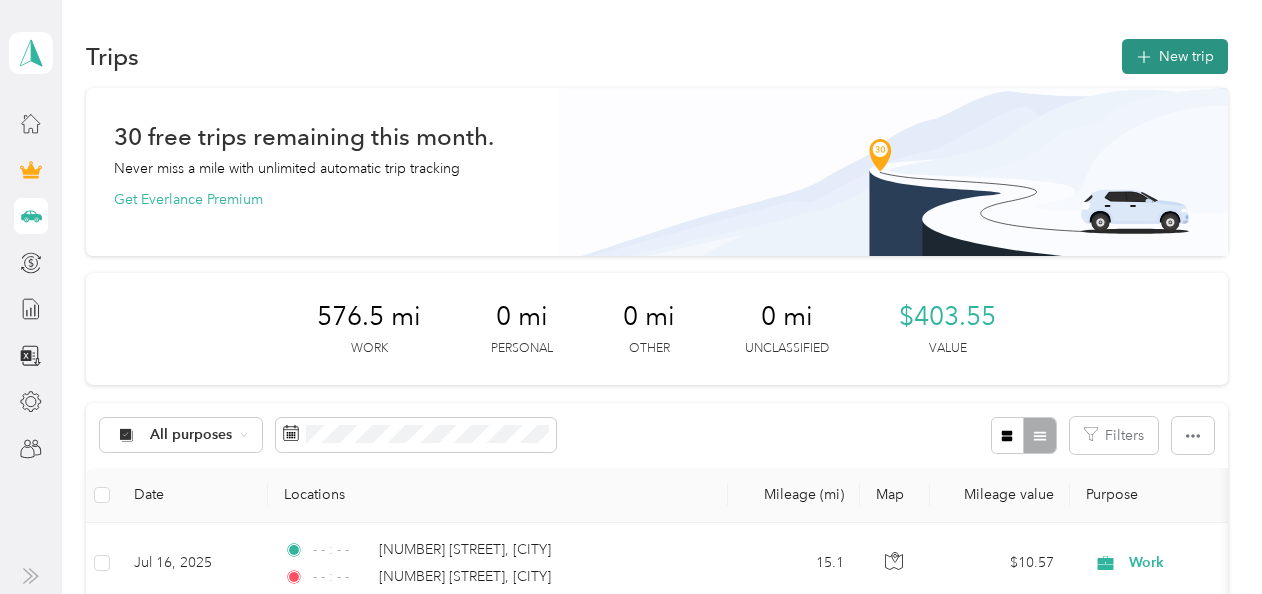 click on "New trip" at bounding box center [1175, 56] 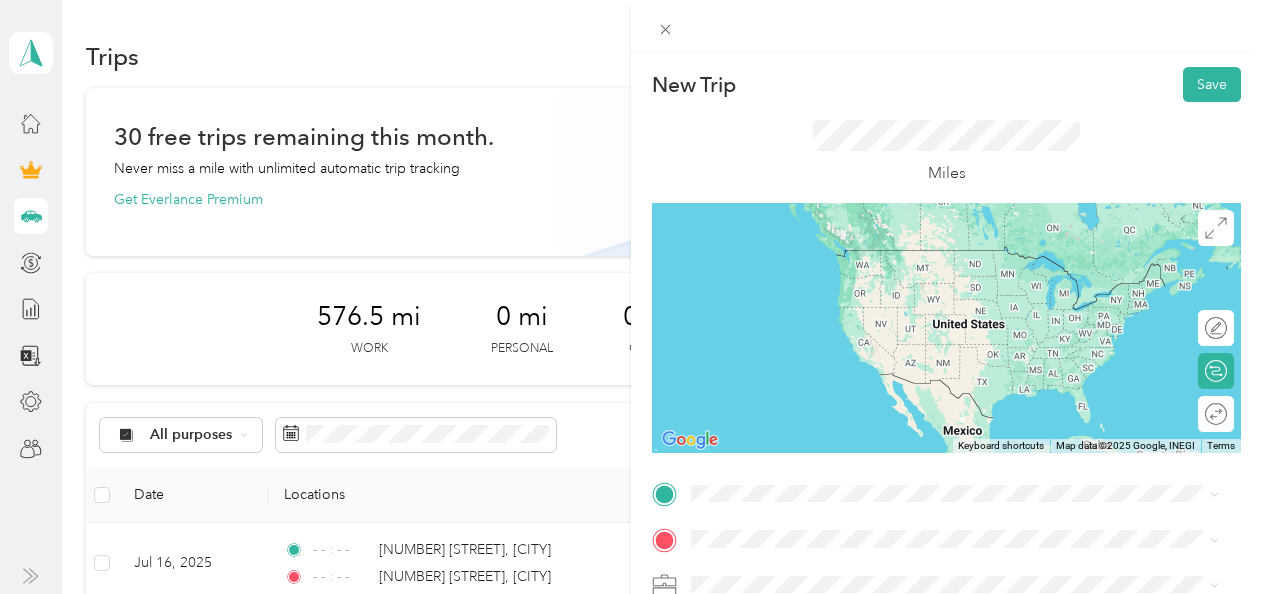click on "[NUMBER] [STREET]
[CITY], [STATE] [POSTAL CODE], [COUNTRY]" at bounding box center (872, 256) 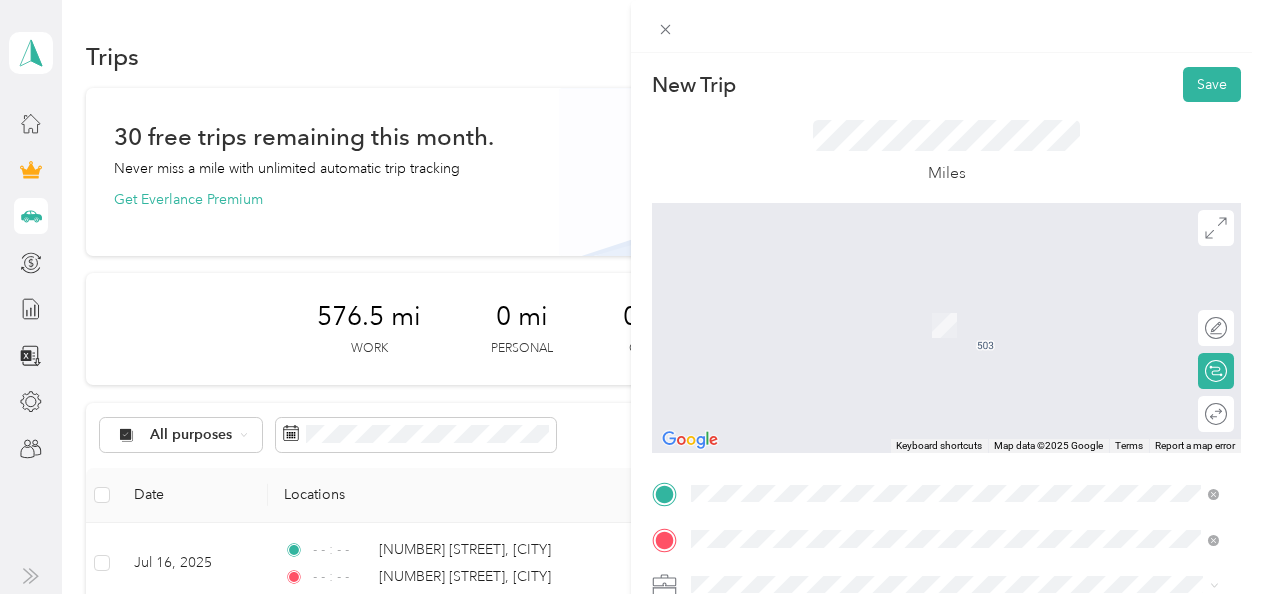 click on "[NUMBER] [STREET]
[CITY], [STATE] [POSTAL_CODE], [COUNTRY]" at bounding box center [873, 304] 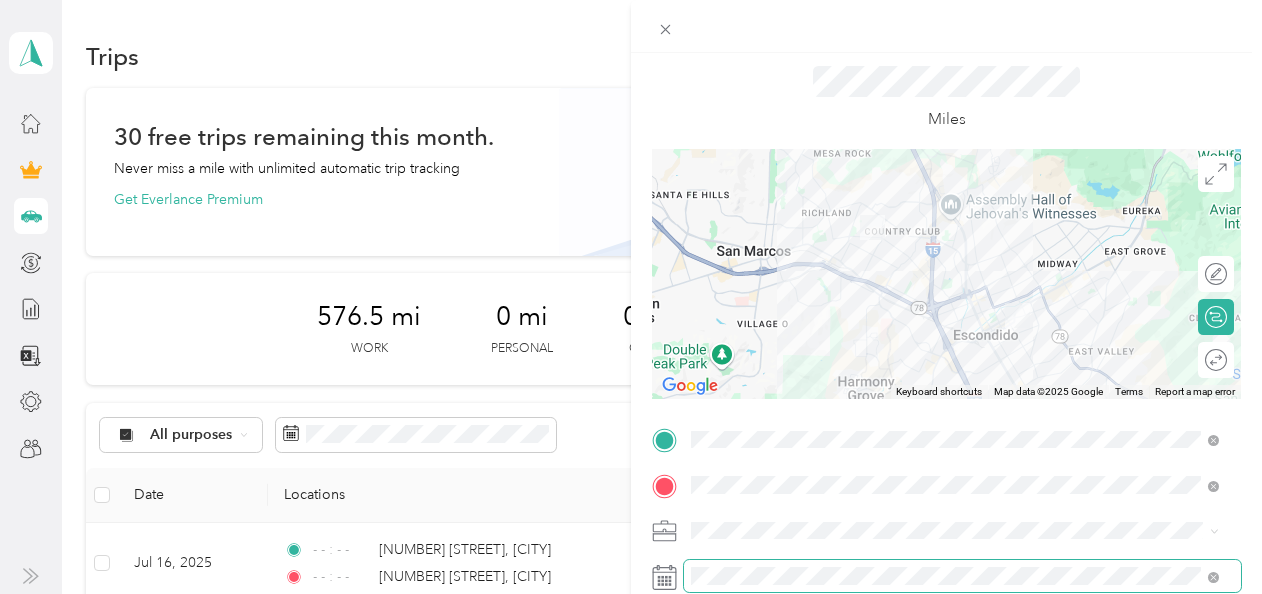 scroll, scrollTop: 100, scrollLeft: 0, axis: vertical 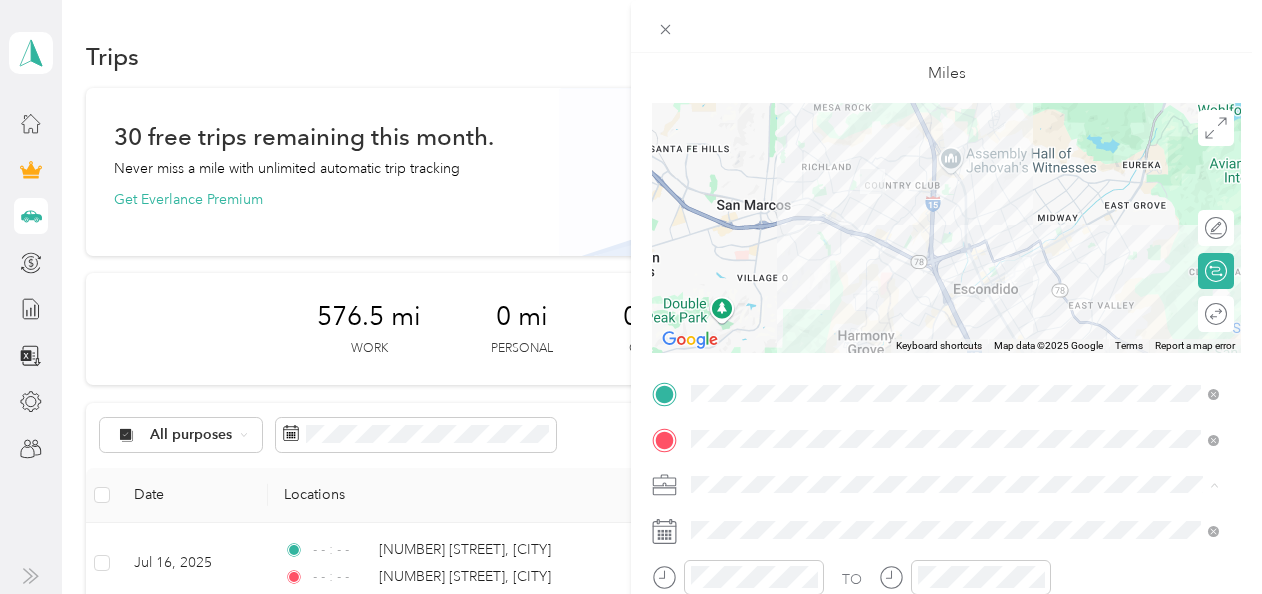 click on "Work" at bounding box center (715, 204) 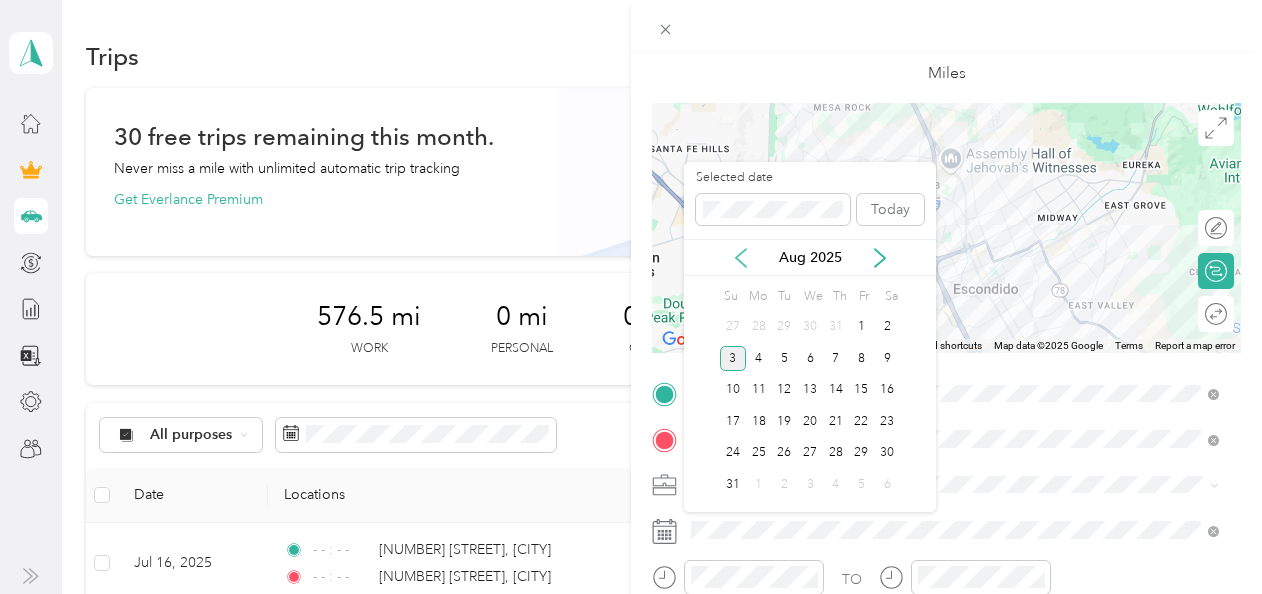 click 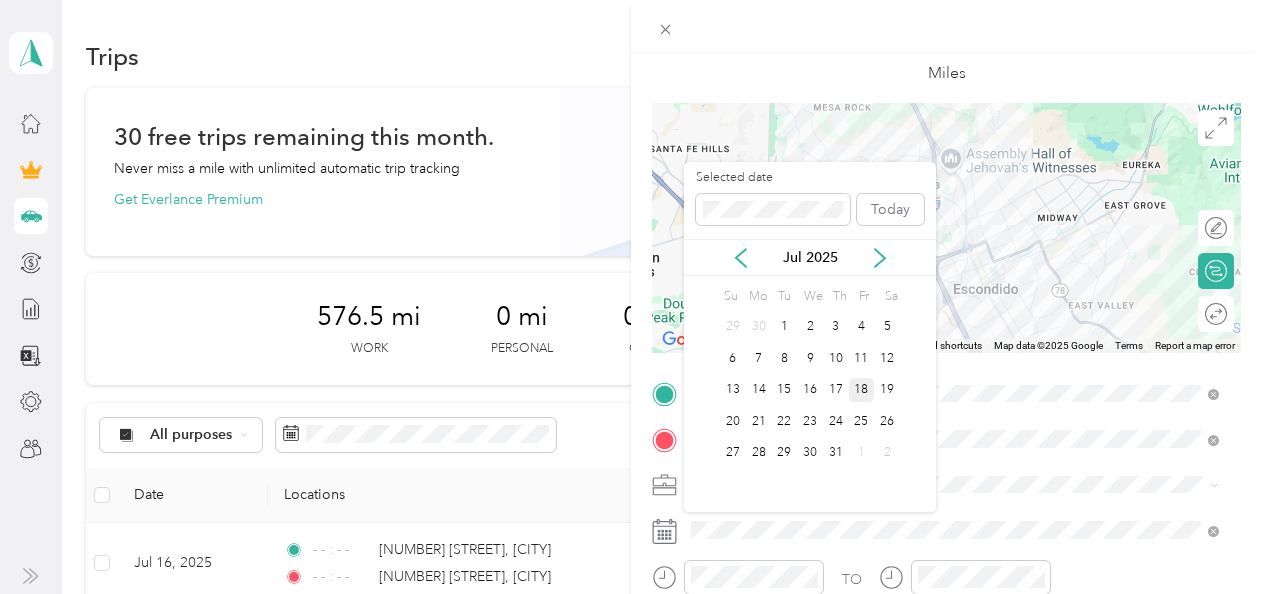 click on "18" at bounding box center [862, 390] 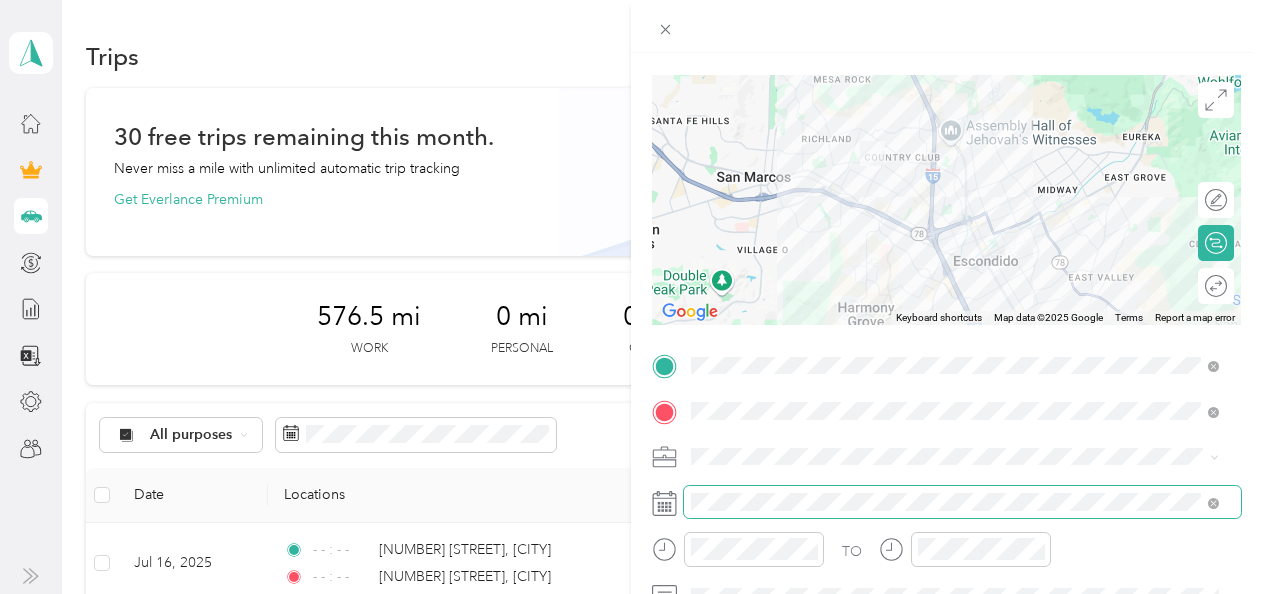 scroll, scrollTop: 200, scrollLeft: 0, axis: vertical 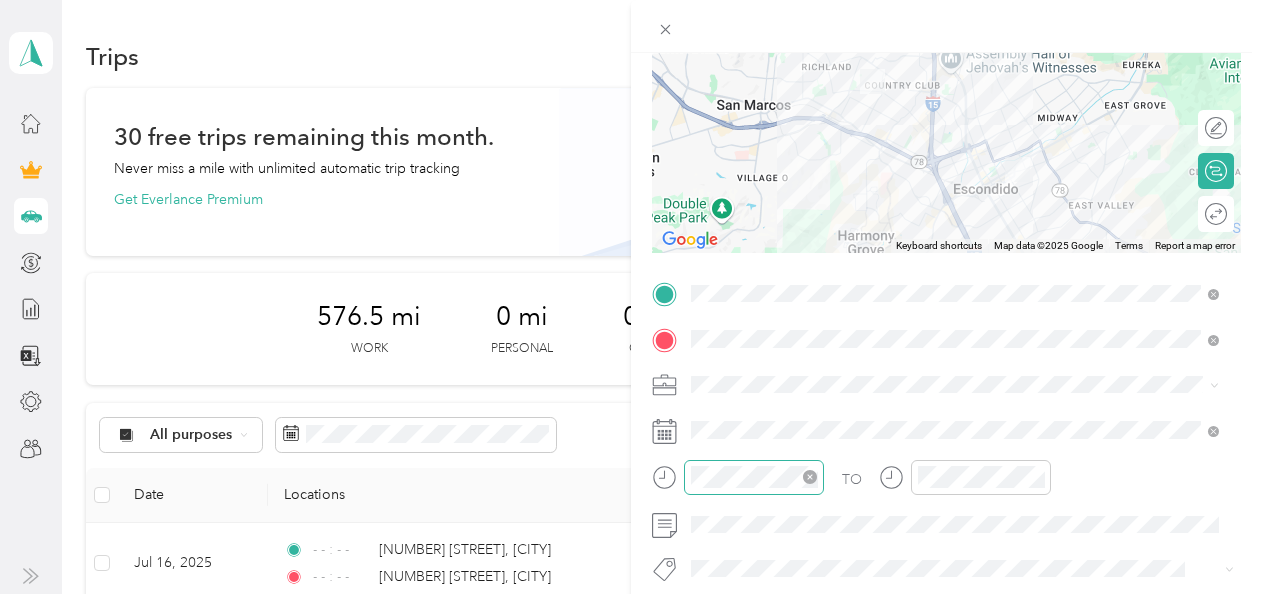 drag, startPoint x: 807, startPoint y: 479, endPoint x: 892, endPoint y: 476, distance: 85.052925 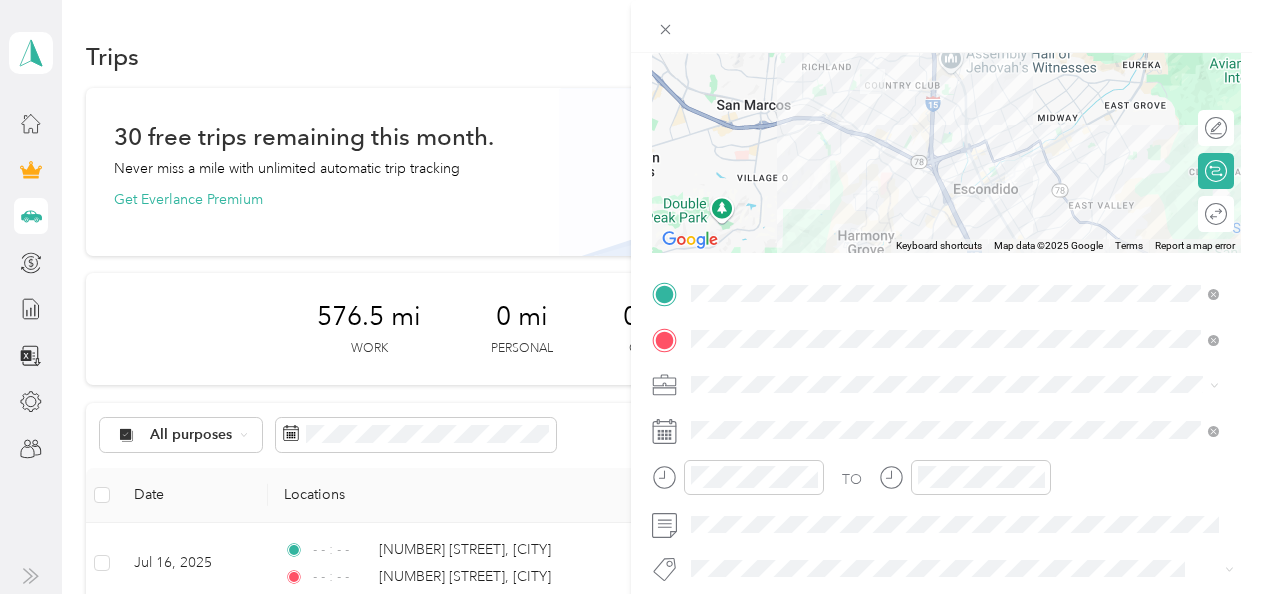 click 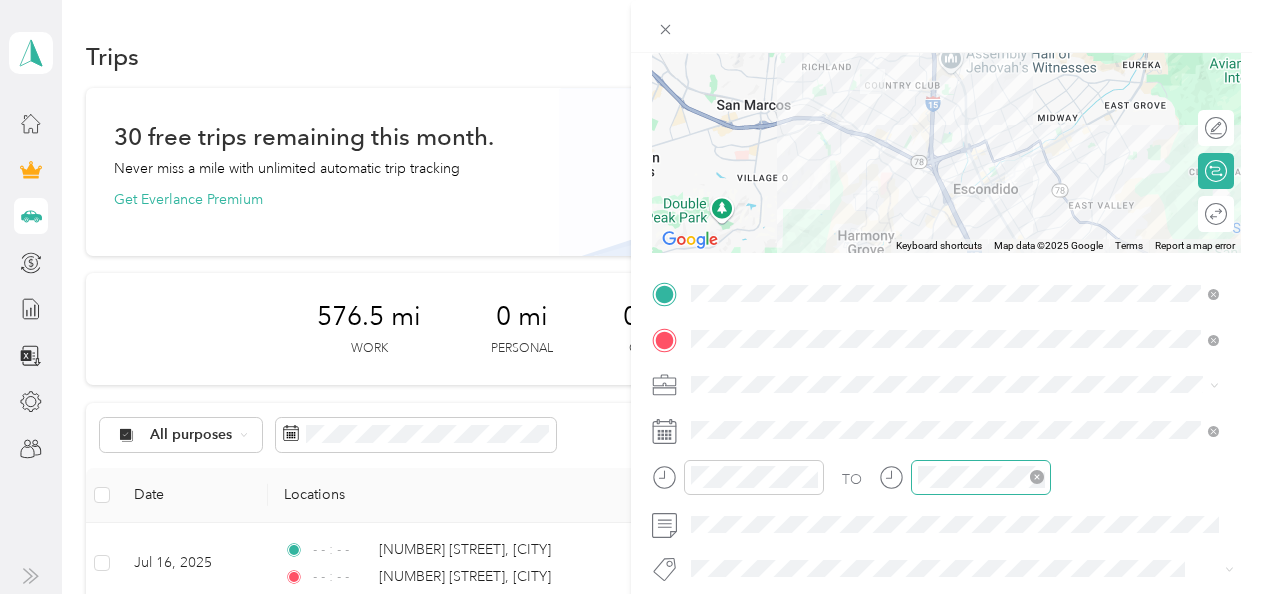 click 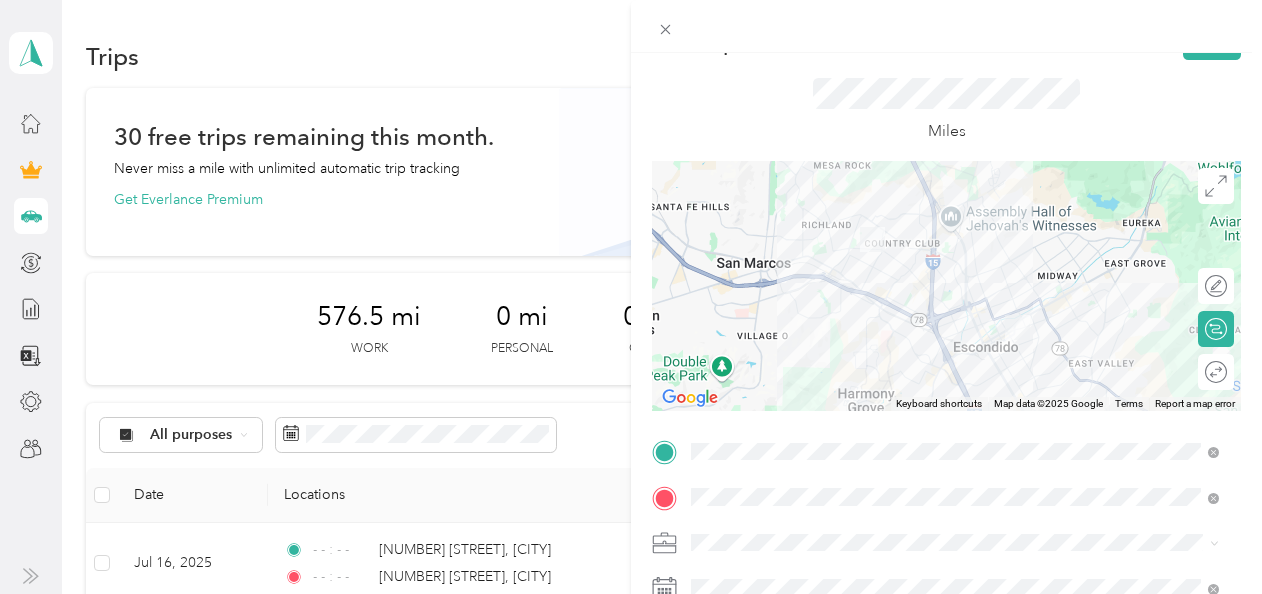 scroll, scrollTop: 0, scrollLeft: 0, axis: both 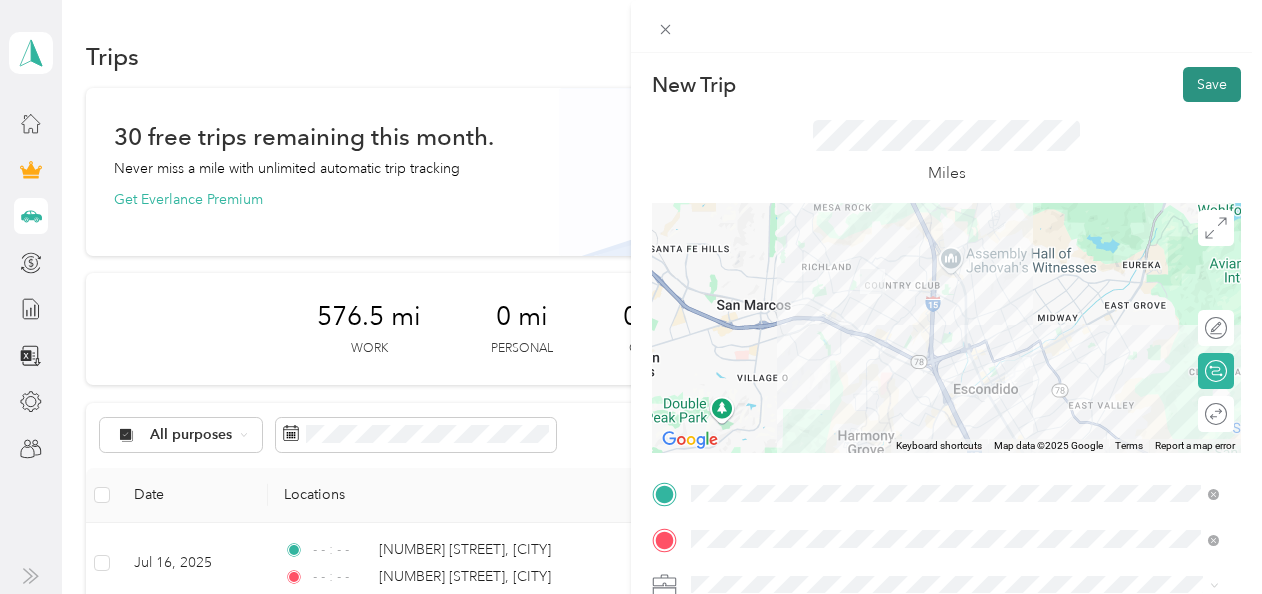 click on "Save" at bounding box center [1212, 84] 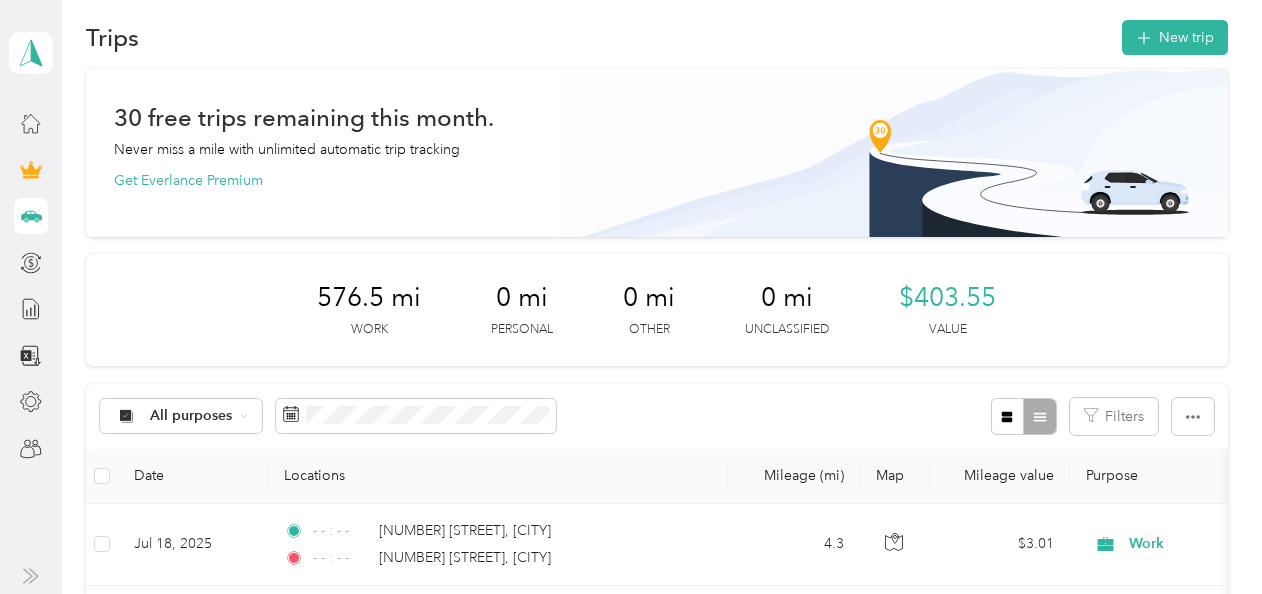 scroll, scrollTop: 0, scrollLeft: 0, axis: both 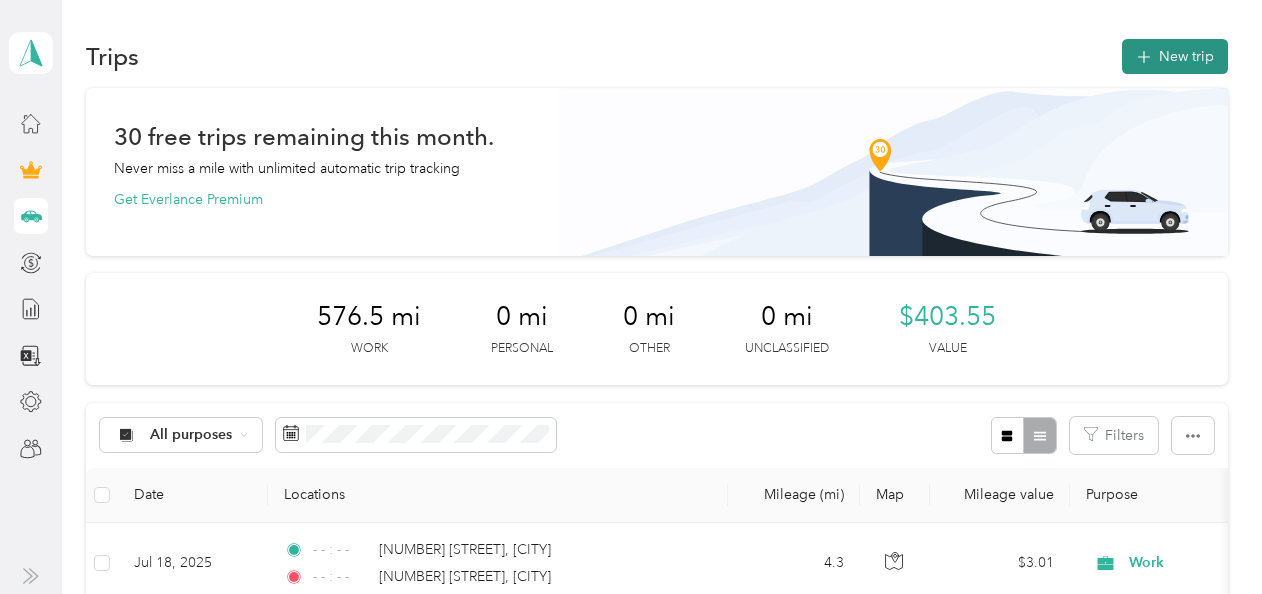 click on "New trip" at bounding box center [1175, 56] 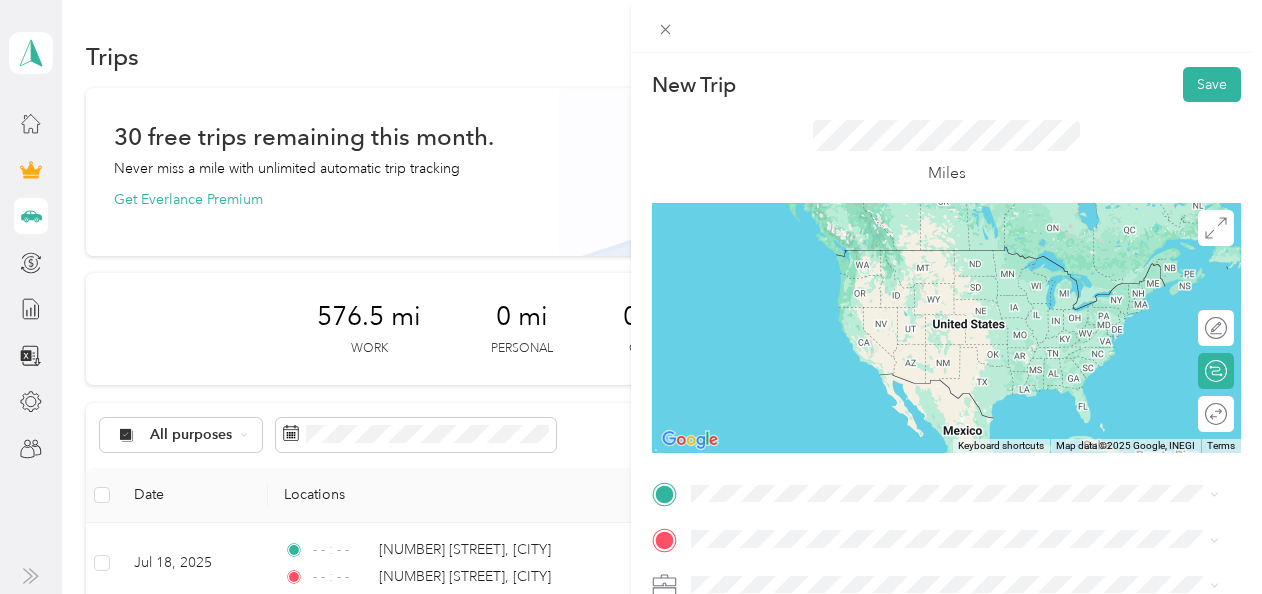 click on "[NUMBER] [STREET]
[CITY], [STATE] [POSTAL_CODE], [COUNTRY]" at bounding box center [873, 441] 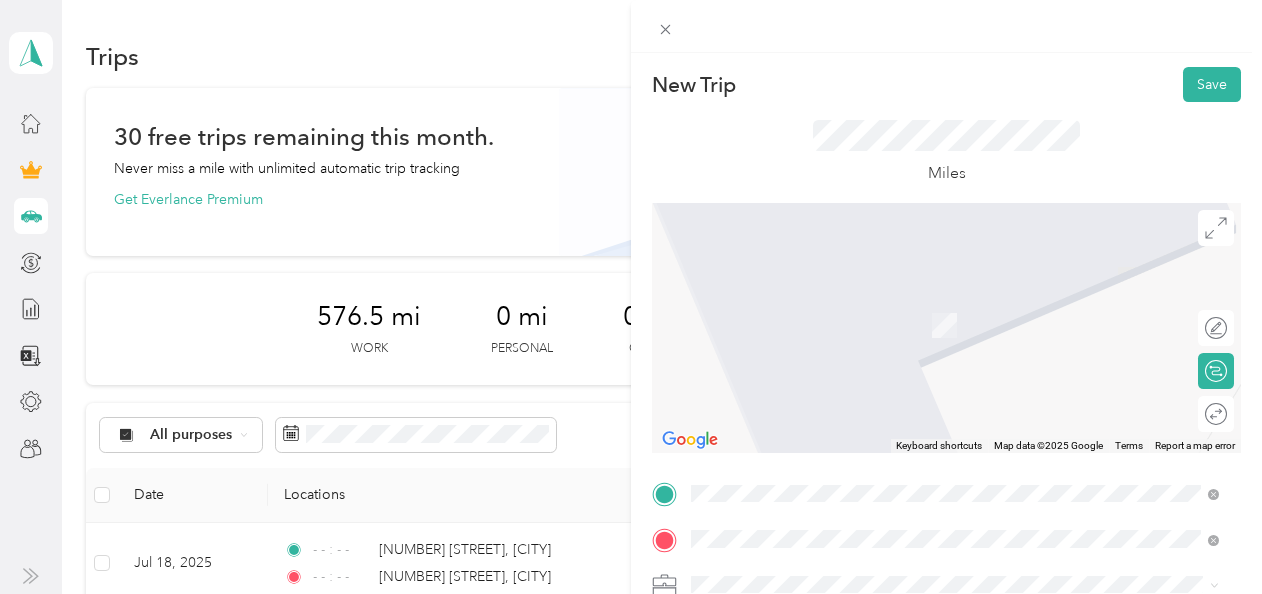 click on "[NUMBER] [STREET], [CITY]" at bounding box center (815, 373) 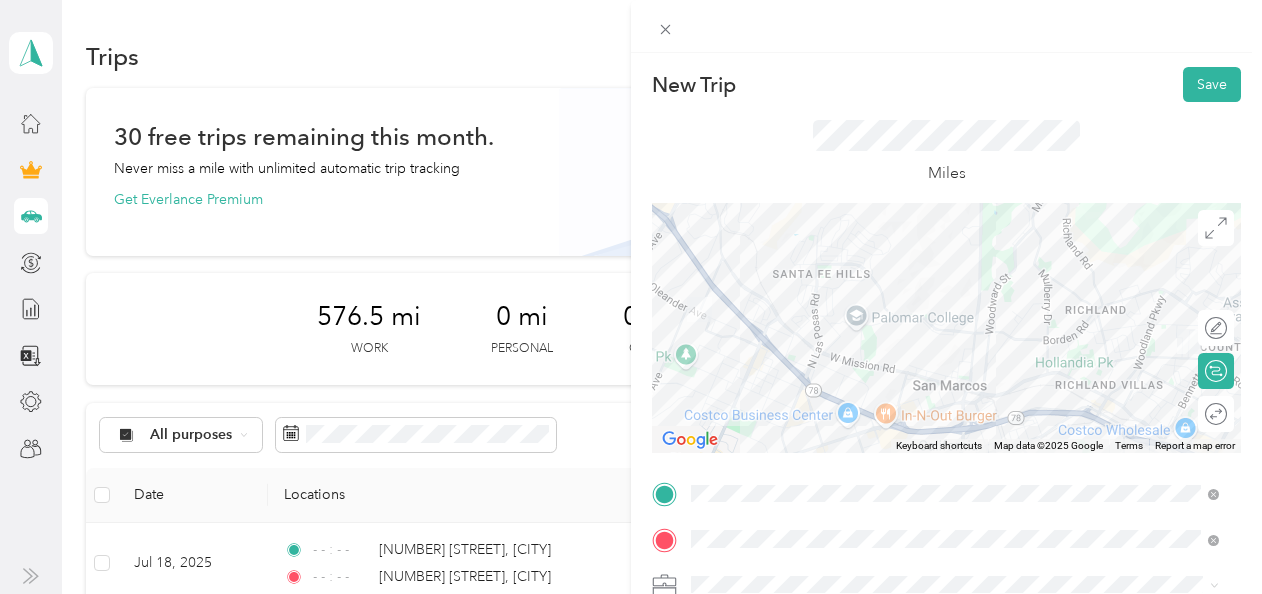 click on "Work" at bounding box center [955, 298] 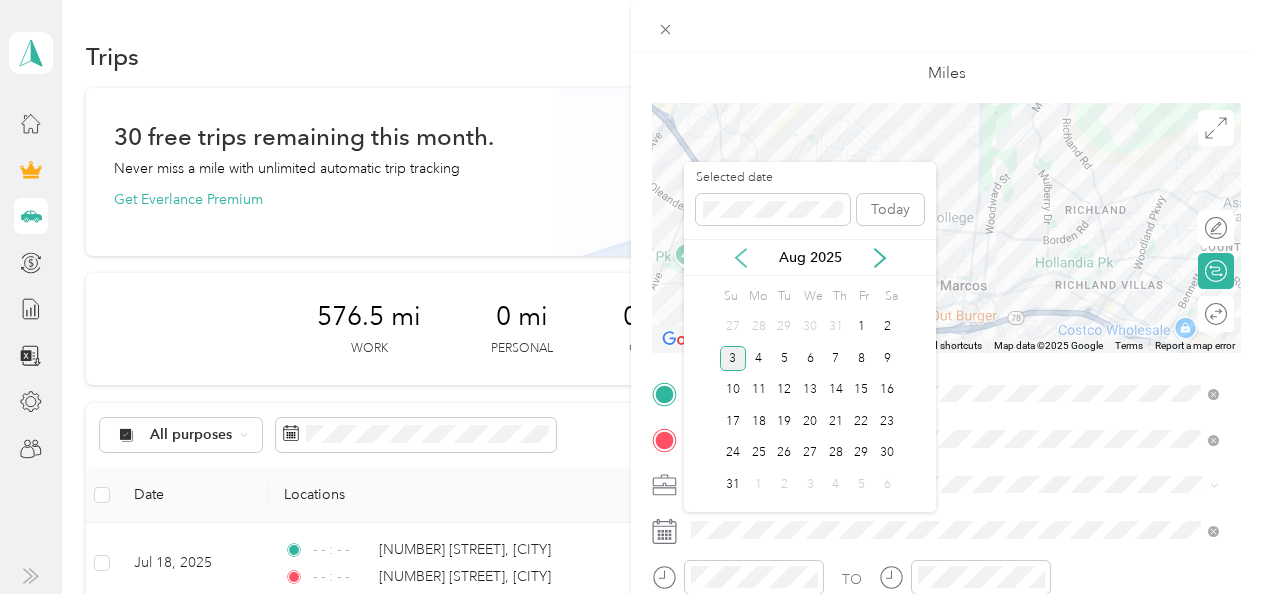click 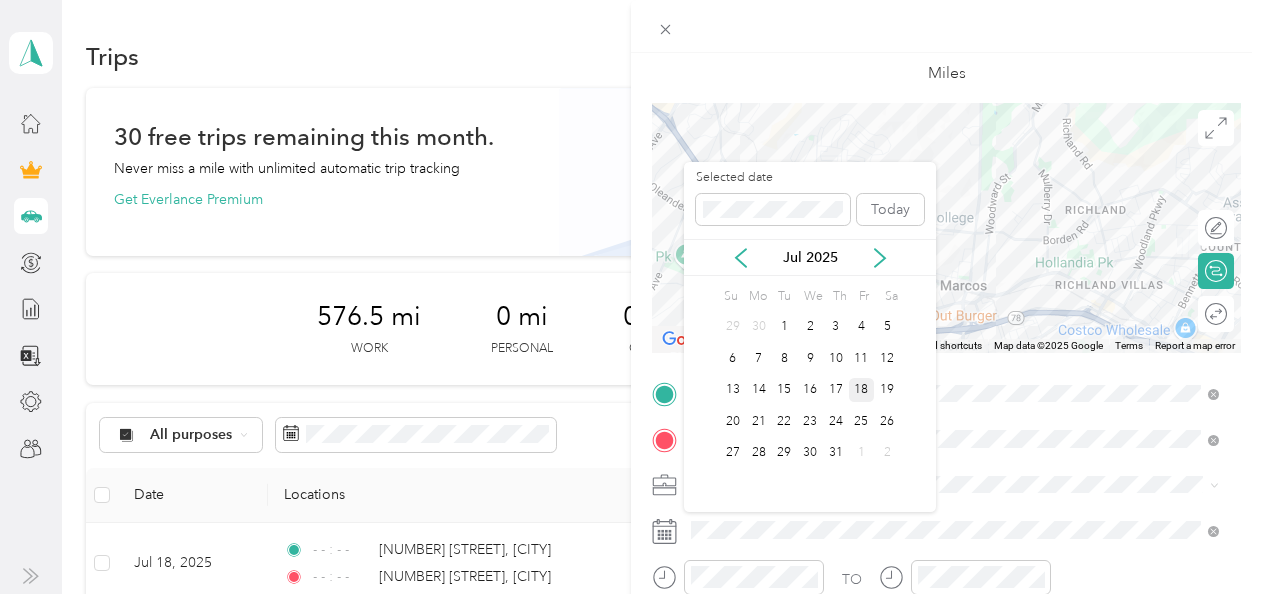 click on "18" at bounding box center [862, 390] 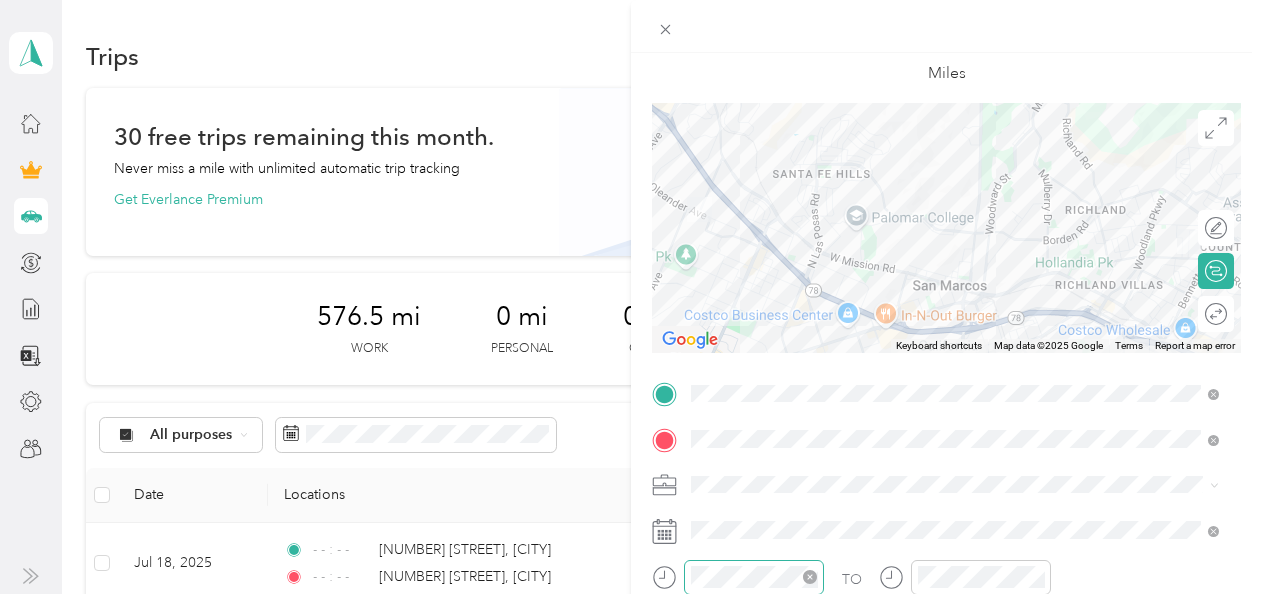 click 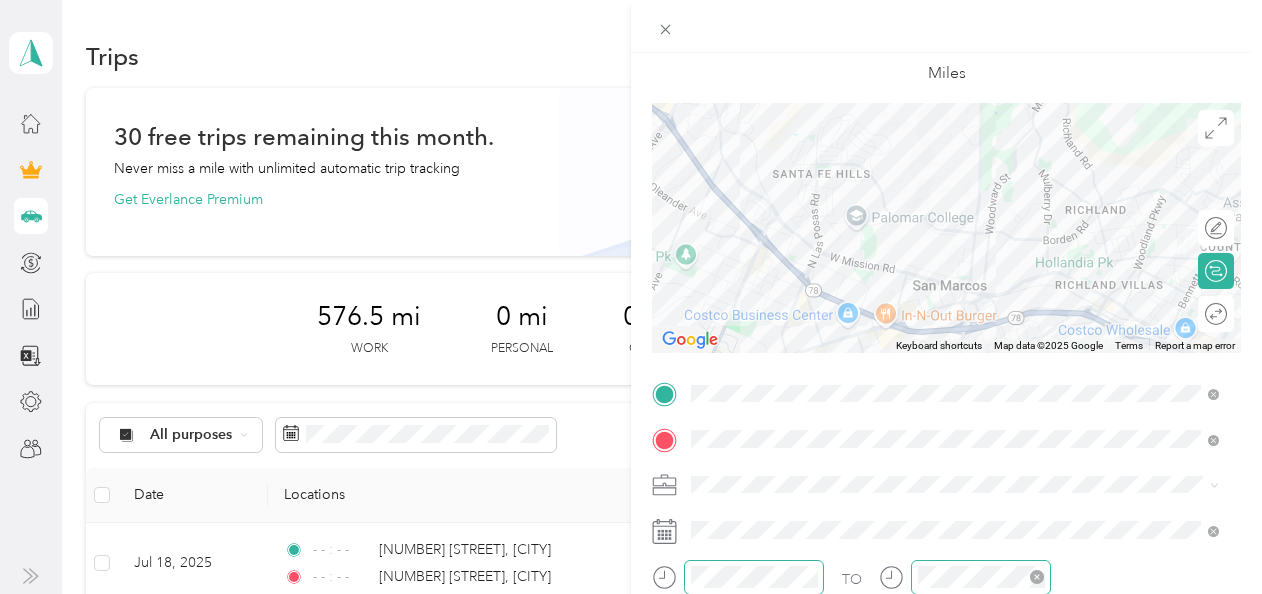 click 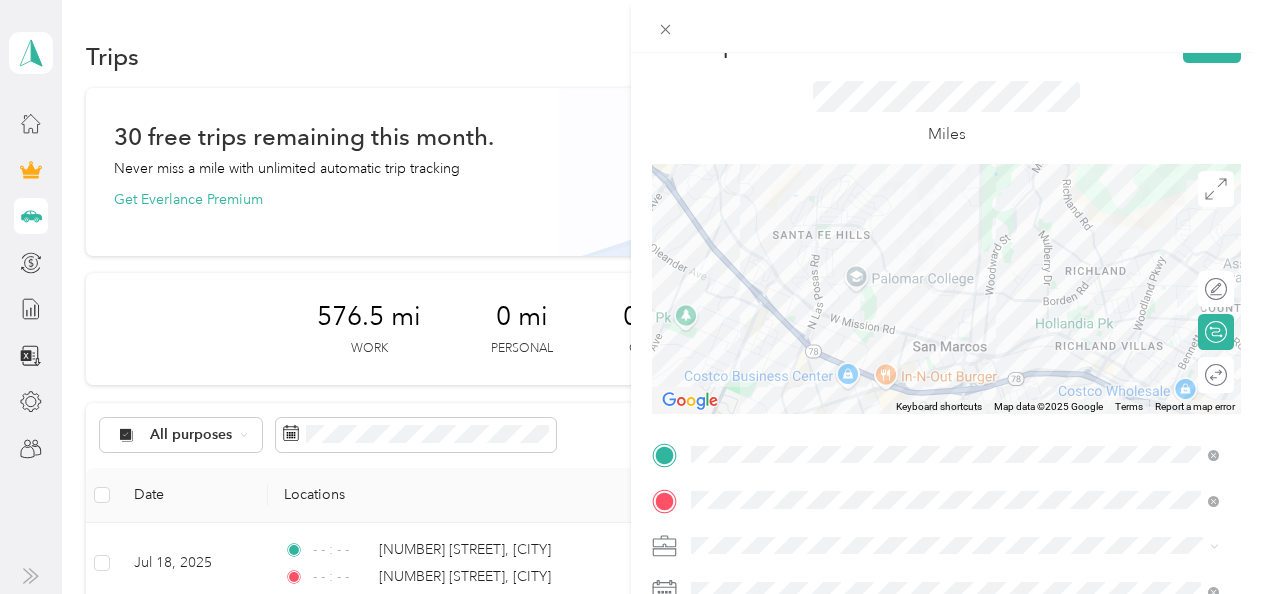 scroll, scrollTop: 0, scrollLeft: 0, axis: both 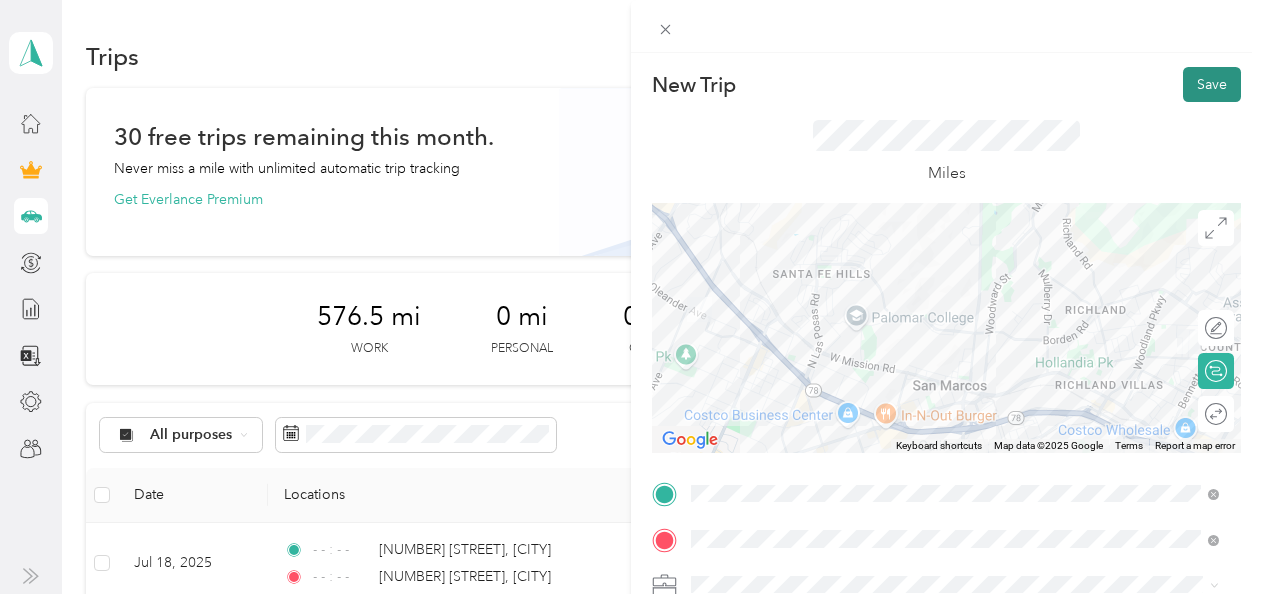 click on "Save" at bounding box center [1212, 84] 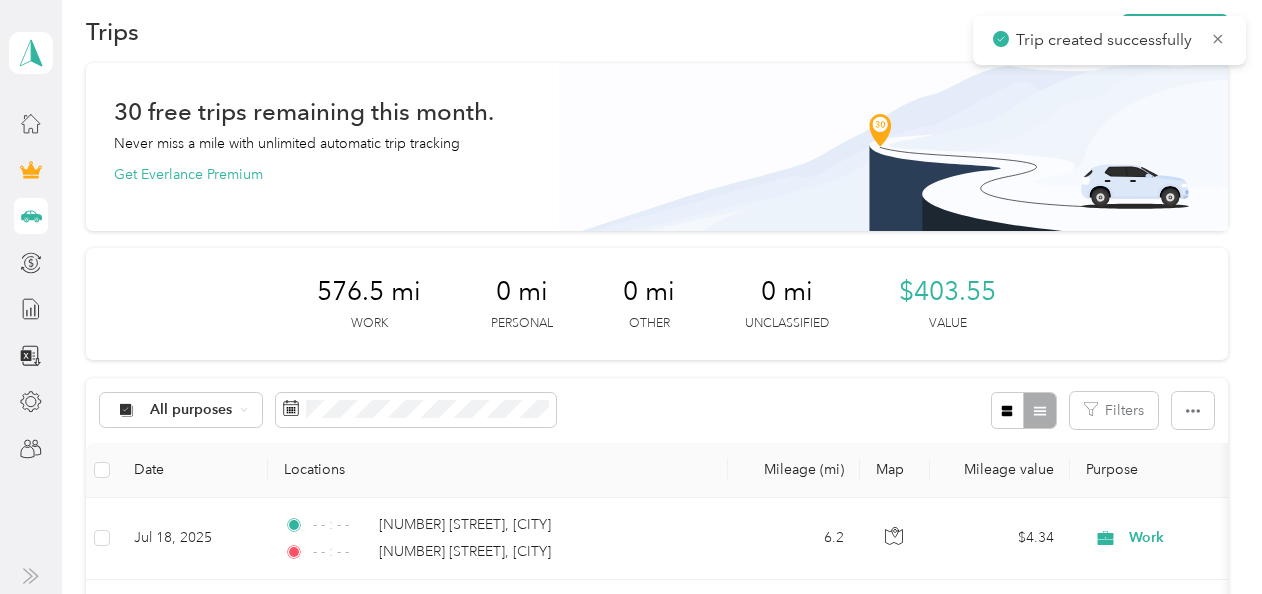 scroll, scrollTop: 0, scrollLeft: 0, axis: both 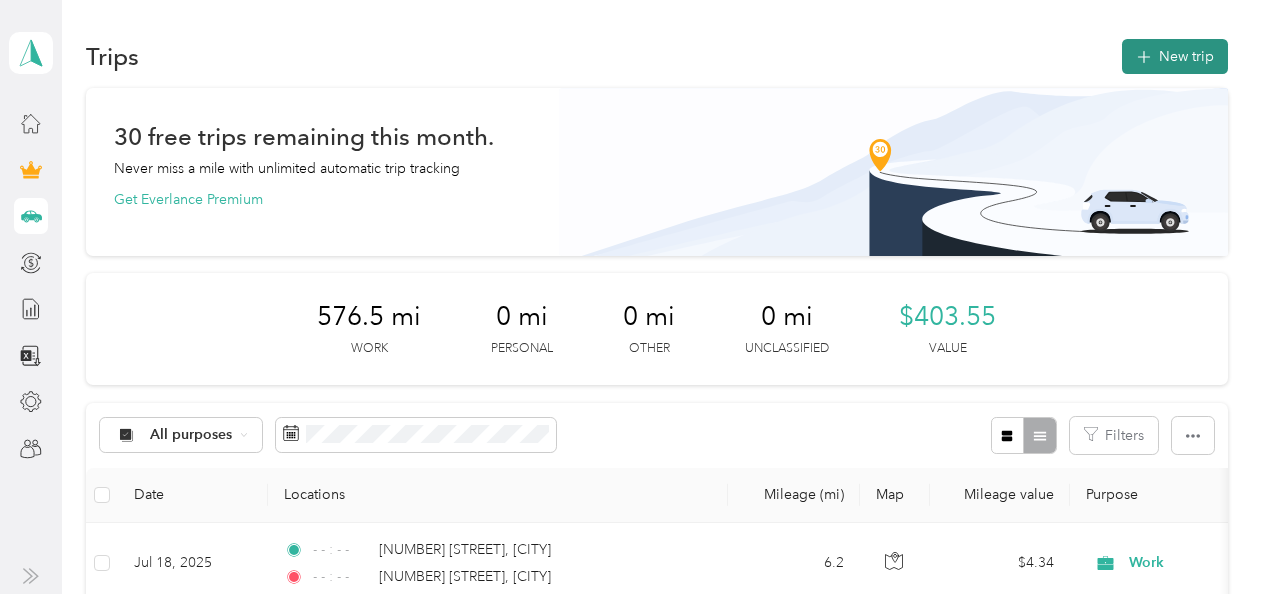 click on "New trip" at bounding box center [1175, 56] 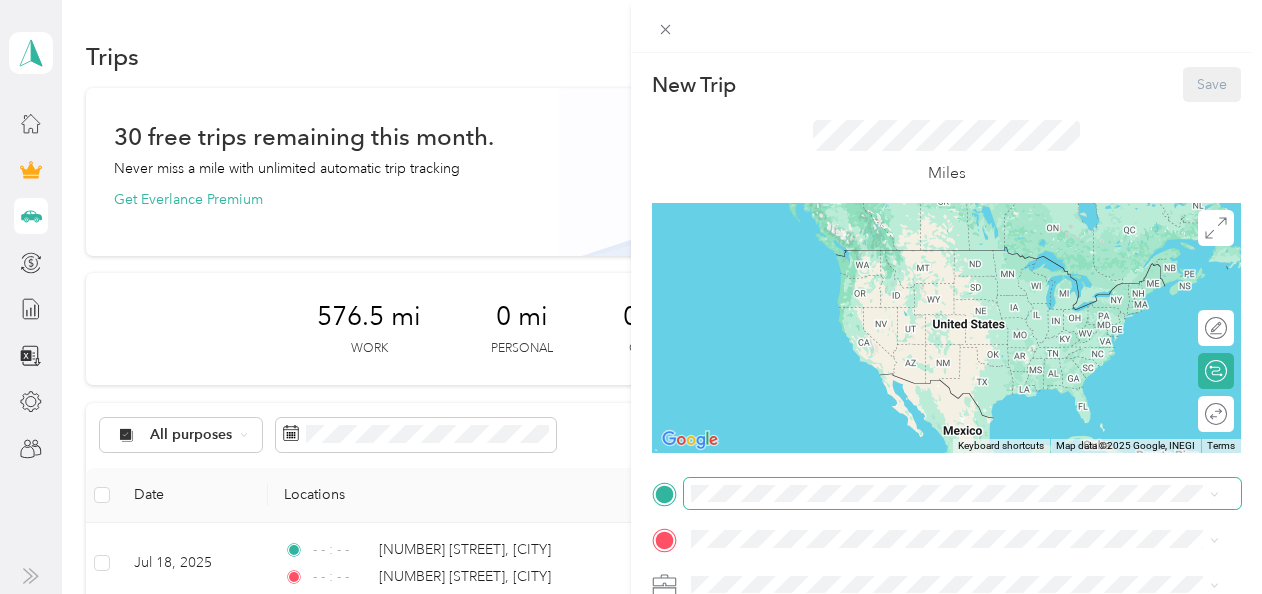 click at bounding box center [962, 494] 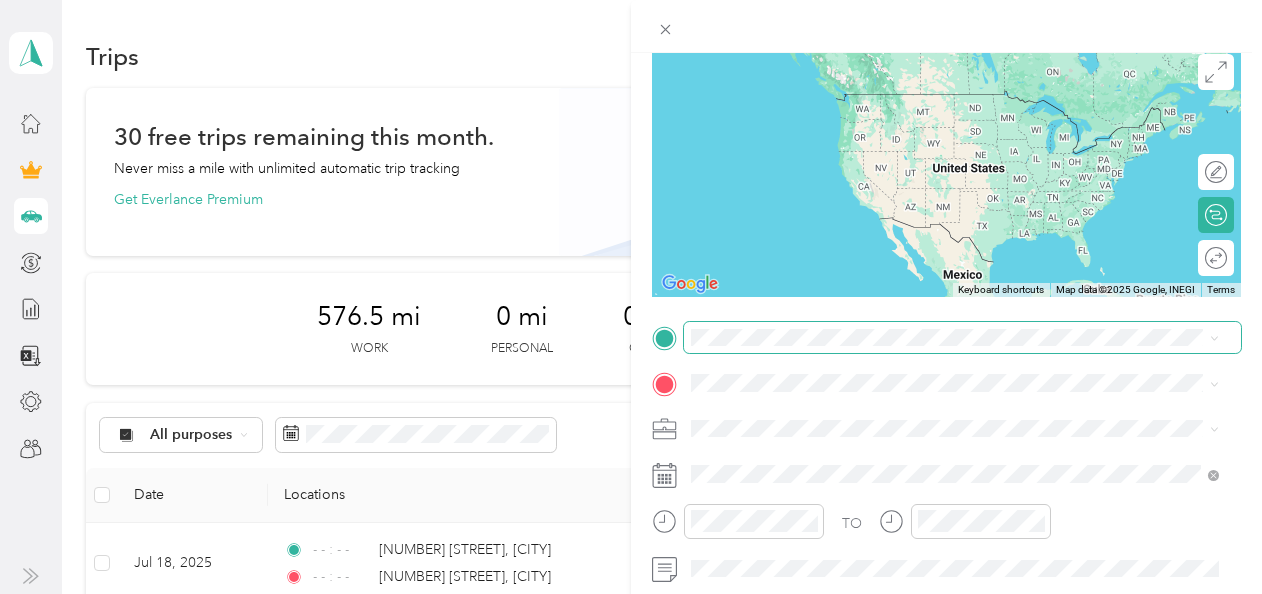 scroll, scrollTop: 109, scrollLeft: 0, axis: vertical 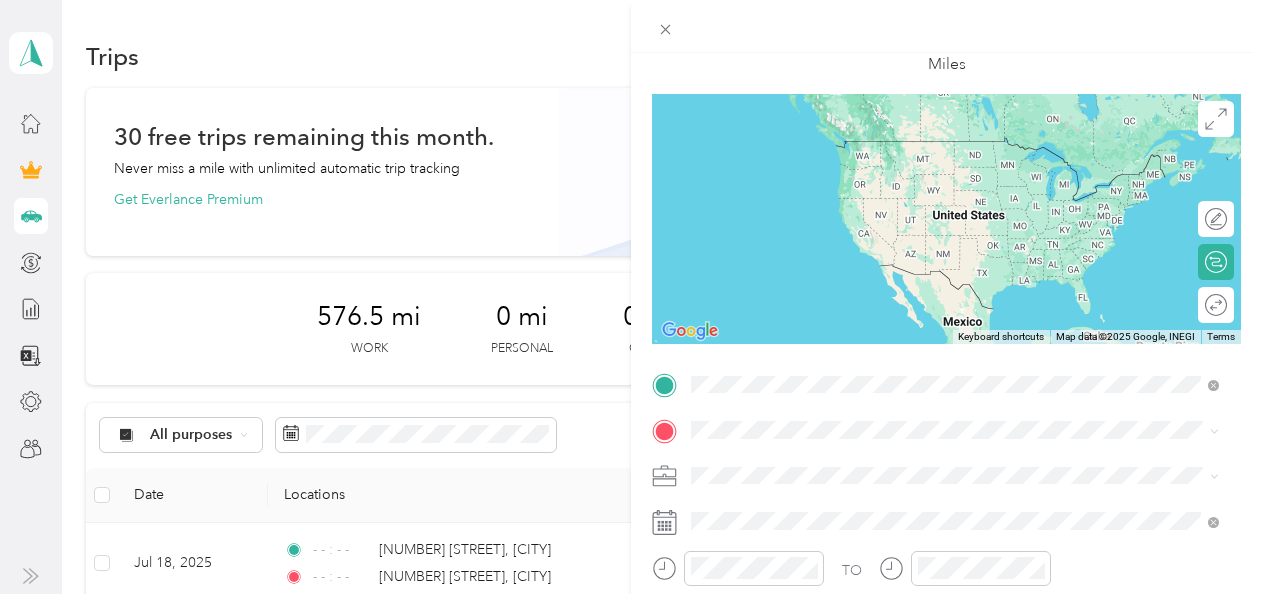 drag, startPoint x: 773, startPoint y: 152, endPoint x: 768, endPoint y: 167, distance: 15.811388 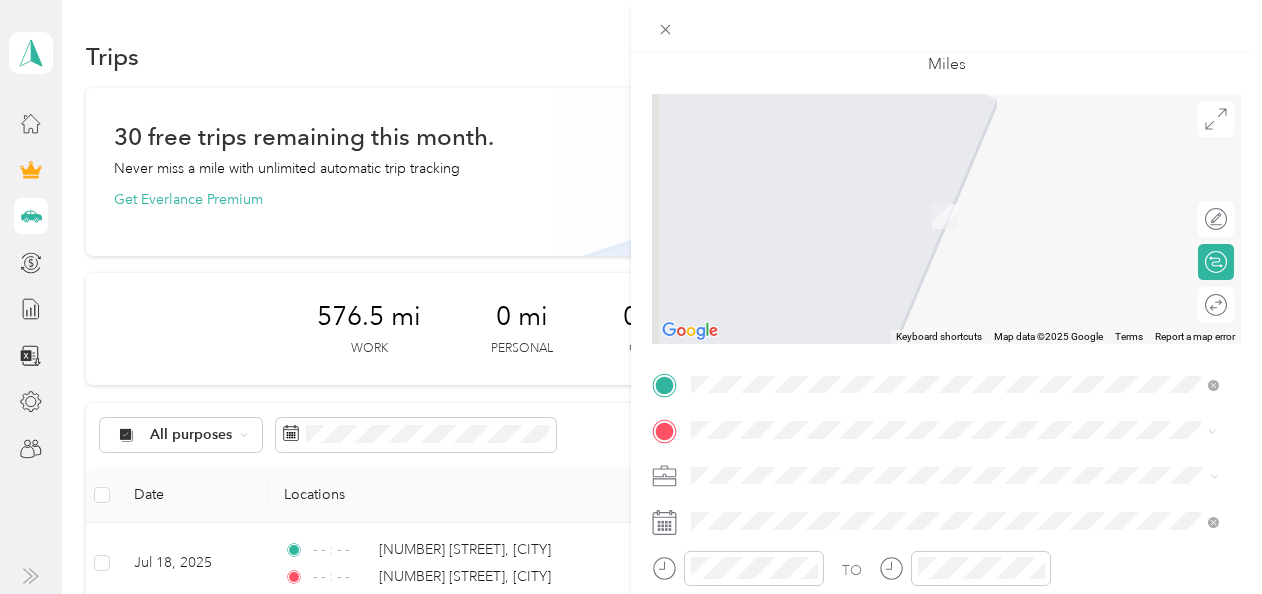 click on "[NUMBER] [STREET]
[CITY], [STATE] [POSTAL_CODE], [COUNTRY]" at bounding box center (955, 272) 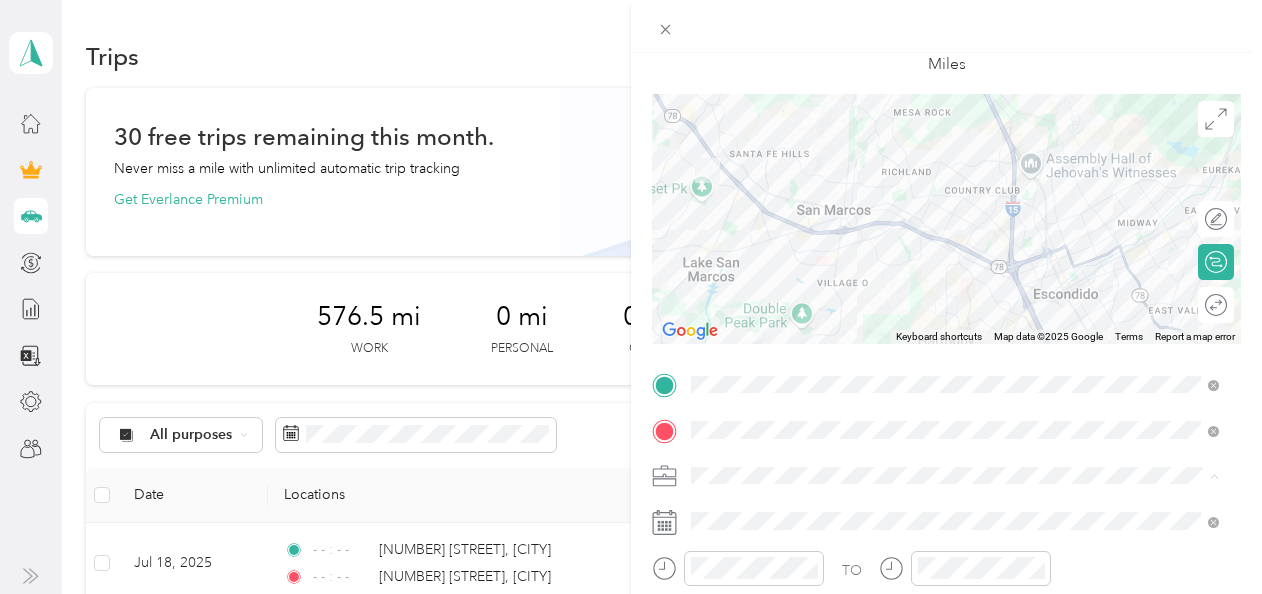 click on "Work" at bounding box center (955, 194) 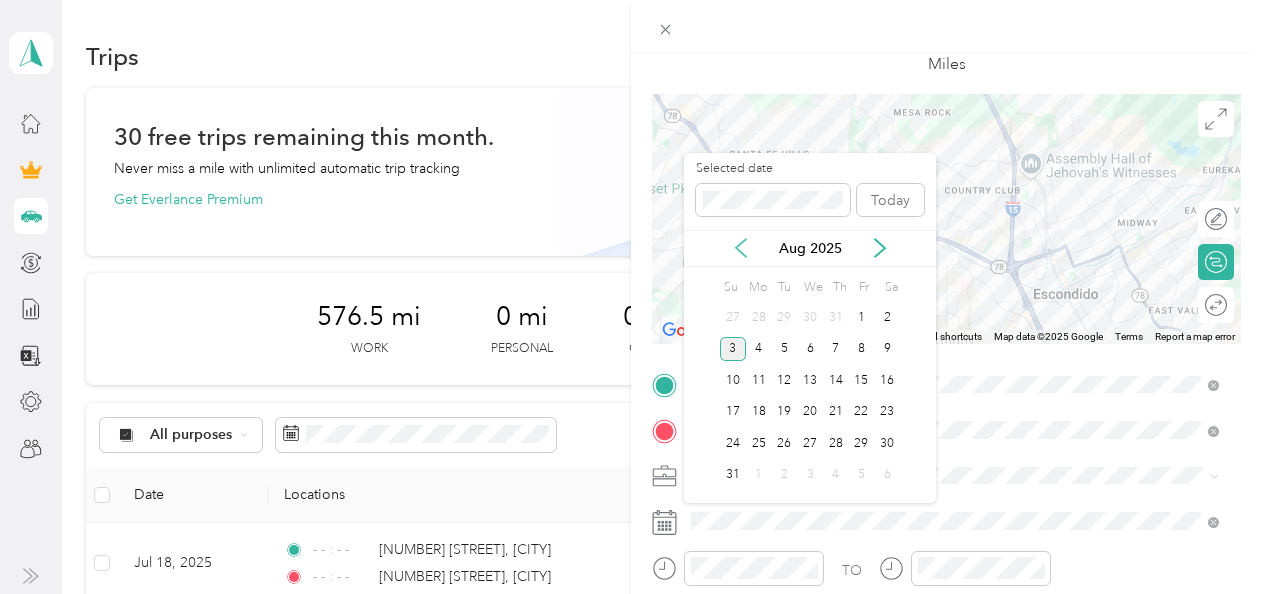 click 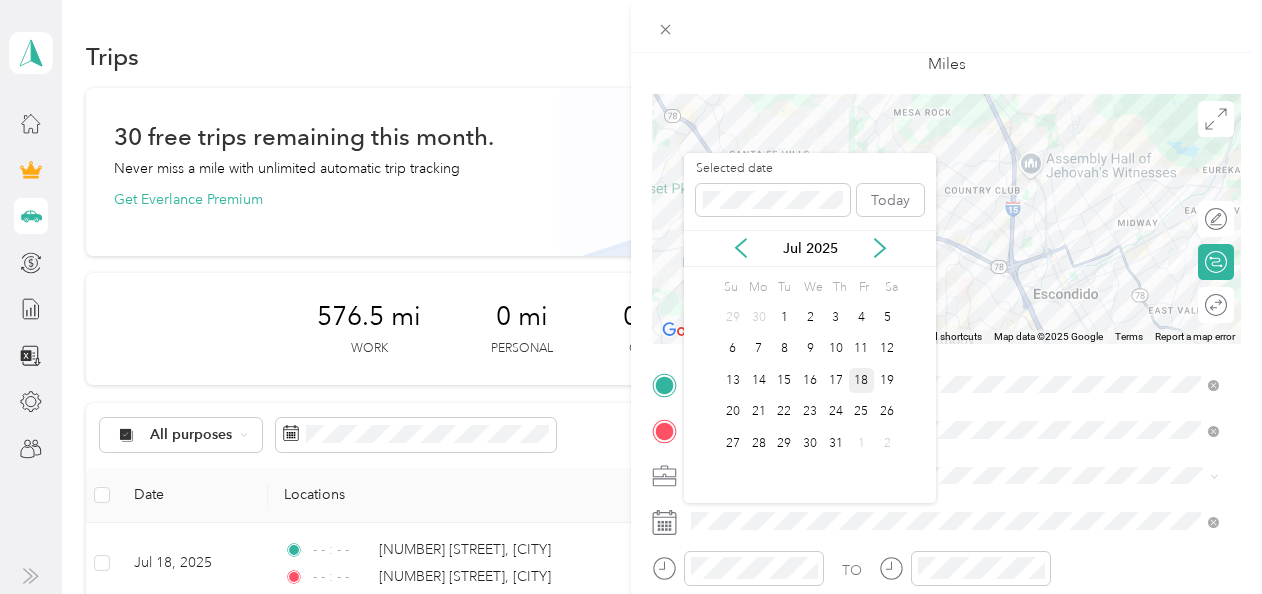 click on "18" at bounding box center (862, 380) 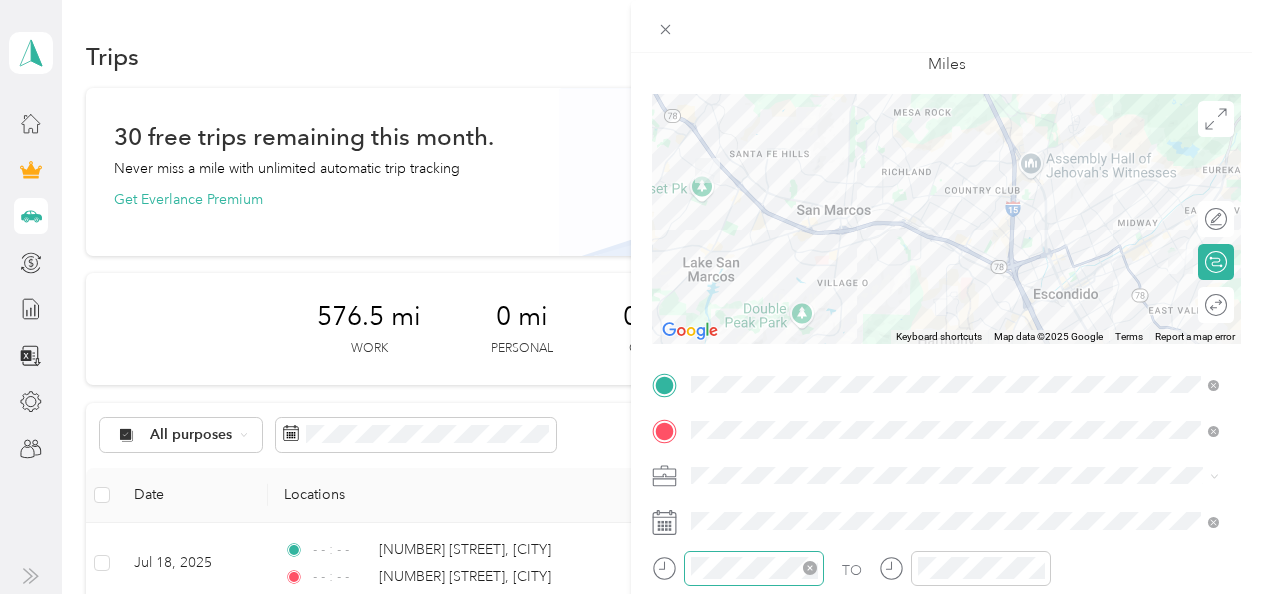 click 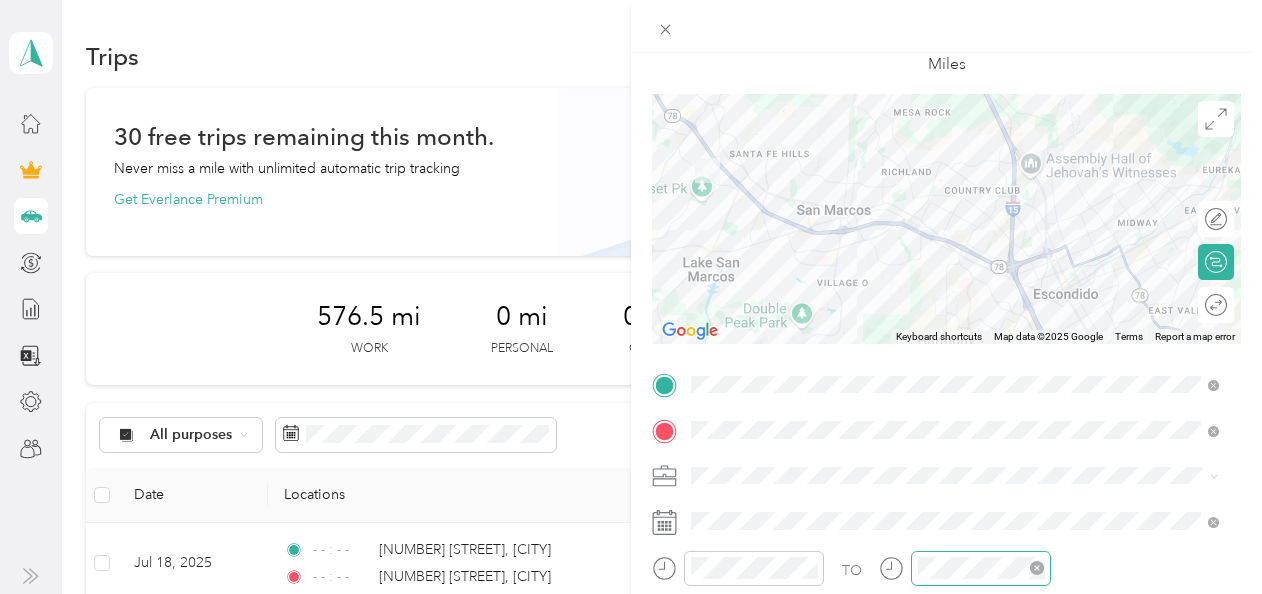 click 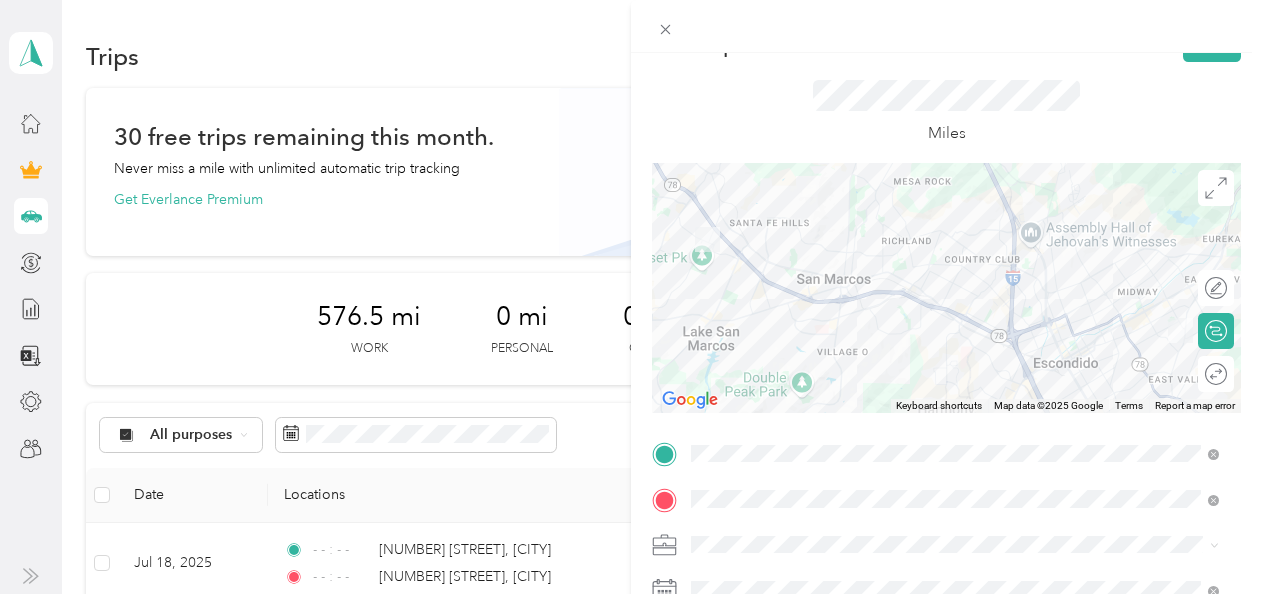 scroll, scrollTop: 0, scrollLeft: 0, axis: both 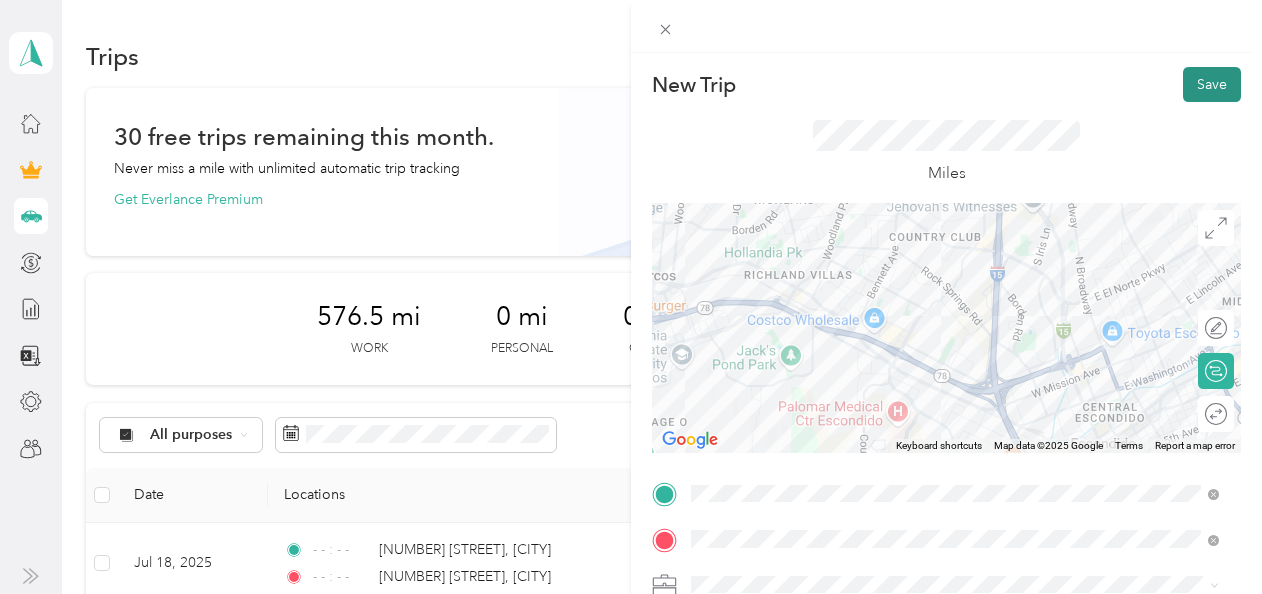 click on "Save" at bounding box center (1212, 84) 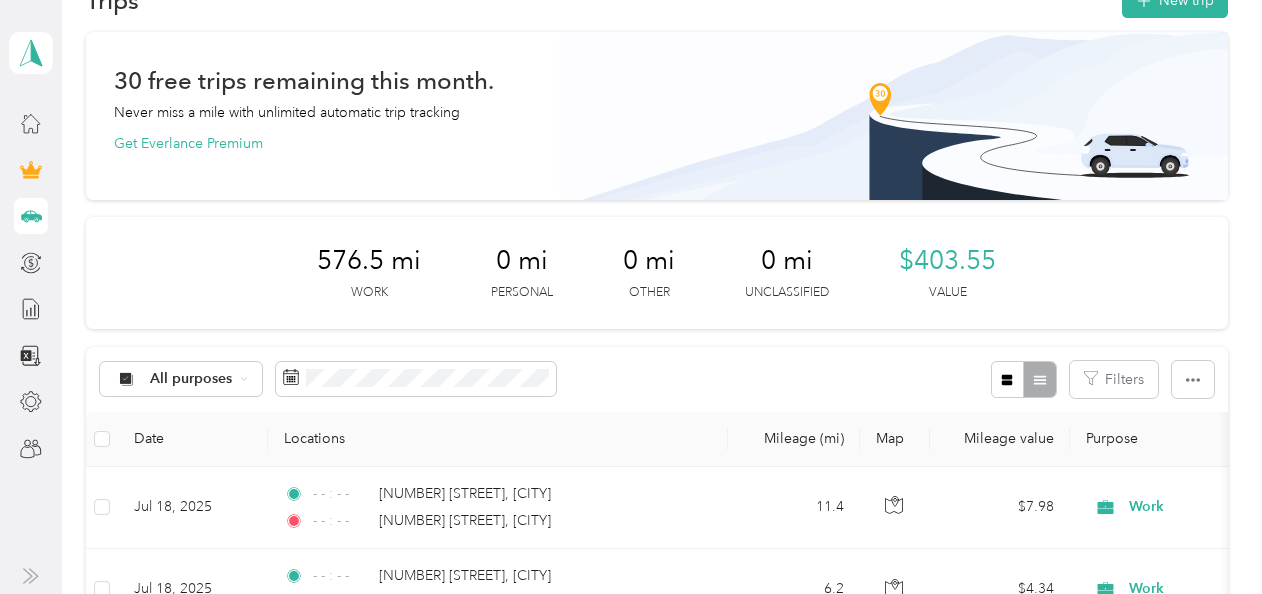 scroll, scrollTop: 0, scrollLeft: 0, axis: both 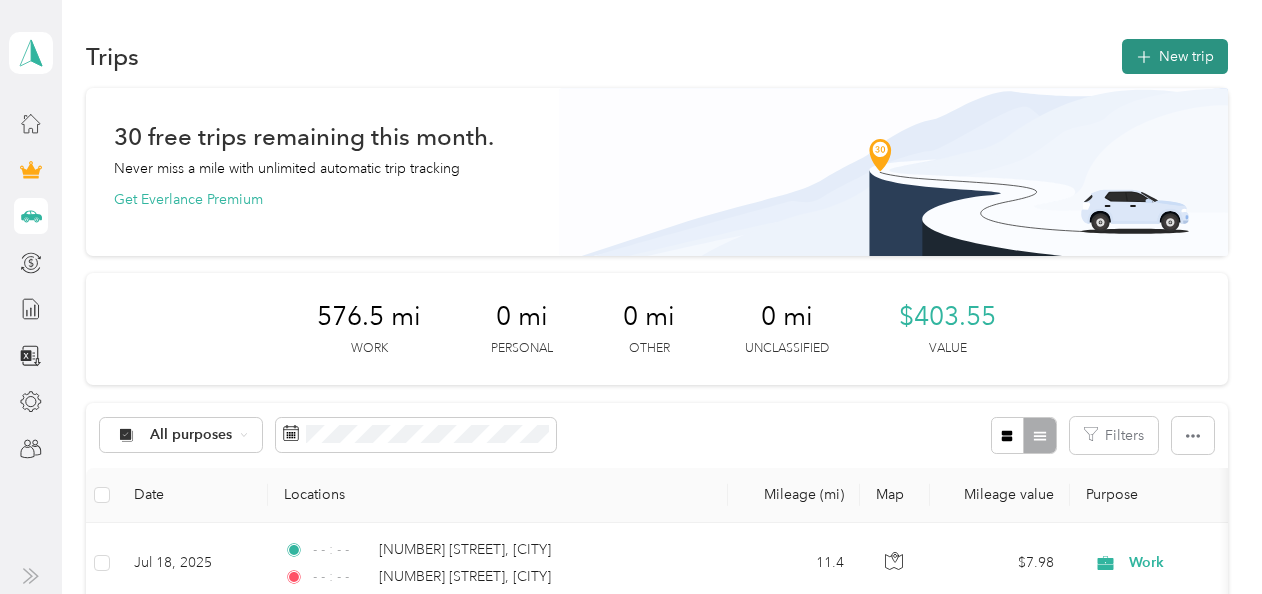 click on "New trip" at bounding box center [1175, 56] 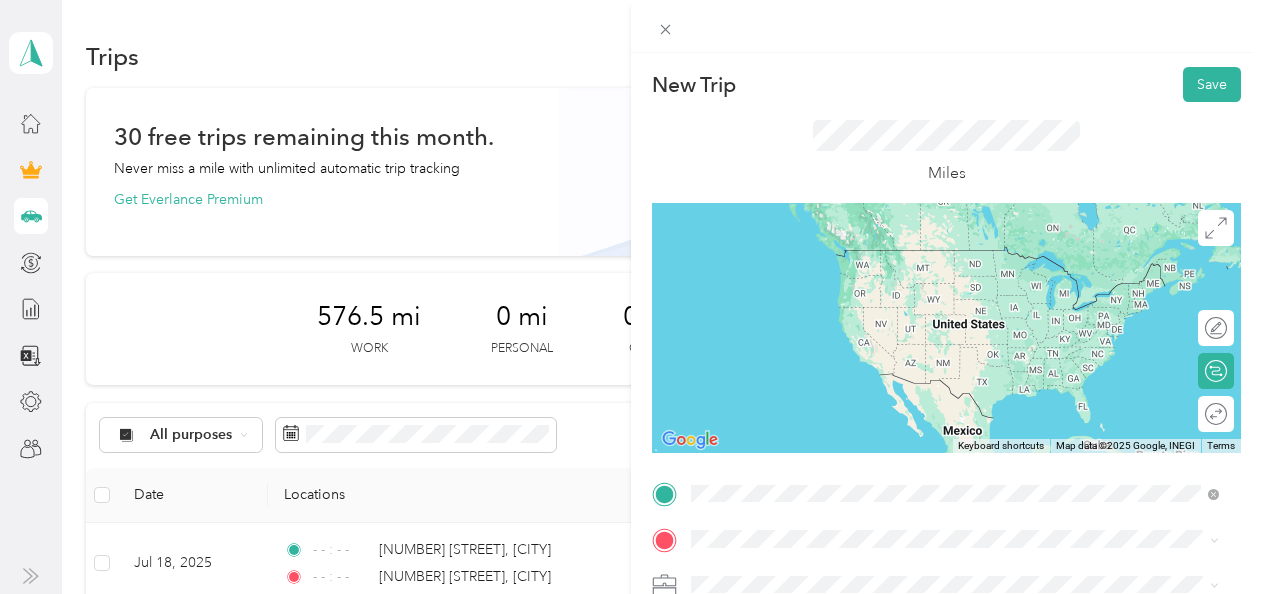 click on "[NUMBER] [STREET]
[CITY], [STATE] [POSTAL_CODE], [COUNTRY]" at bounding box center (873, 447) 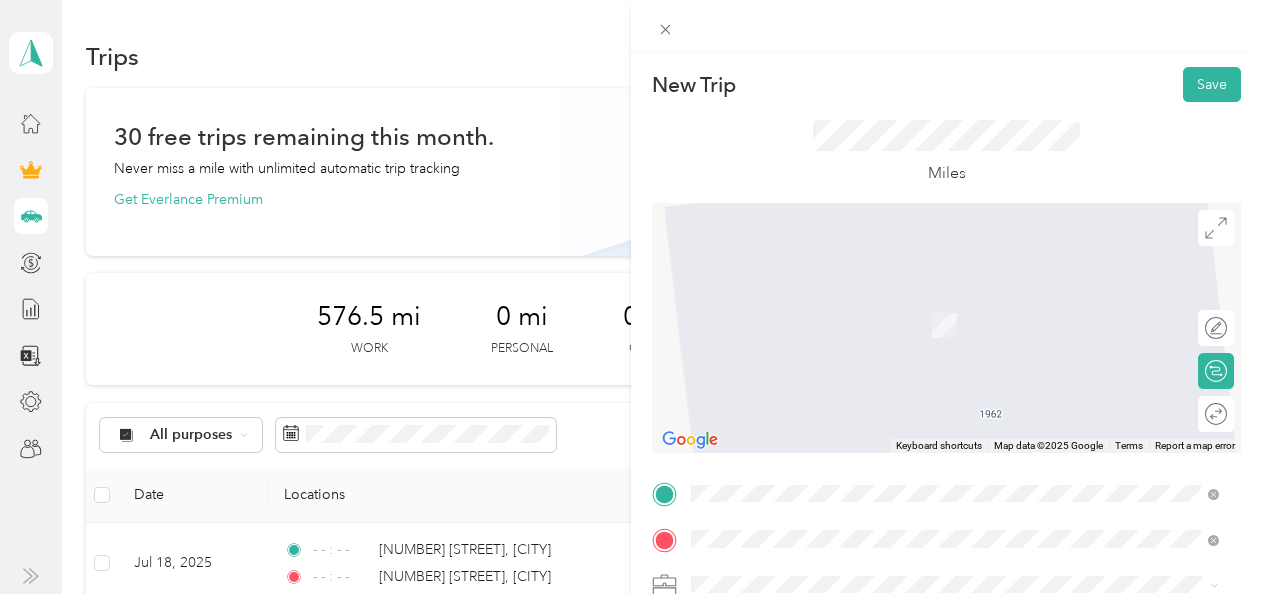 click on "[NUMBER] [STREET]
[CITY], [STATE] [POSTAL CODE], [COUNTRY]" at bounding box center (872, 304) 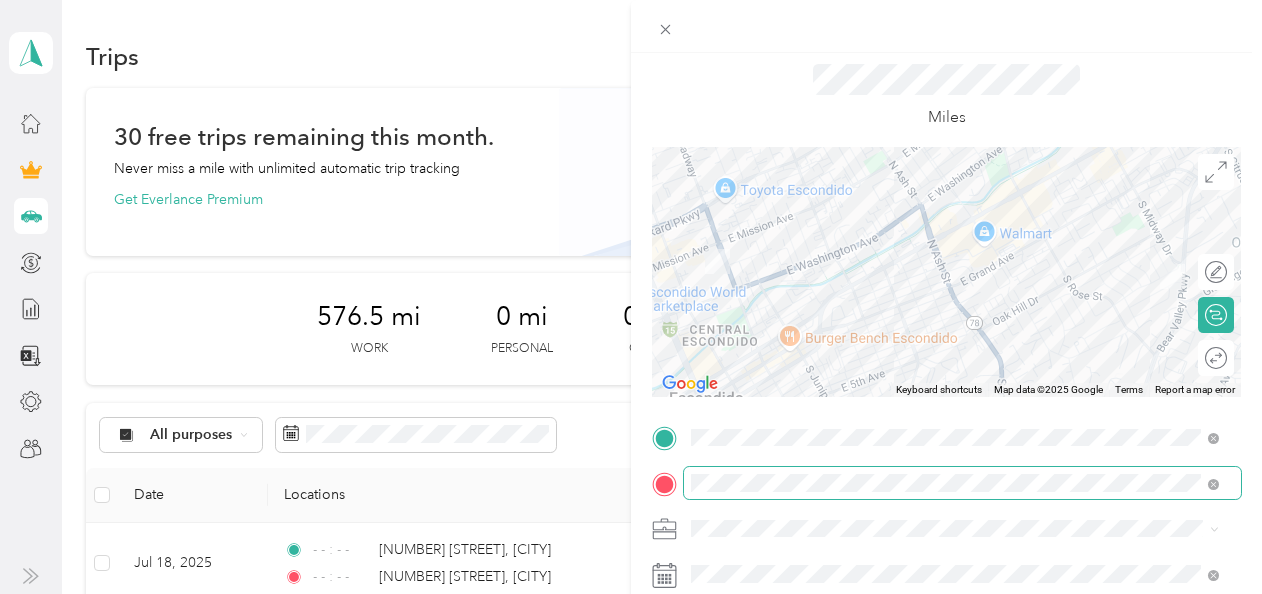scroll, scrollTop: 100, scrollLeft: 0, axis: vertical 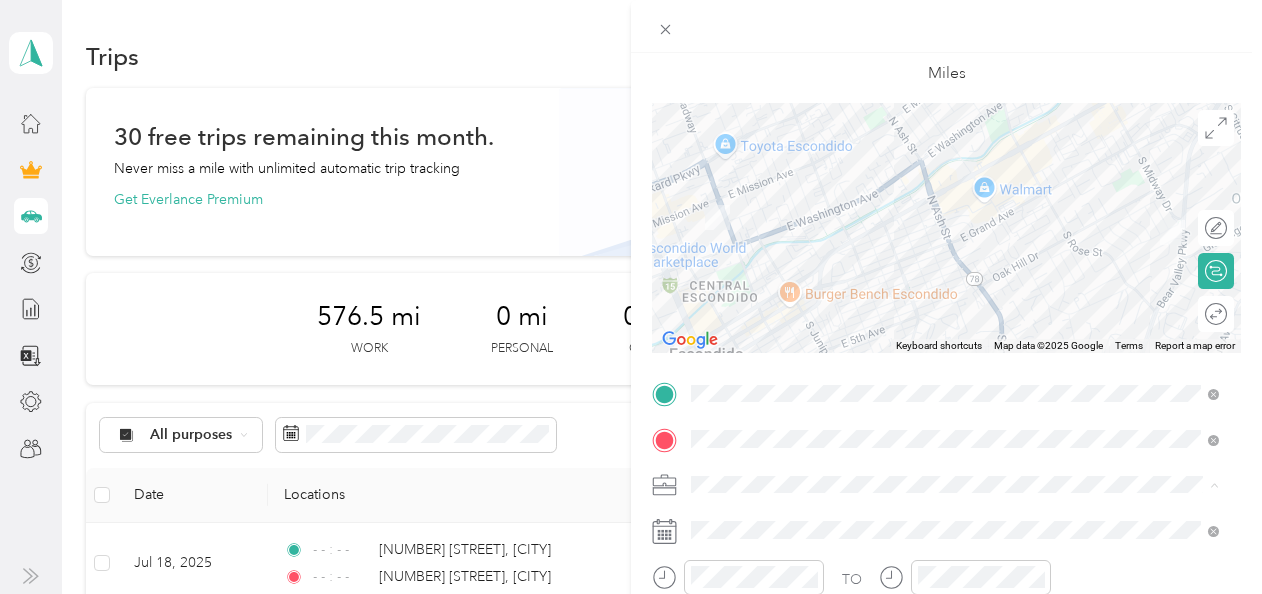 click on "Work" at bounding box center [955, 204] 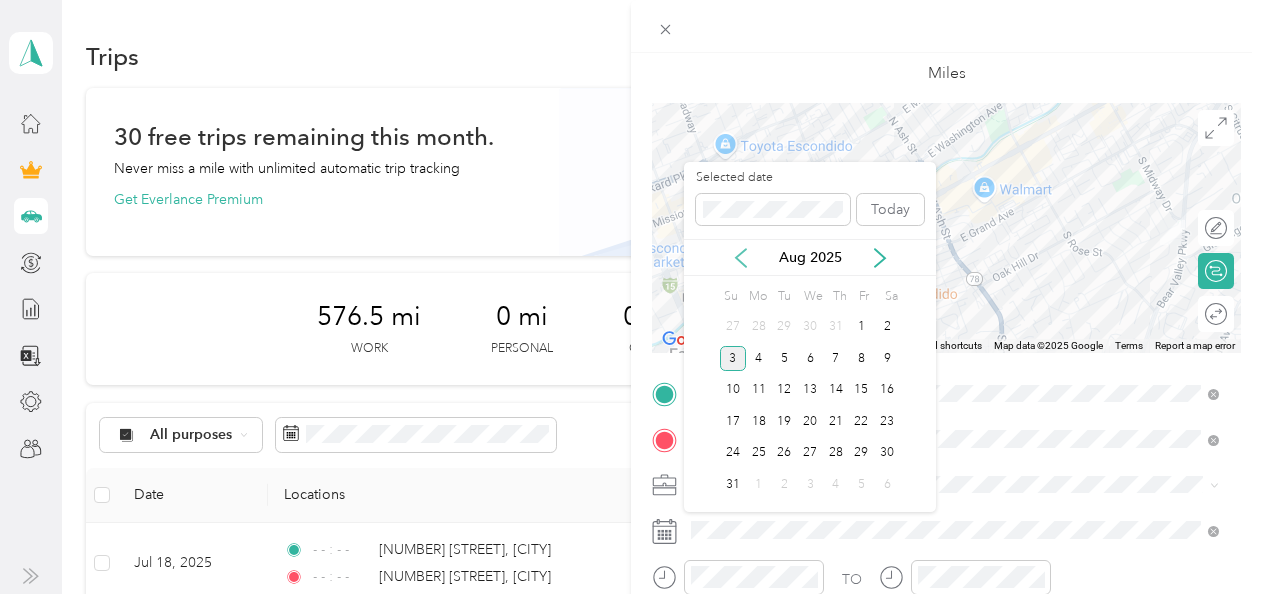 click 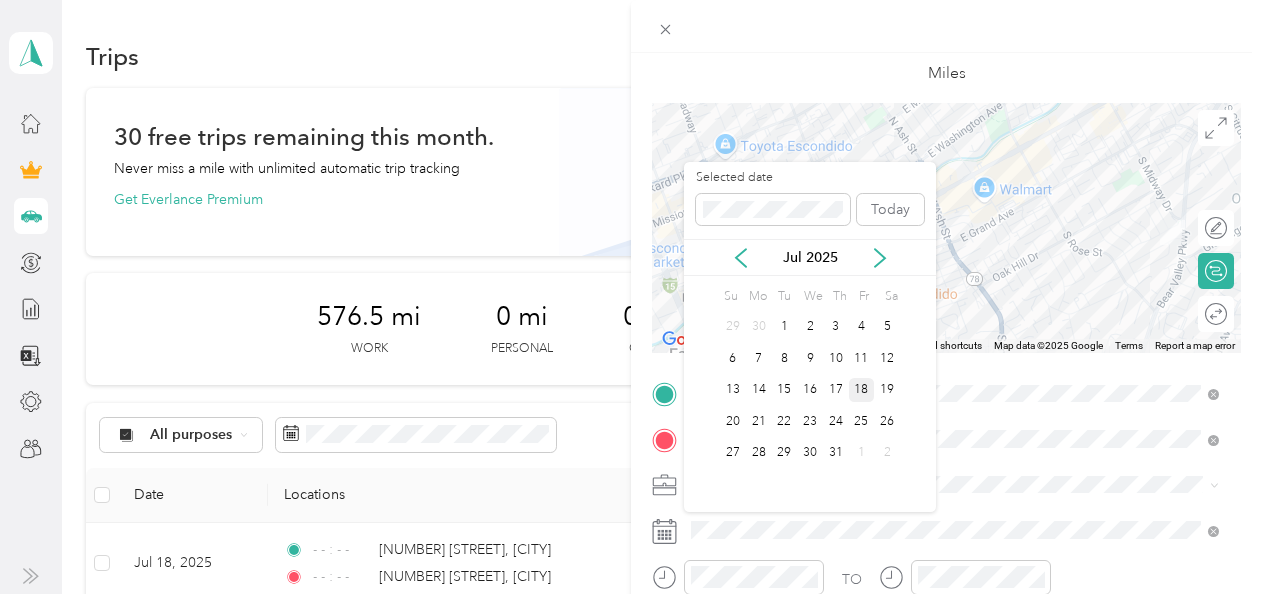 click on "18" at bounding box center [862, 390] 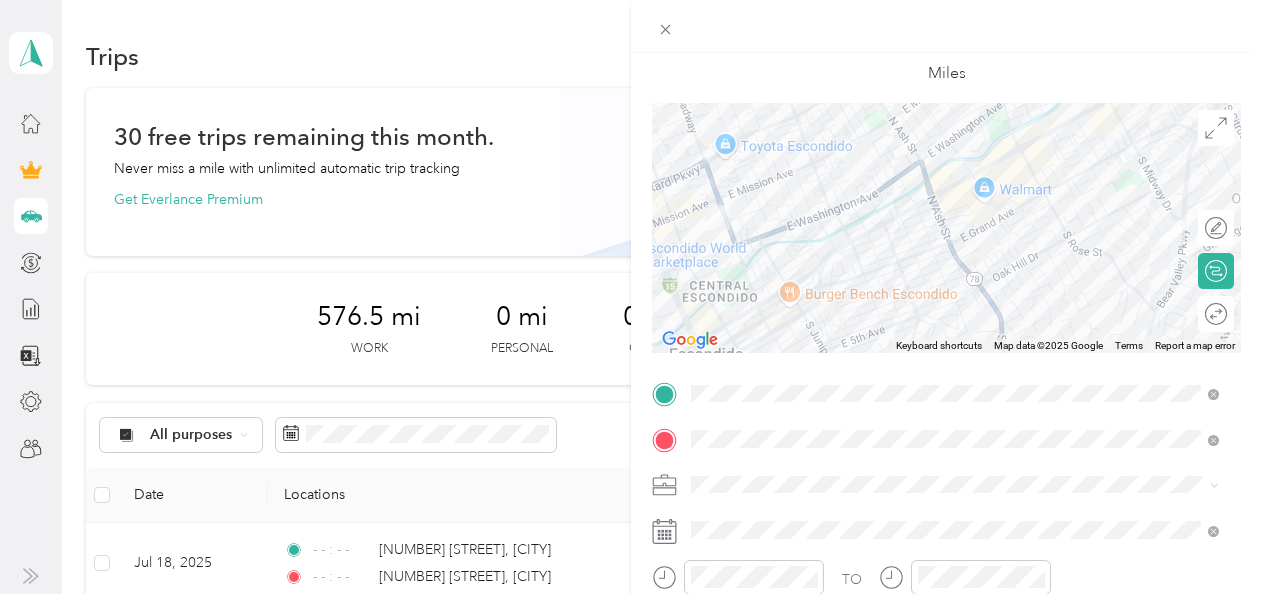 scroll, scrollTop: 300, scrollLeft: 0, axis: vertical 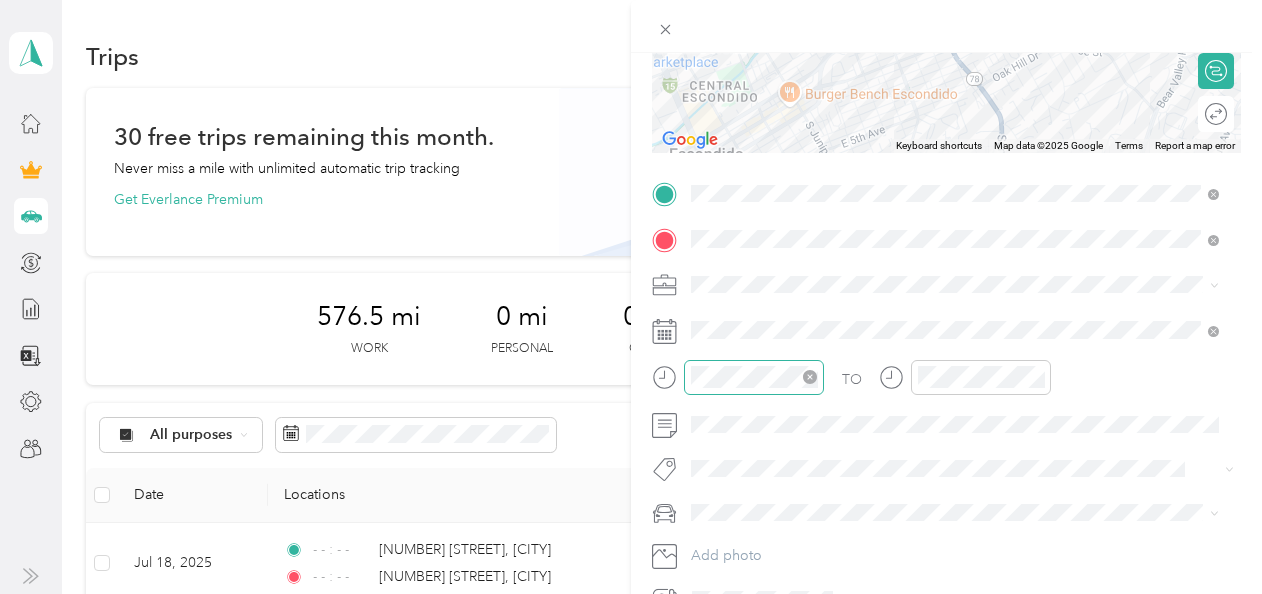 click 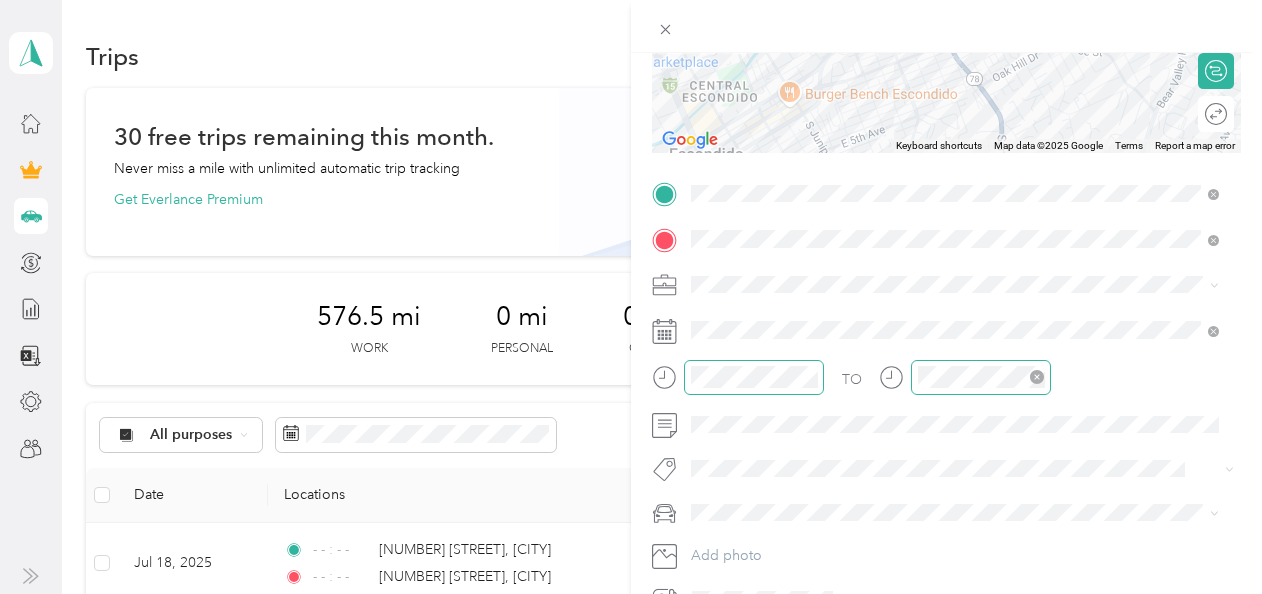 click 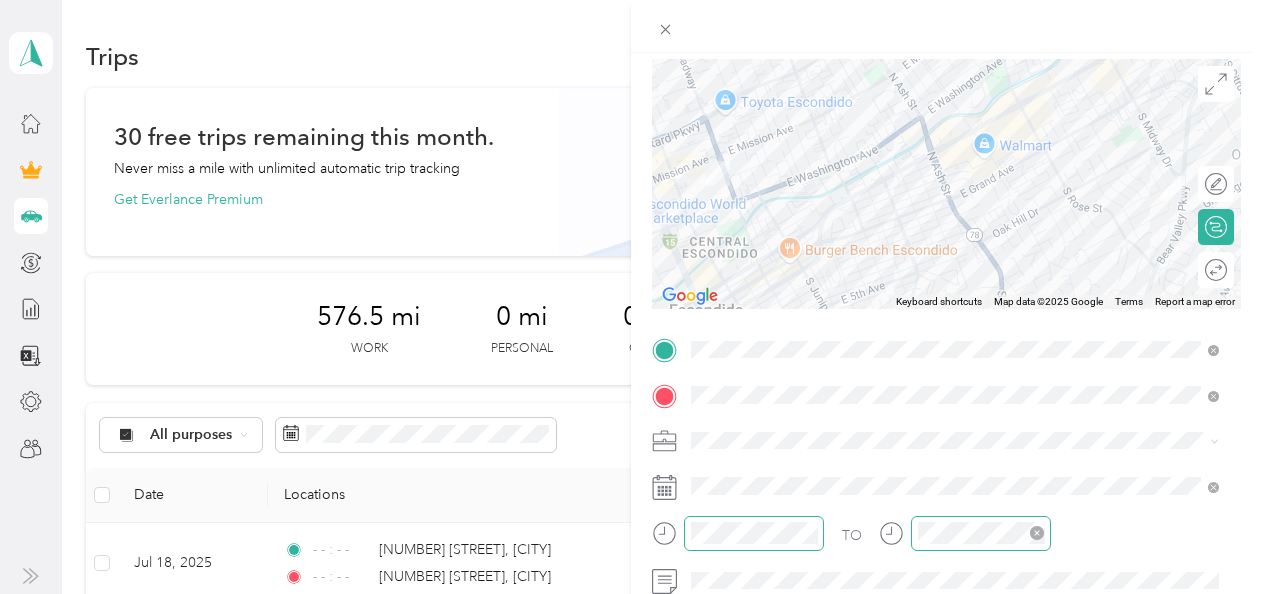 scroll, scrollTop: 0, scrollLeft: 0, axis: both 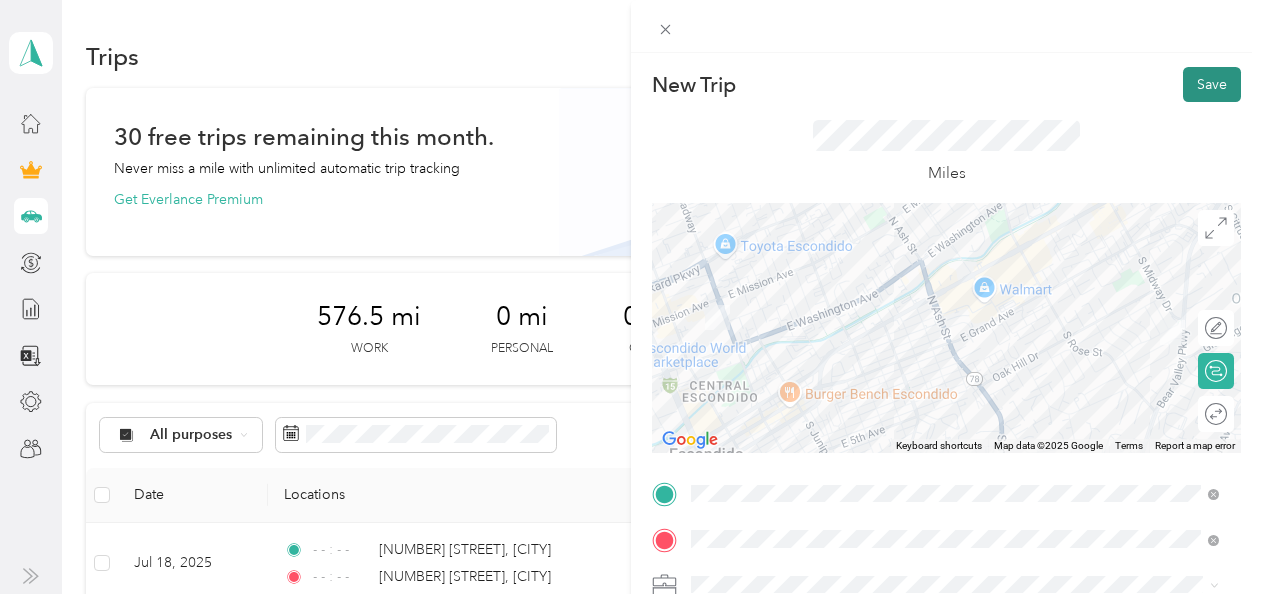 click on "Save" at bounding box center (1212, 84) 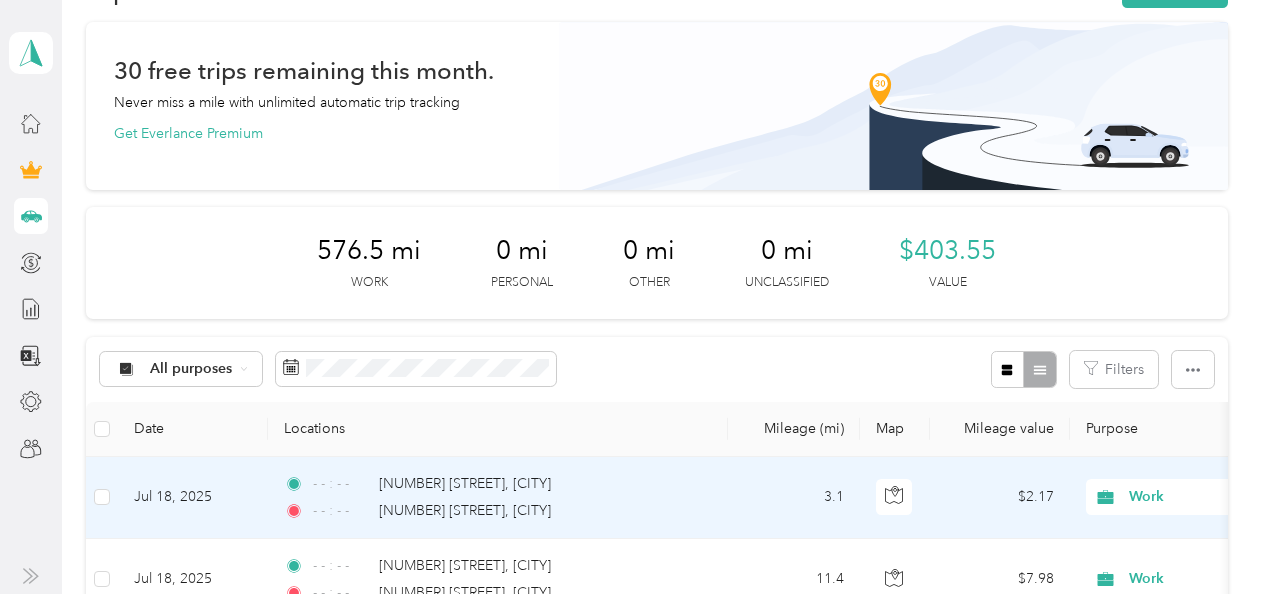 scroll, scrollTop: 0, scrollLeft: 0, axis: both 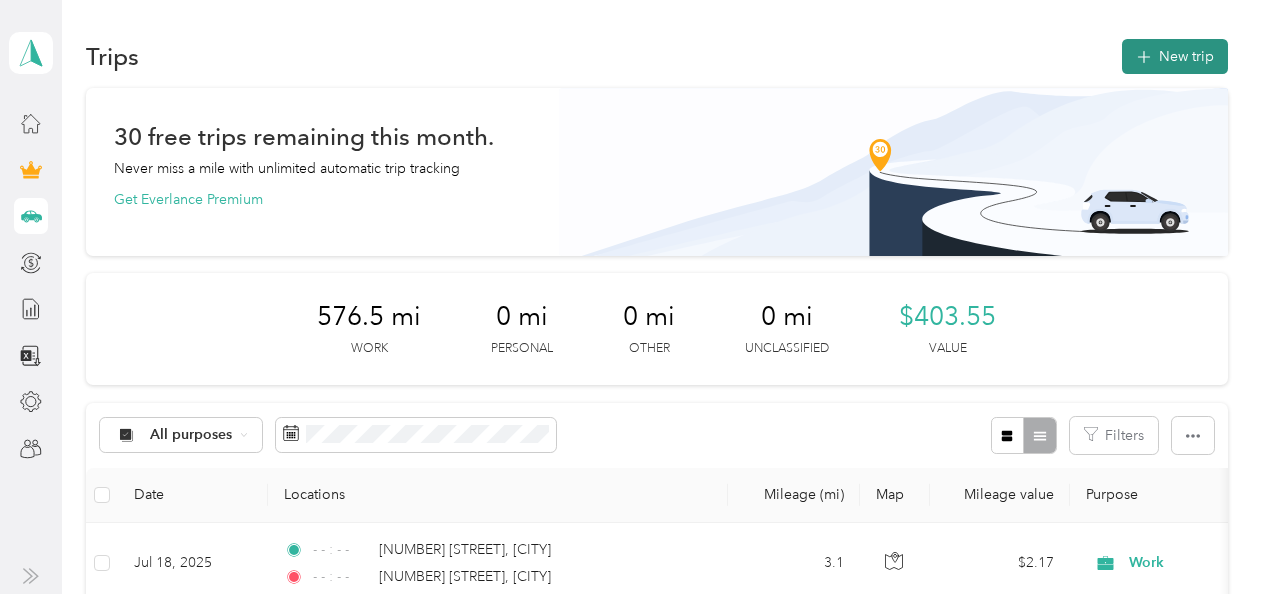 click on "New trip" at bounding box center [1175, 56] 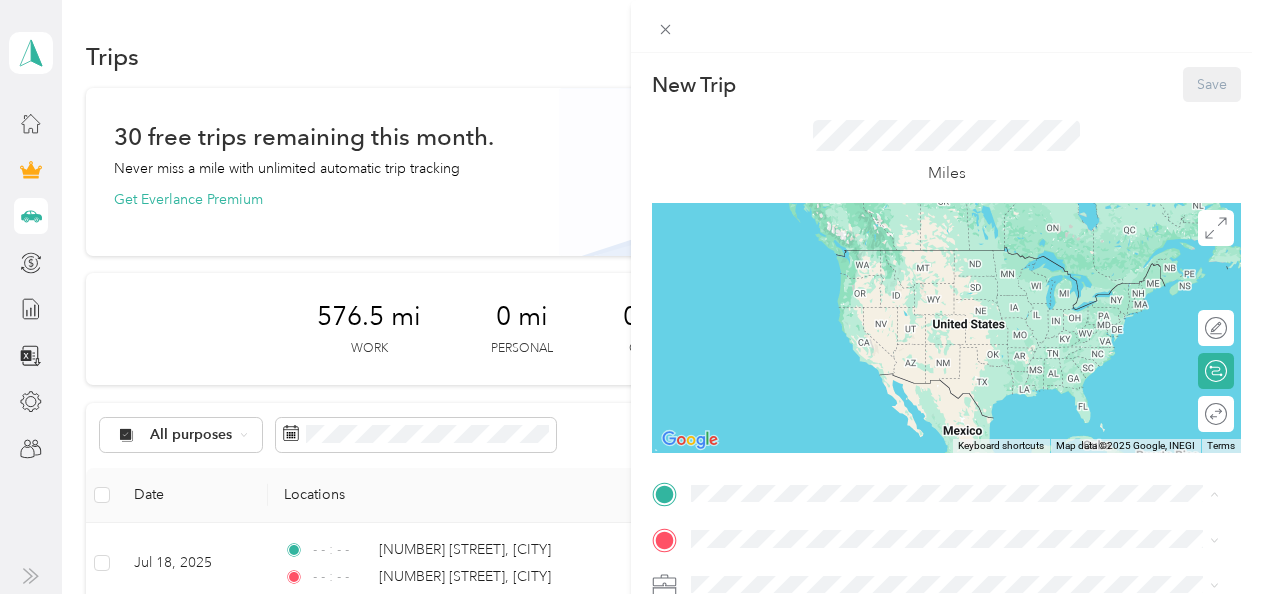 click on "[PERSON] [PERSON] [COMPANY] [STREET], [POSTAL_CODE], [CITY], [STATE], [COUNTRY]" at bounding box center (906, 269) 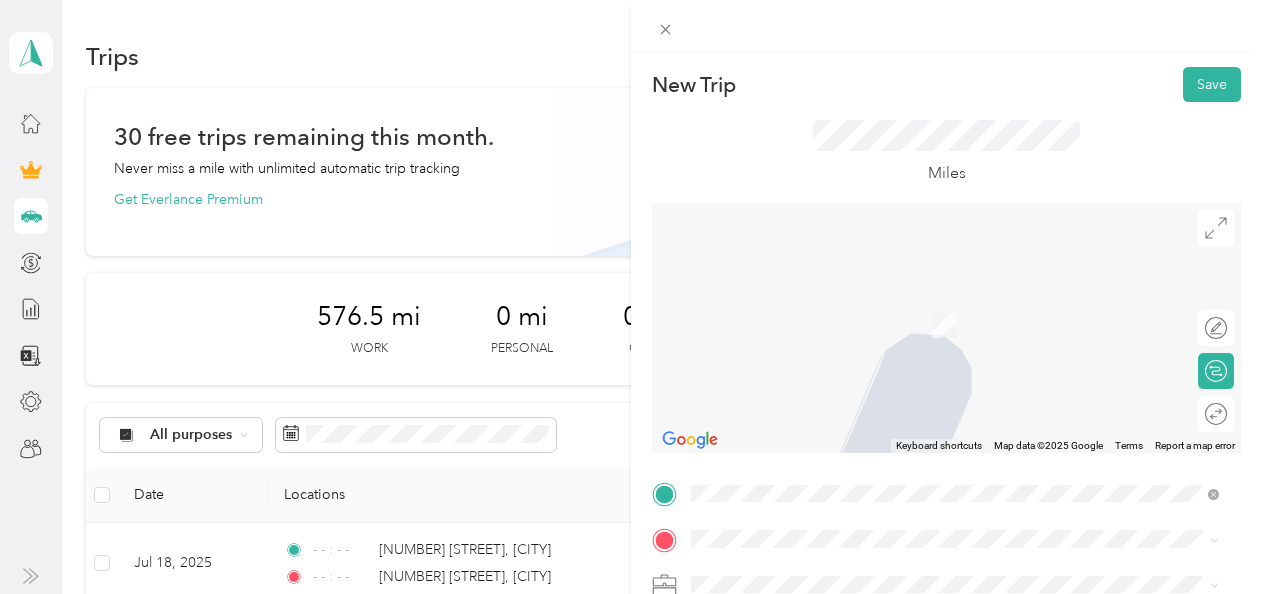 click on "[PERSON] [PERSON] [COMPANY]" at bounding box center (842, 302) 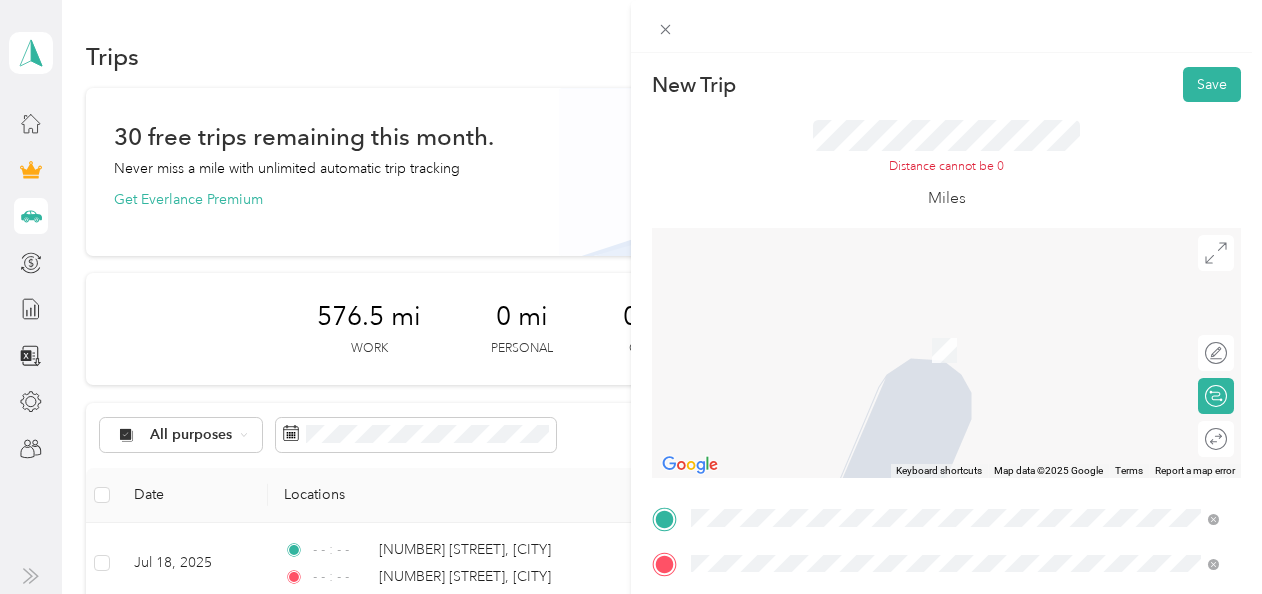 scroll, scrollTop: 100, scrollLeft: 0, axis: vertical 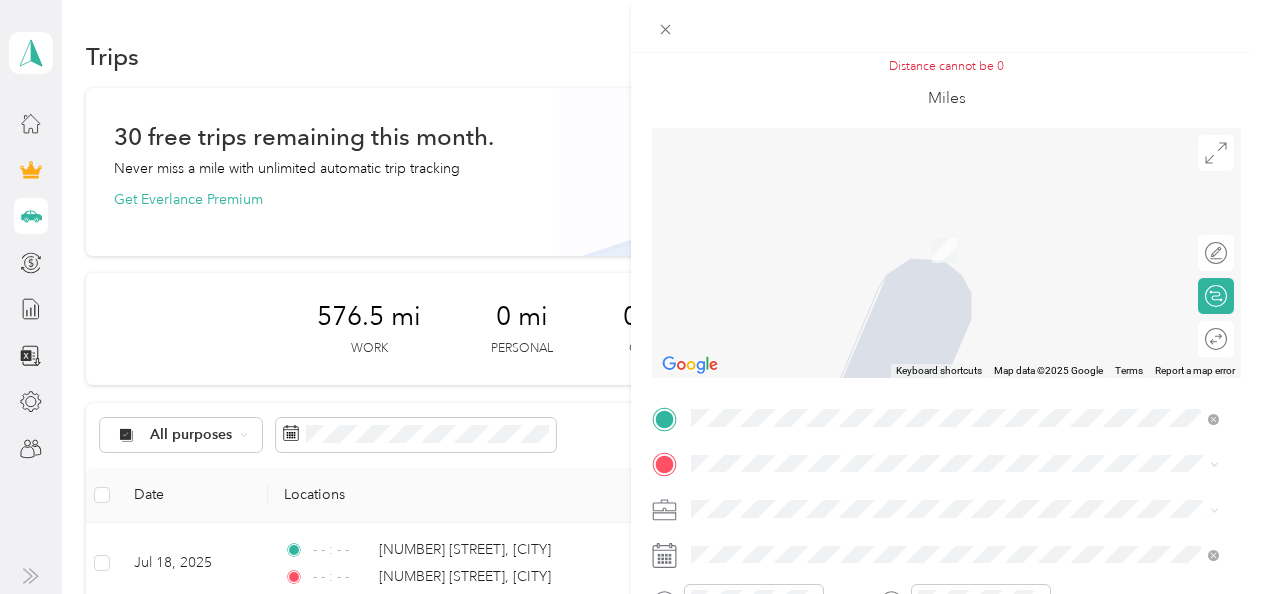 click on "TO Add photo" at bounding box center (946, 621) 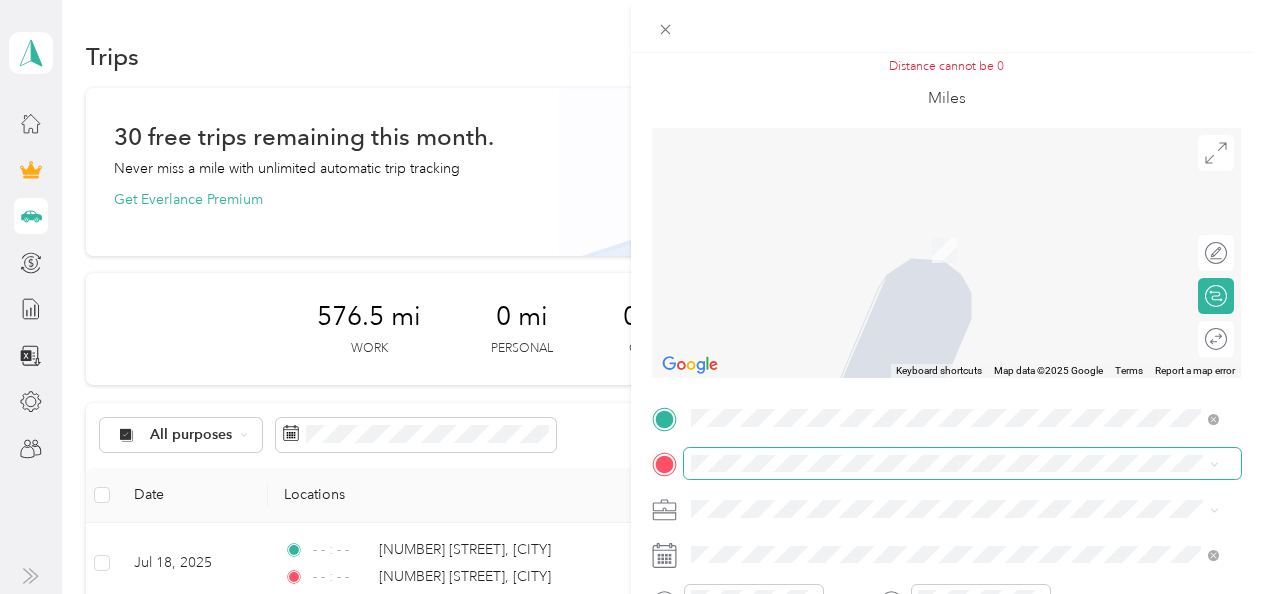 click at bounding box center (962, 464) 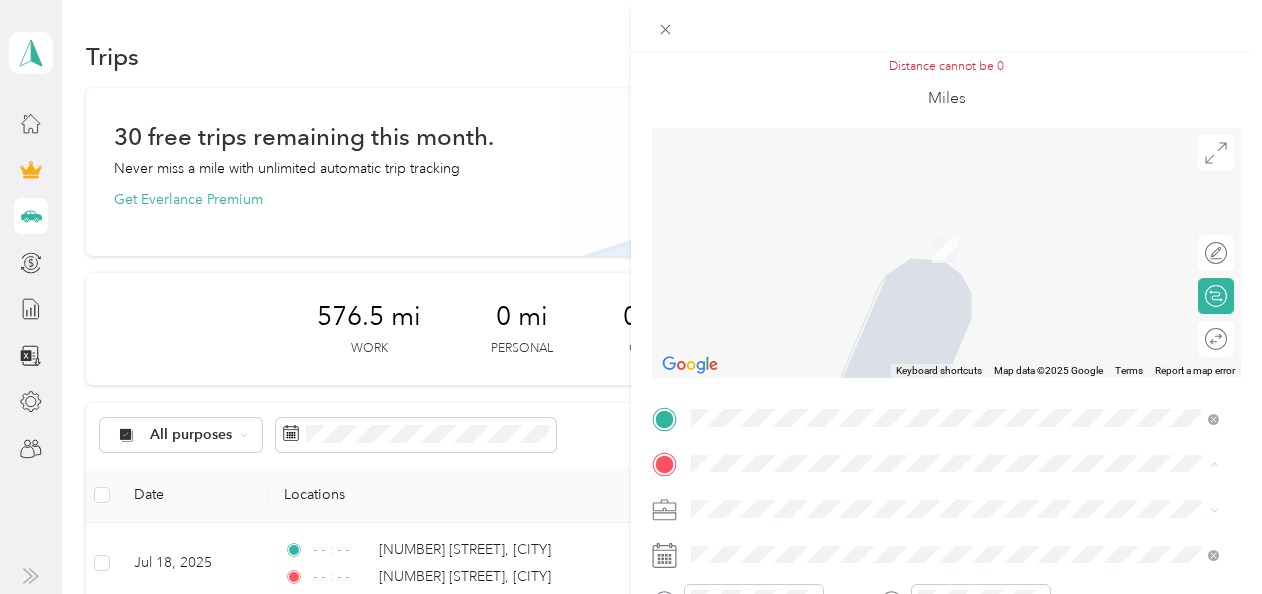 click on "[STREET_NAME]
[CITY], [STATE] [POSTAL_CODE], [COUNTRY]" at bounding box center [873, 228] 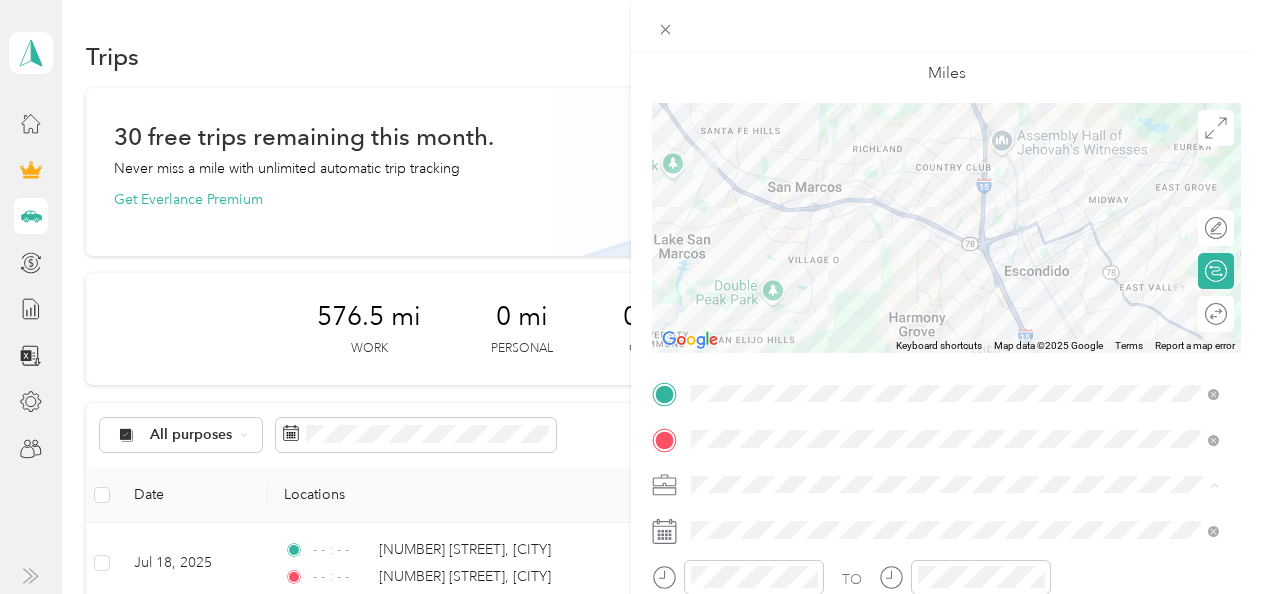 click on "Work" at bounding box center (955, 204) 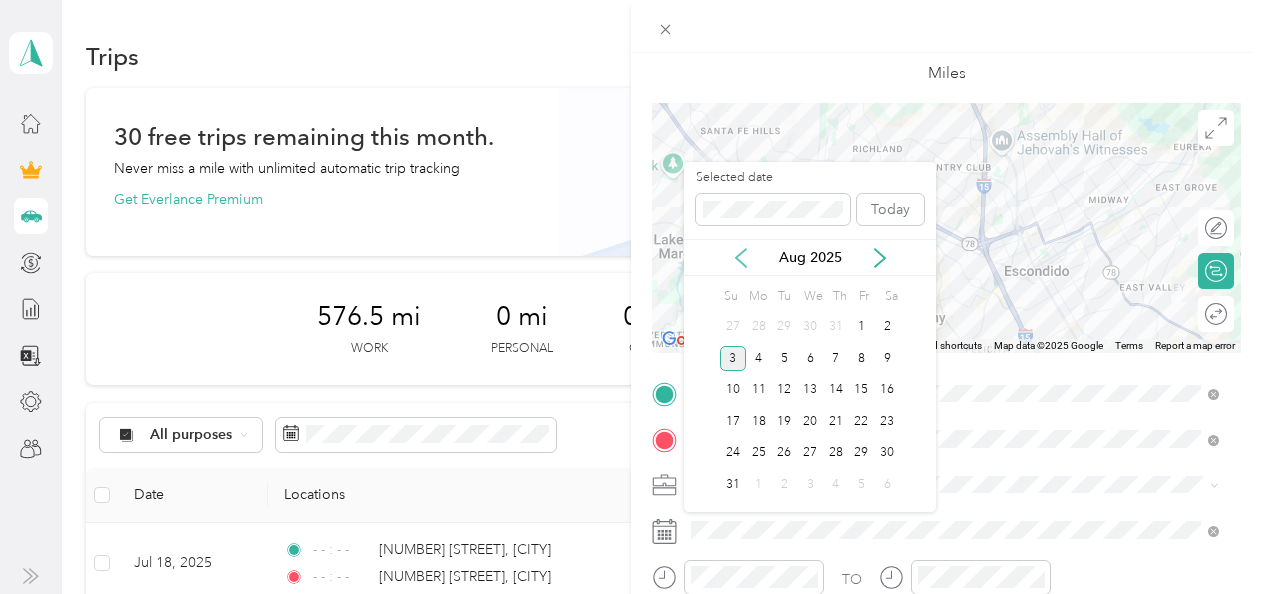 click 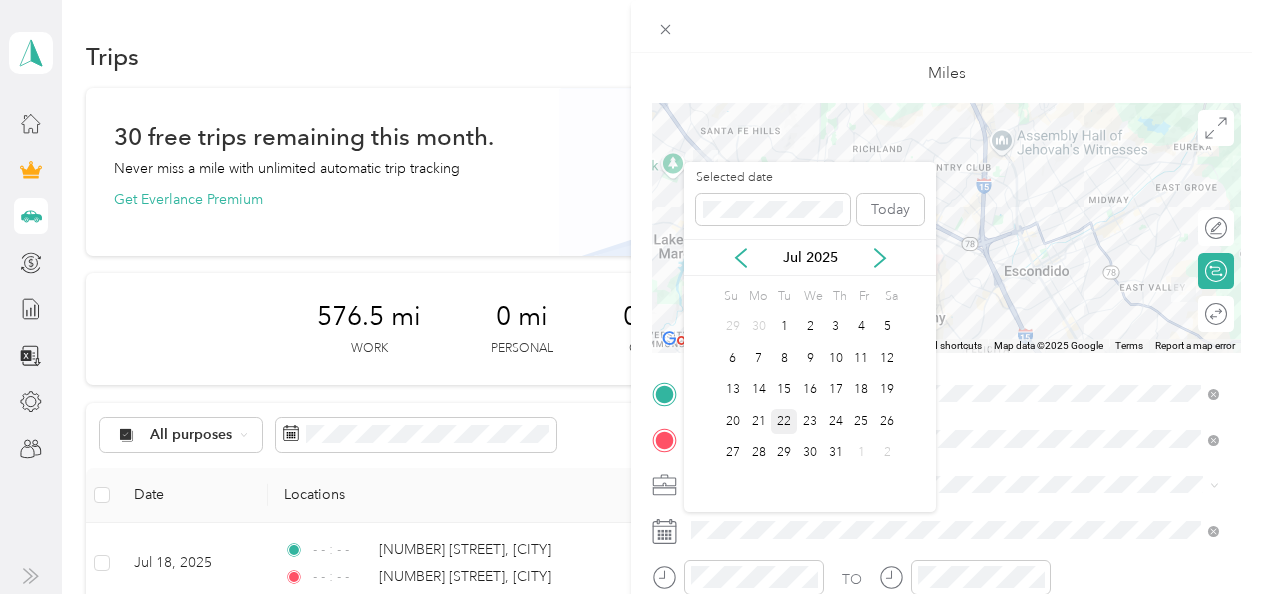 click on "22" at bounding box center [784, 421] 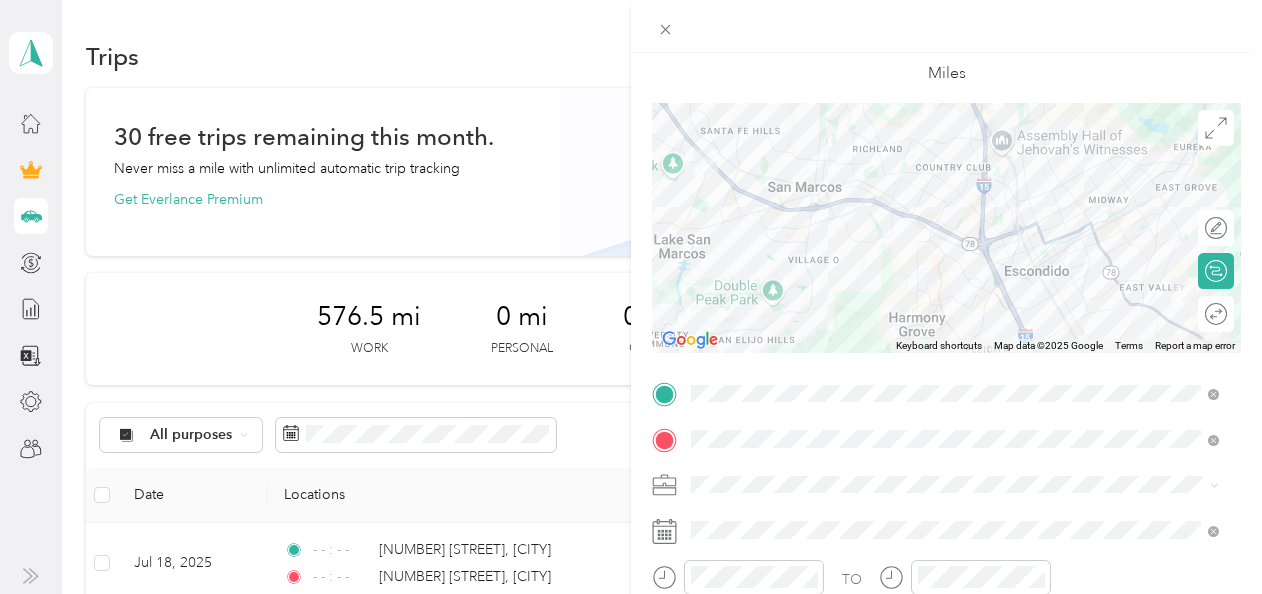 drag, startPoint x: 811, startPoint y: 578, endPoint x: 893, endPoint y: 584, distance: 82.219215 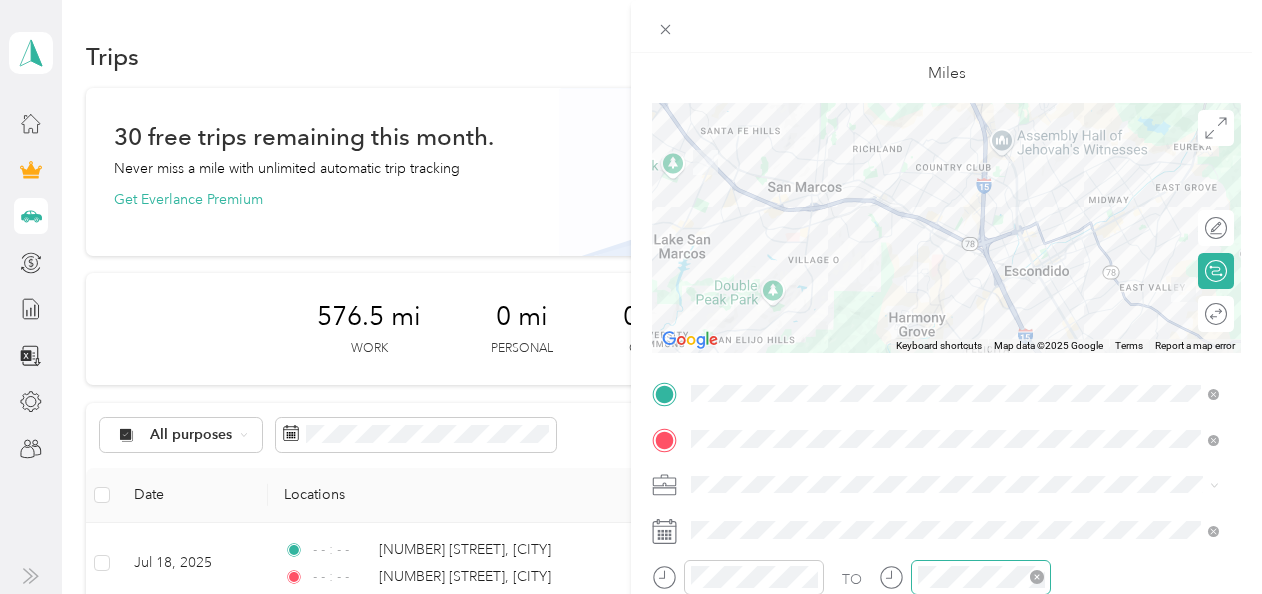 click 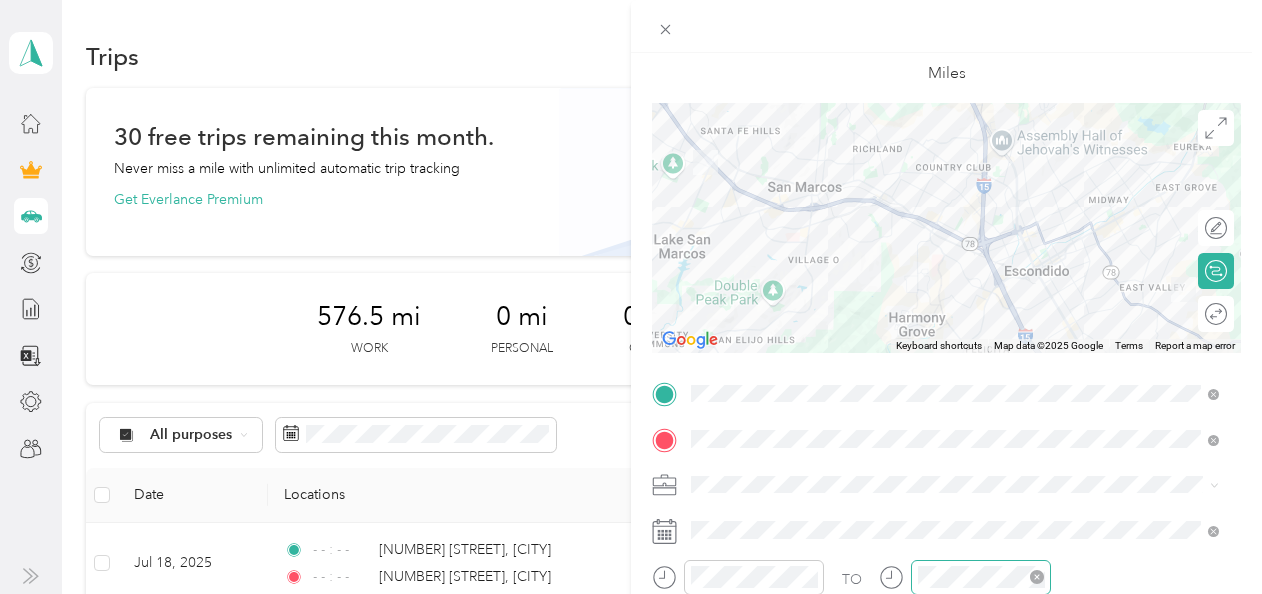 scroll, scrollTop: 0, scrollLeft: 0, axis: both 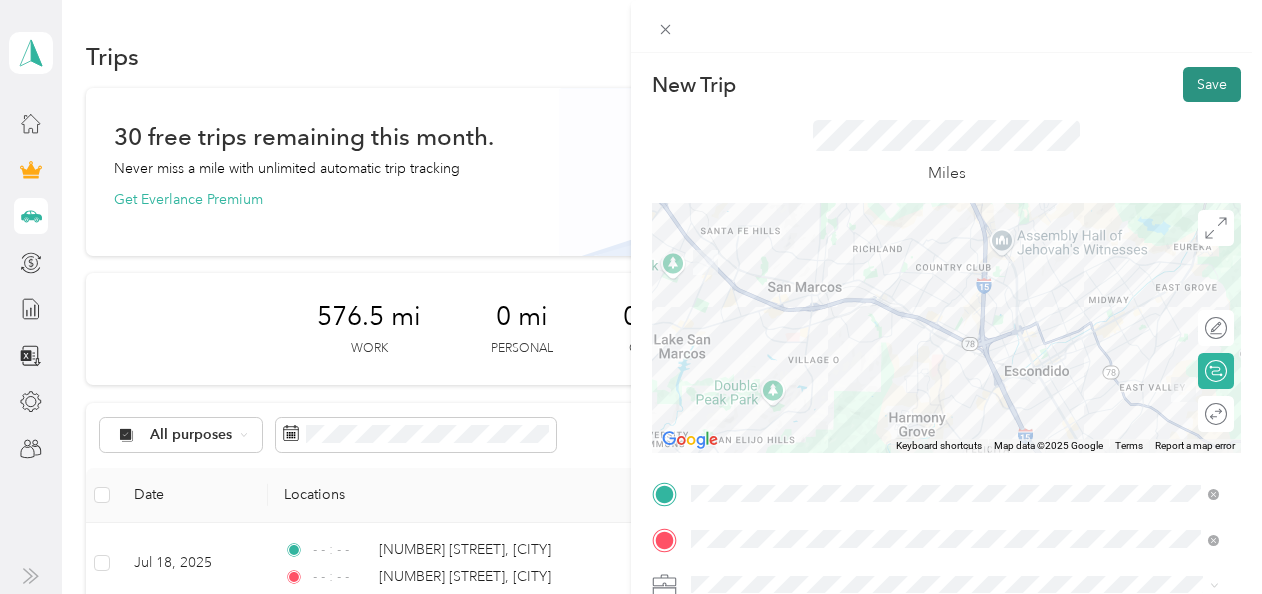 click on "Save" at bounding box center (1212, 84) 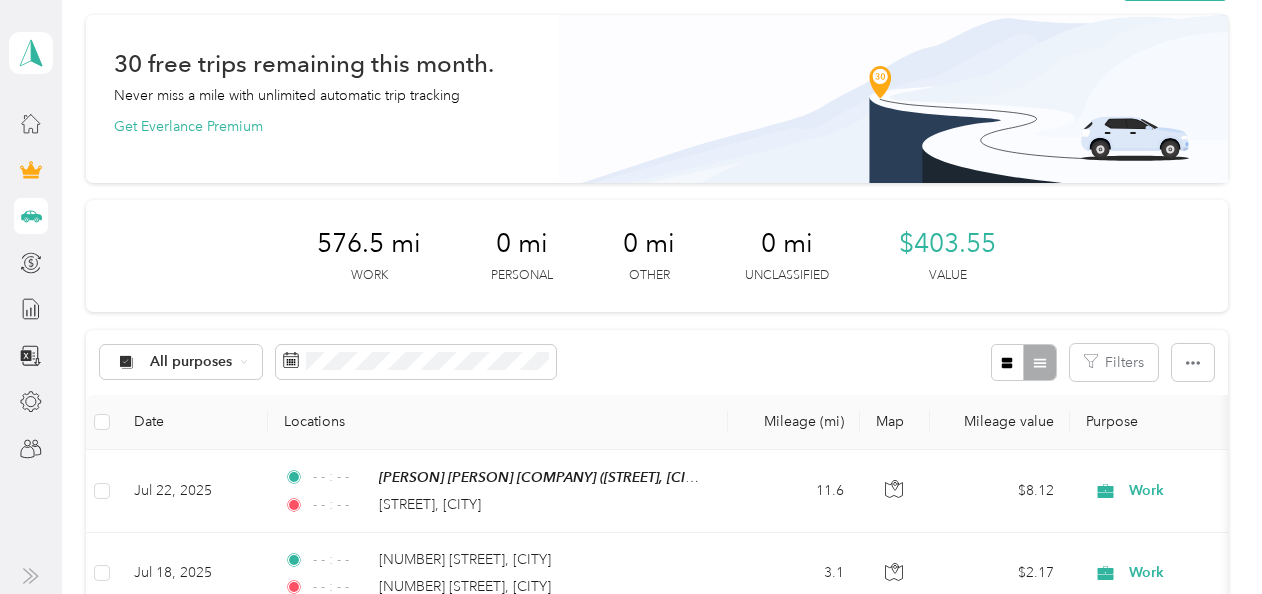 scroll, scrollTop: 0, scrollLeft: 0, axis: both 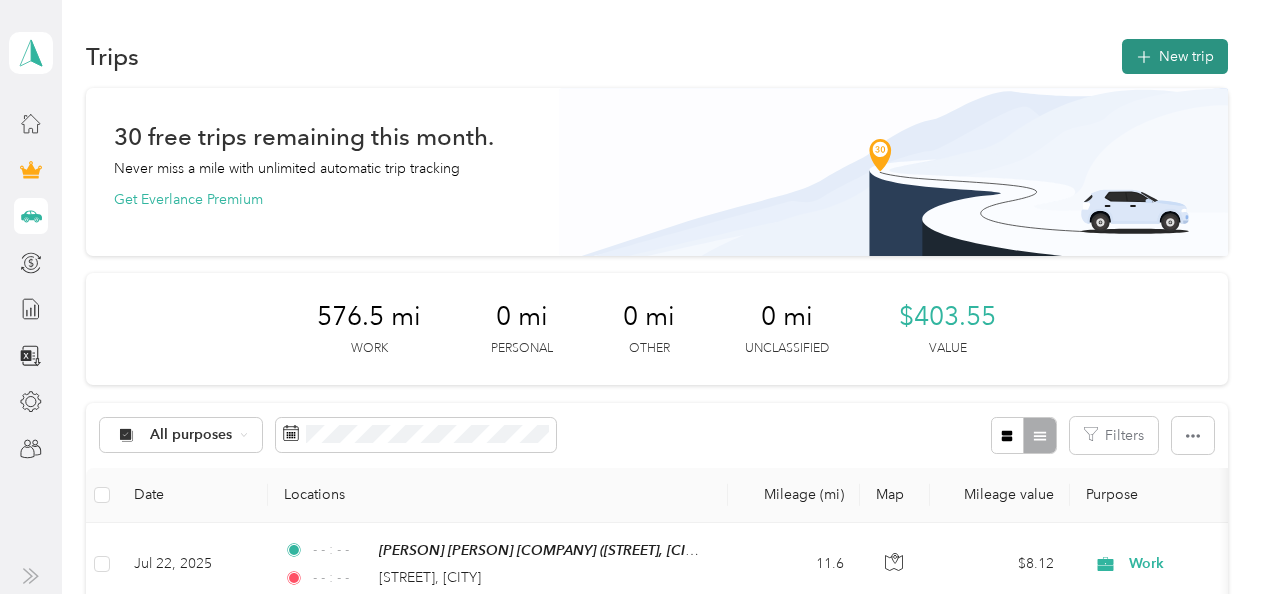 click on "New trip" at bounding box center [1175, 56] 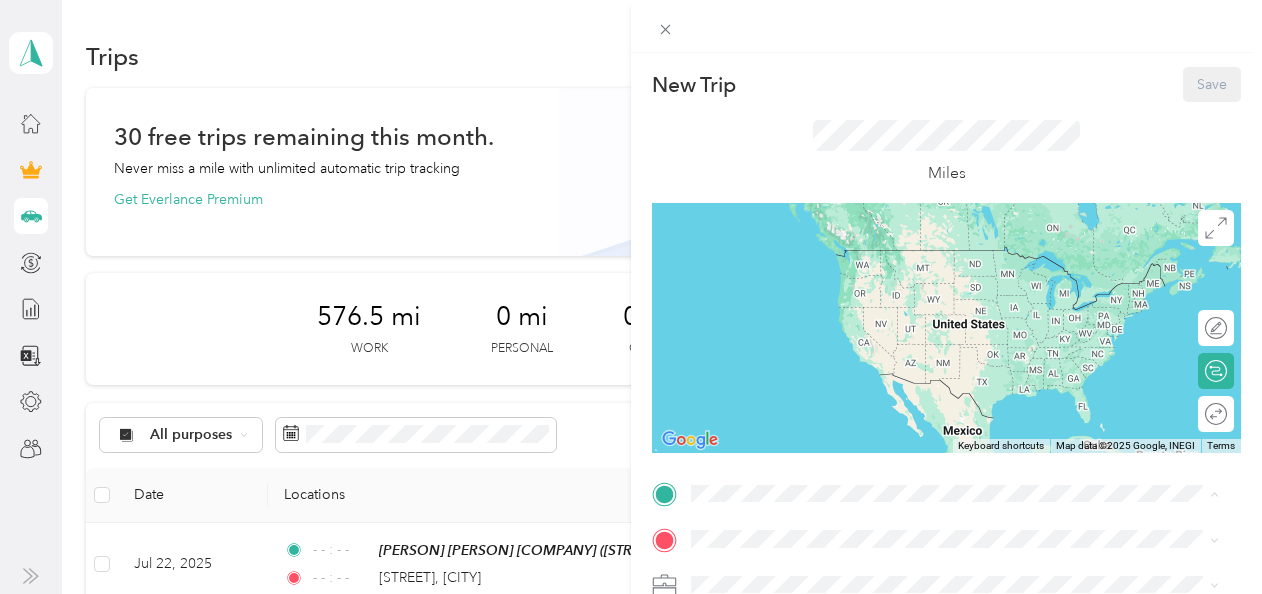 click on "[PERSON] [PERSON] [COMPANY] [STREET], [POSTAL_CODE], [CITY], [STATE], [COUNTRY]" at bounding box center (906, 269) 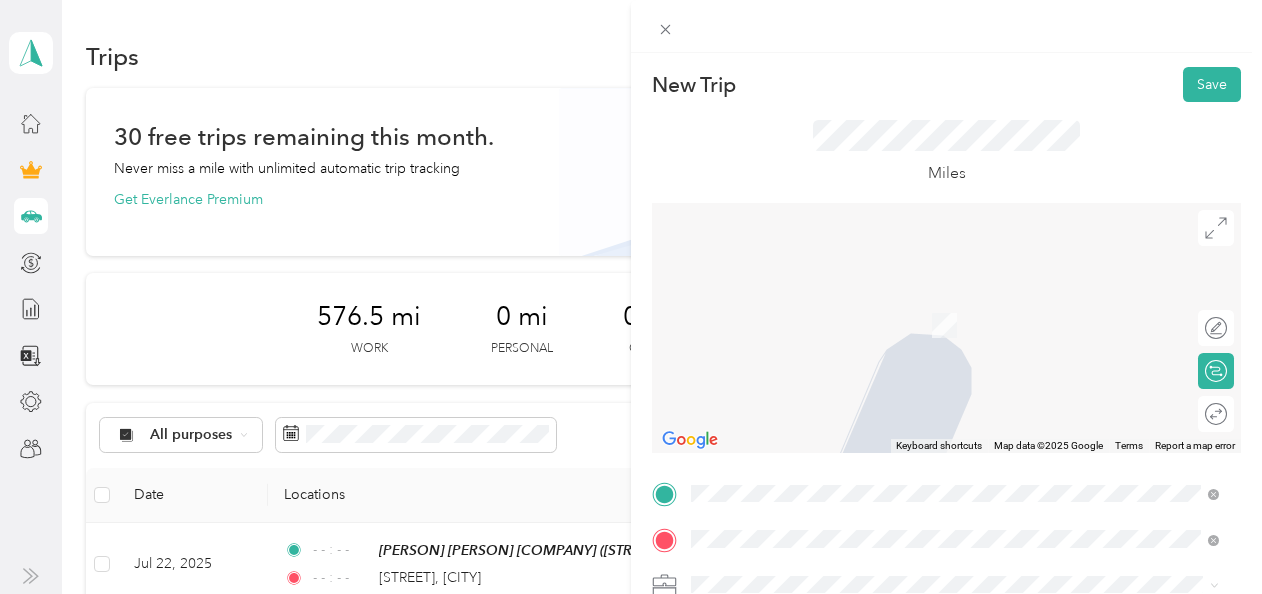 click on "[NUMBER] [STREET]
[CITY], [STATE] [POSTAL CODE], [COUNTRY]" at bounding box center [872, 493] 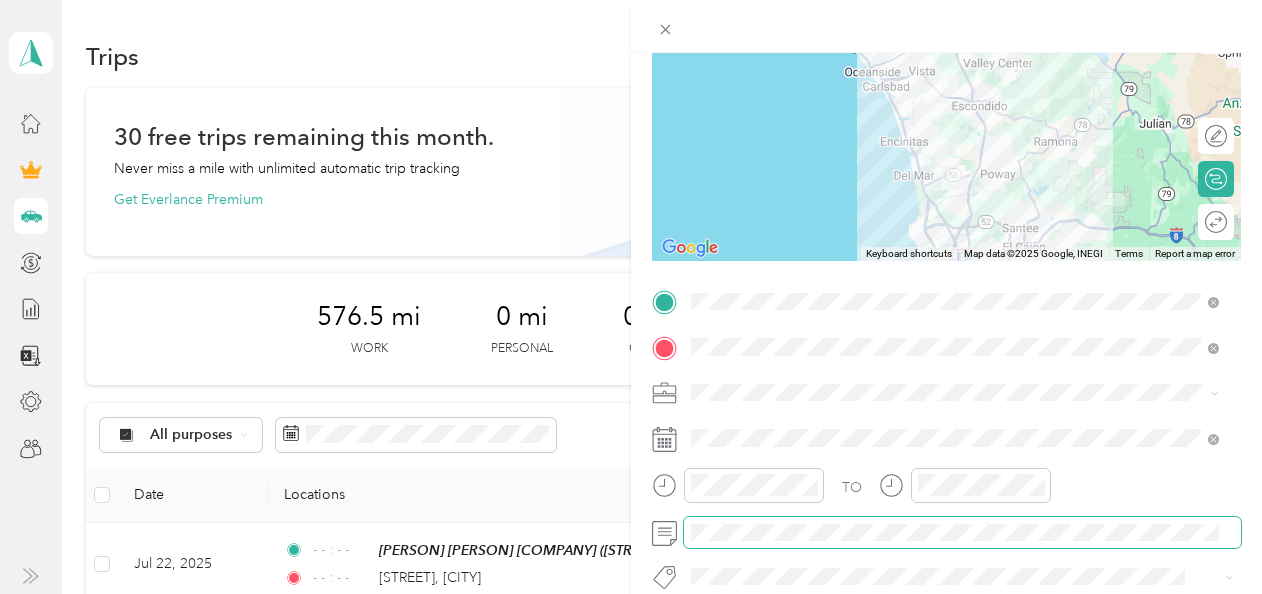 scroll, scrollTop: 200, scrollLeft: 0, axis: vertical 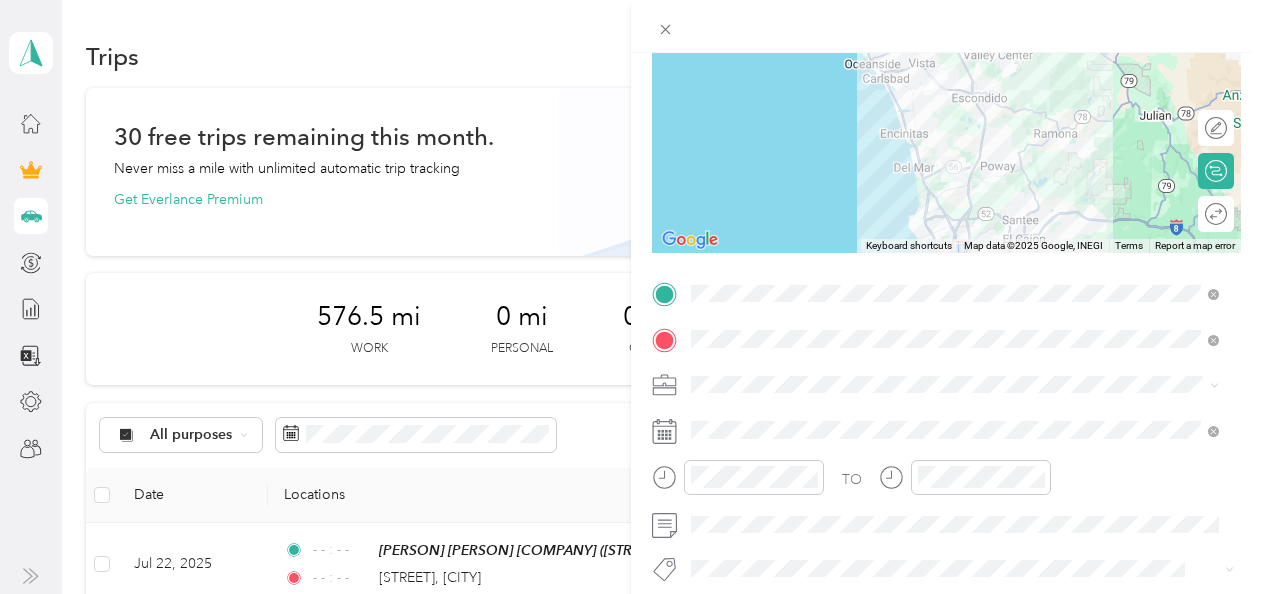 click on "Work" at bounding box center [955, 96] 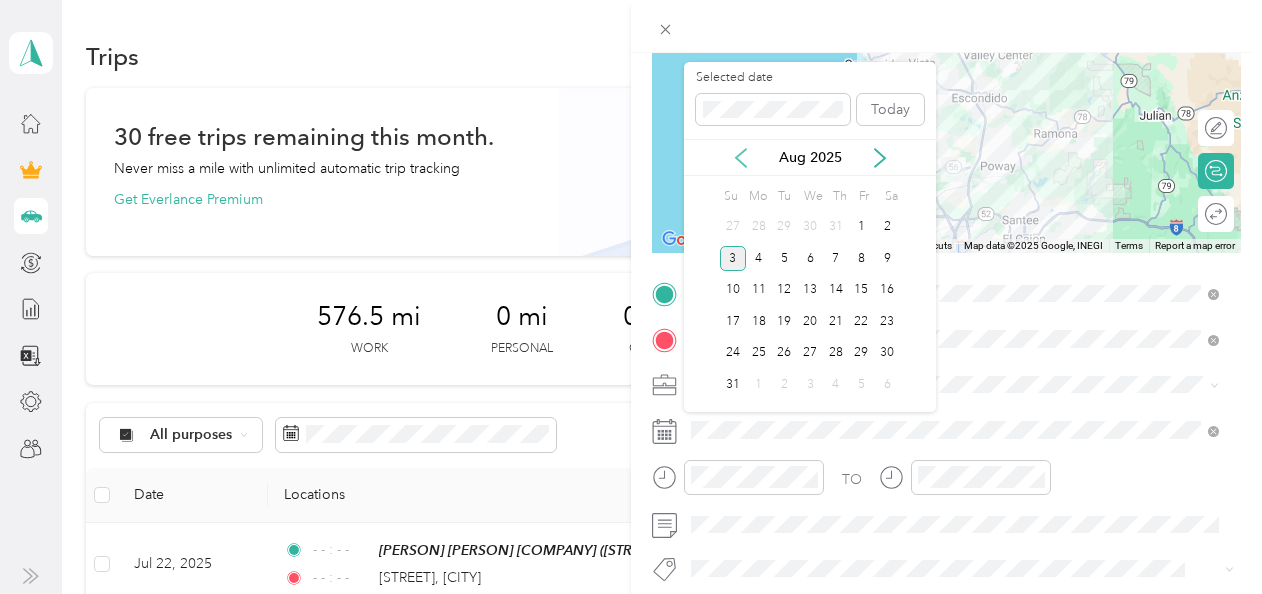 click 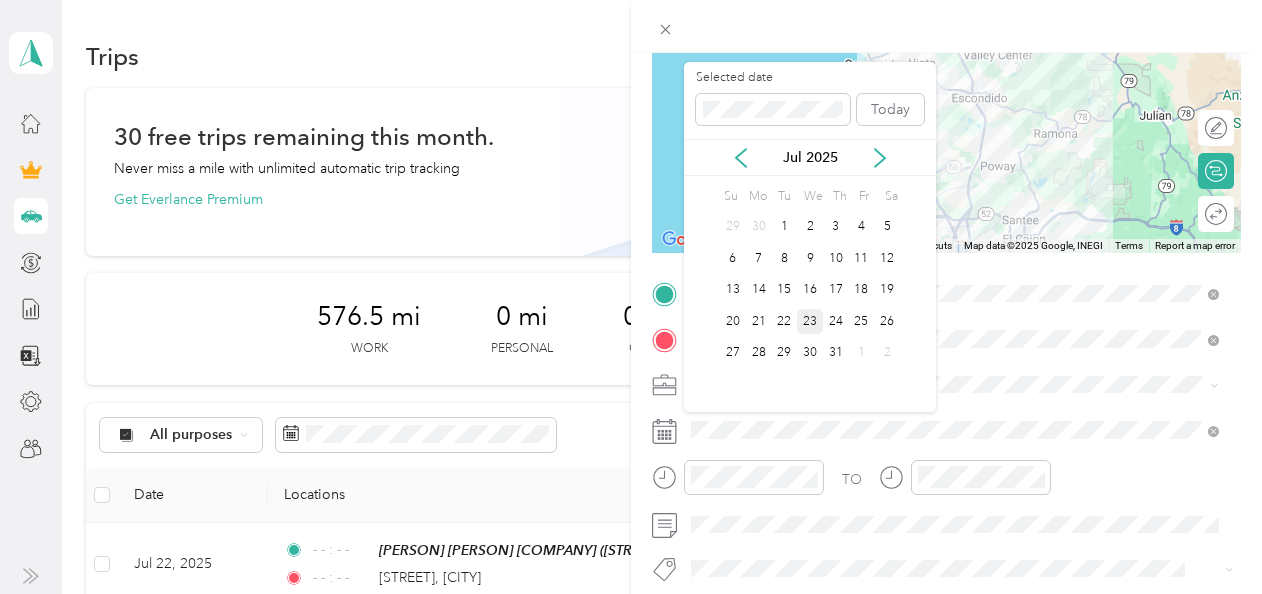 click on "23" at bounding box center [810, 321] 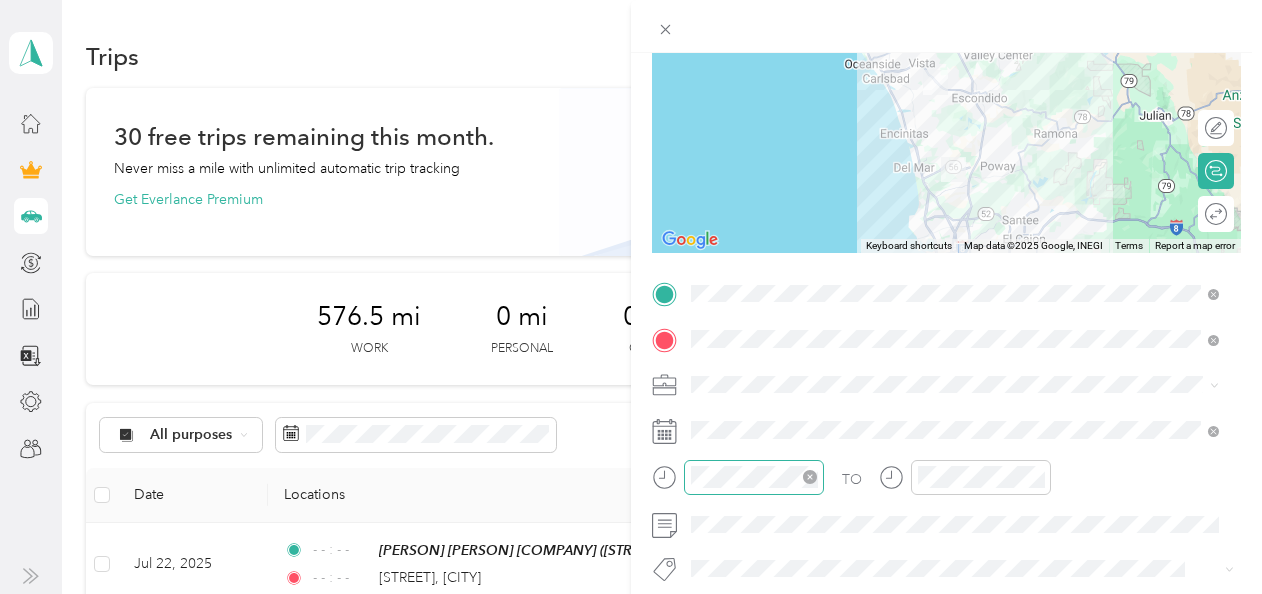 click 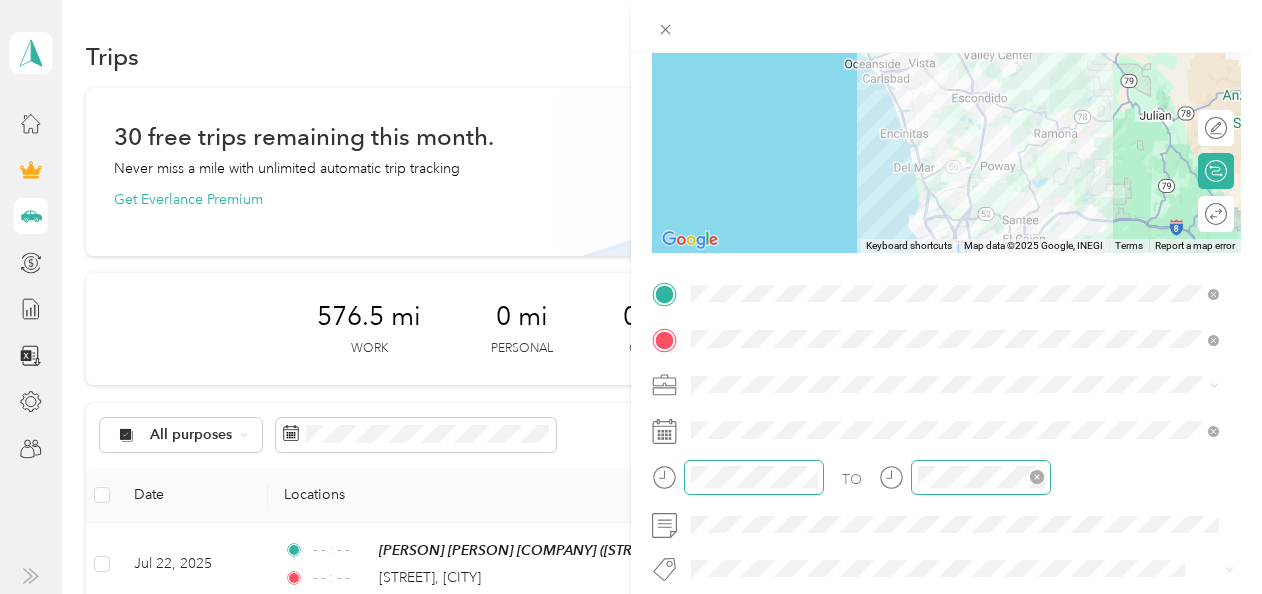 click 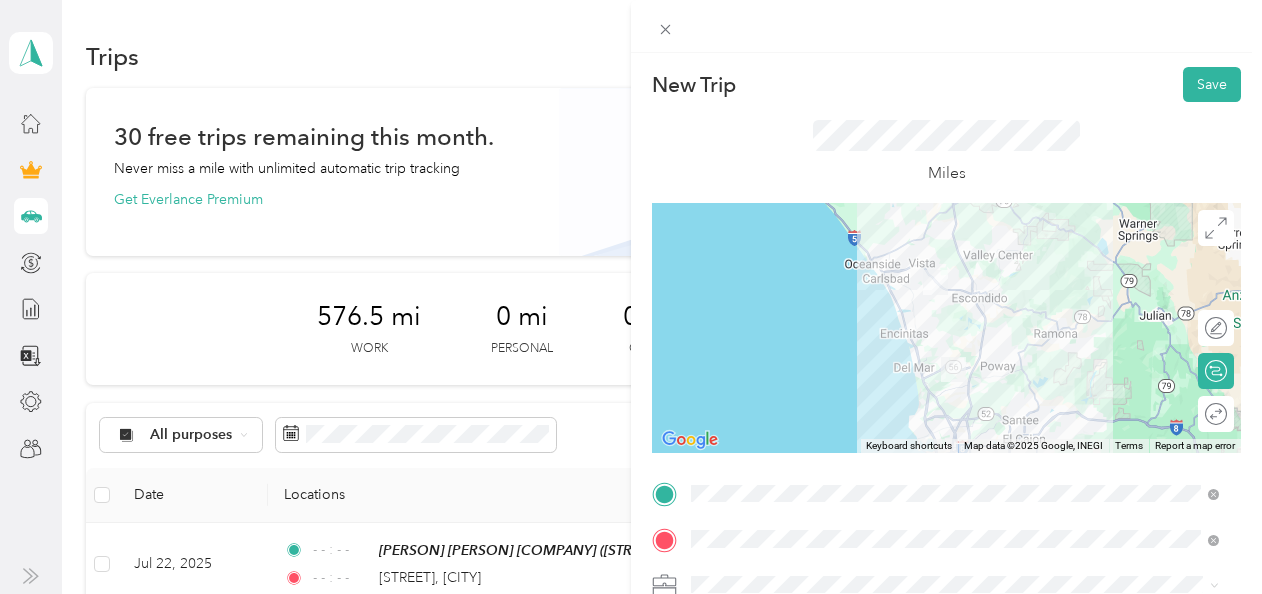 scroll, scrollTop: 0, scrollLeft: 0, axis: both 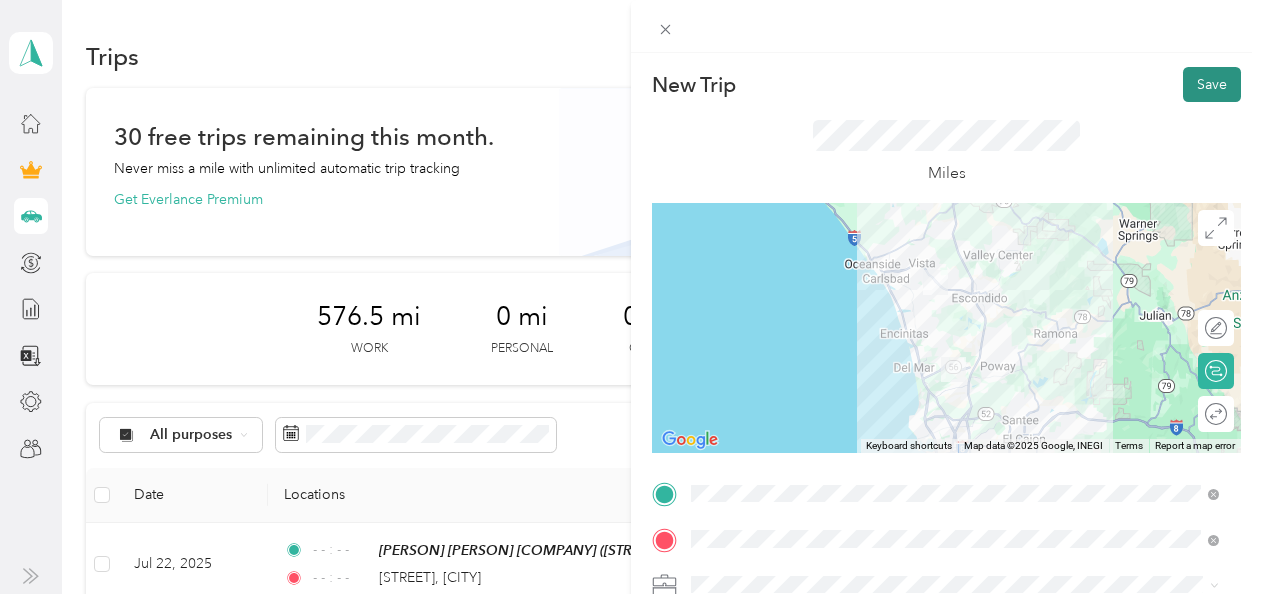click on "Save" at bounding box center [1212, 84] 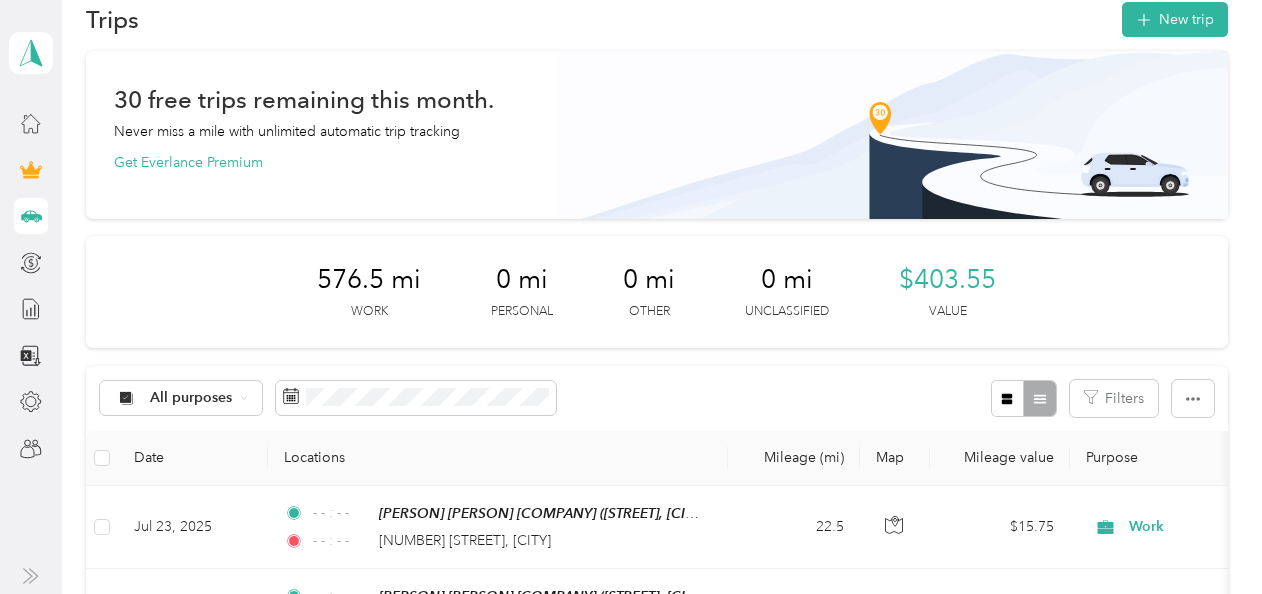 scroll, scrollTop: 0, scrollLeft: 0, axis: both 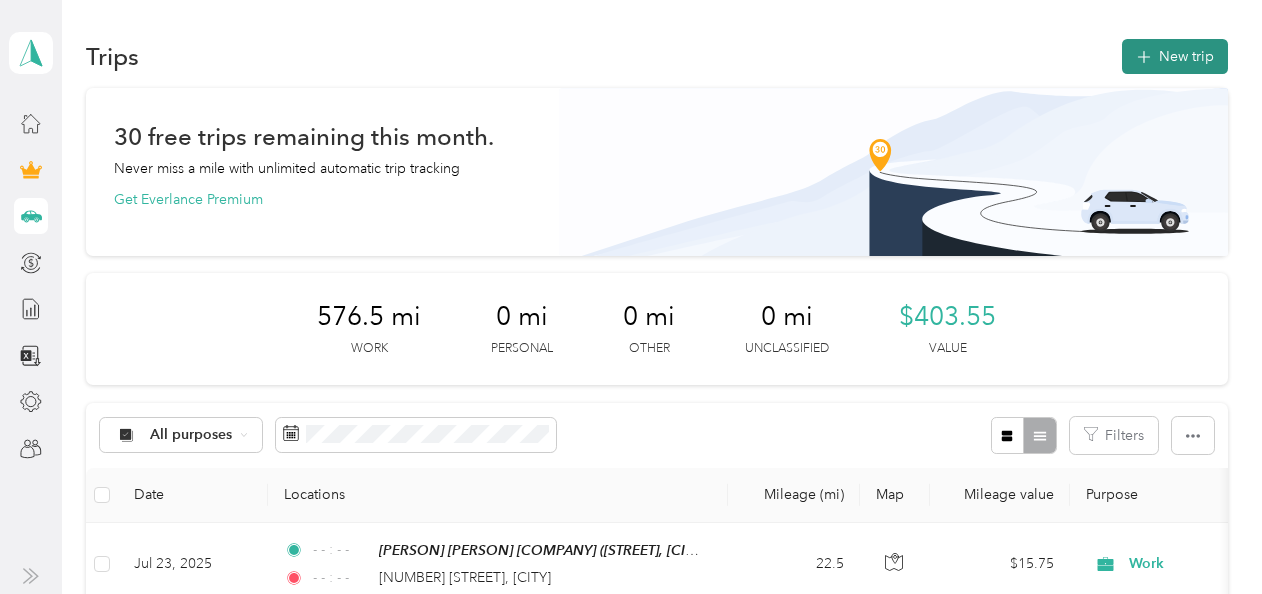 click on "New trip" at bounding box center (1175, 56) 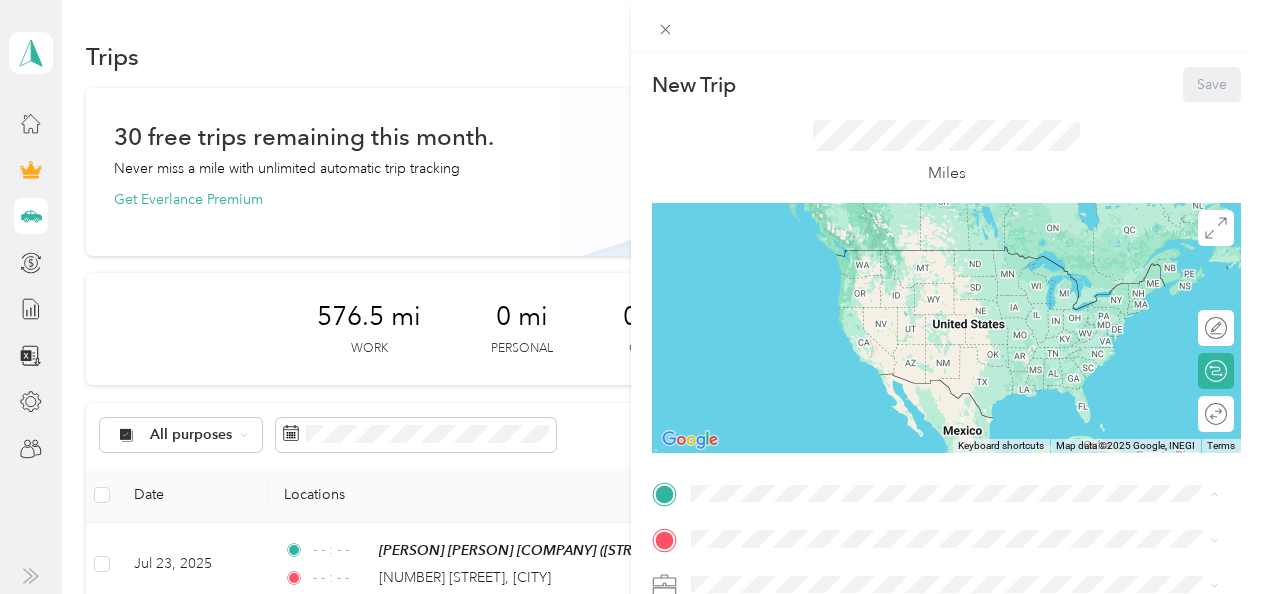 click on "[PERSON] [PERSON] [COMPANY]" at bounding box center [842, 257] 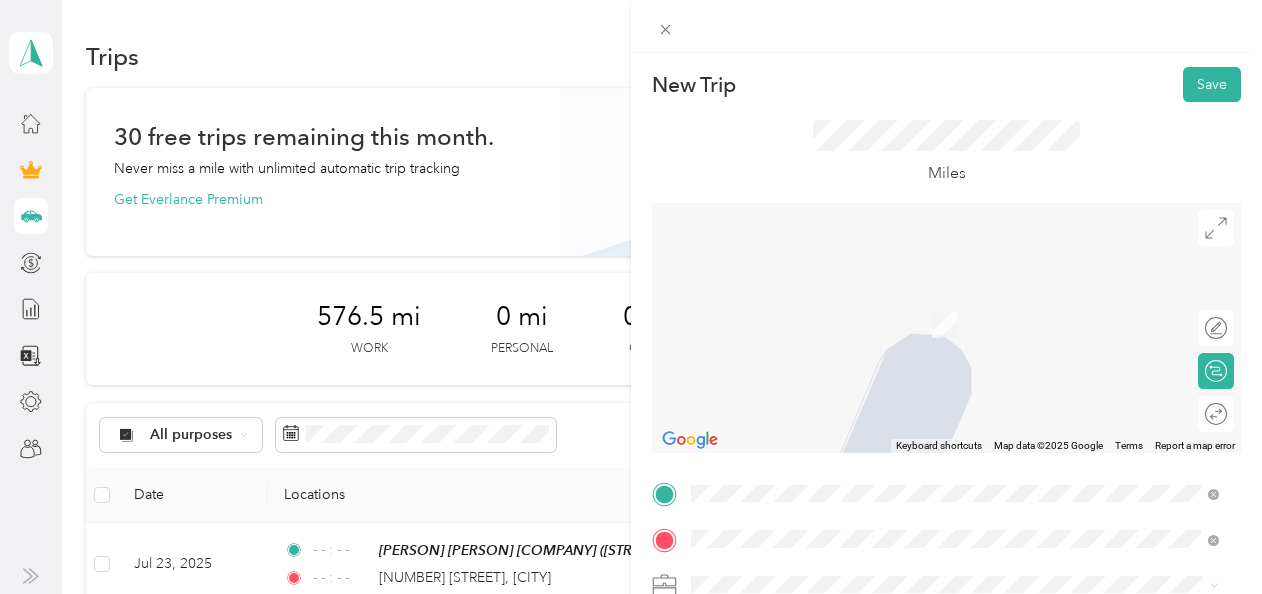 click on "[NUMBER] [STREET], [CITY]" at bounding box center (815, 485) 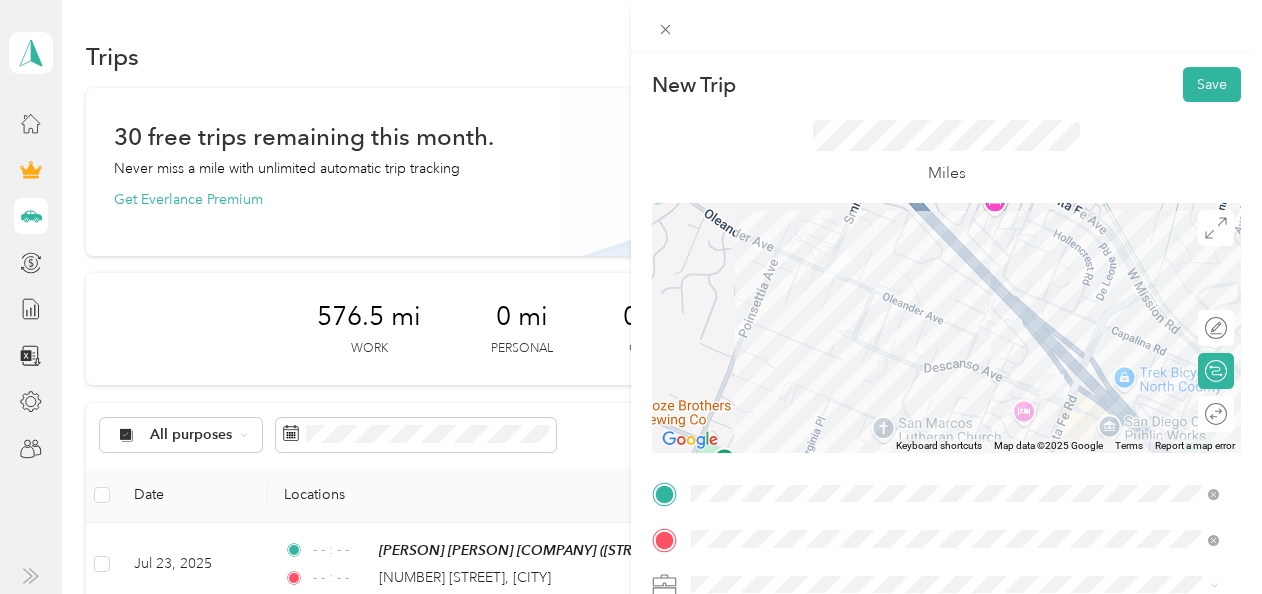 scroll, scrollTop: 100, scrollLeft: 0, axis: vertical 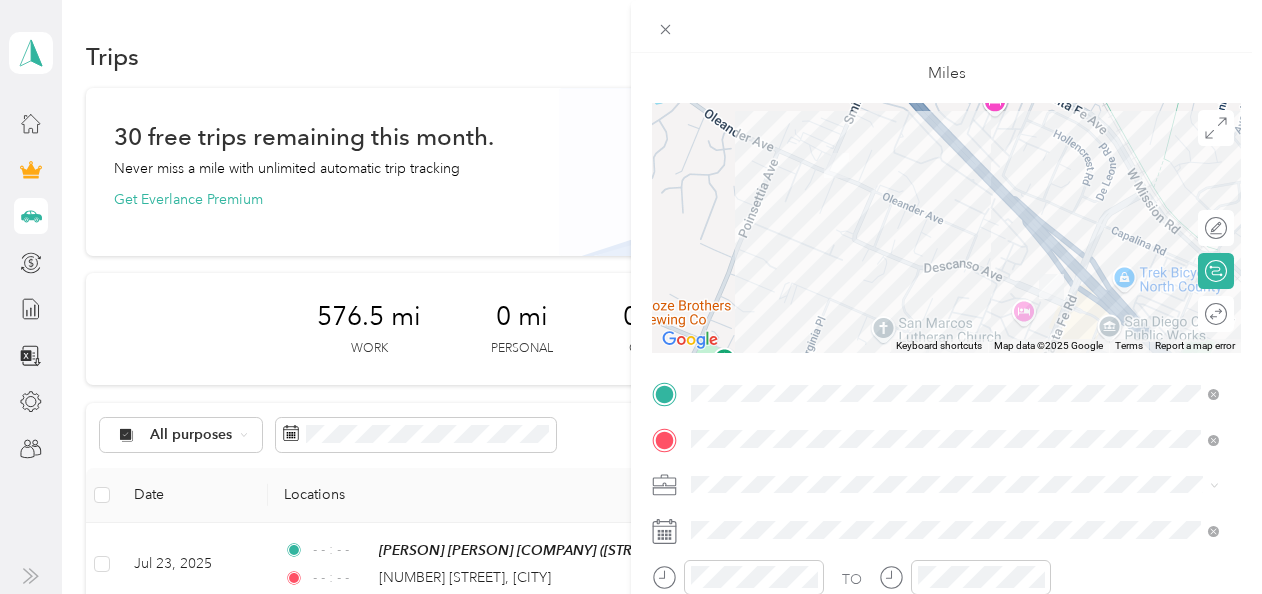 click on "Work" at bounding box center [715, 203] 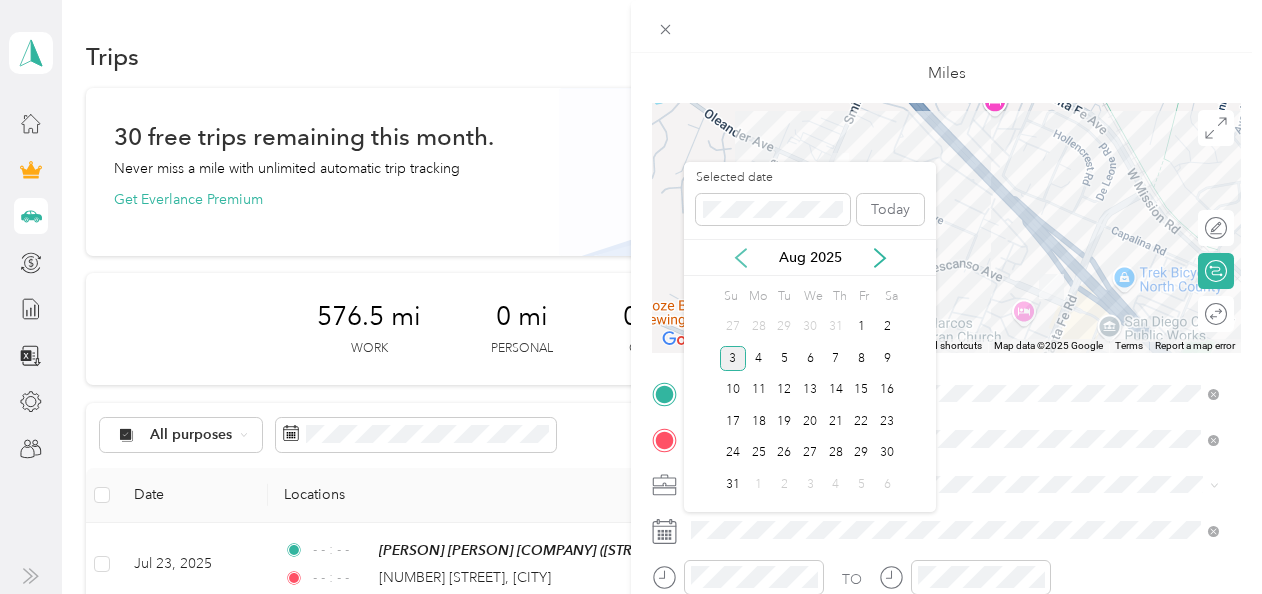 click 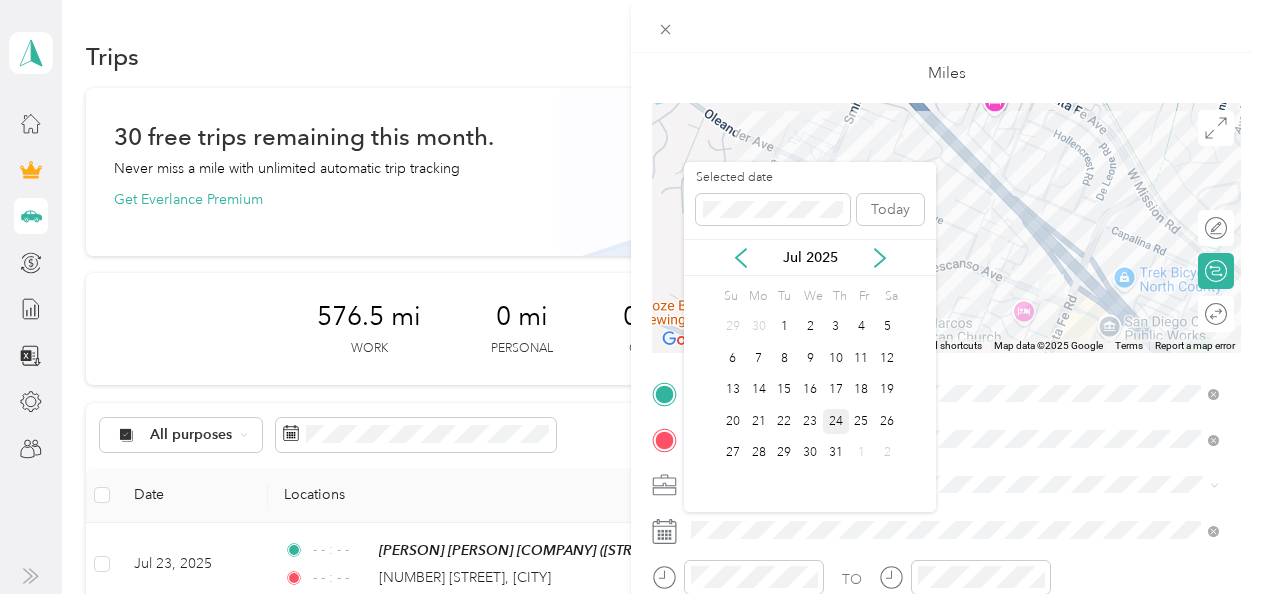 click on "24" at bounding box center (836, 421) 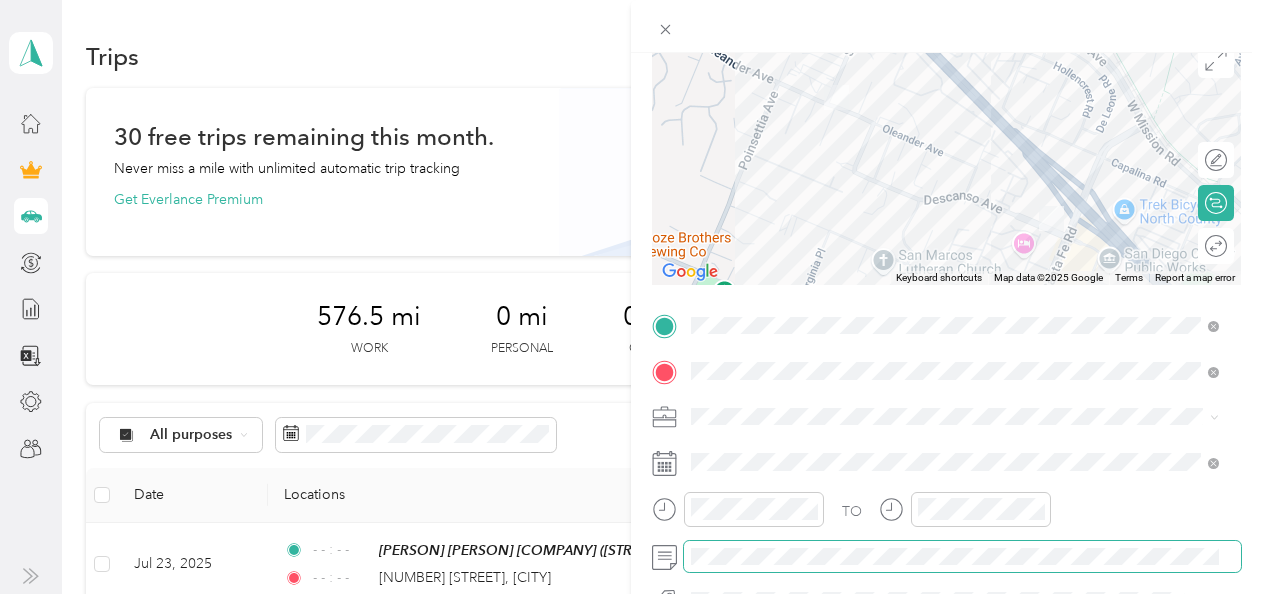 scroll, scrollTop: 200, scrollLeft: 0, axis: vertical 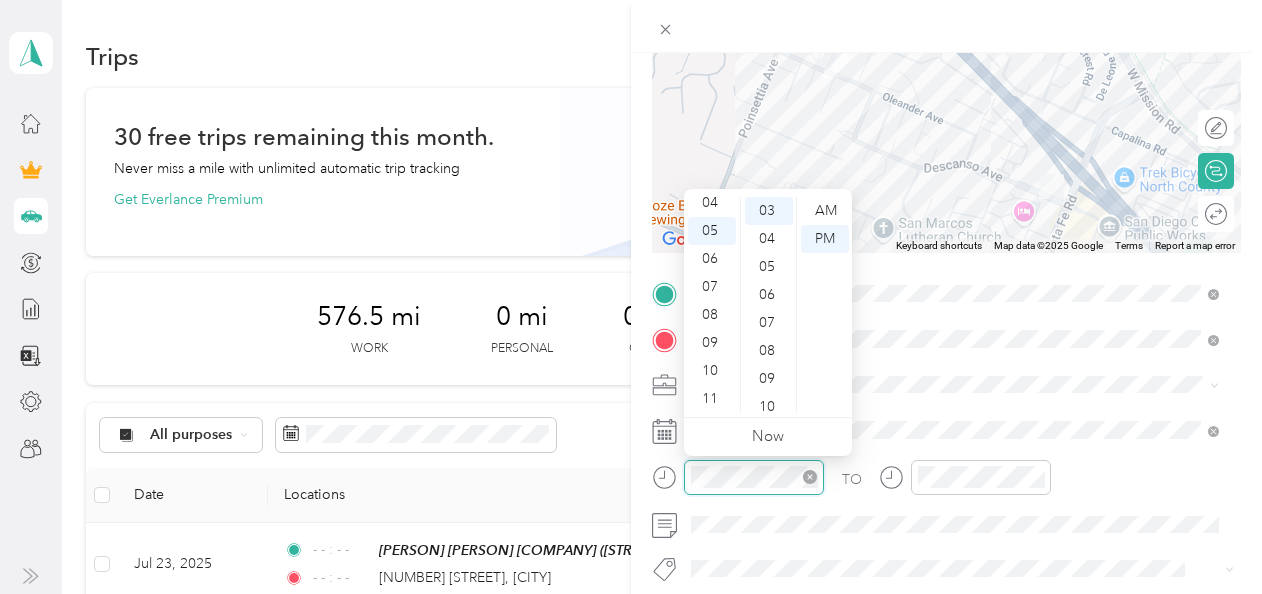 click 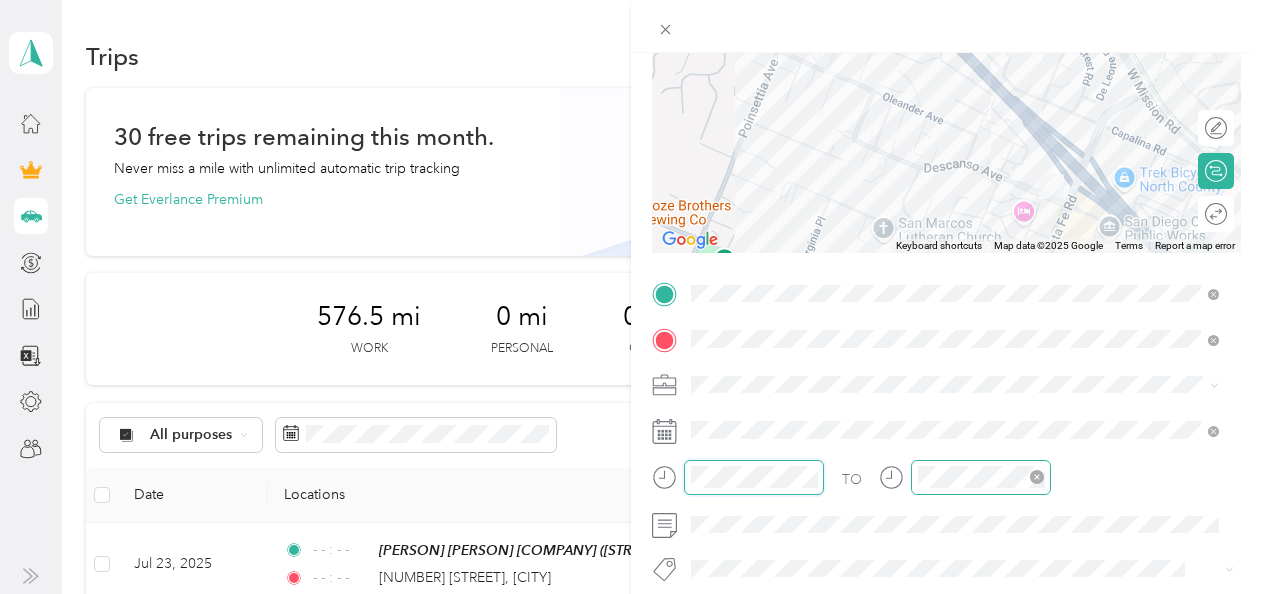 click 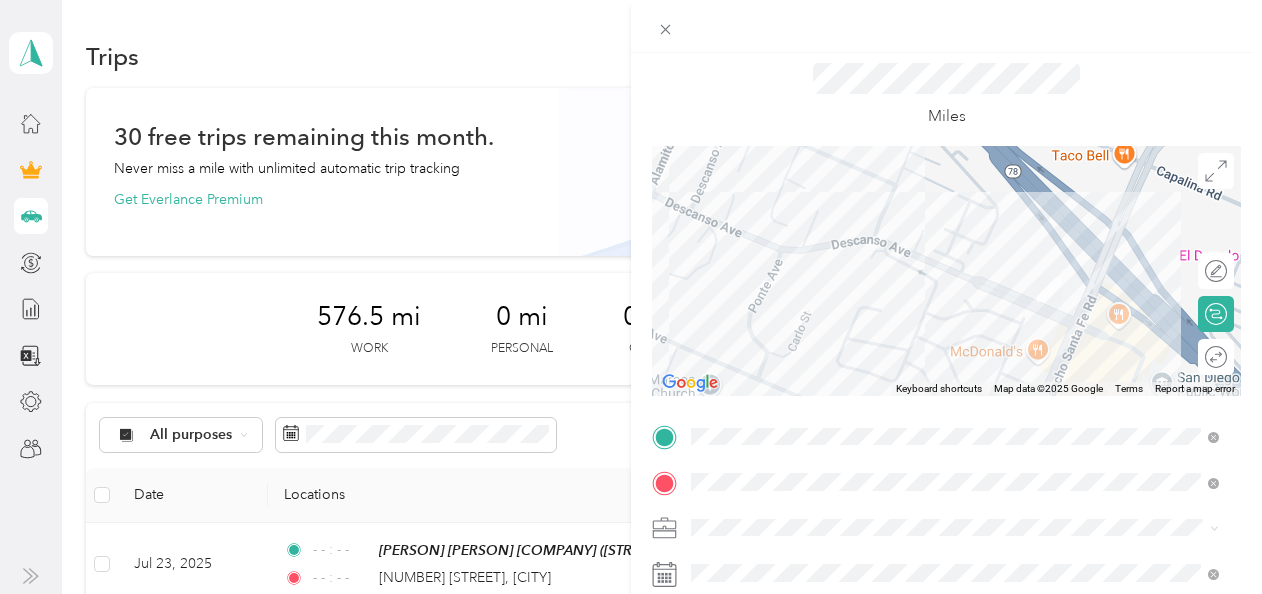 scroll, scrollTop: 100, scrollLeft: 0, axis: vertical 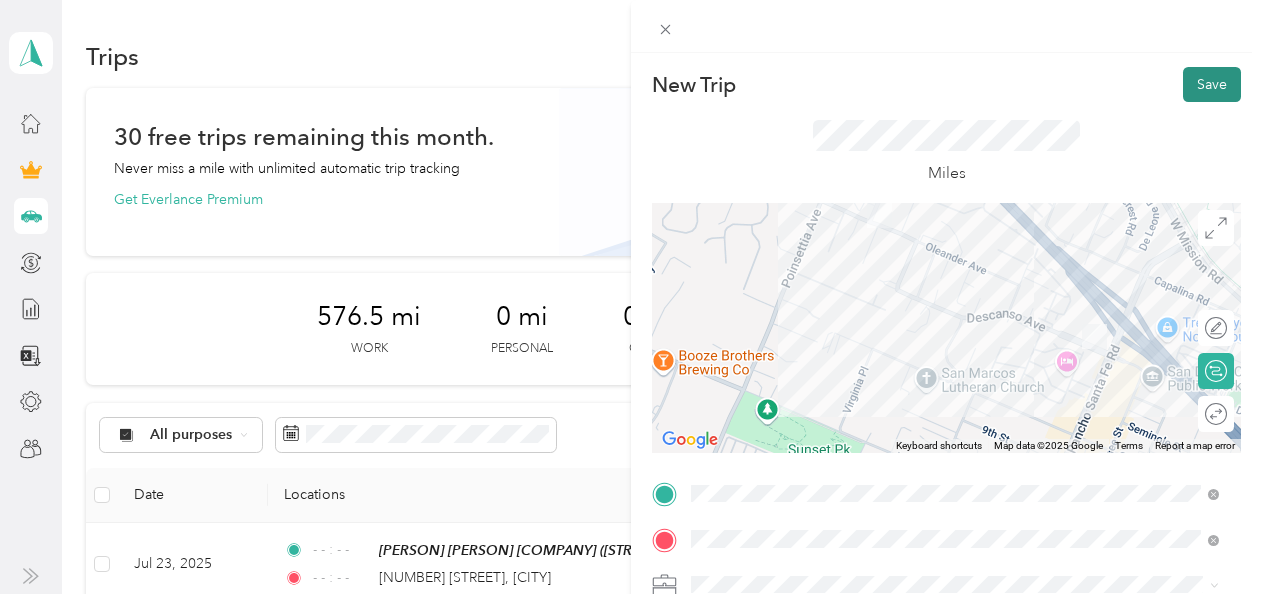 click on "Save" at bounding box center [1212, 84] 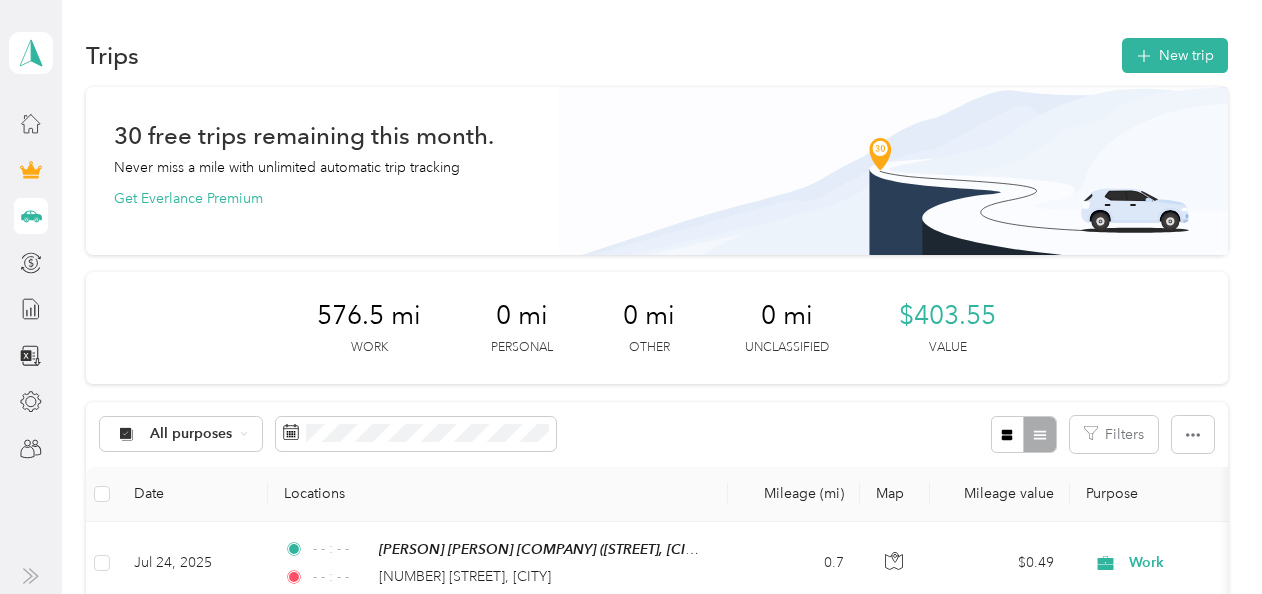 scroll, scrollTop: 0, scrollLeft: 0, axis: both 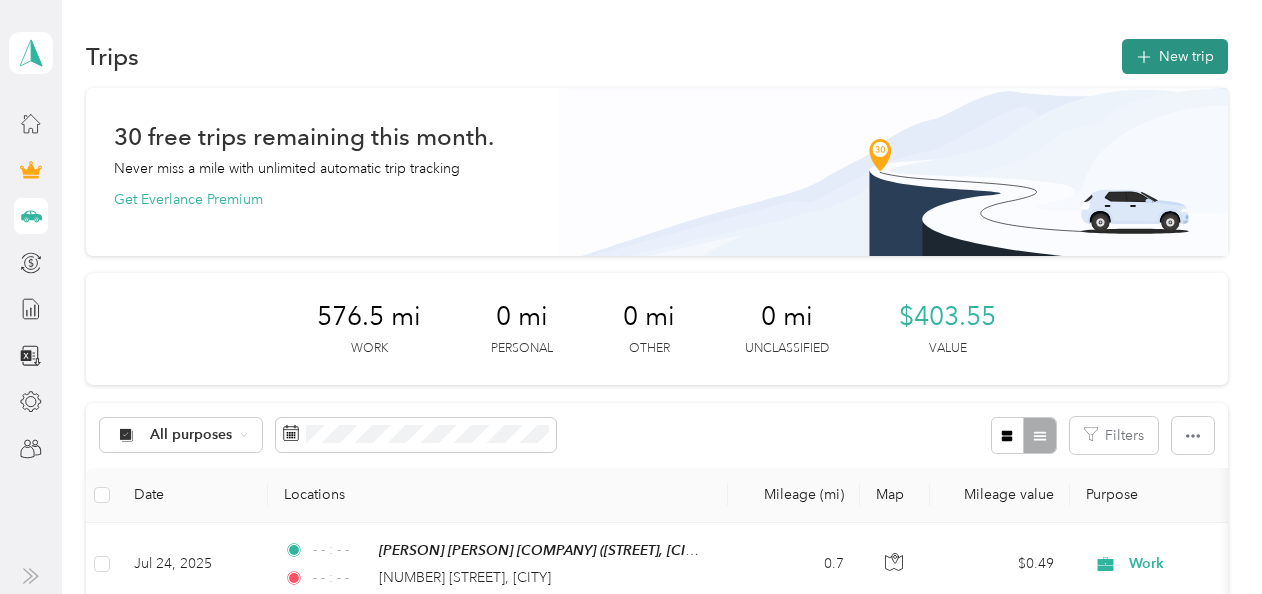click on "New trip" at bounding box center [1175, 56] 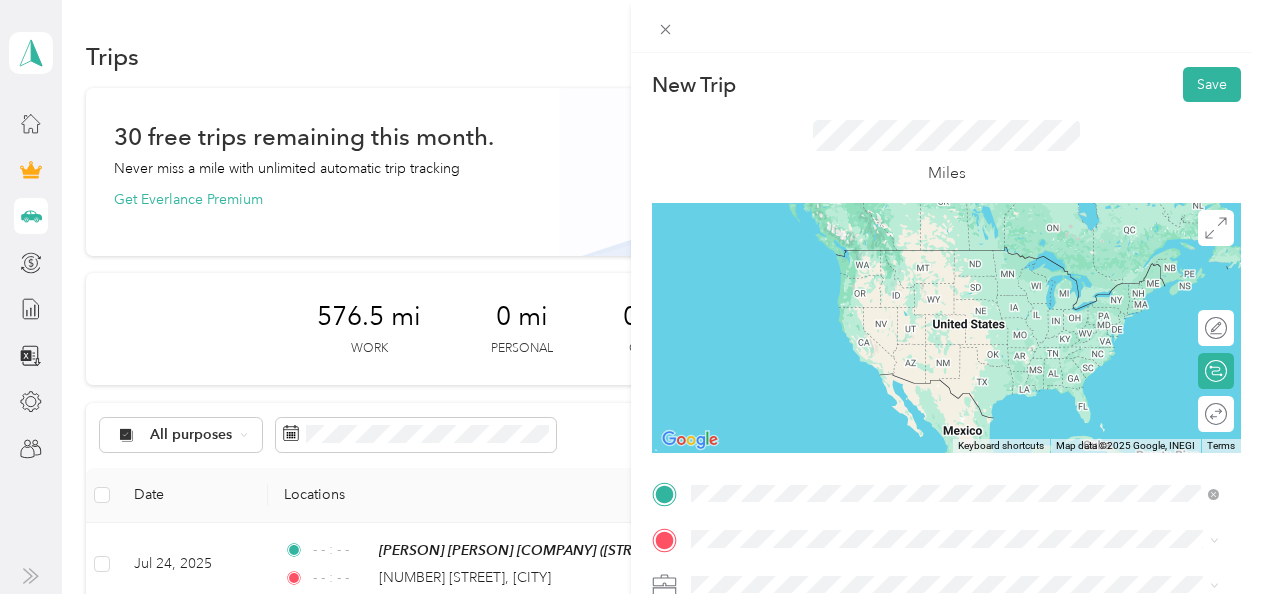click on "[NUMBER] [STREET]
[CITY], [STATE] [POSTAL CODE], [COUNTRY]" at bounding box center (872, 258) 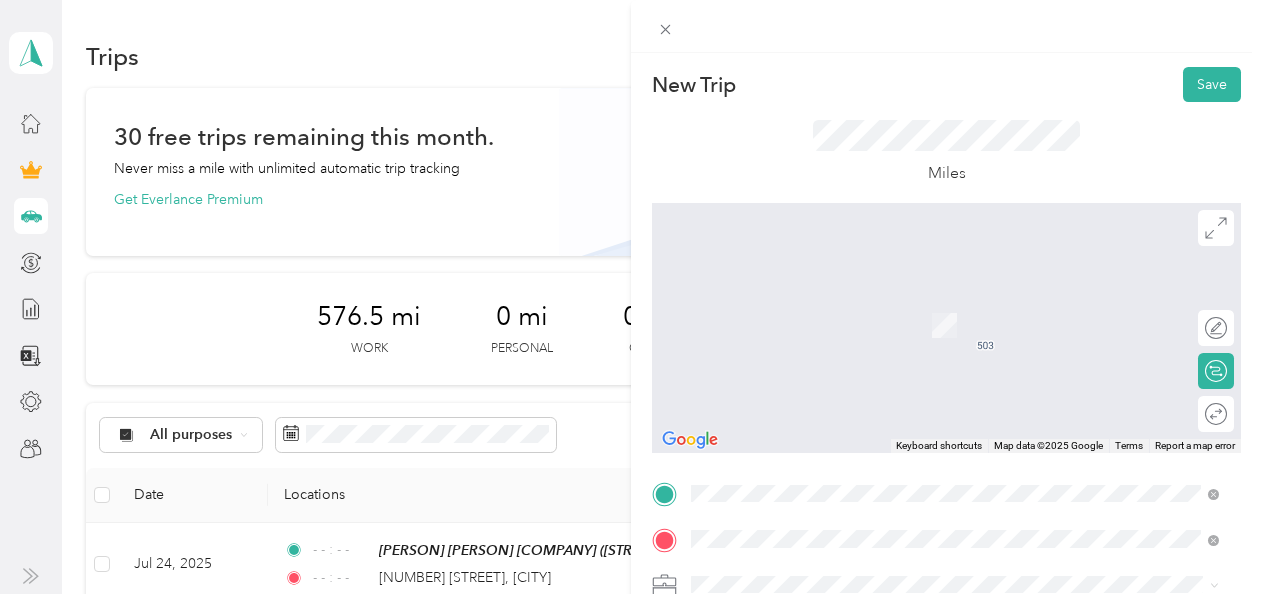 click on "[NUMBER] [STREET], [CITY]" at bounding box center [815, 485] 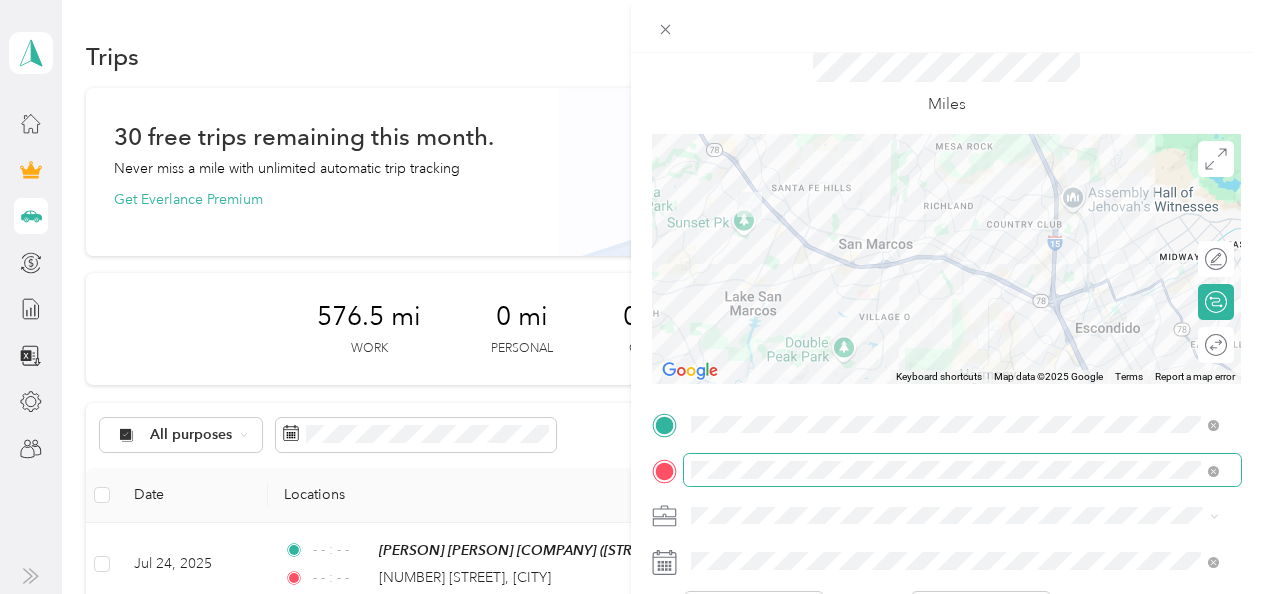 scroll, scrollTop: 100, scrollLeft: 0, axis: vertical 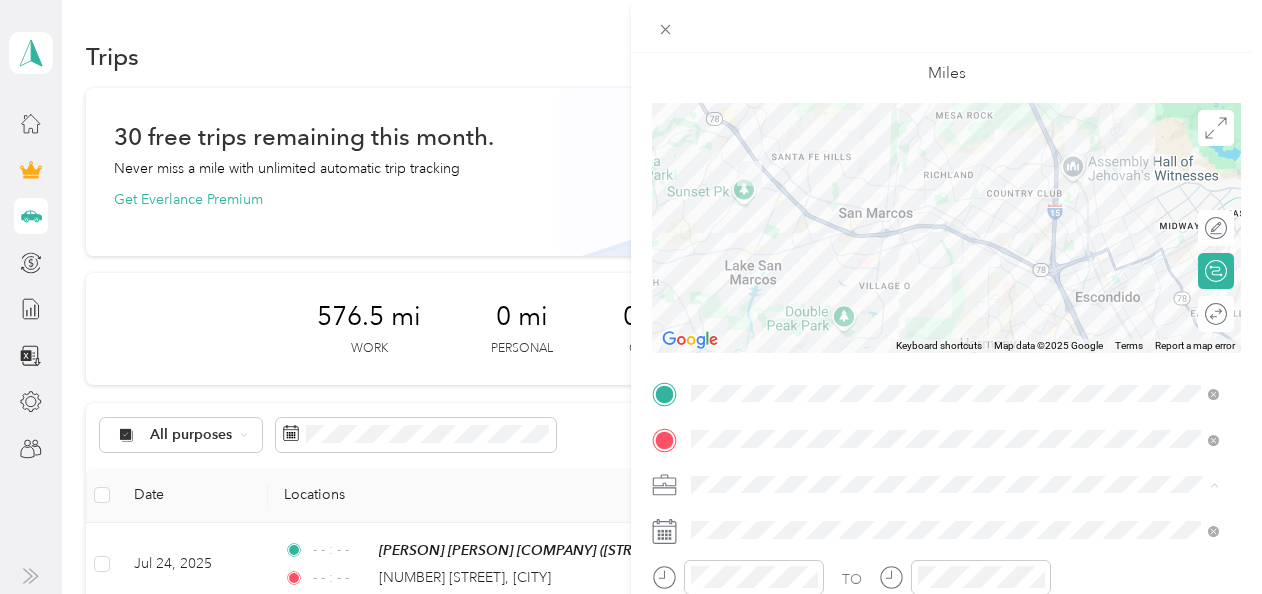 drag, startPoint x: 724, startPoint y: 205, endPoint x: 776, endPoint y: 276, distance: 88.005684 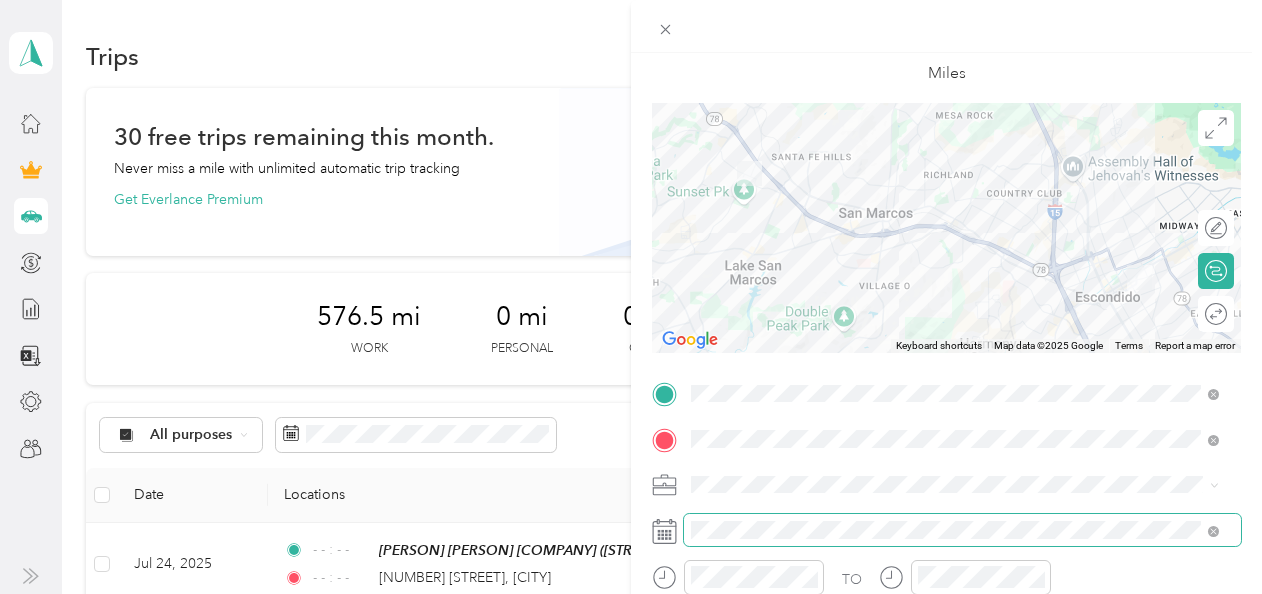 click at bounding box center (962, 530) 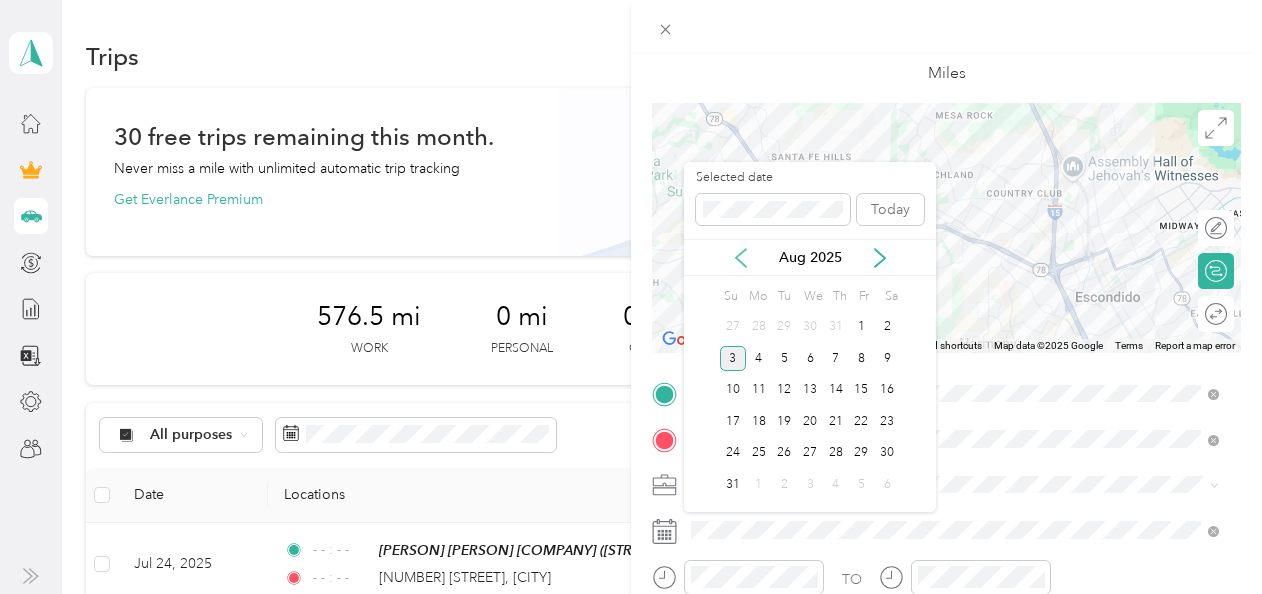 click 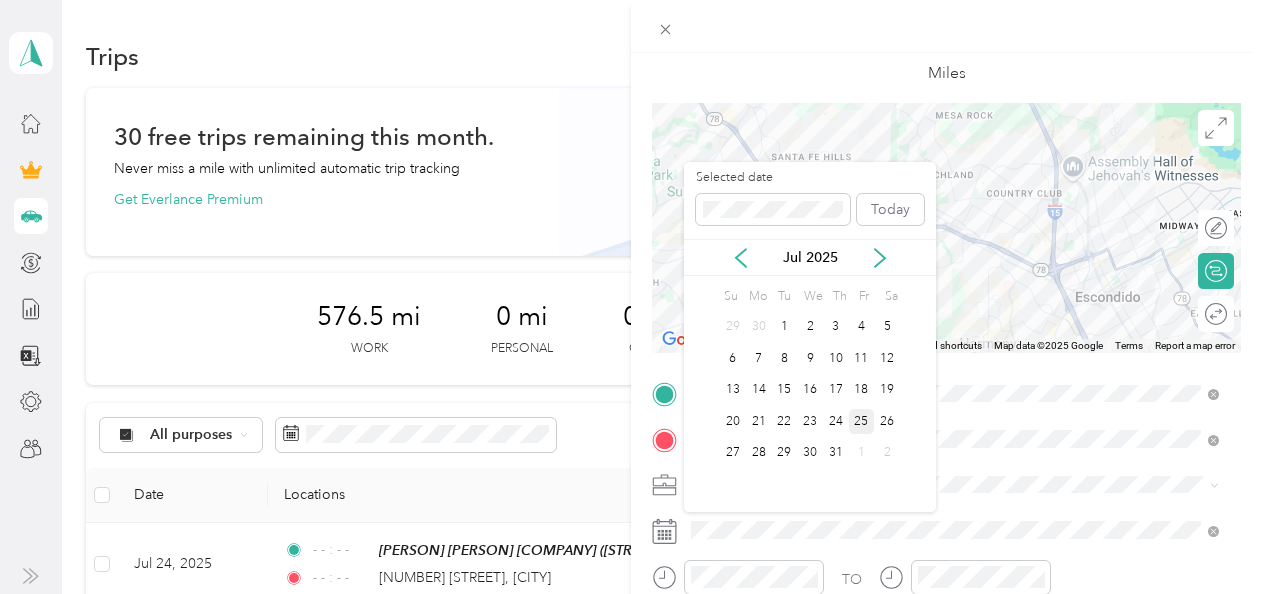 click on "25" at bounding box center (862, 421) 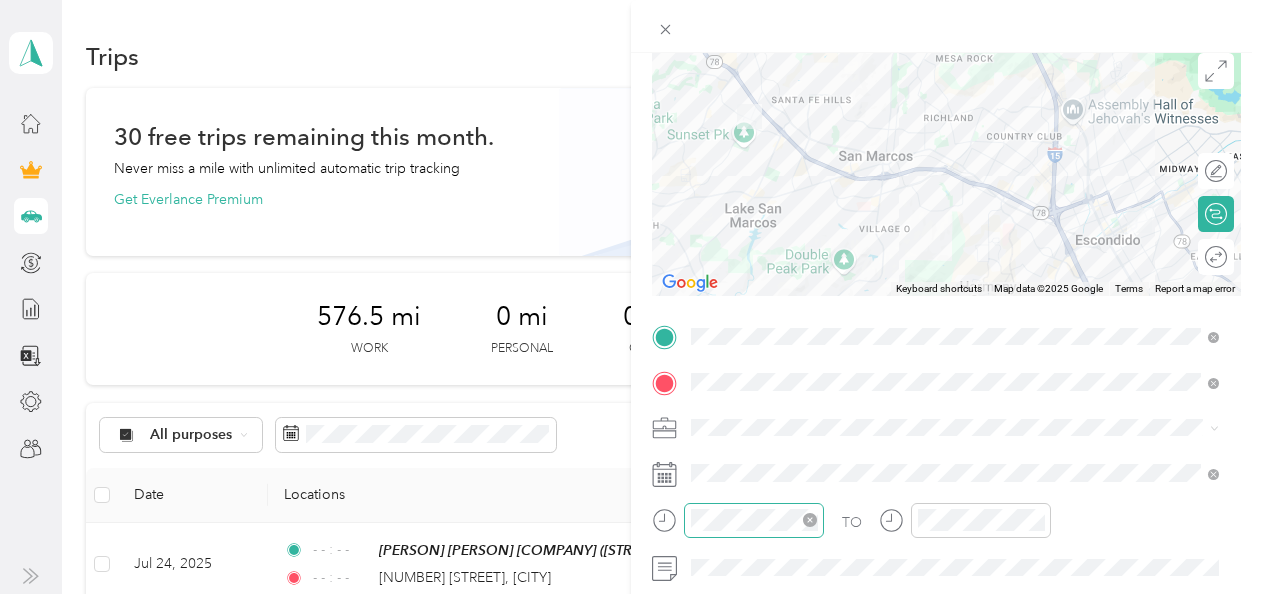 scroll, scrollTop: 200, scrollLeft: 0, axis: vertical 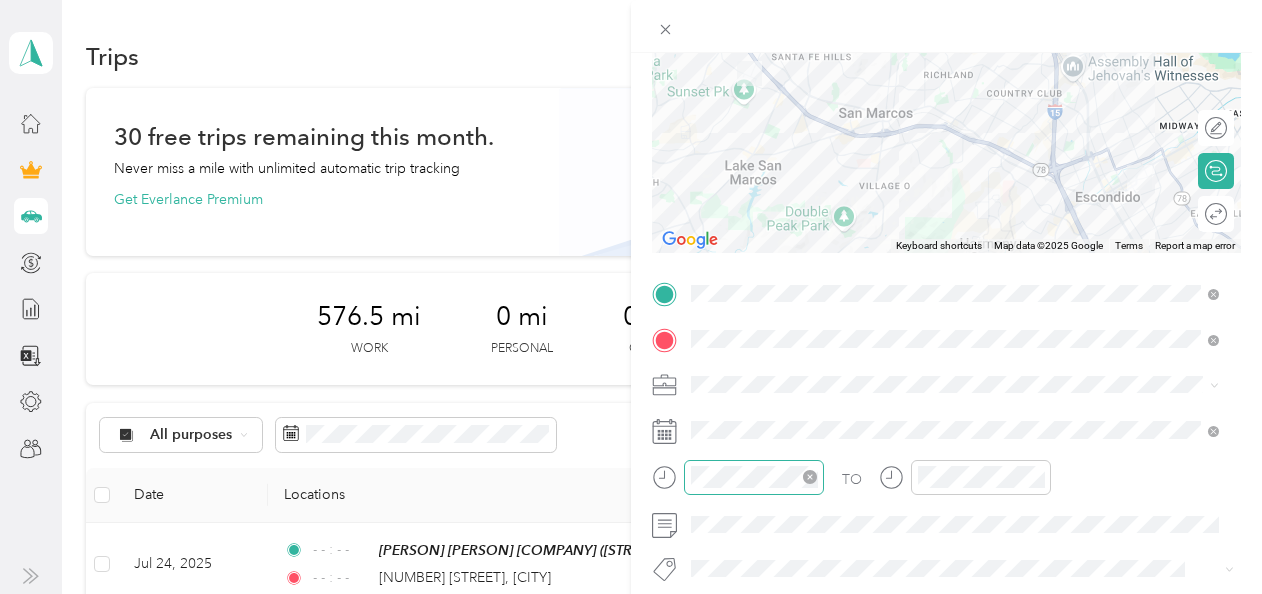 drag, startPoint x: 810, startPoint y: 472, endPoint x: 822, endPoint y: 475, distance: 12.369317 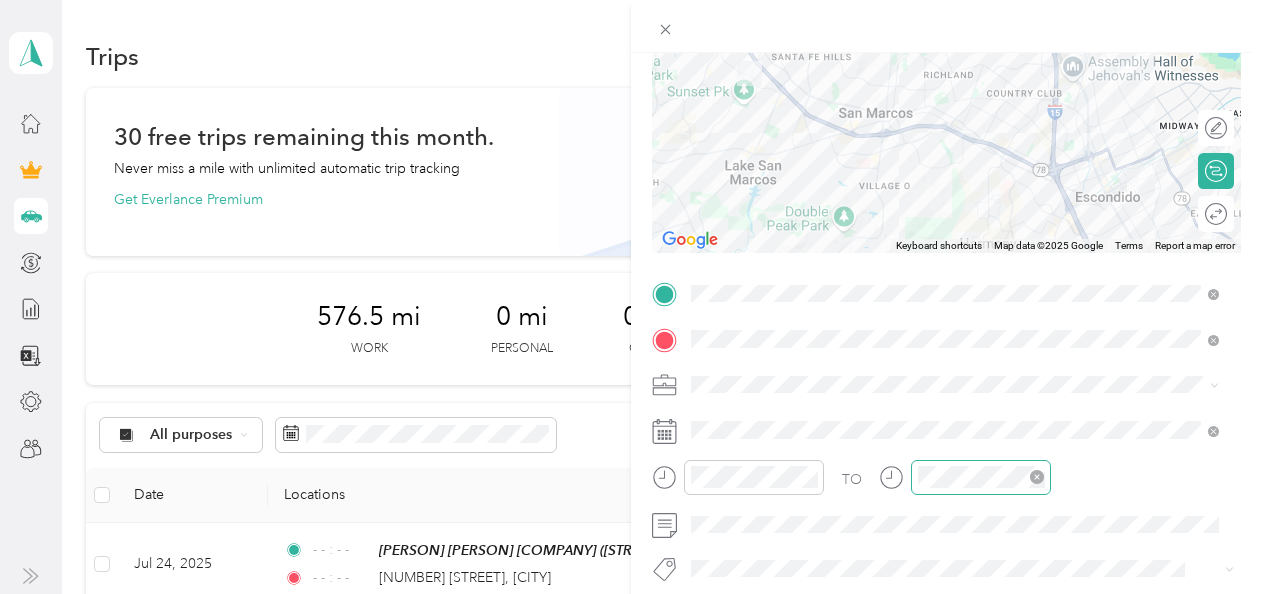 click 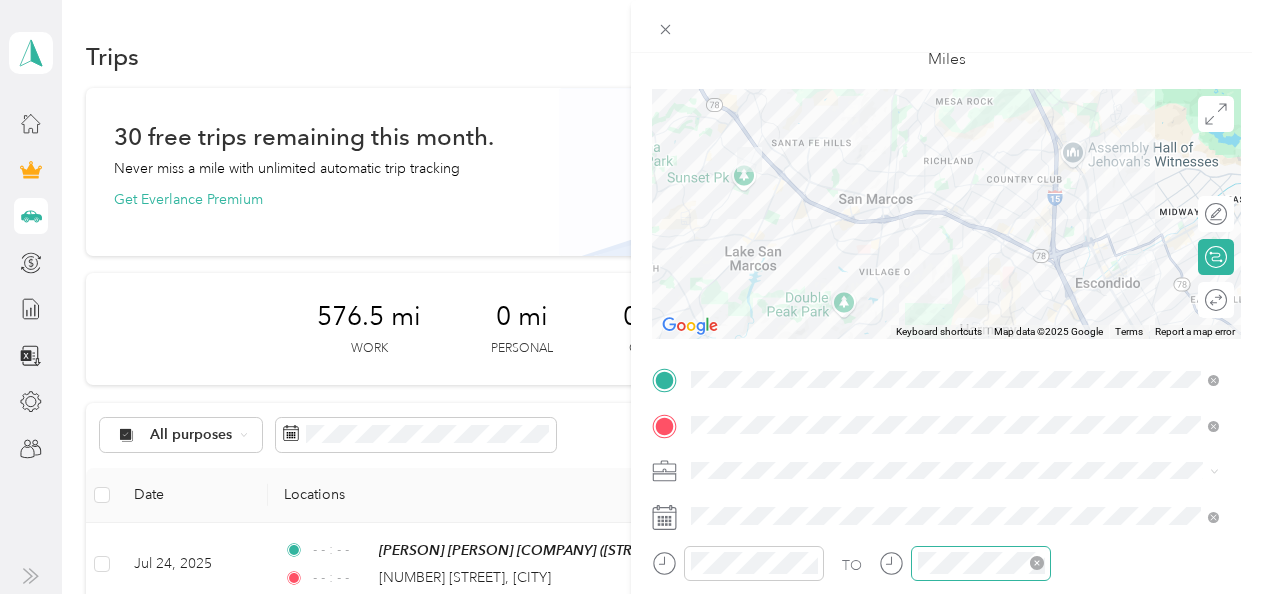 scroll, scrollTop: 0, scrollLeft: 0, axis: both 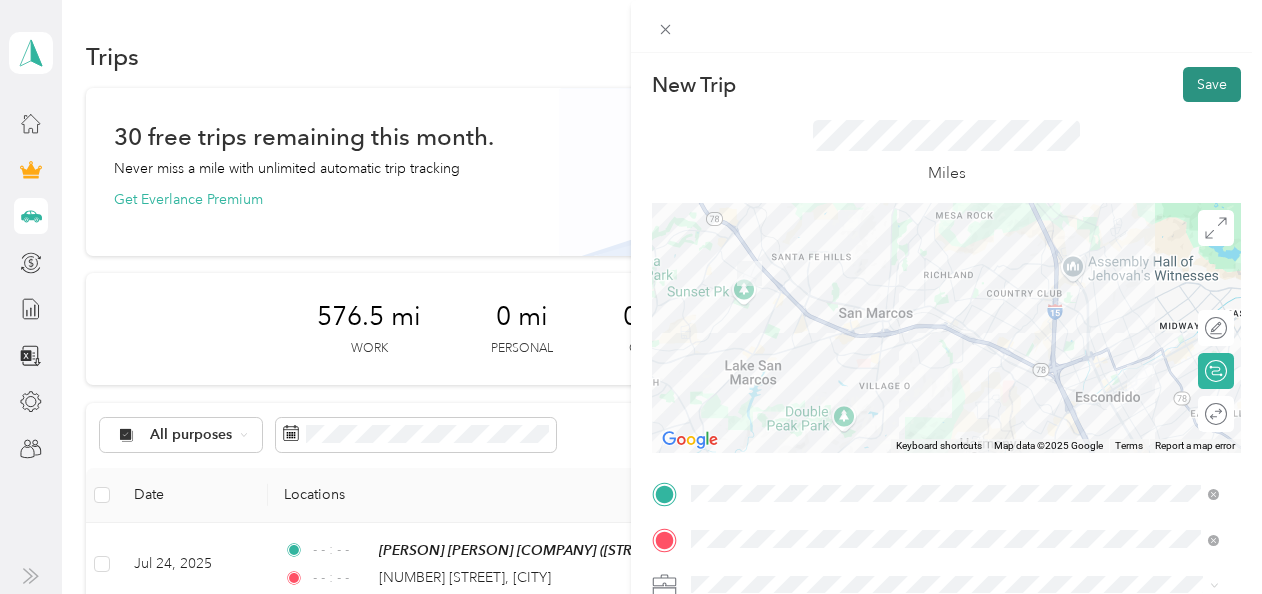 click on "Save" at bounding box center [1212, 84] 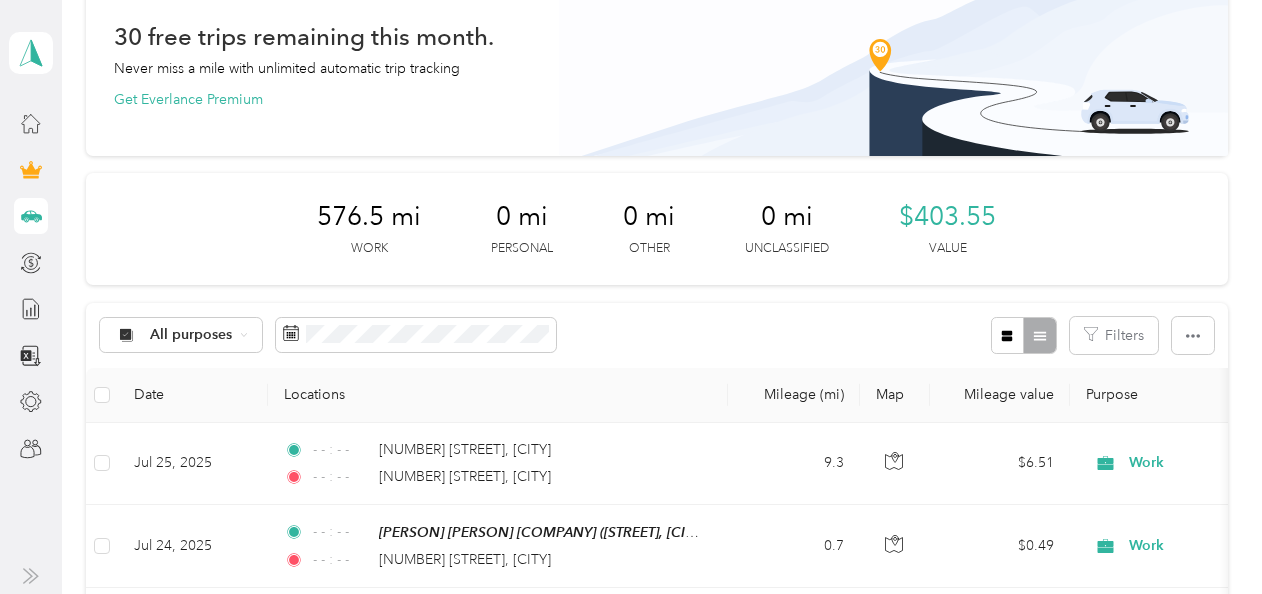 scroll, scrollTop: 0, scrollLeft: 0, axis: both 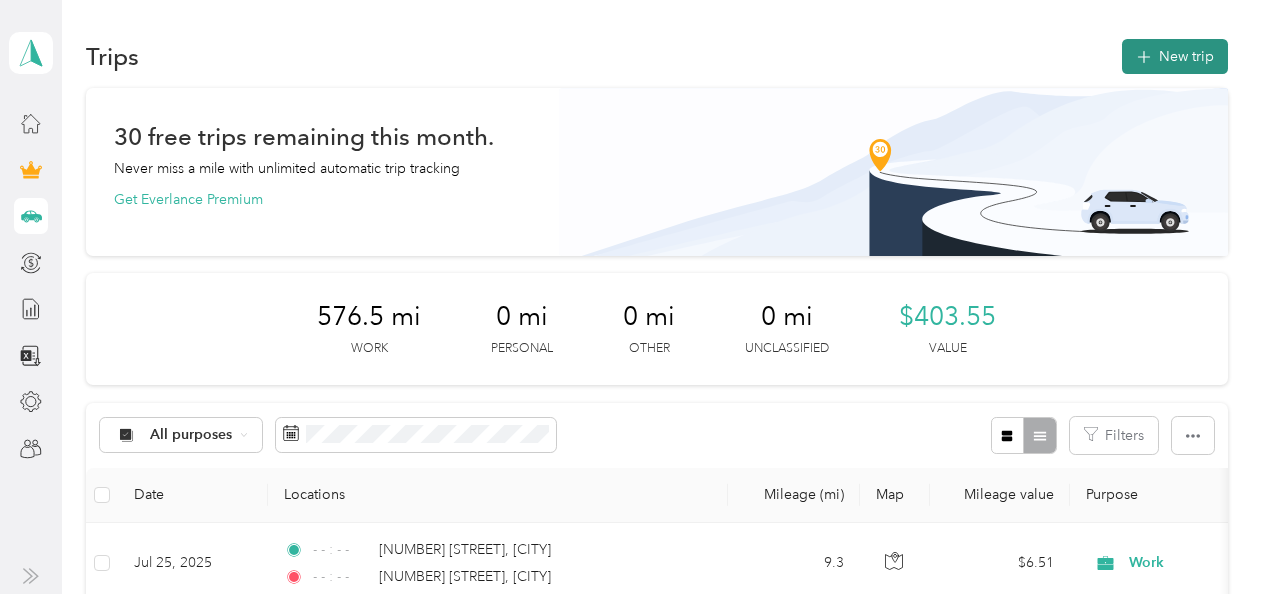 click on "New trip" at bounding box center (1175, 56) 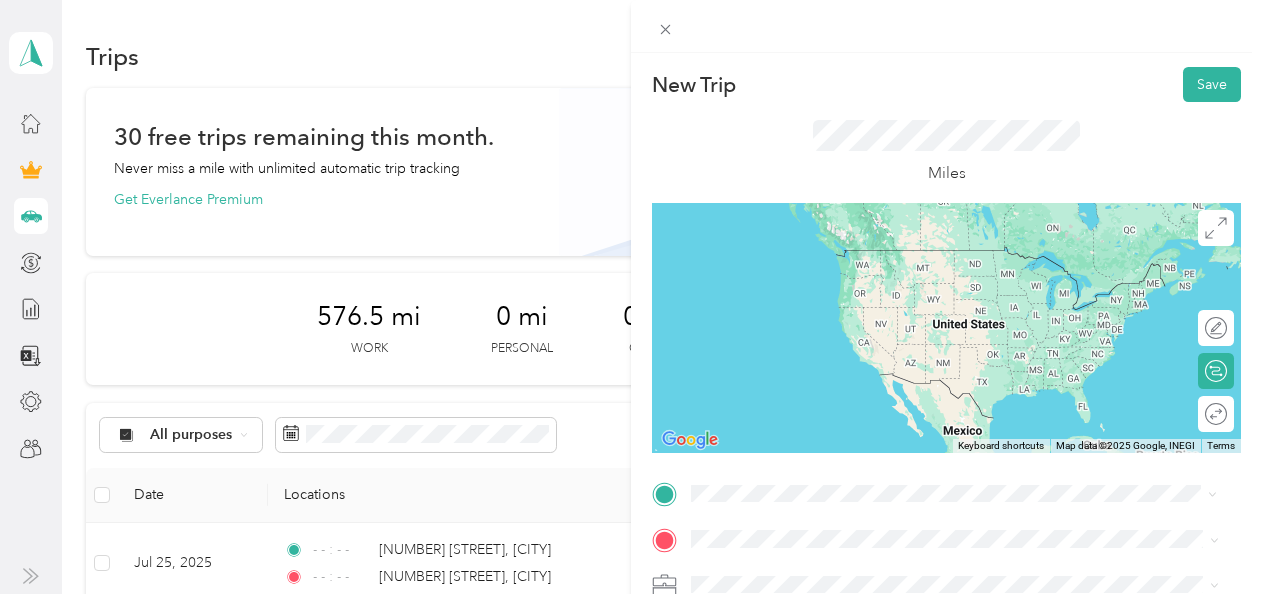 click on "[NUMBER] [STREET], [CITY]" at bounding box center [815, 439] 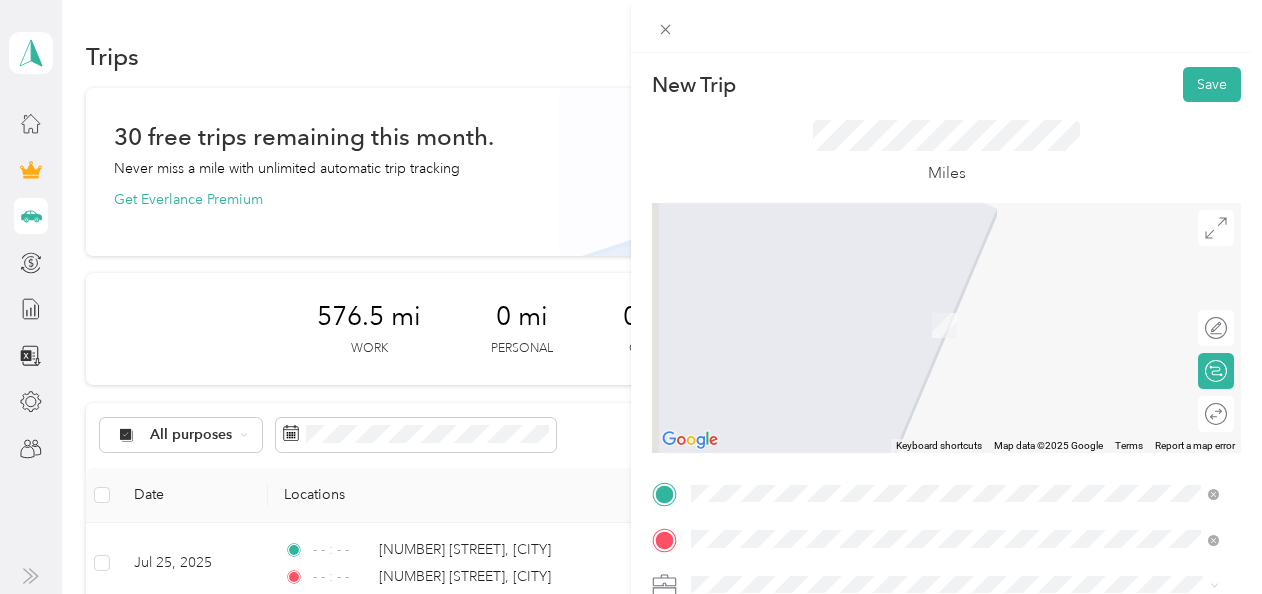 click on "[NUMBER] [STREET]
[CITY], [STATE] [POSTAL_CODE], [COUNTRY]" at bounding box center (873, 304) 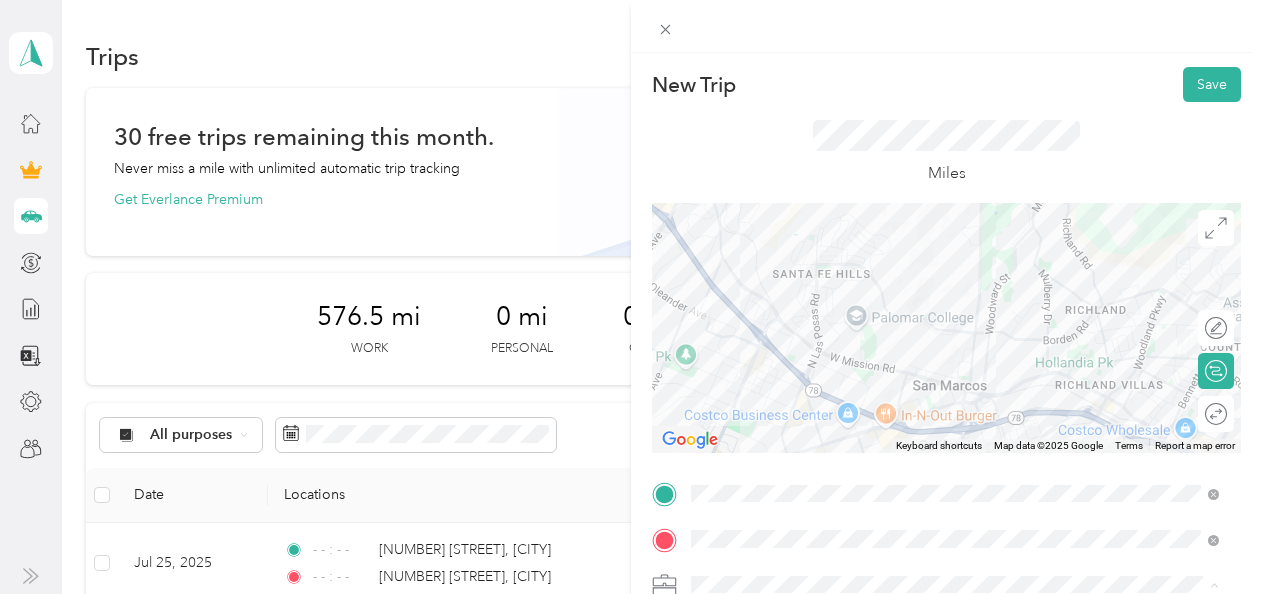 click on "Work" at bounding box center [955, 304] 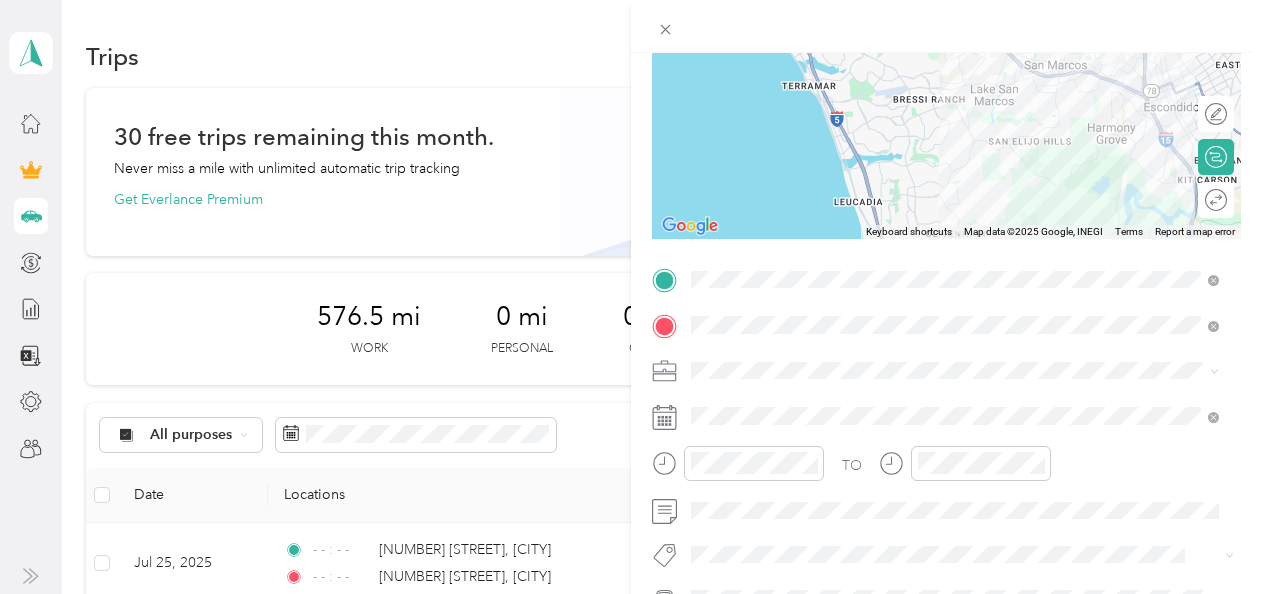 scroll, scrollTop: 286, scrollLeft: 0, axis: vertical 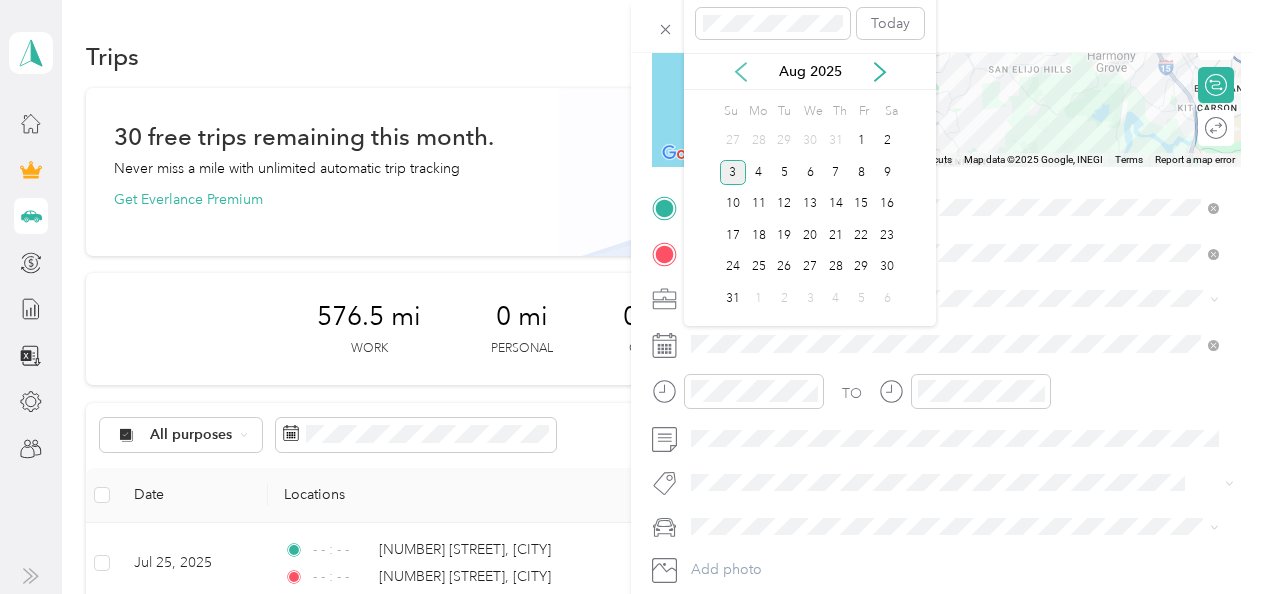 click 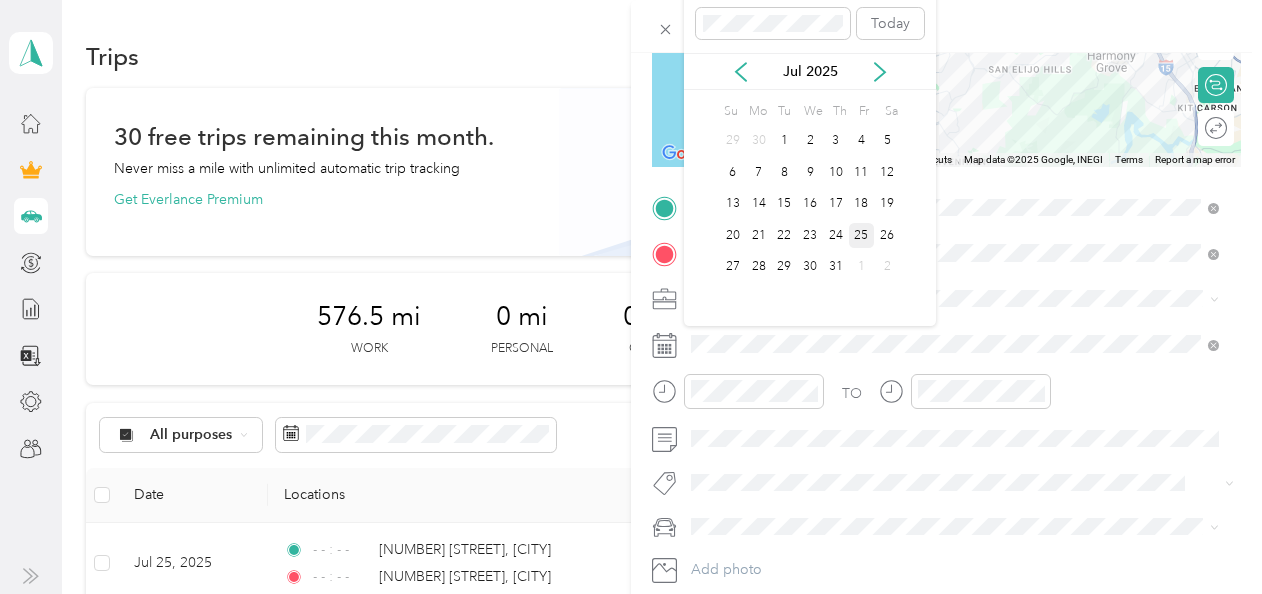 click on "25" at bounding box center (862, 235) 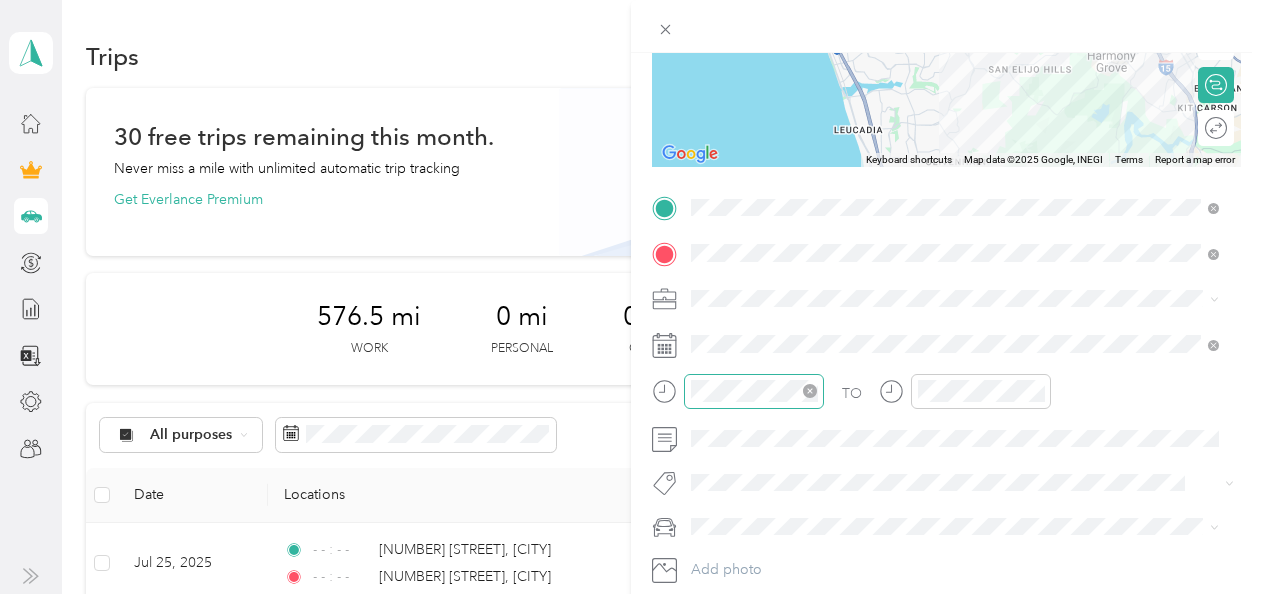 click 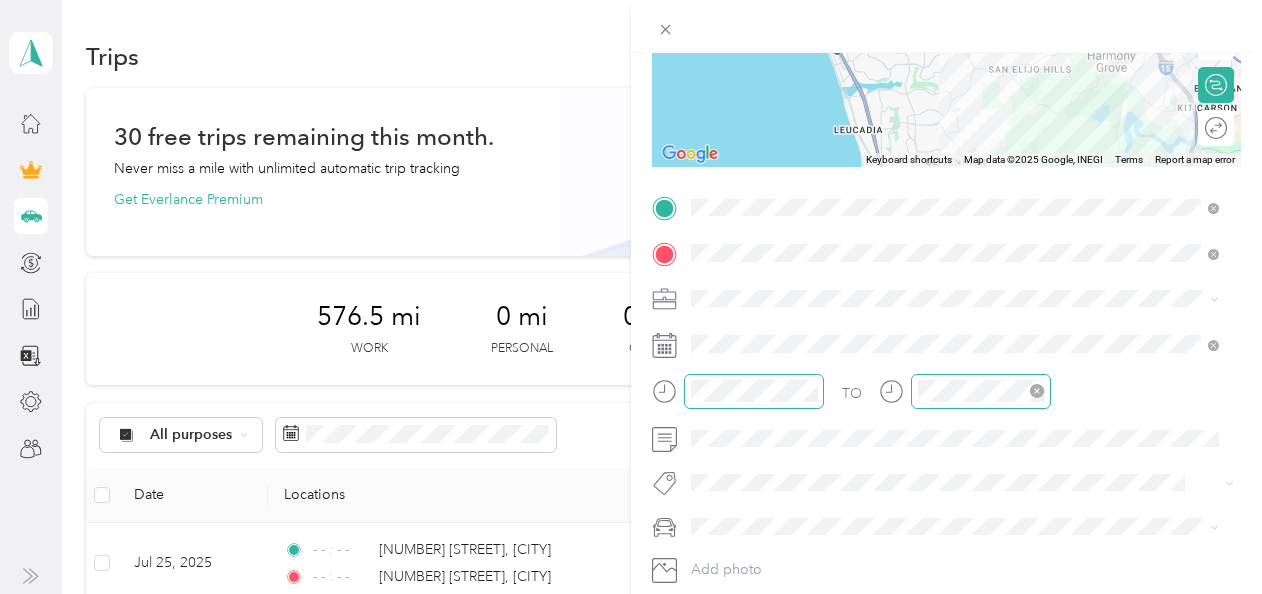 click 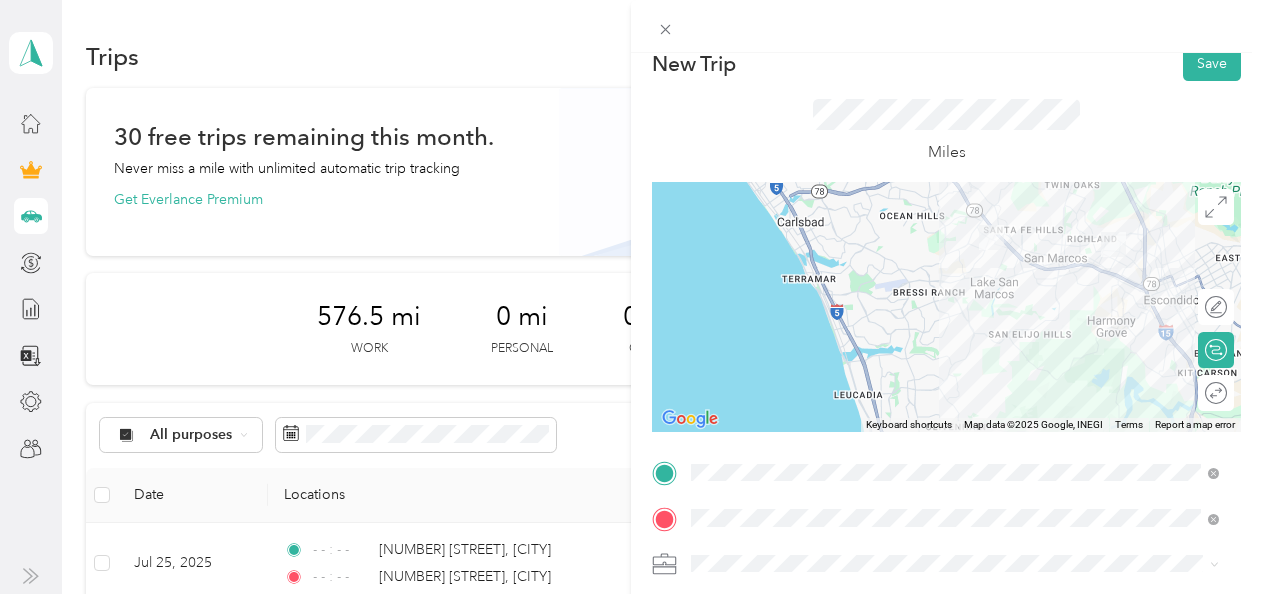 scroll, scrollTop: 0, scrollLeft: 0, axis: both 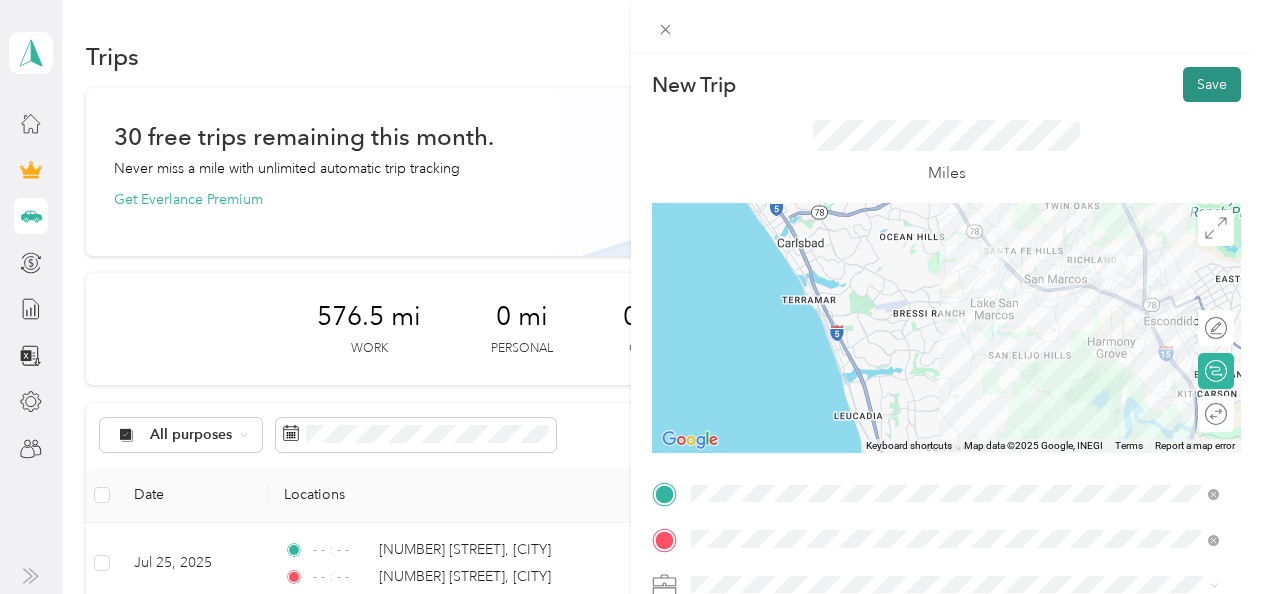 click on "Save" at bounding box center [1212, 84] 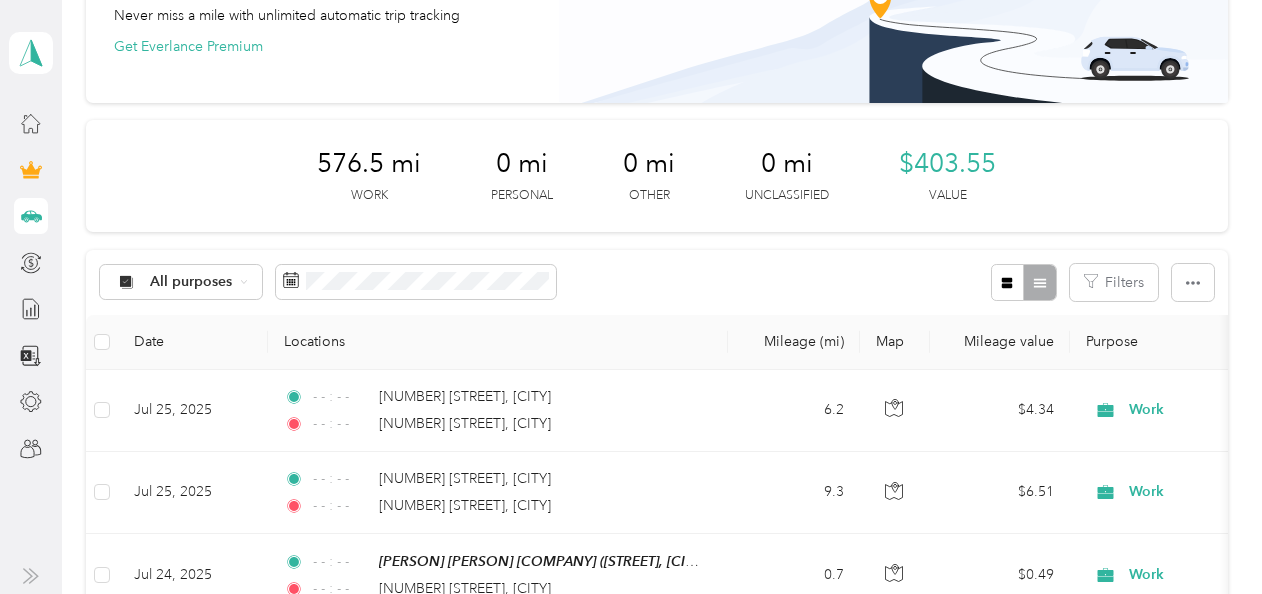 scroll, scrollTop: 0, scrollLeft: 0, axis: both 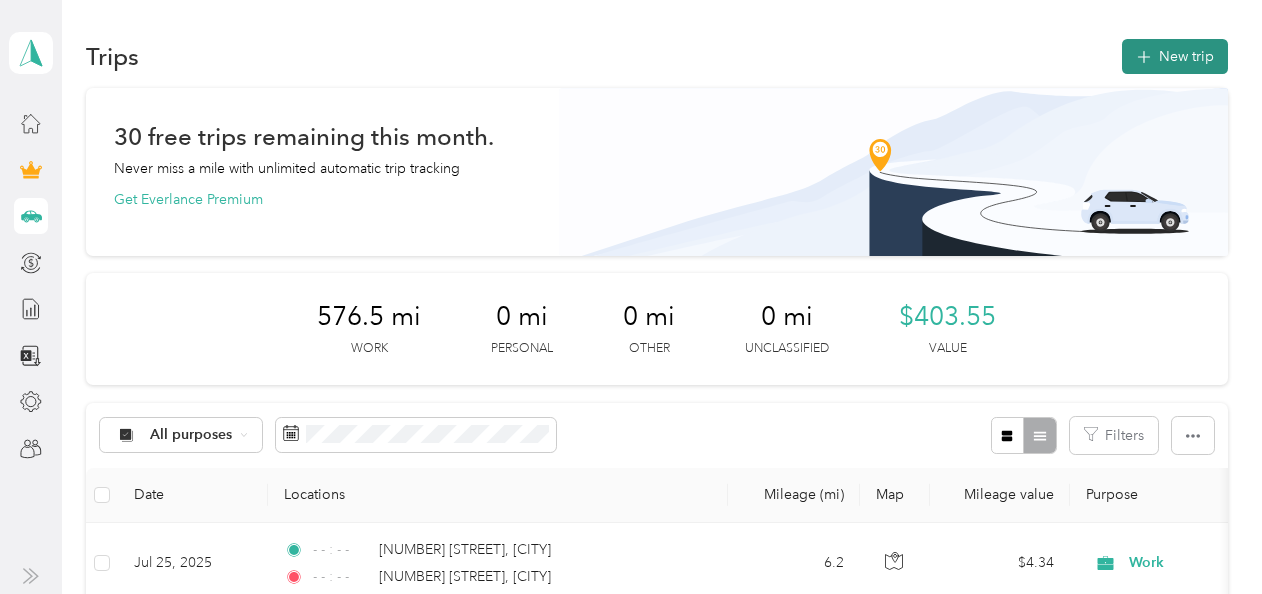 click on "New trip" at bounding box center [1175, 56] 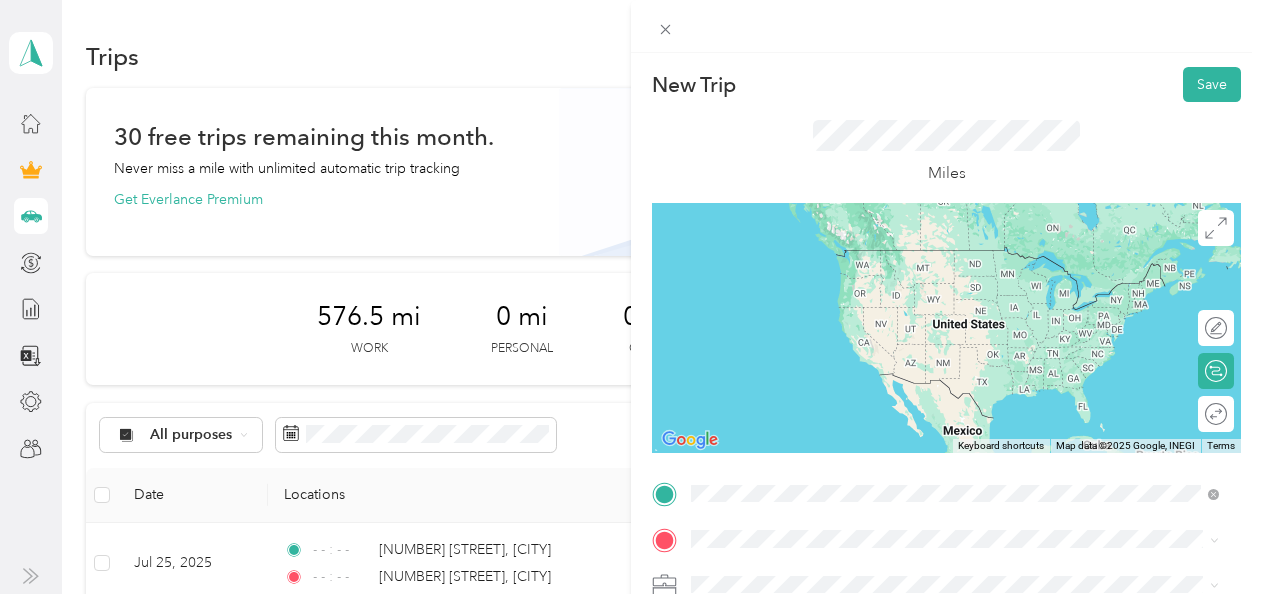click on "[NUMBER] [STREET]
[CITY], [STATE] [POSTAL_CODE], [COUNTRY]" at bounding box center [873, 258] 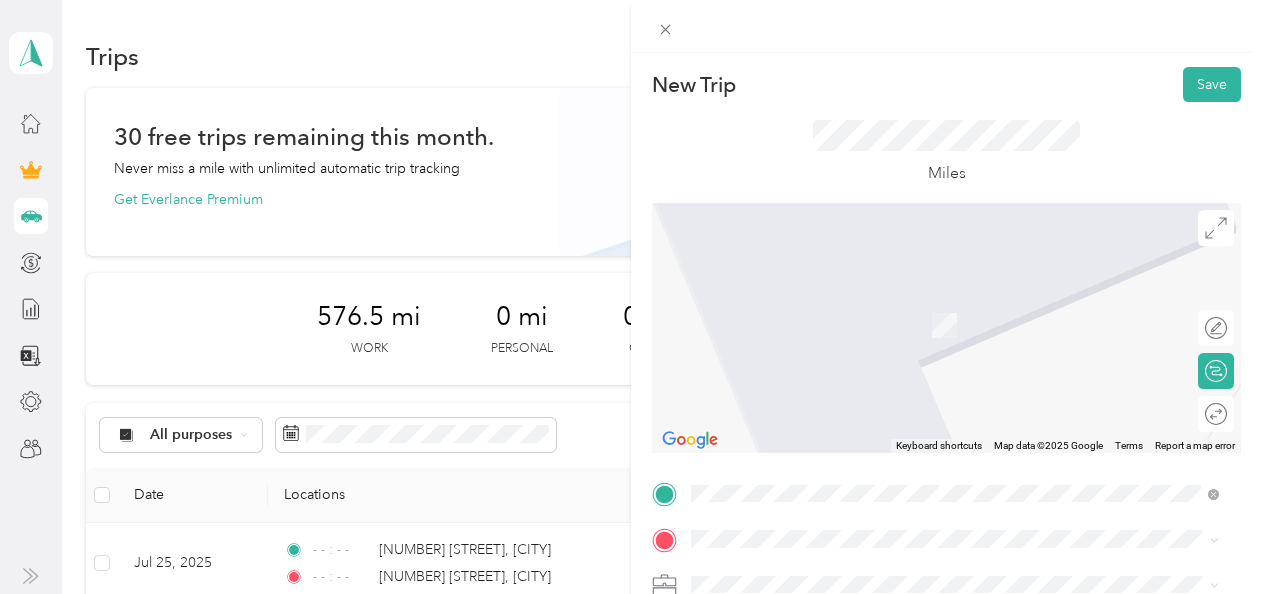 click on "[NUMBER] [STREET]
[CITY], [STATE] [POSTAL_CODE], [COUNTRY]" at bounding box center (873, 489) 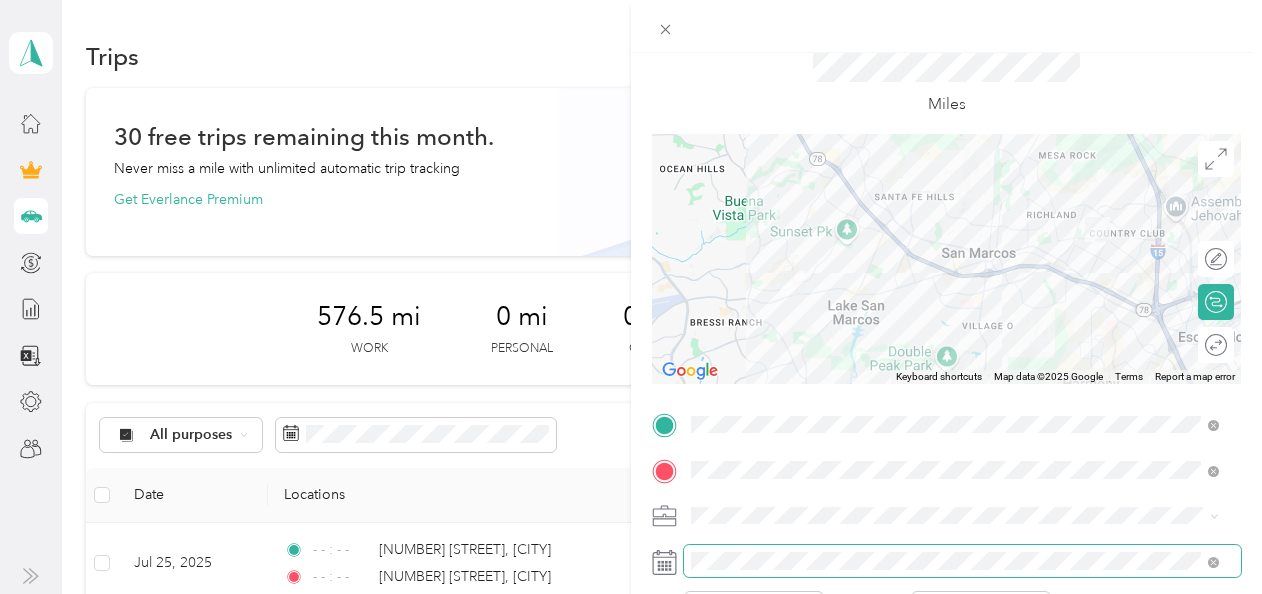 scroll, scrollTop: 100, scrollLeft: 0, axis: vertical 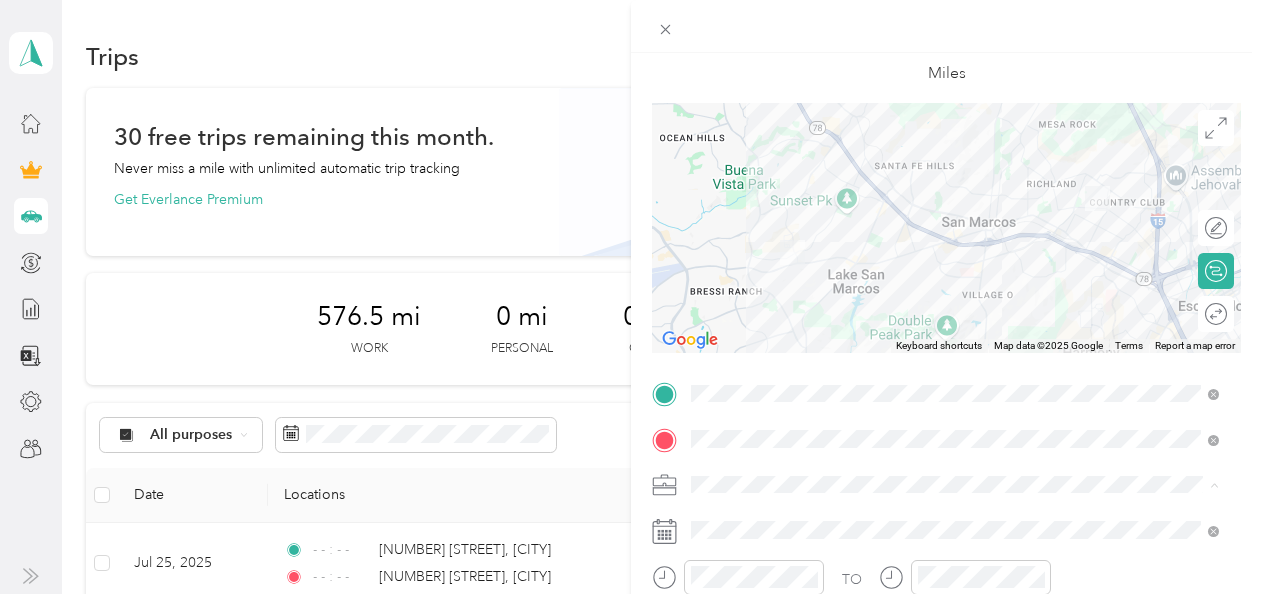 click on "Work" at bounding box center (955, 204) 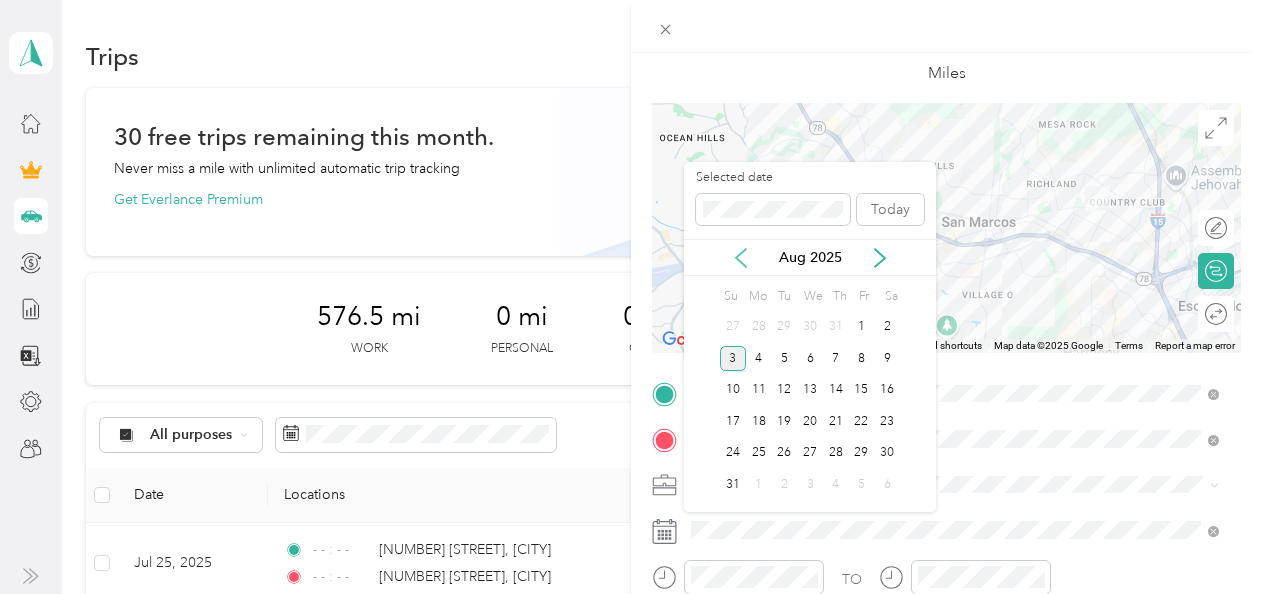 click 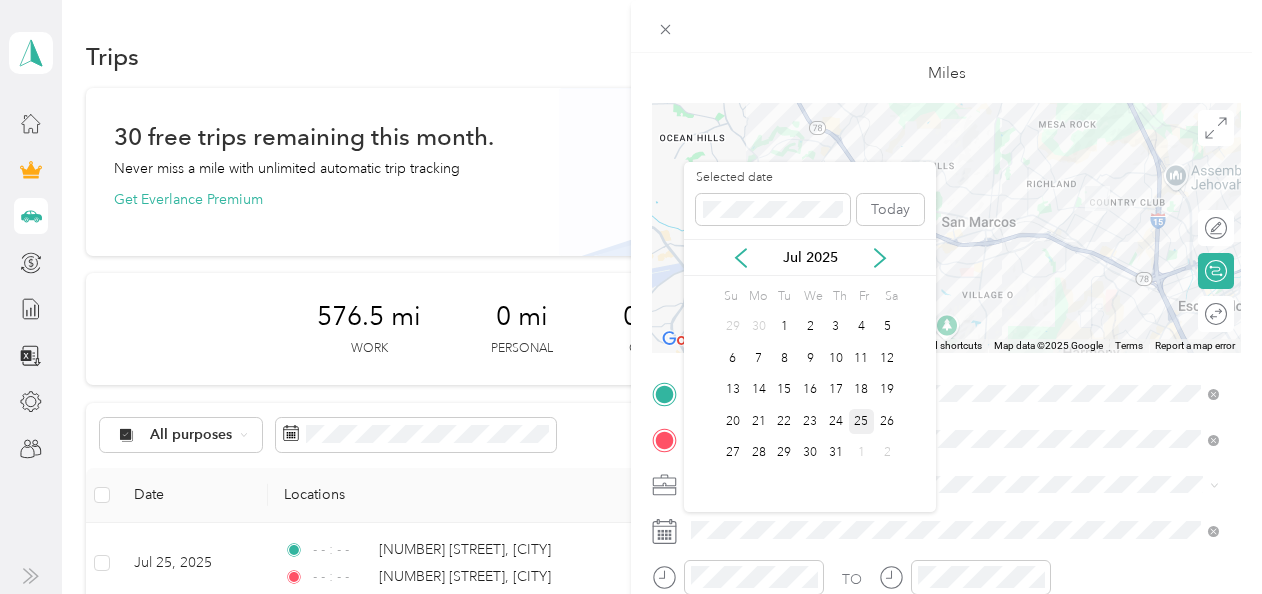 drag, startPoint x: 858, startPoint y: 416, endPoint x: 853, endPoint y: 429, distance: 13.928389 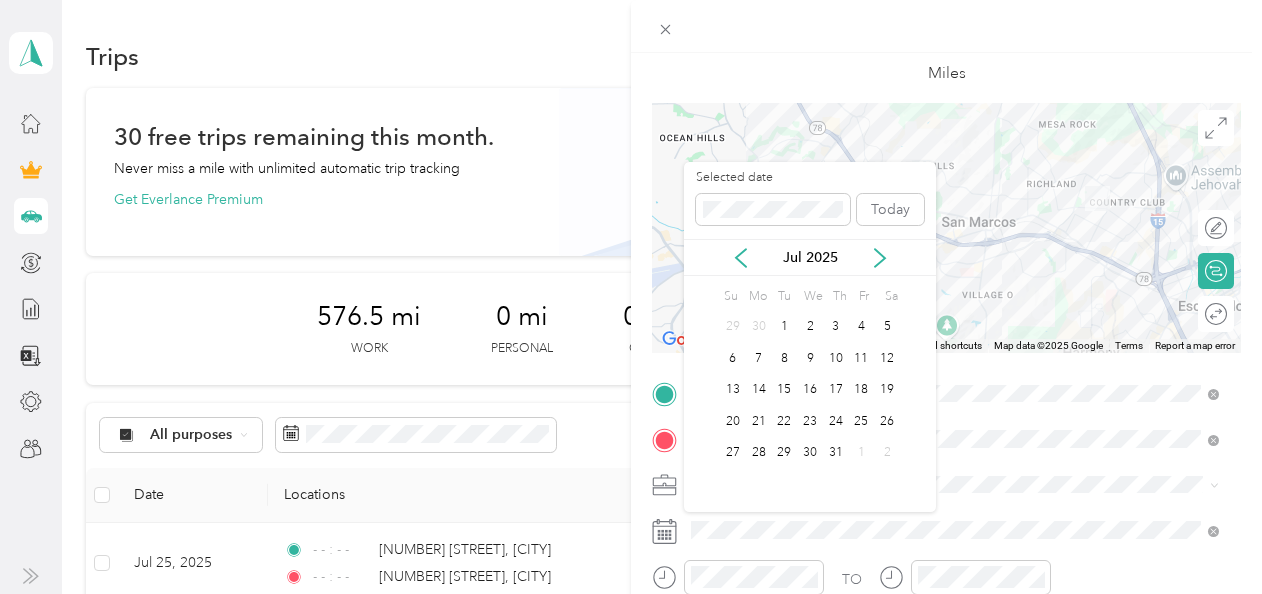 click on "25" at bounding box center (862, 421) 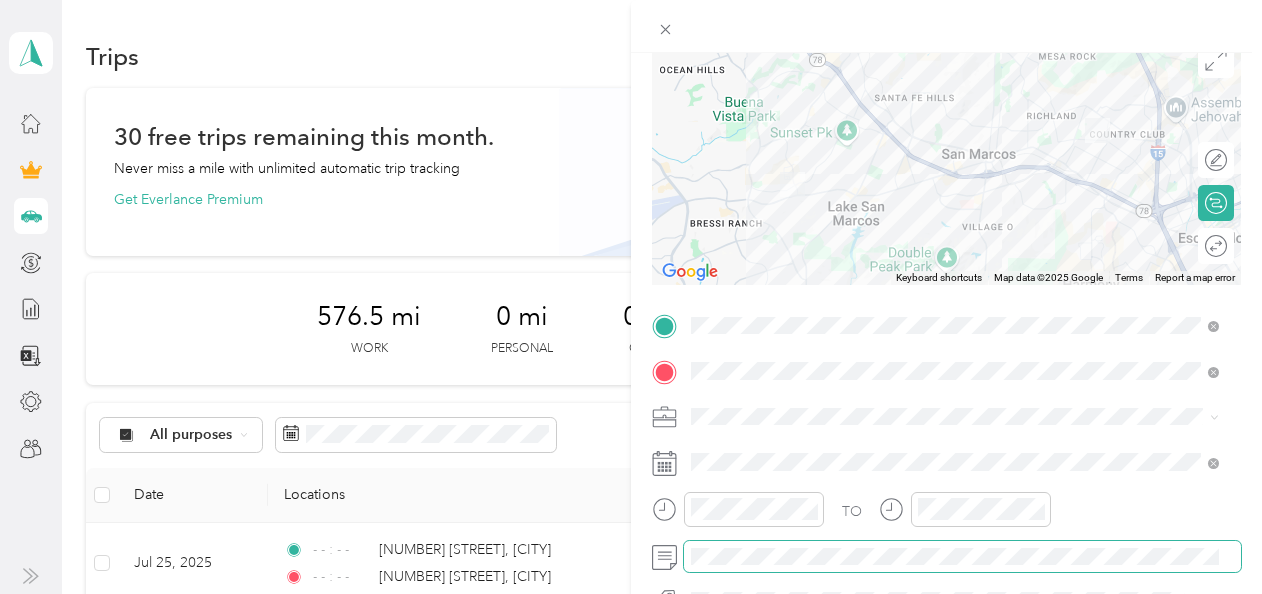 scroll, scrollTop: 200, scrollLeft: 0, axis: vertical 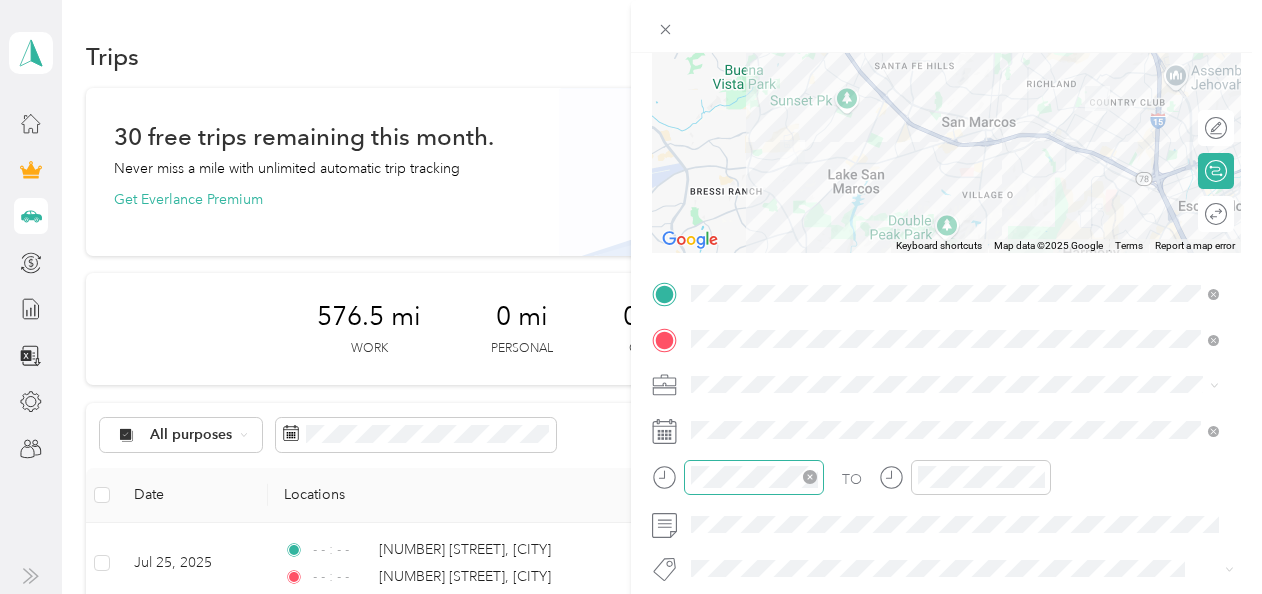 click 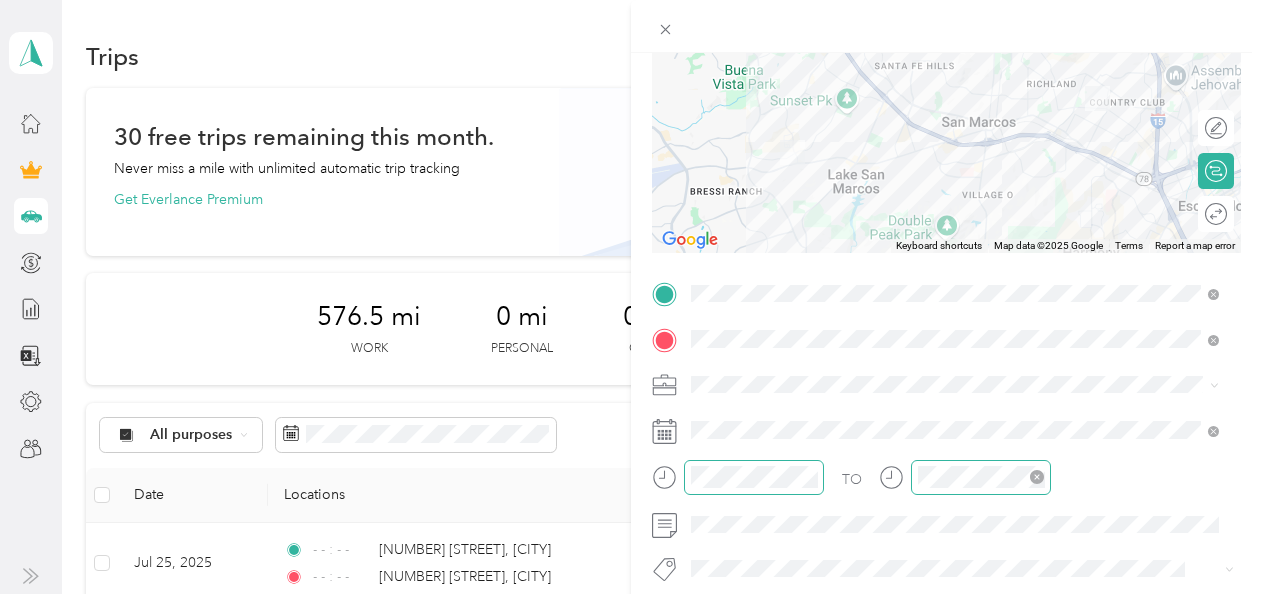 click 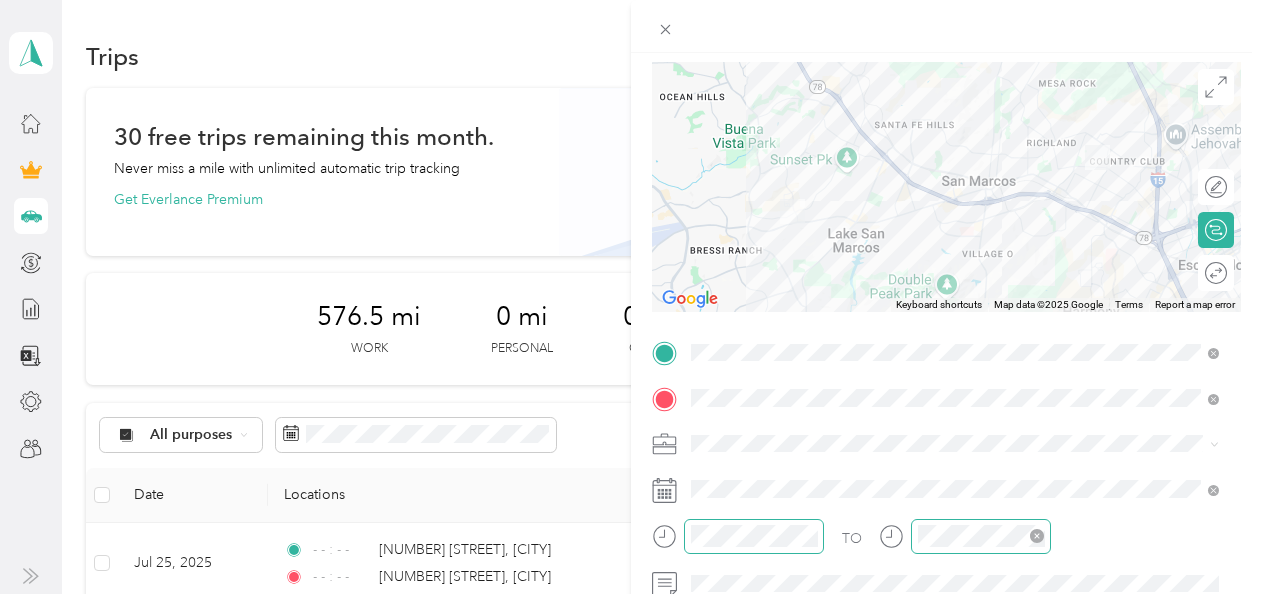scroll, scrollTop: 100, scrollLeft: 0, axis: vertical 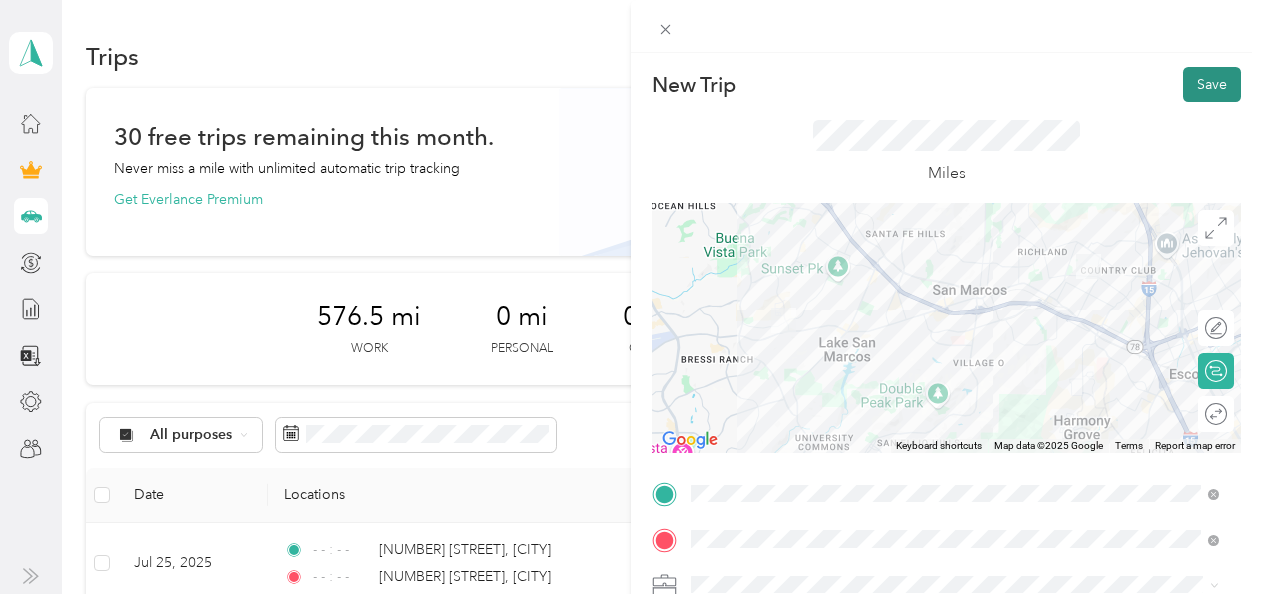 click on "Save" at bounding box center [1212, 84] 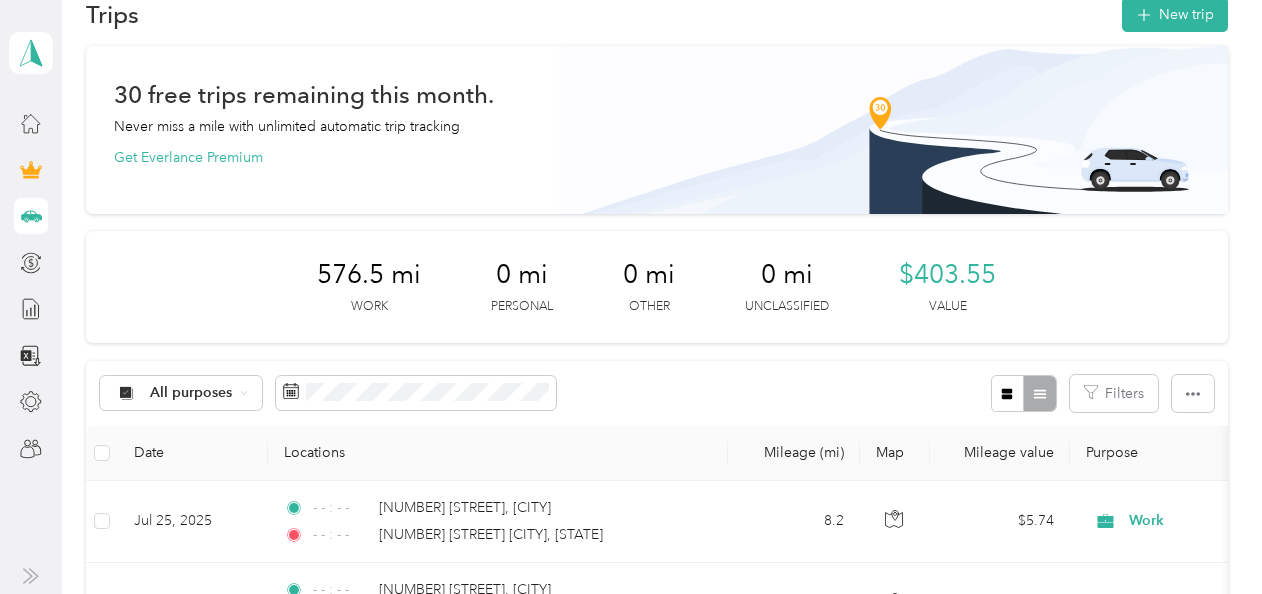 scroll, scrollTop: 0, scrollLeft: 0, axis: both 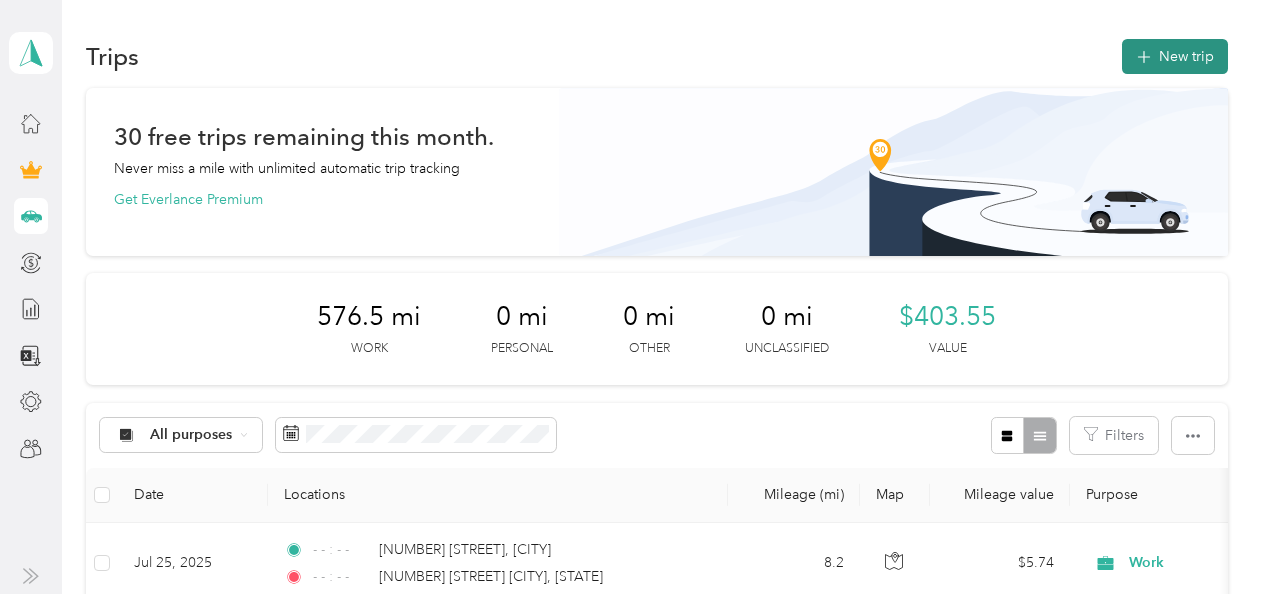 click on "New trip" at bounding box center (1175, 56) 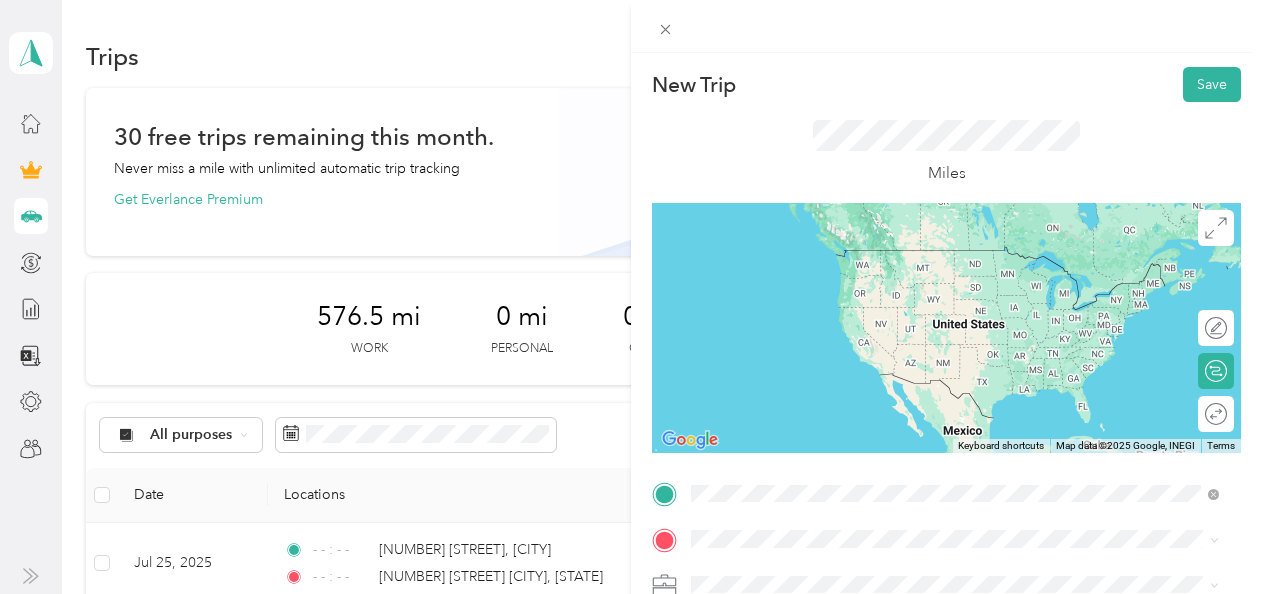 click on "[NUMBER] [STREET]
[CITY], [STATE] [POSTAL_CODE], [COUNTRY]" at bounding box center (873, 447) 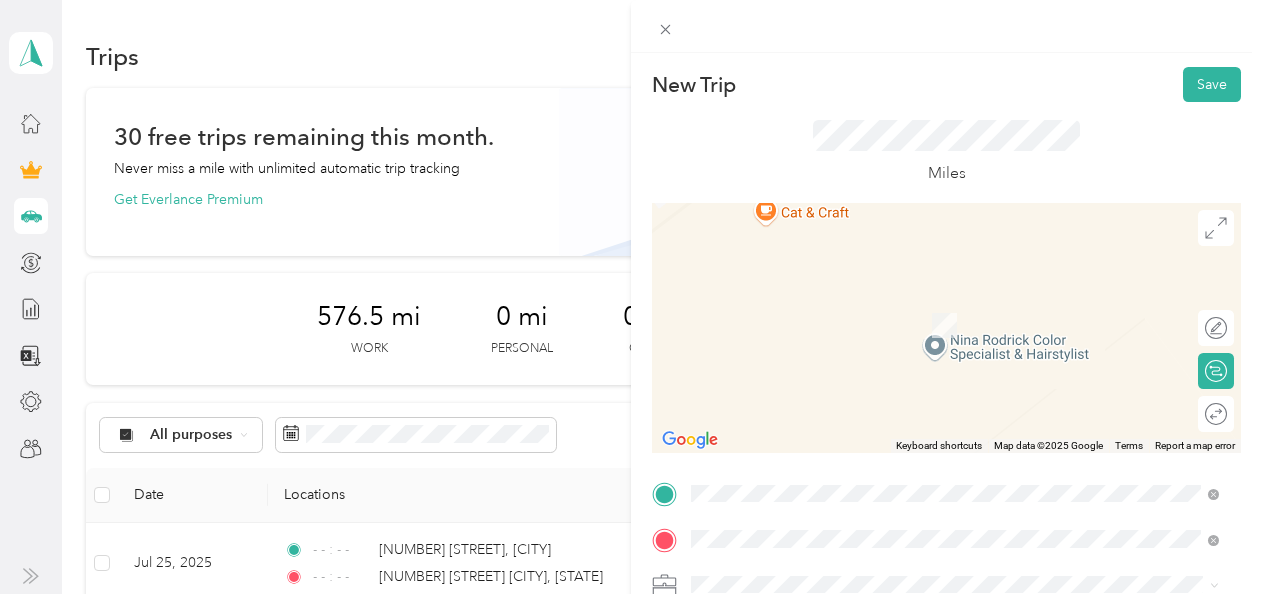 click on "[NUMBER] [STREET]
[CITY], [STATE] [POSTAL CODE], [COUNTRY]" at bounding box center [872, 304] 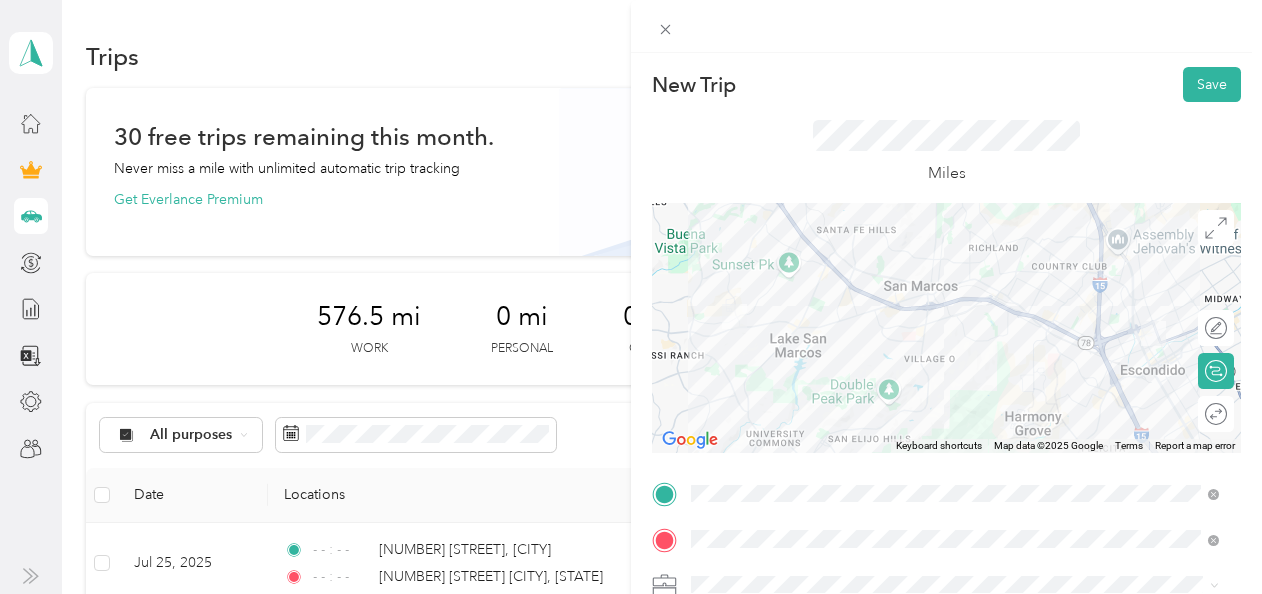 scroll, scrollTop: 100, scrollLeft: 0, axis: vertical 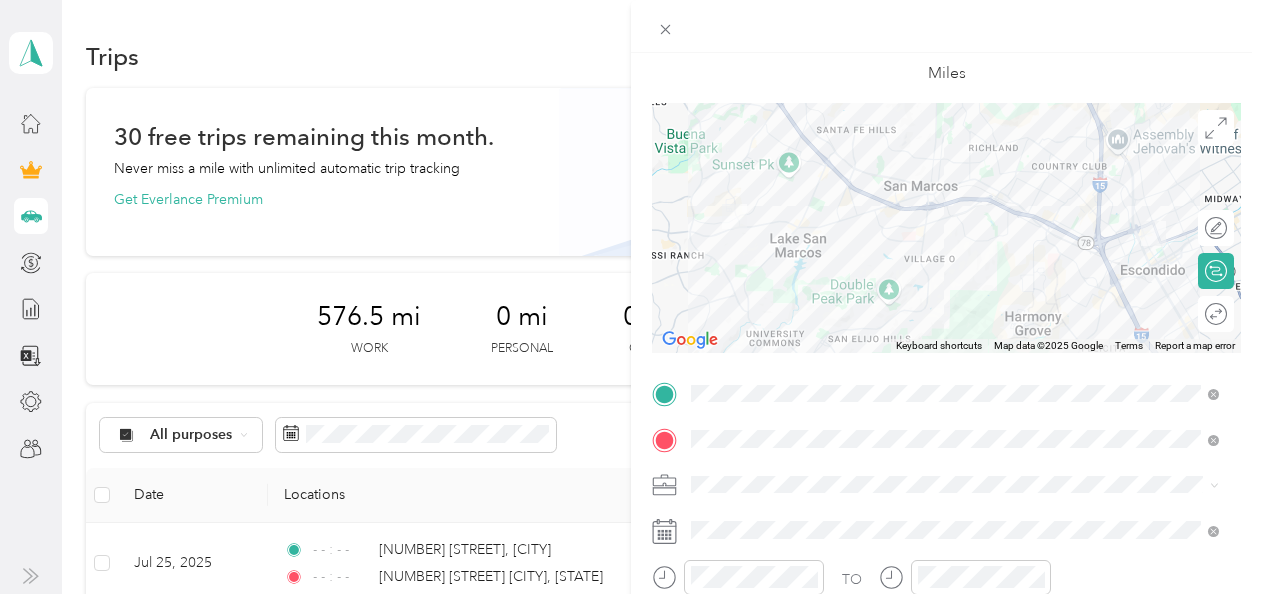 click on "Work" at bounding box center (955, 202) 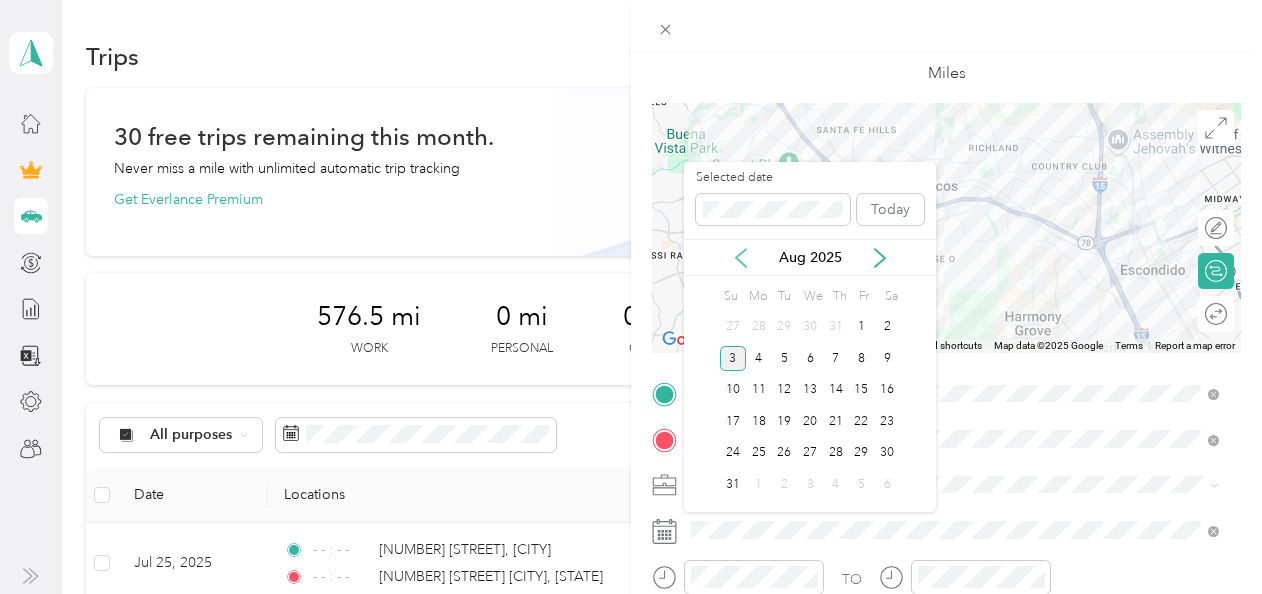 click 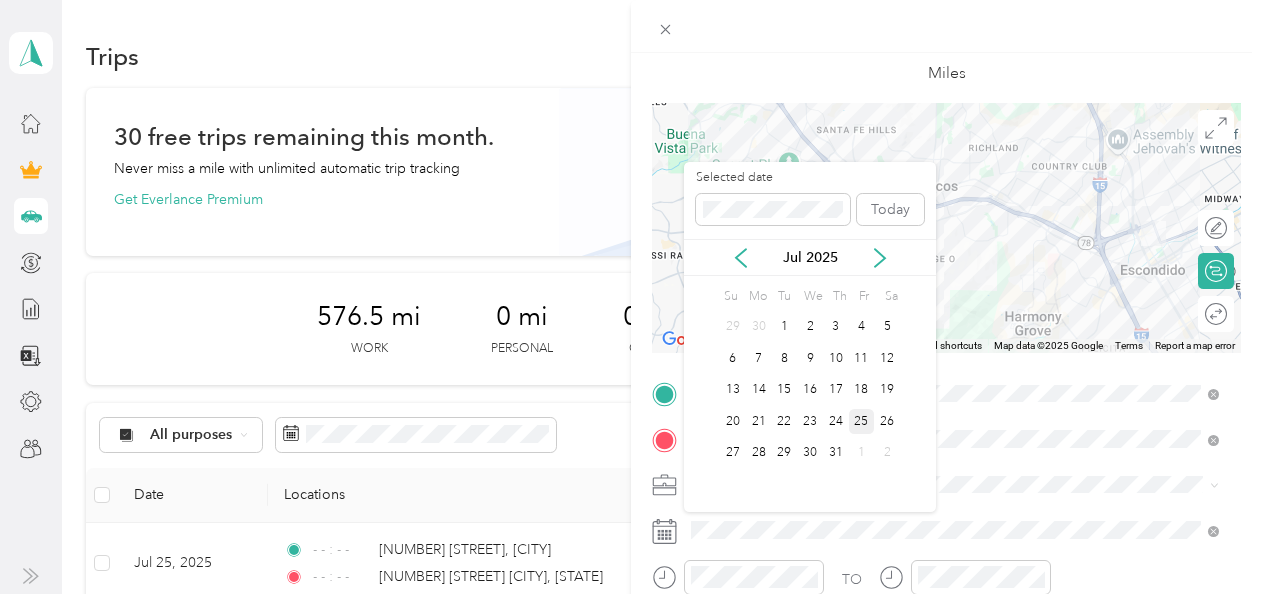 click on "25" at bounding box center [862, 421] 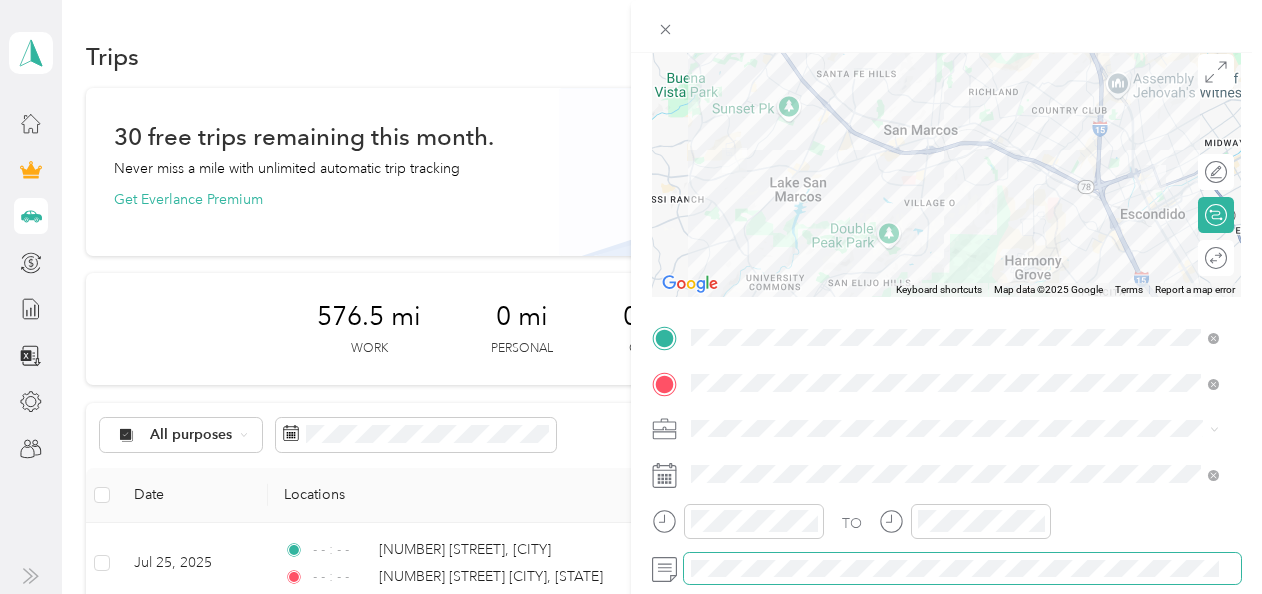 scroll, scrollTop: 200, scrollLeft: 0, axis: vertical 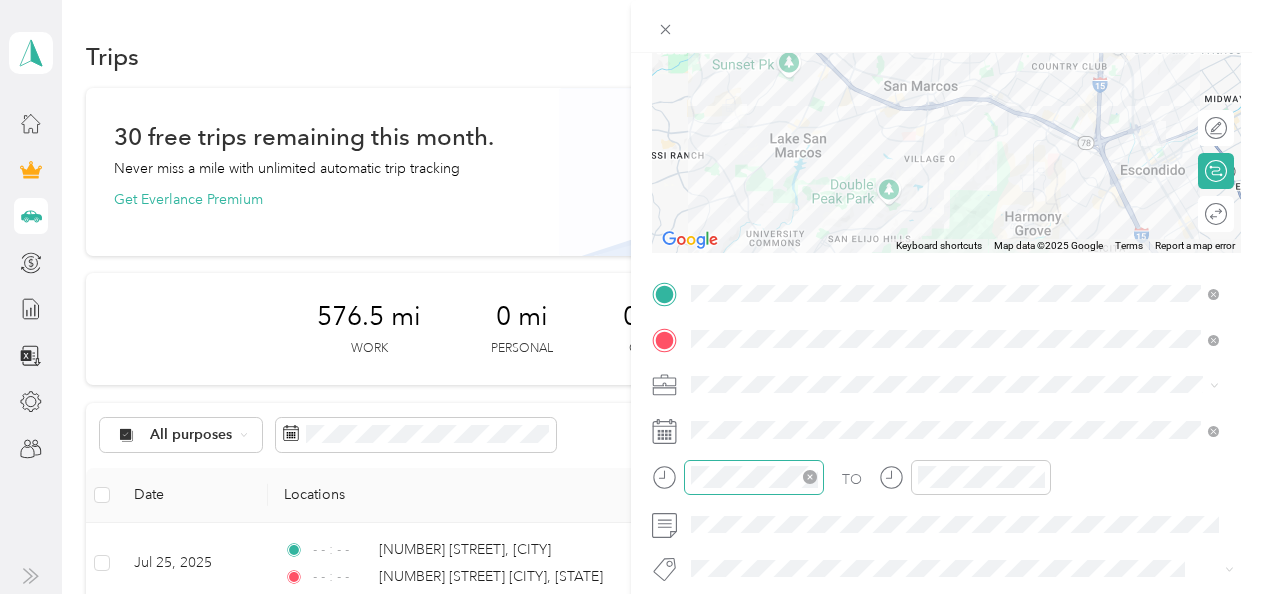 click 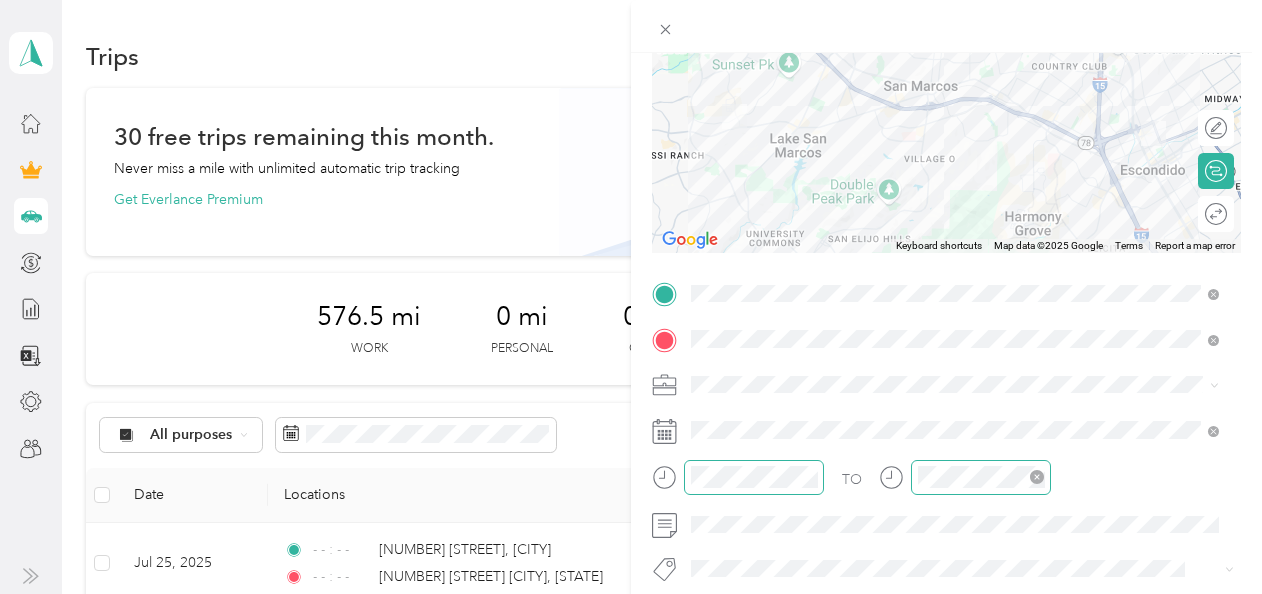 drag, startPoint x: 1046, startPoint y: 476, endPoint x: 1034, endPoint y: 476, distance: 12 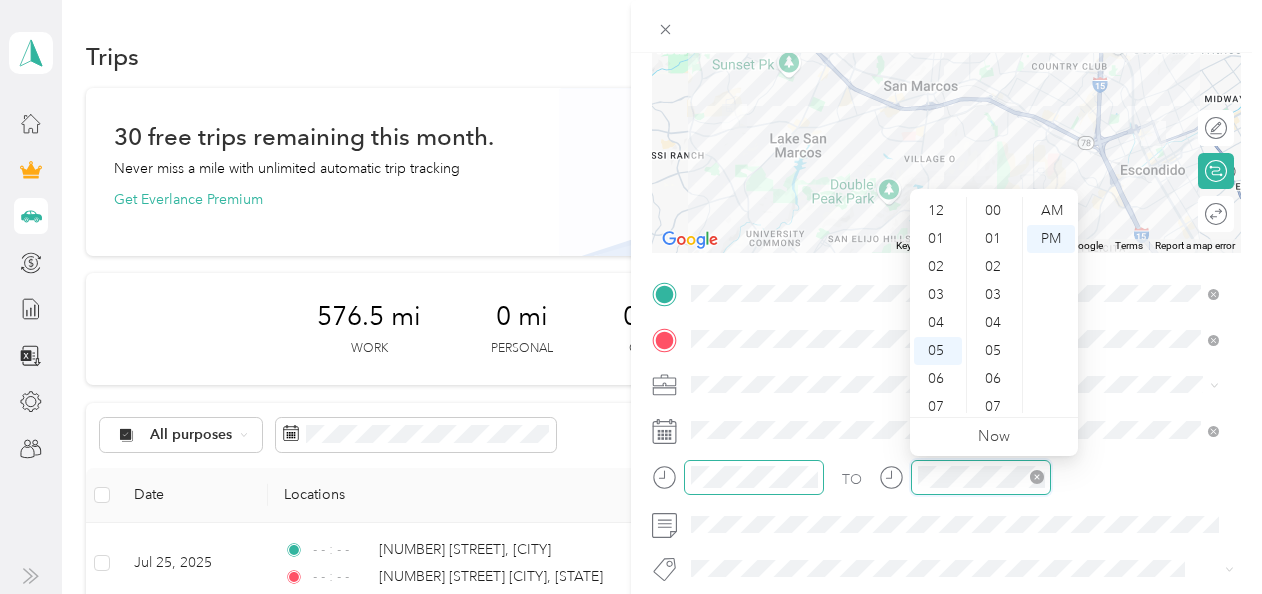 scroll, scrollTop: 224, scrollLeft: 0, axis: vertical 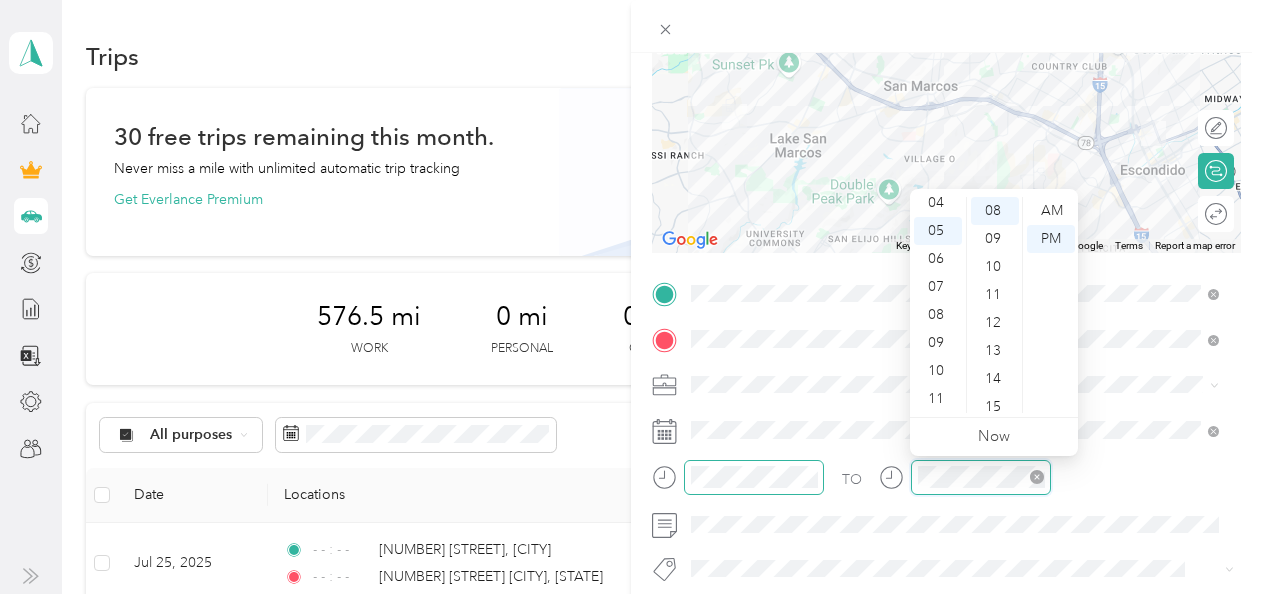 click 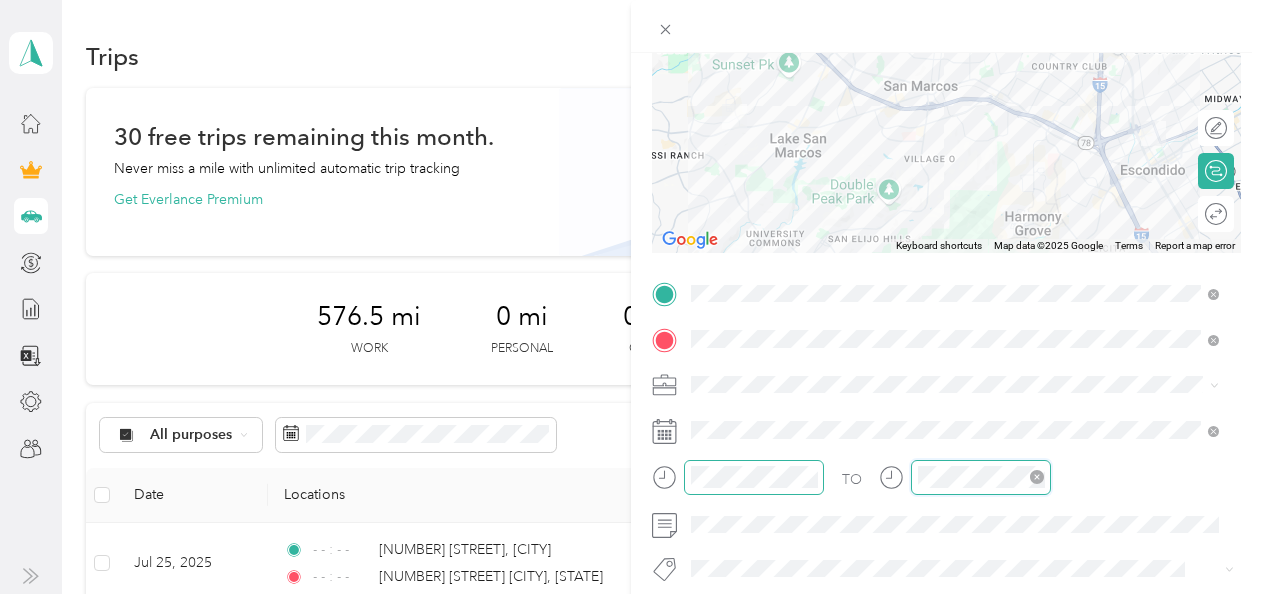 scroll, scrollTop: 0, scrollLeft: 0, axis: both 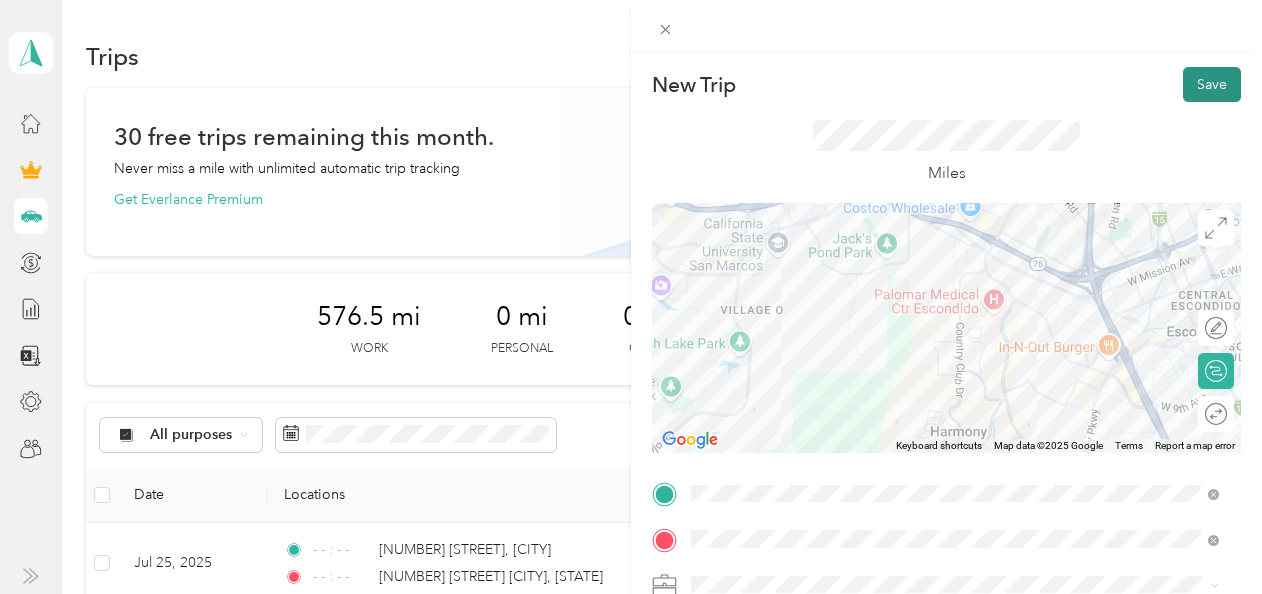 click on "Save" at bounding box center [1212, 84] 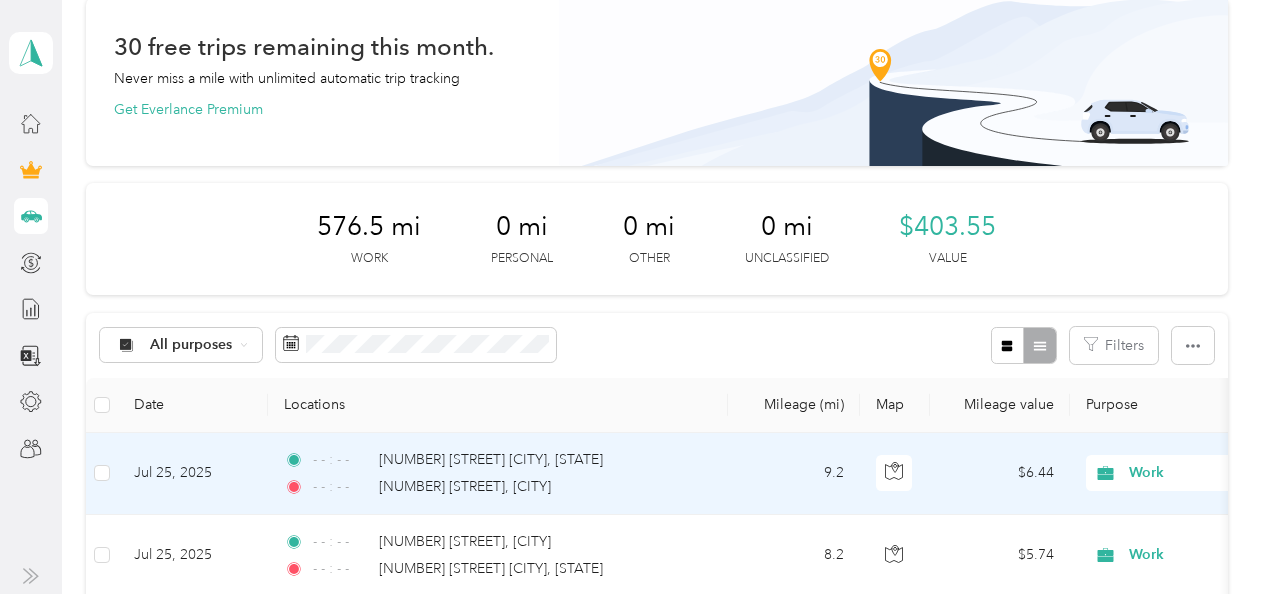 scroll, scrollTop: 0, scrollLeft: 0, axis: both 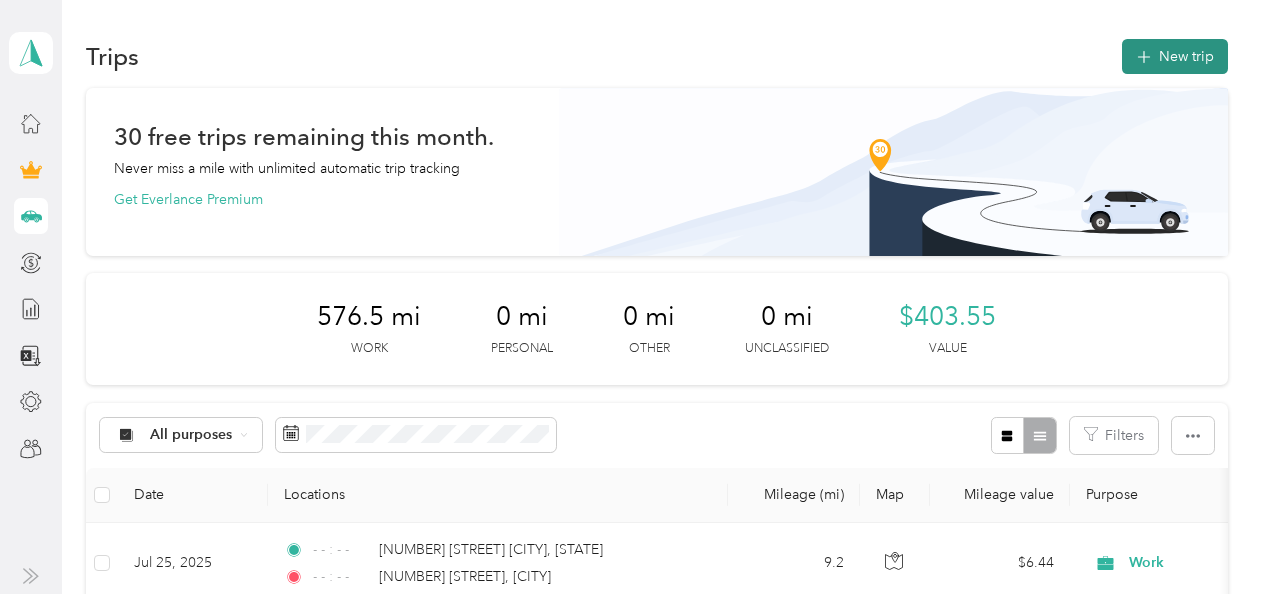 click on "New trip" at bounding box center [1175, 56] 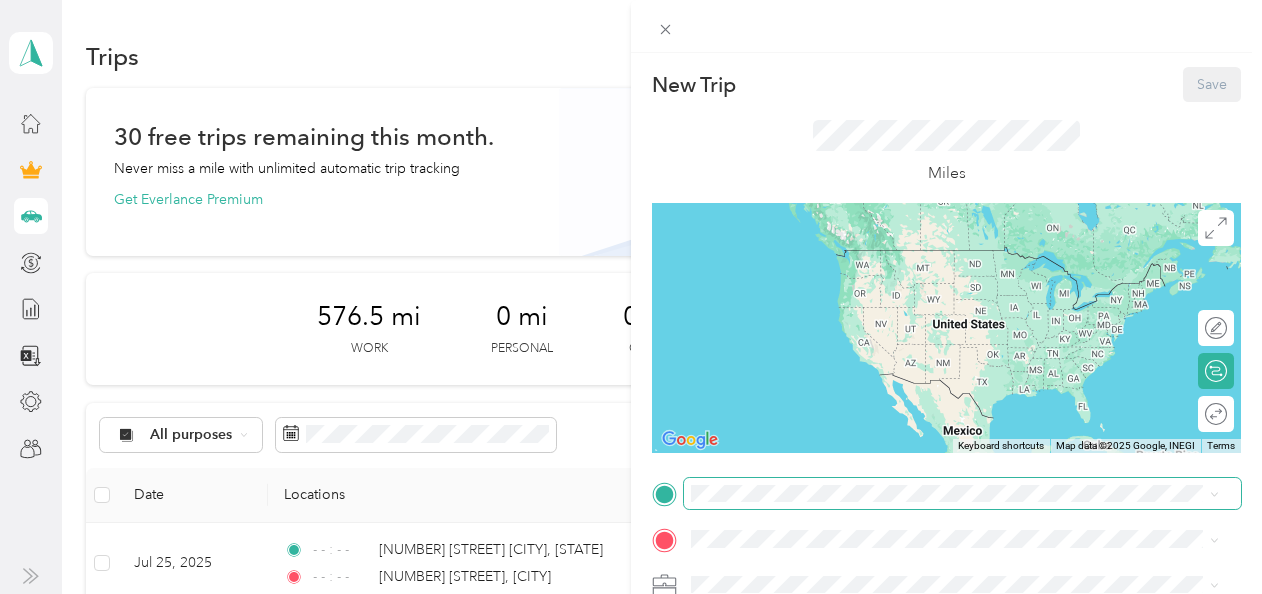 click at bounding box center [962, 494] 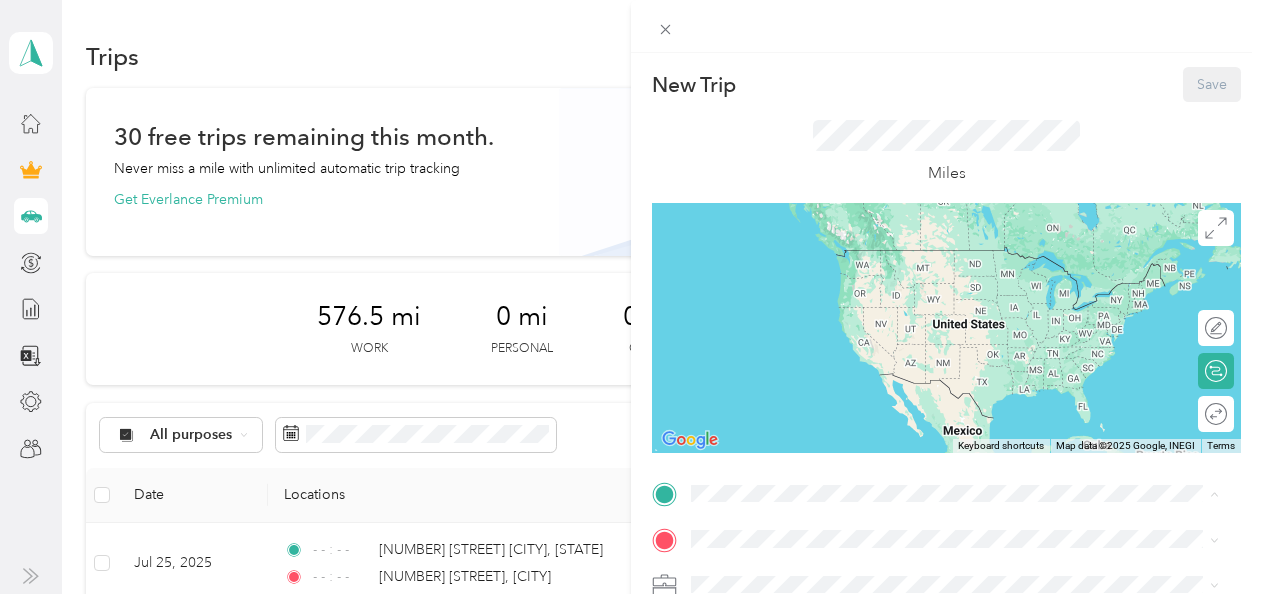 click on "[PERSON] [PERSON] [COMPANY]" at bounding box center [842, 257] 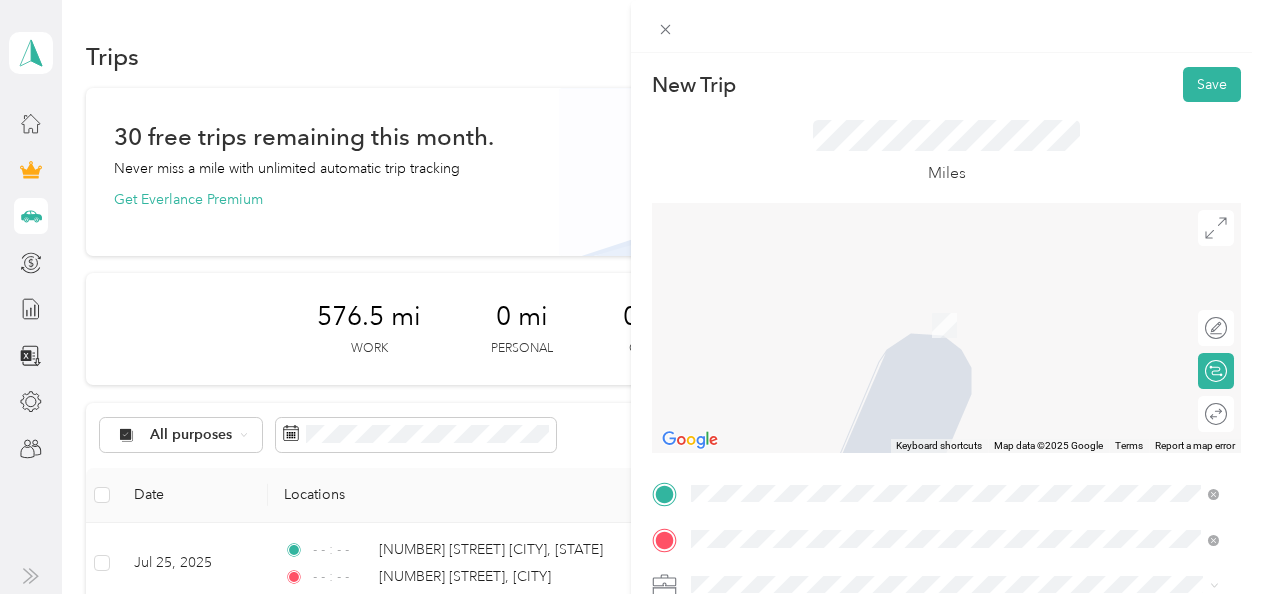 click on "[STREET_NAME]
[CITY], [STATE] [POSTAL_CODE], [COUNTRY]" at bounding box center (873, 416) 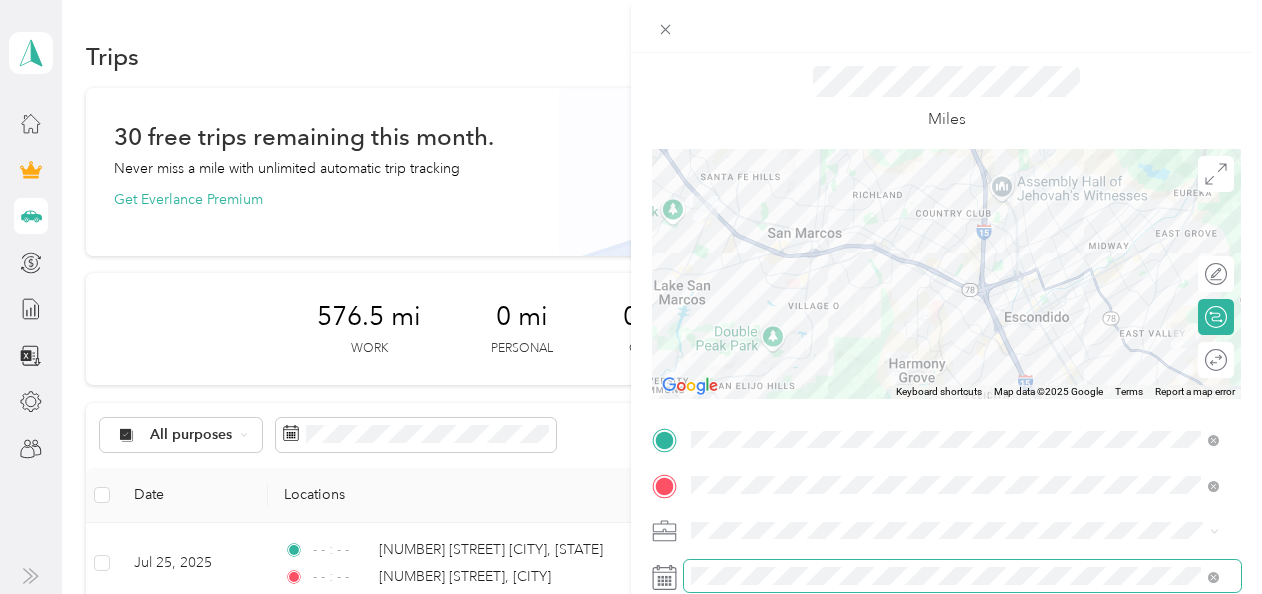 scroll, scrollTop: 100, scrollLeft: 0, axis: vertical 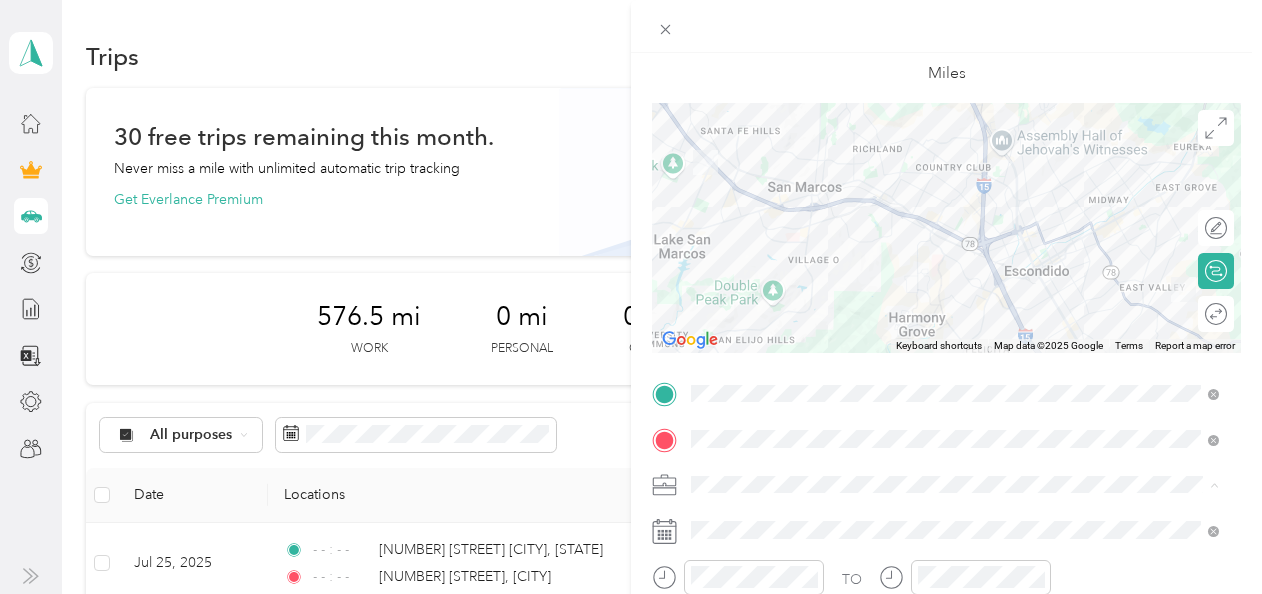 click on "Work" at bounding box center (955, 204) 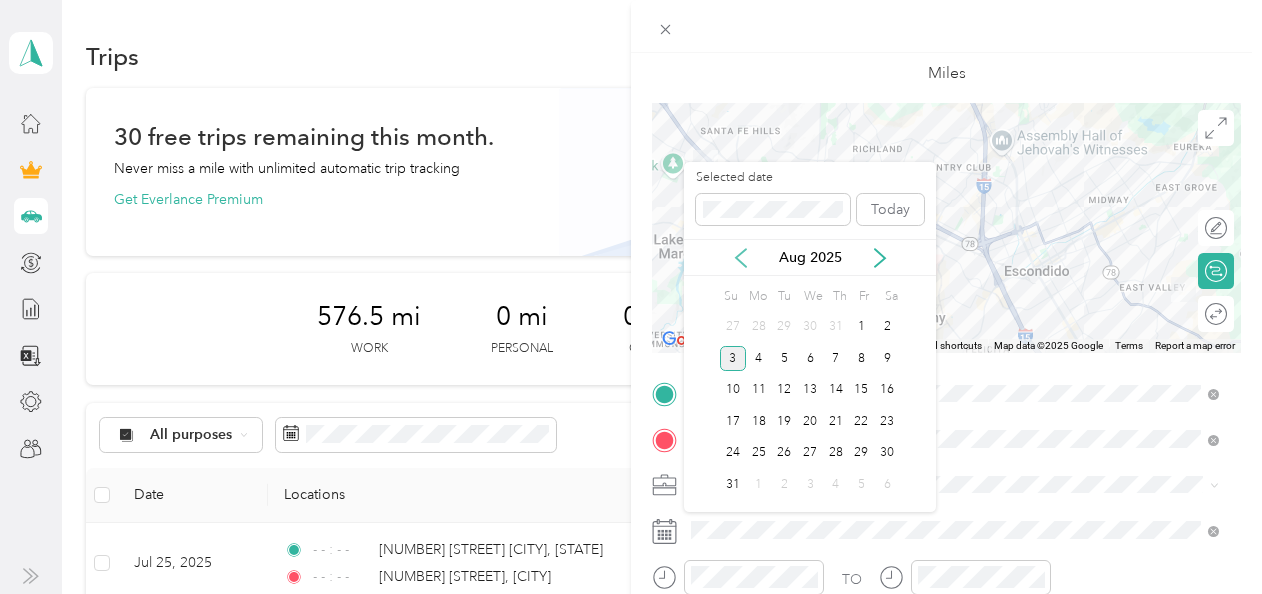 click 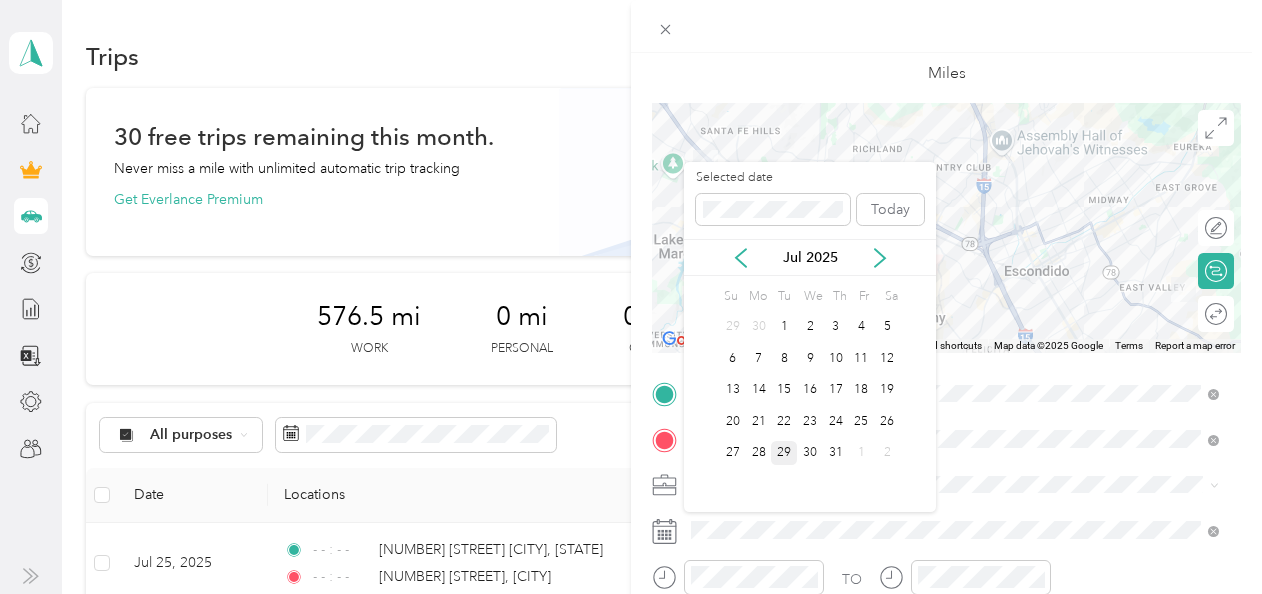 click on "29" at bounding box center [784, 453] 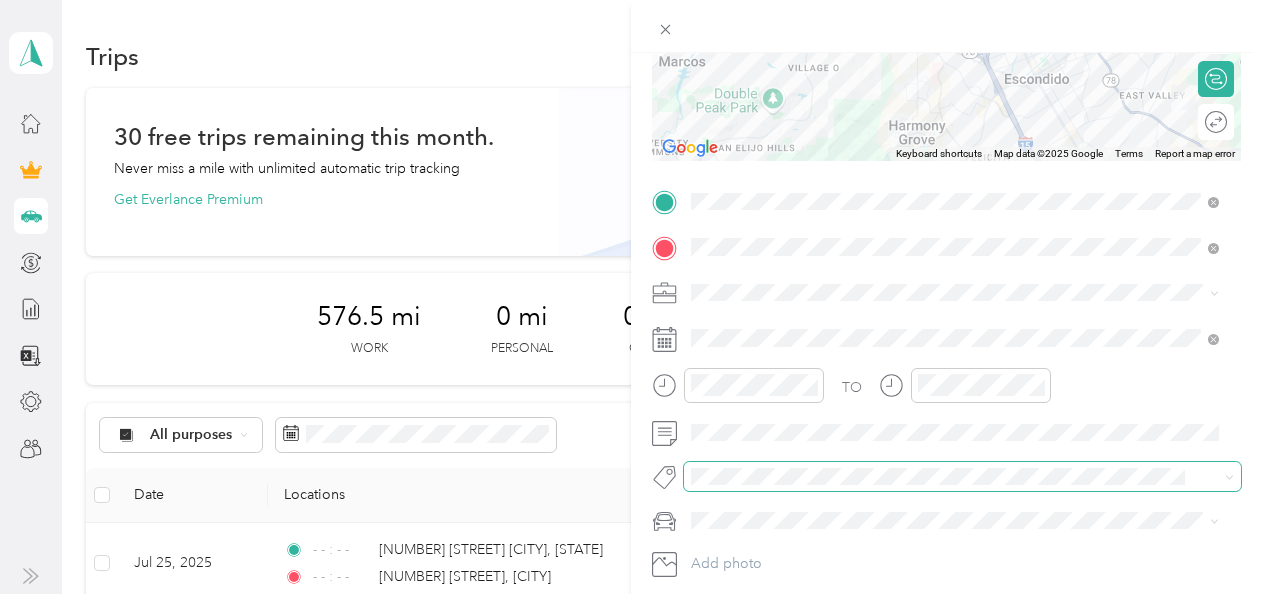 scroll, scrollTop: 300, scrollLeft: 0, axis: vertical 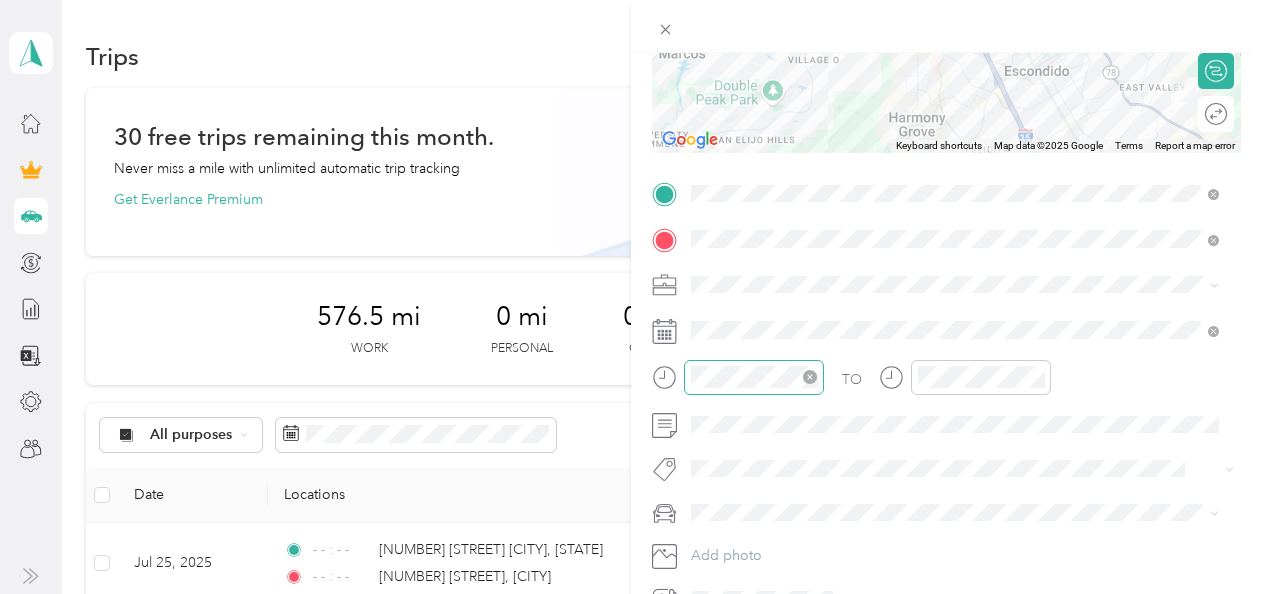 click 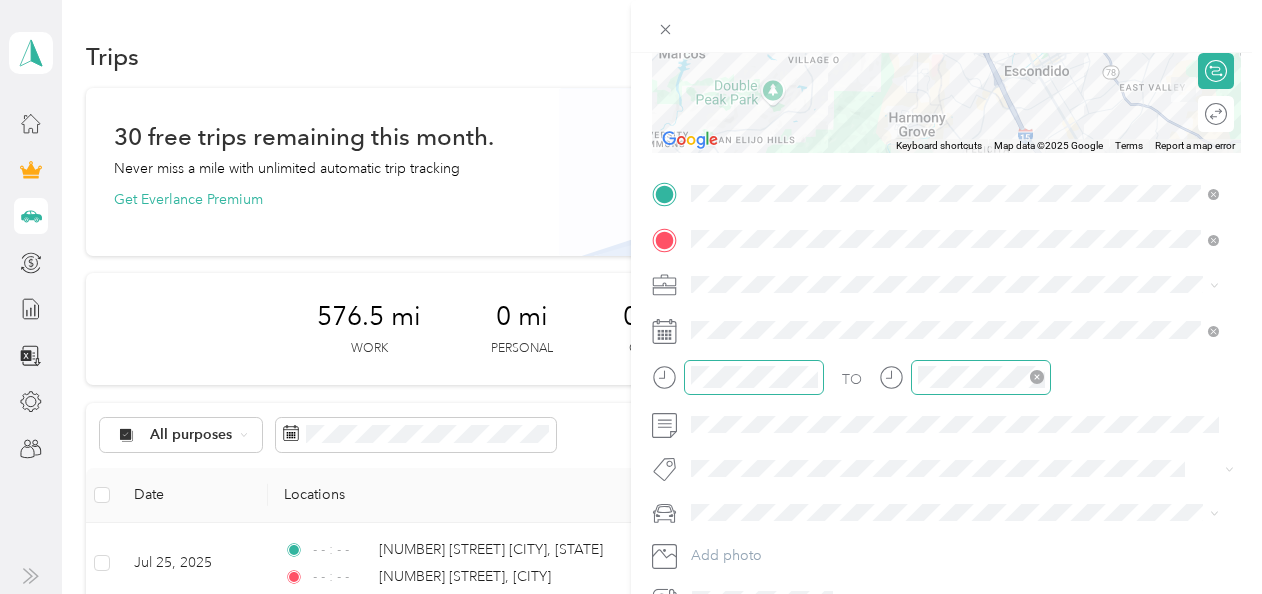 click 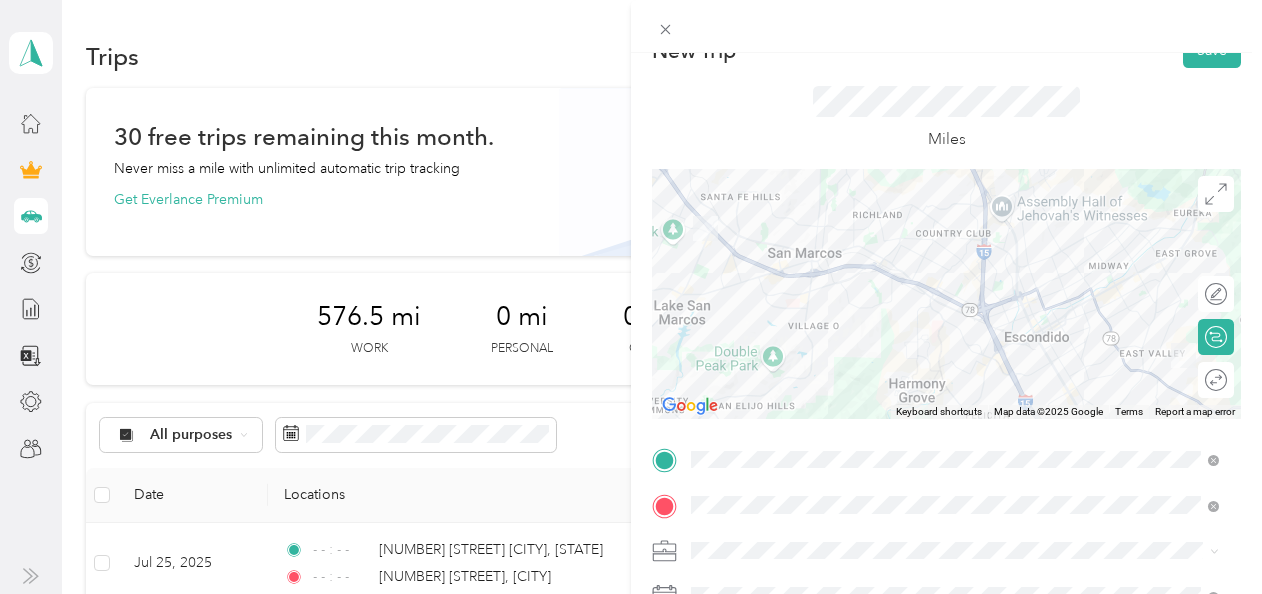 scroll, scrollTop: 0, scrollLeft: 0, axis: both 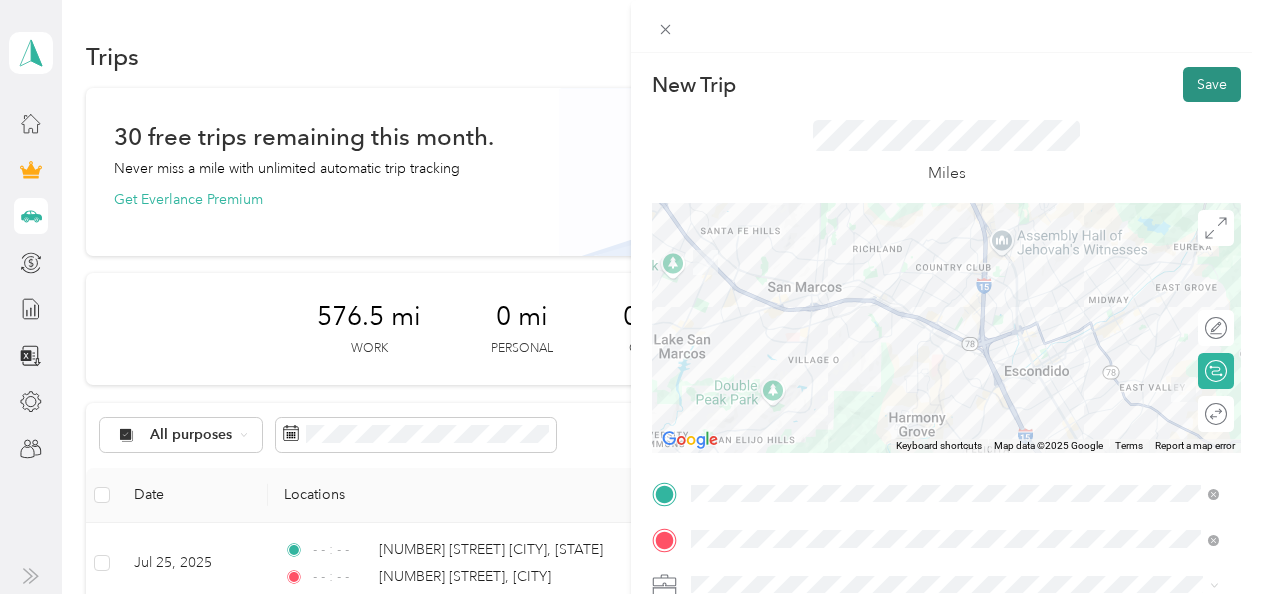 click on "Save" at bounding box center (1212, 84) 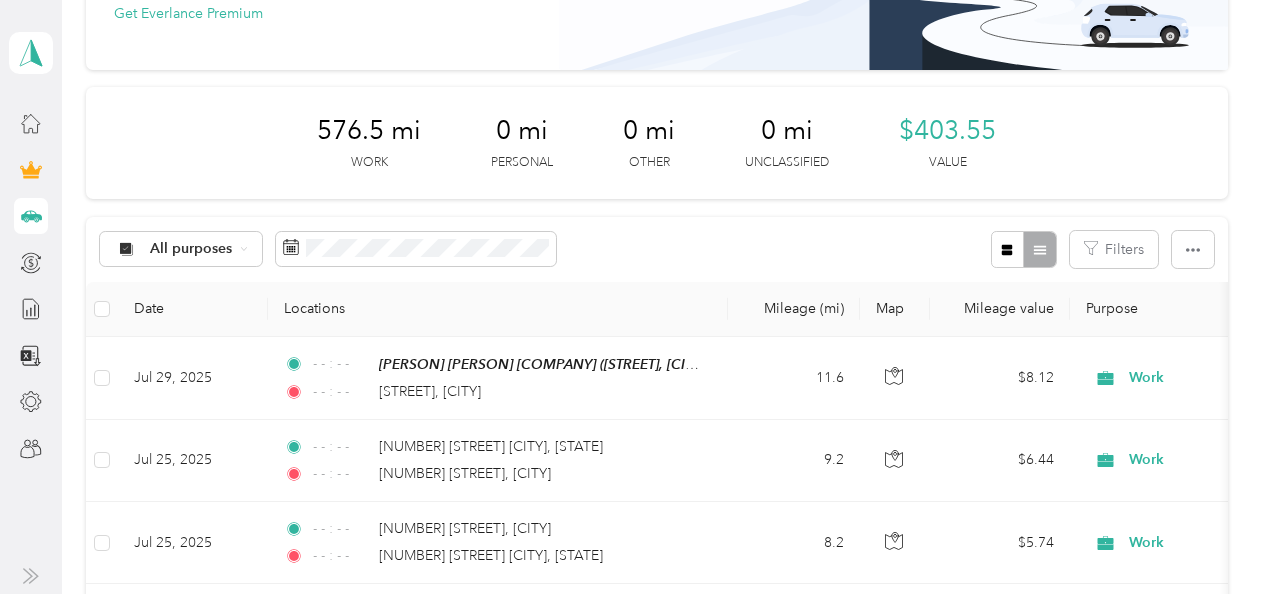 scroll, scrollTop: 200, scrollLeft: 0, axis: vertical 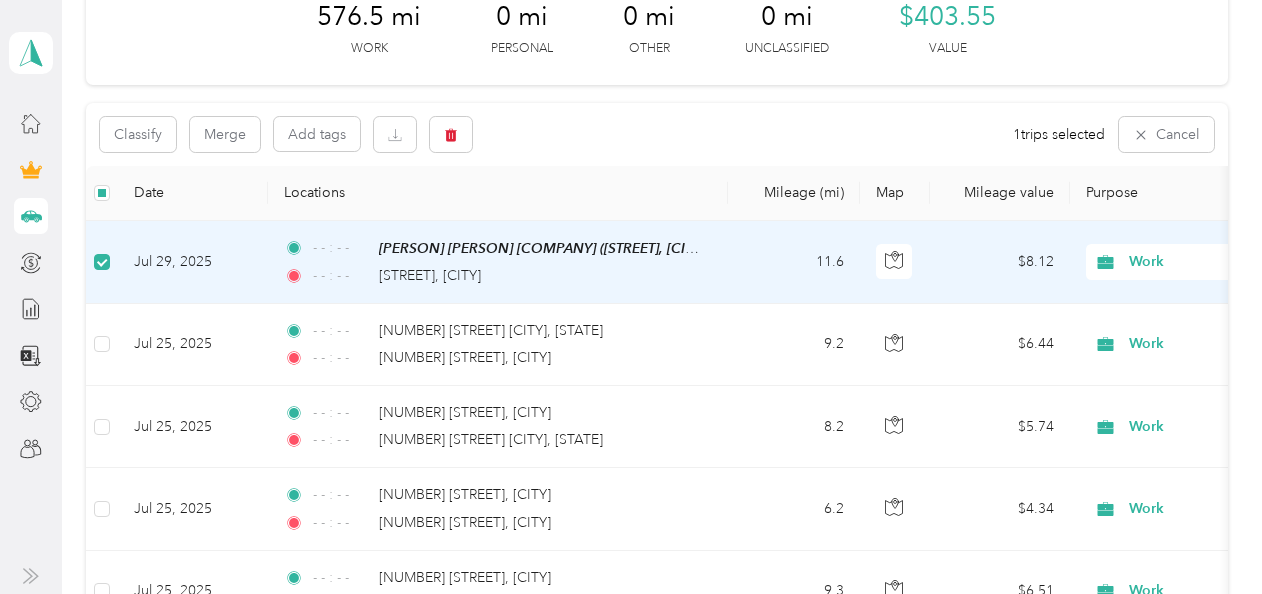 drag, startPoint x: 226, startPoint y: 258, endPoint x: 691, endPoint y: 256, distance: 465.0043 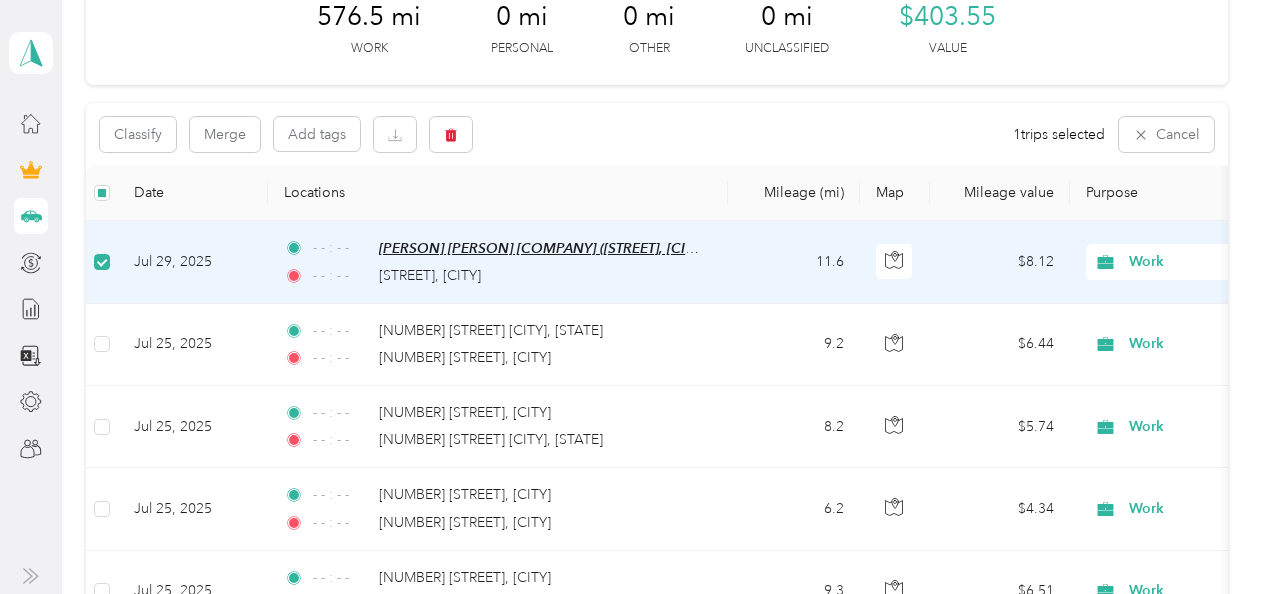 click on "[PERSON] [PERSON] [COMPANY] ([STREET], [CITY], [STATE])" at bounding box center (570, 248) 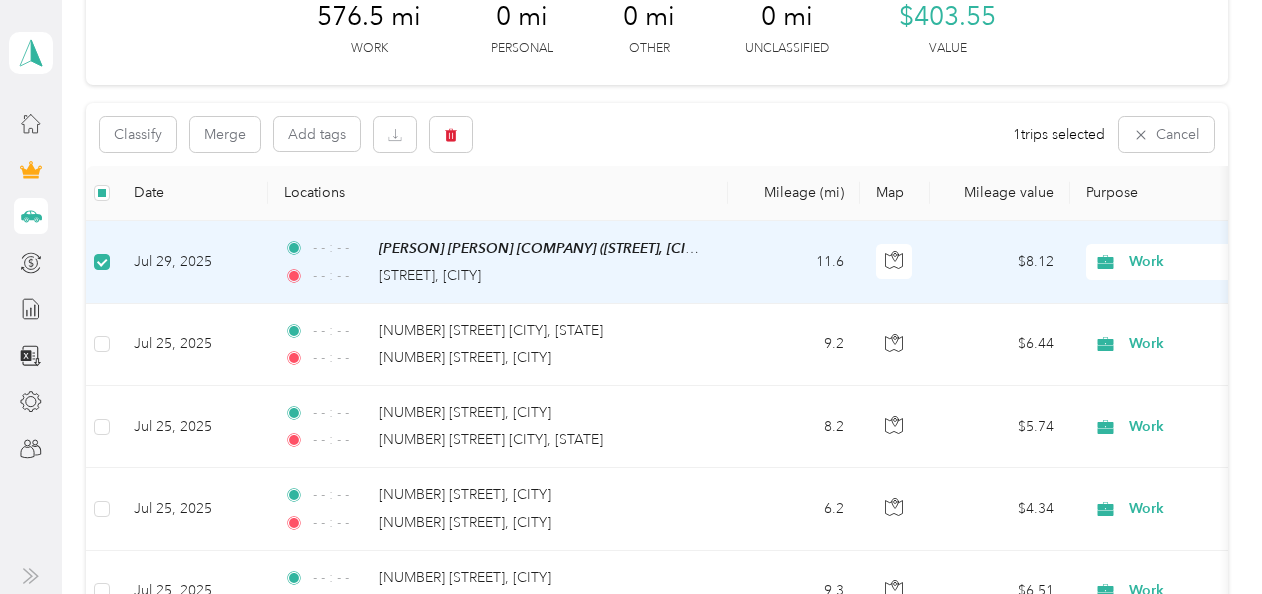 click on "Jul 29, 2025" at bounding box center (193, 262) 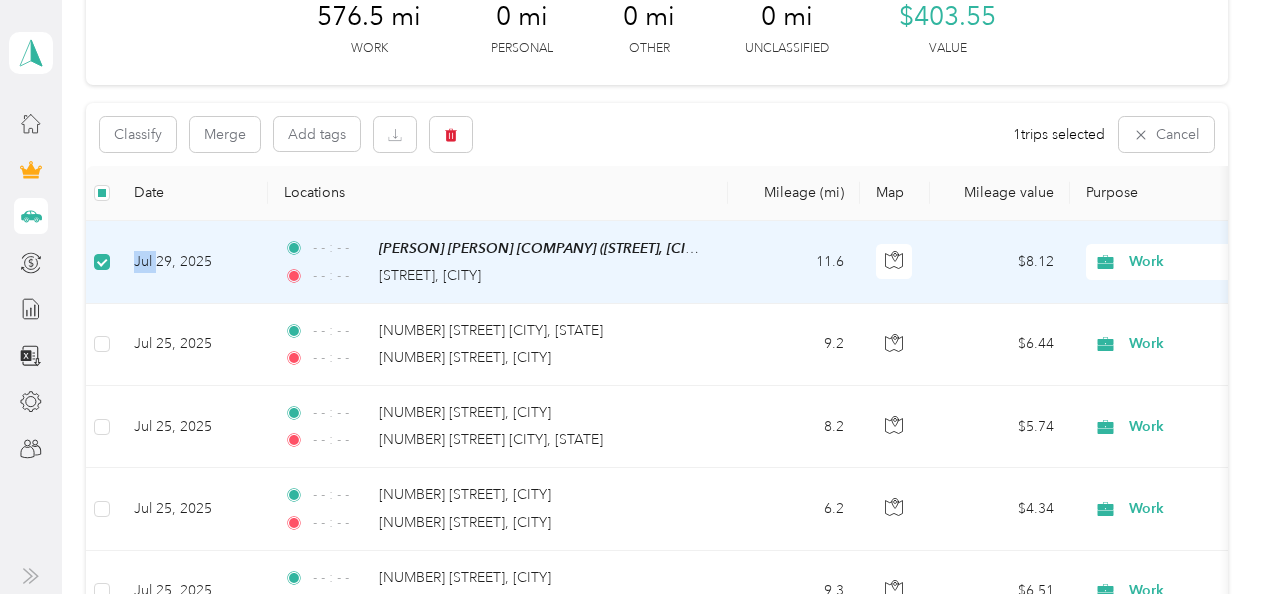 click on "Jul 29, 2025" at bounding box center (193, 262) 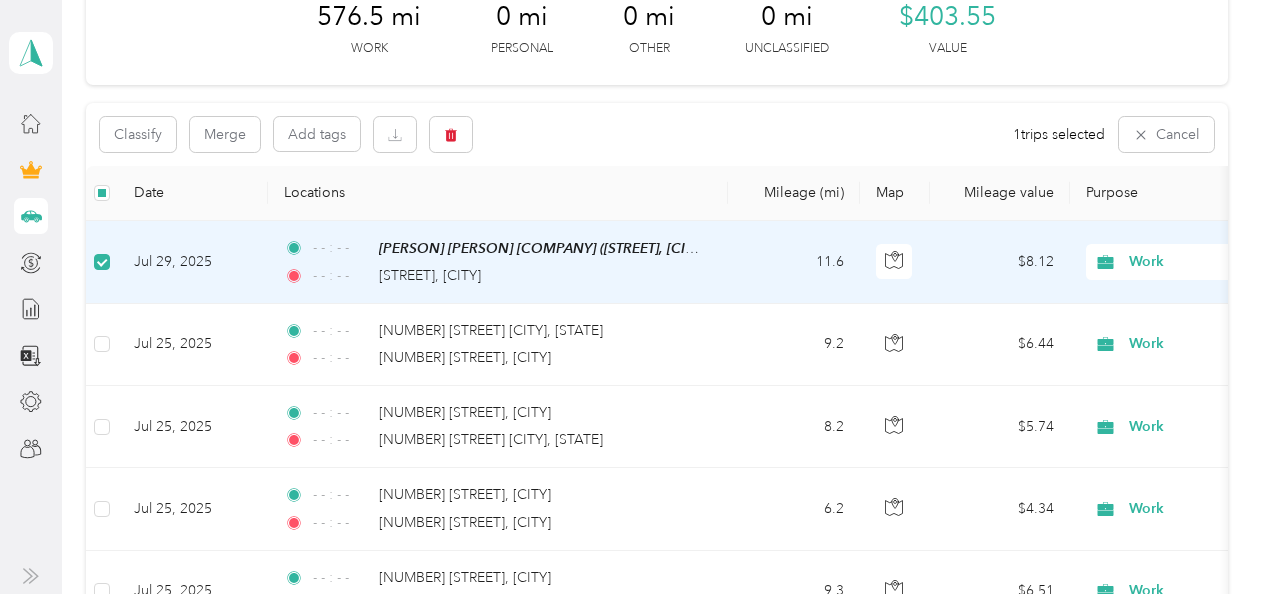 click on "Classify Merge Add tags 1  trips selected Cancel" at bounding box center (656, 134) 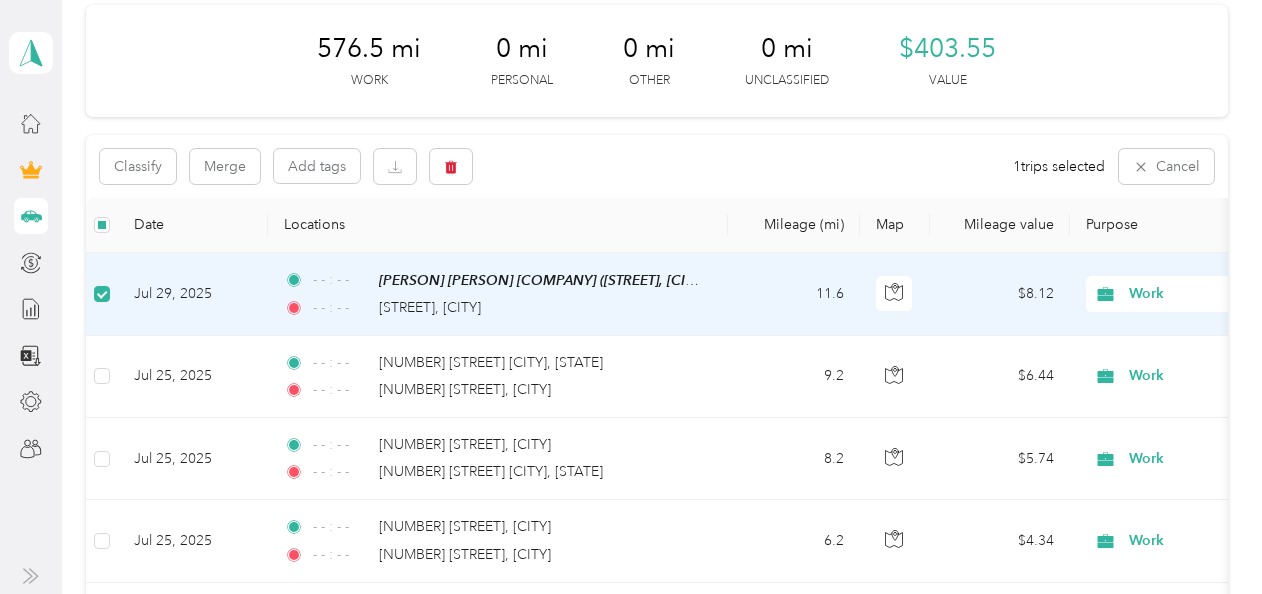 scroll, scrollTop: 300, scrollLeft: 0, axis: vertical 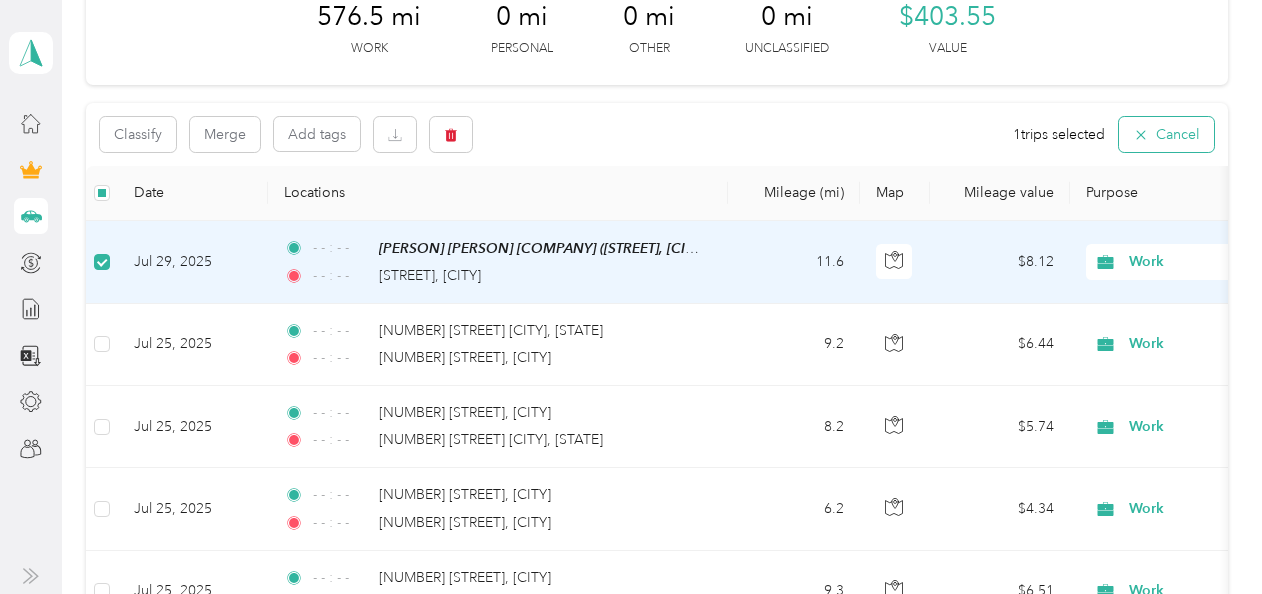 click on "Cancel" at bounding box center (1166, 134) 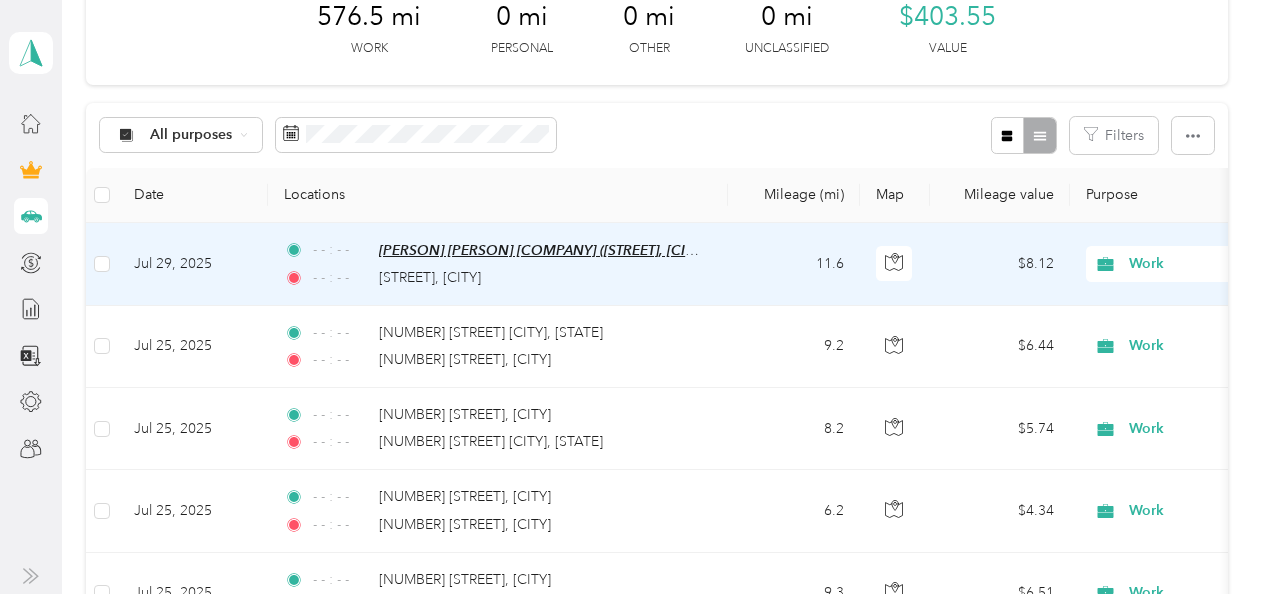 click on "[PERSON] [PERSON] [COMPANY] ([STREET], [CITY], [STATE])" at bounding box center (570, 250) 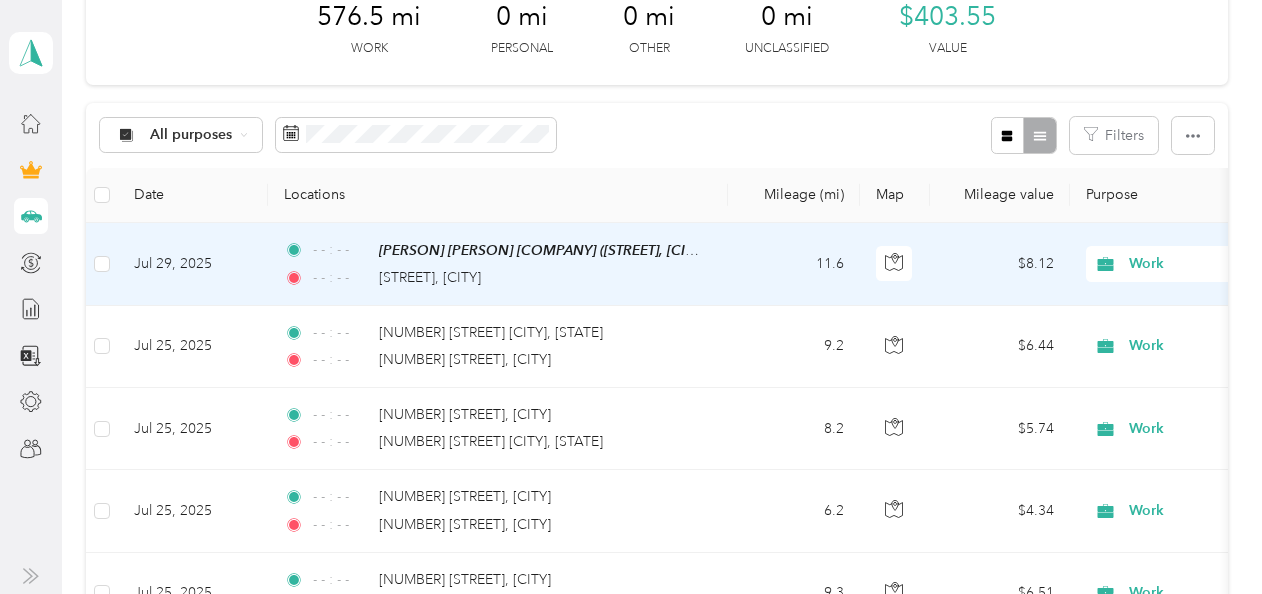 click on "[PERSON] [PERSON] [COMPANY] ([STREET], [CITY], [STATE]) Auto detected as a Favorite Place Edit Place" at bounding box center (574, 172) 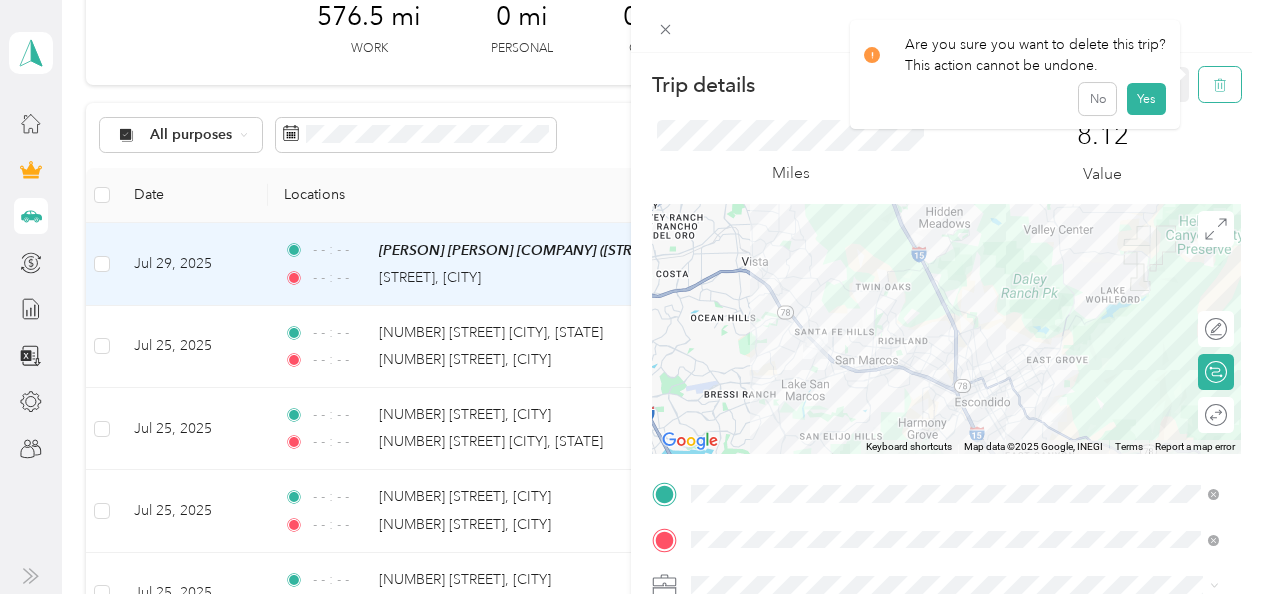 click 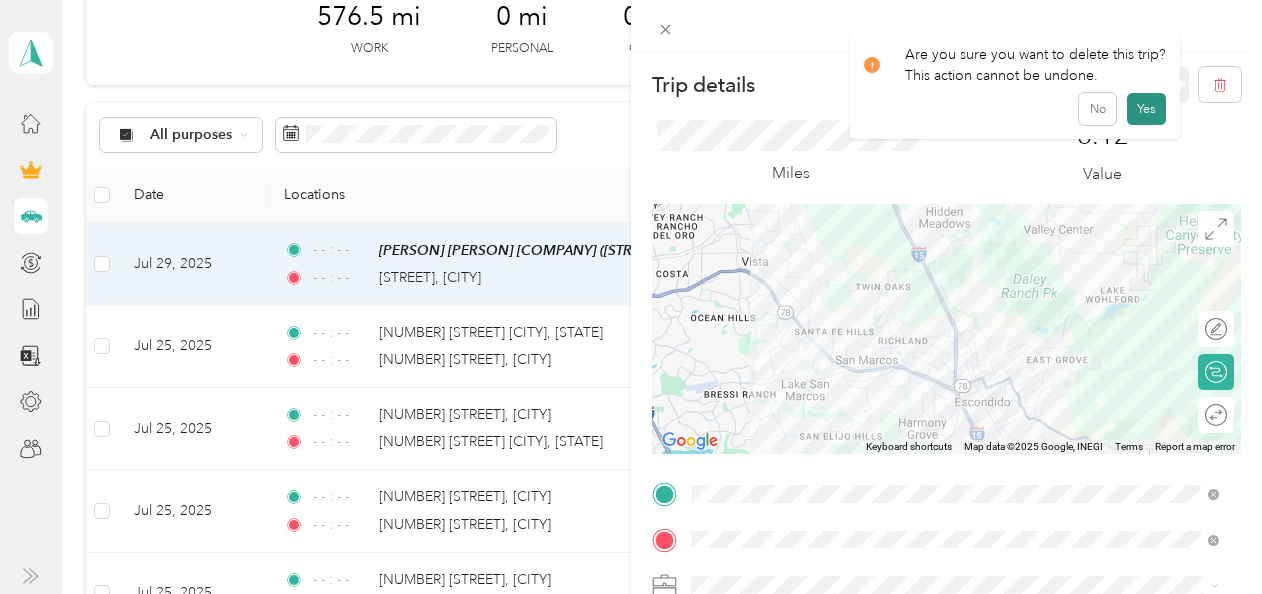 click on "Yes" at bounding box center [1146, 109] 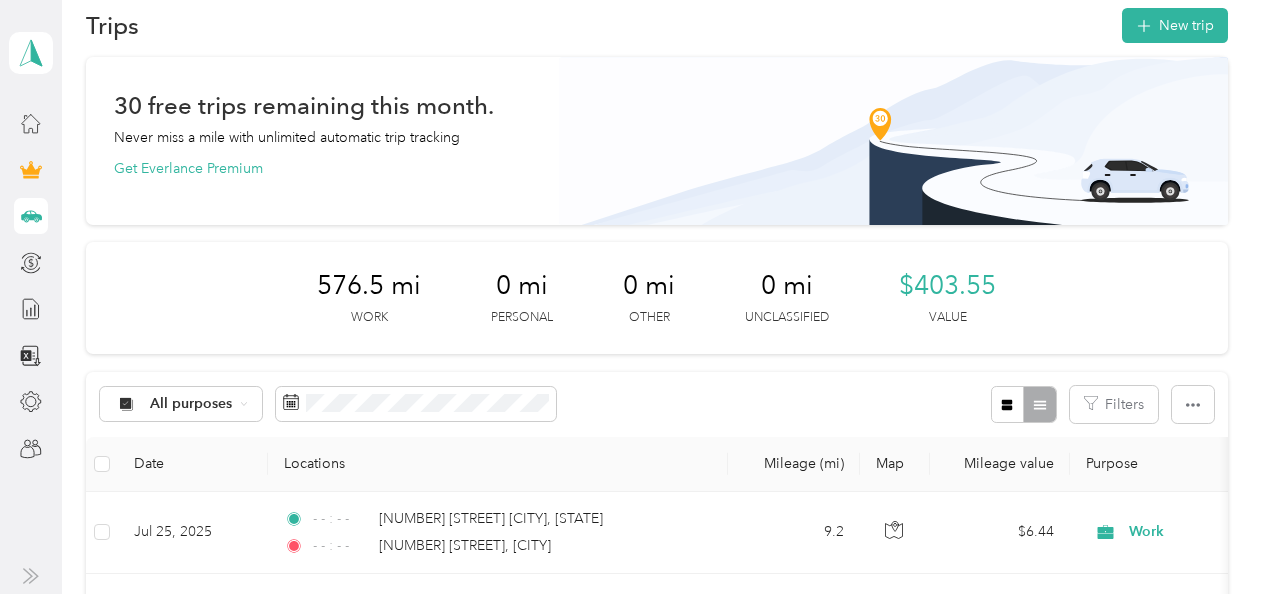scroll, scrollTop: 0, scrollLeft: 0, axis: both 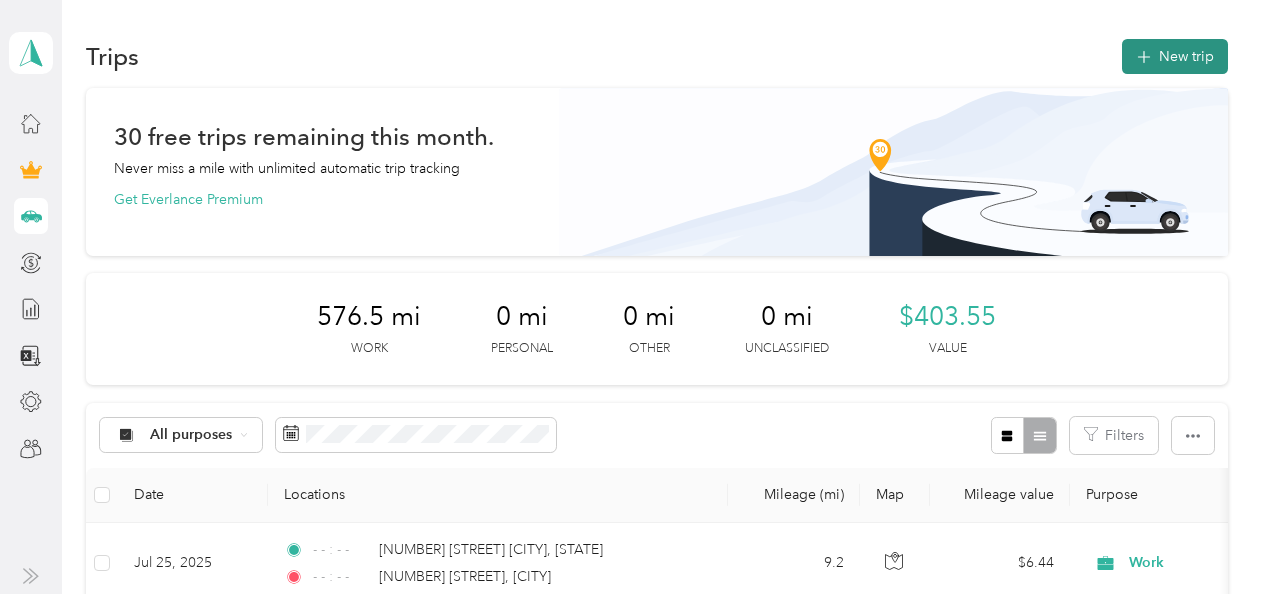 click 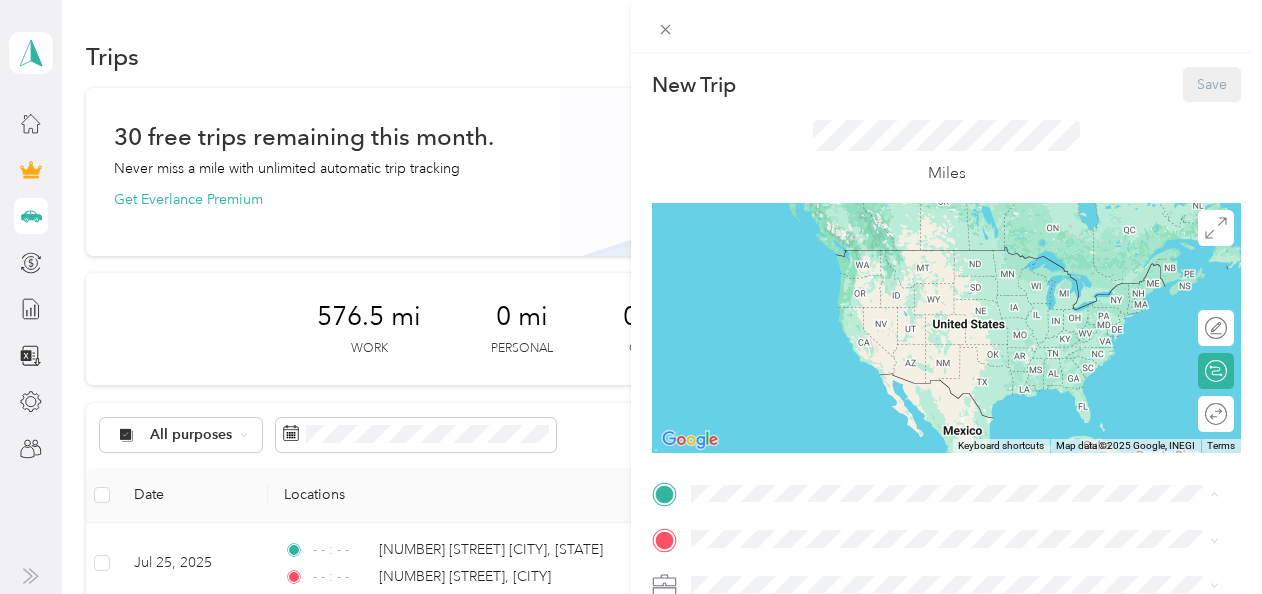 click on "[PERSON] [PERSON] [COMPANY] [STREET], [POSTAL_CODE], [CITY], [STATE], [COUNTRY]" at bounding box center (906, 269) 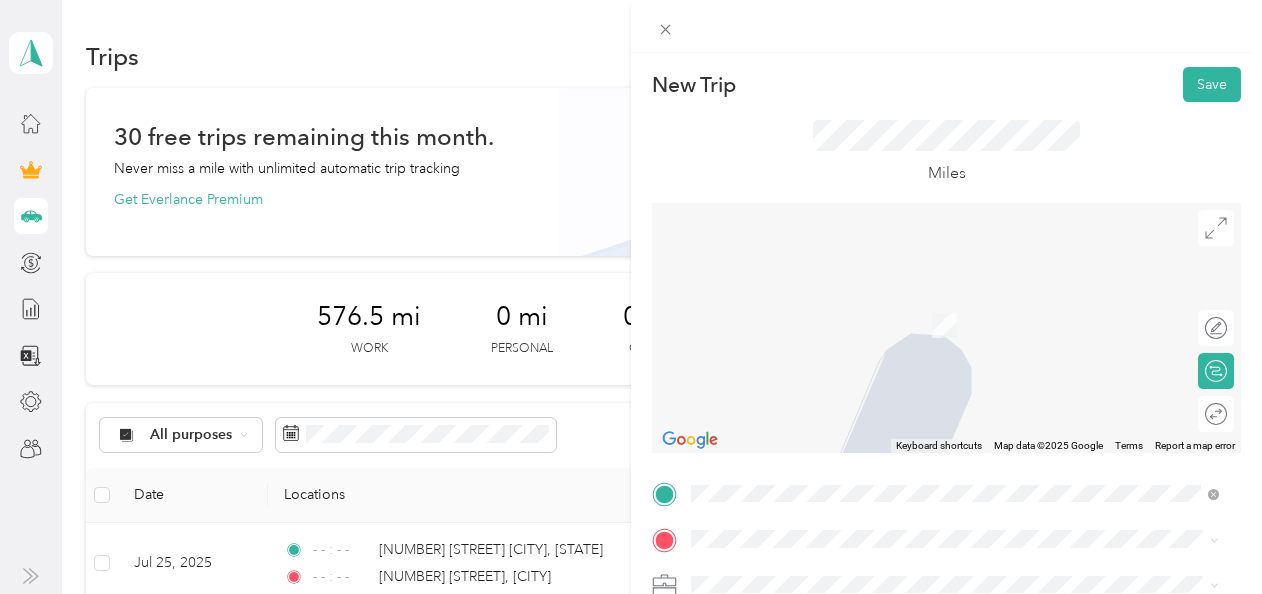 click on "[NUMBER] [STREET]
[CITY], [STATE] [POSTAL_CODE], [COUNTRY]" at bounding box center [873, 323] 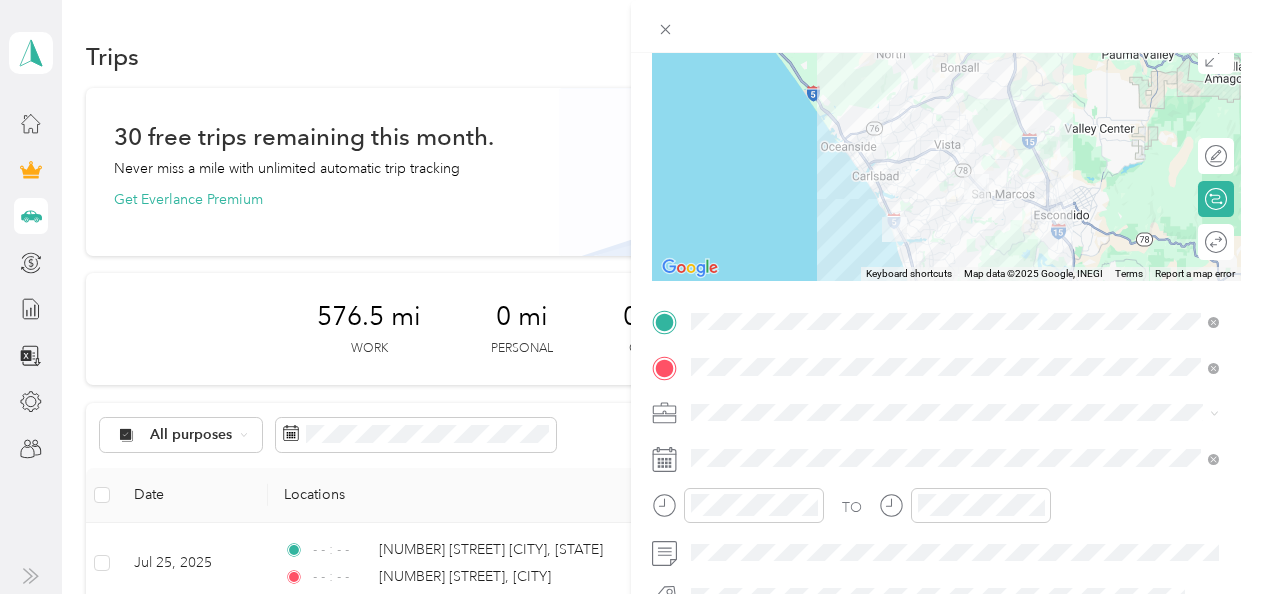 drag, startPoint x: 1261, startPoint y: 227, endPoint x: 1256, endPoint y: 324, distance: 97.128784 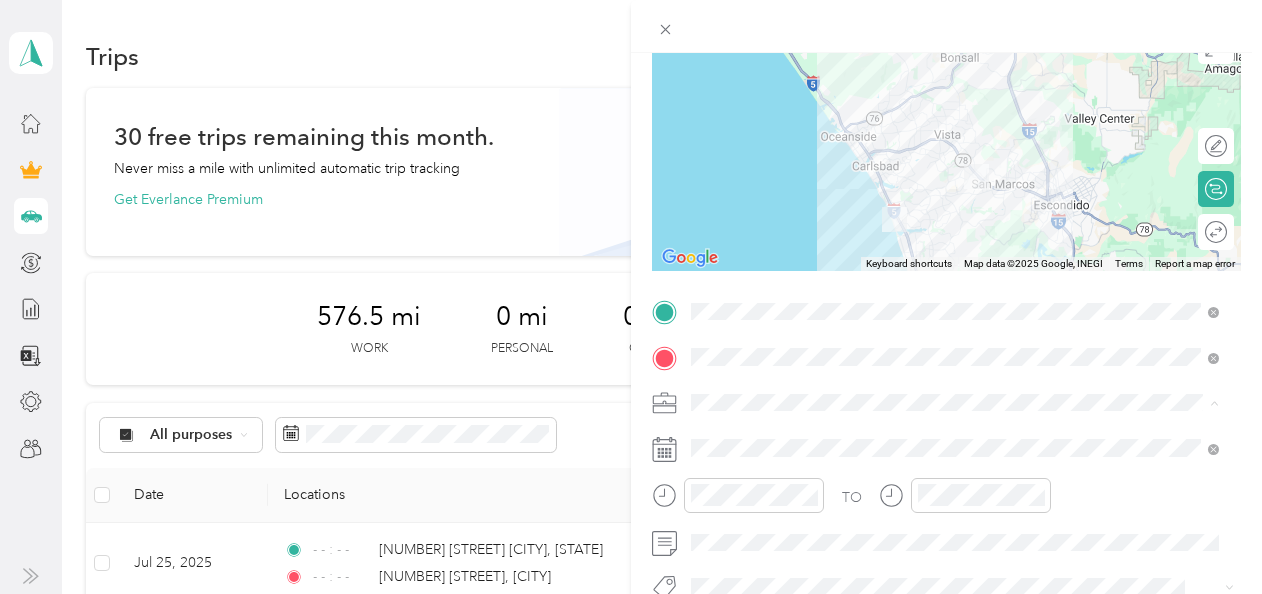 click on "Work" at bounding box center [715, 122] 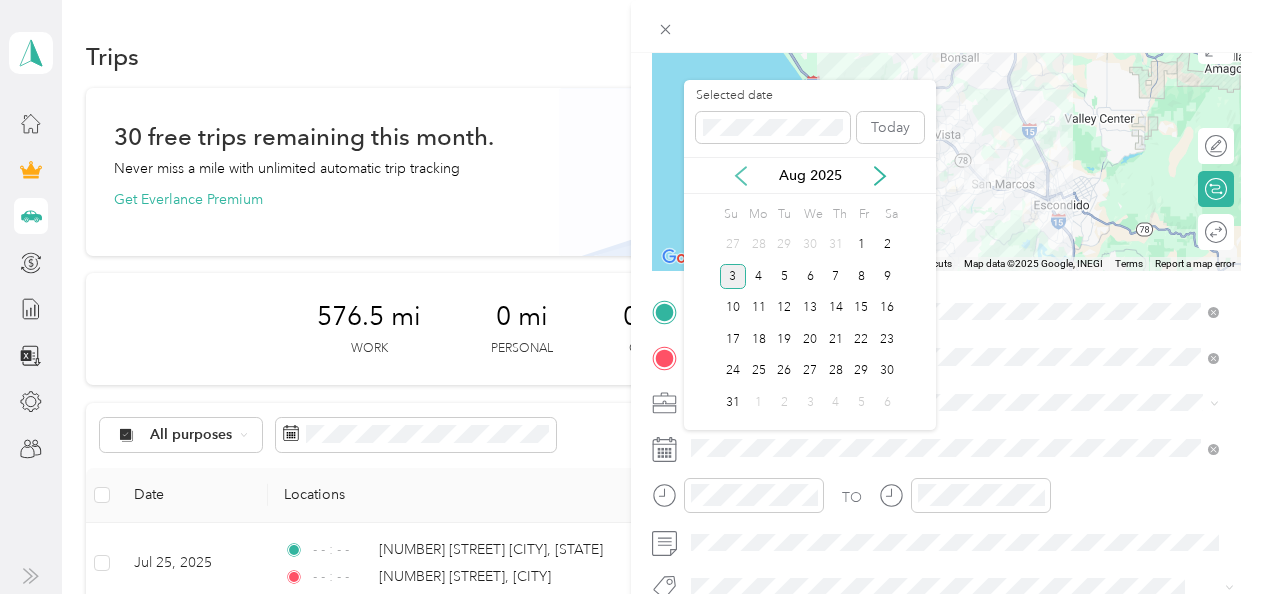 click 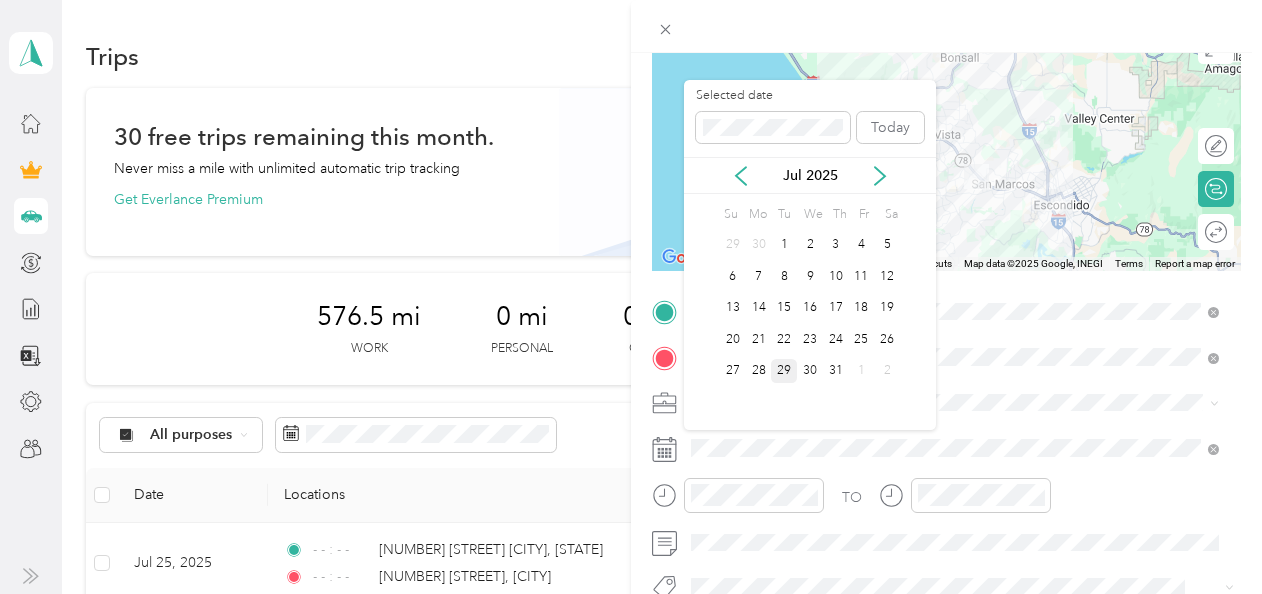 click on "29" at bounding box center (784, 371) 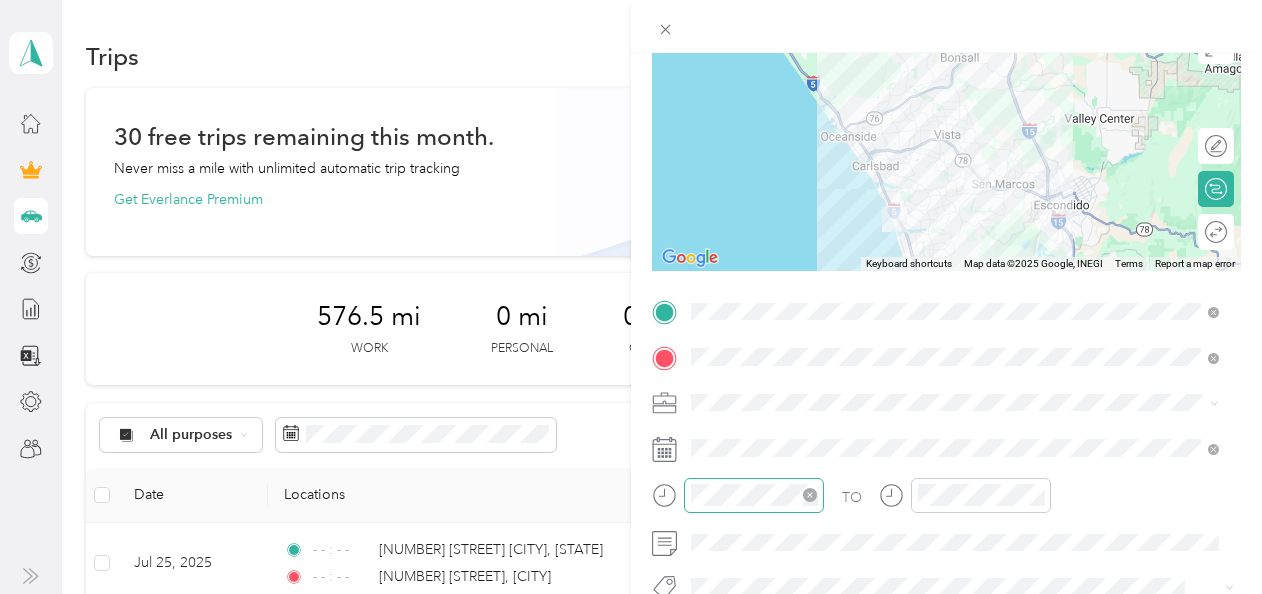 click 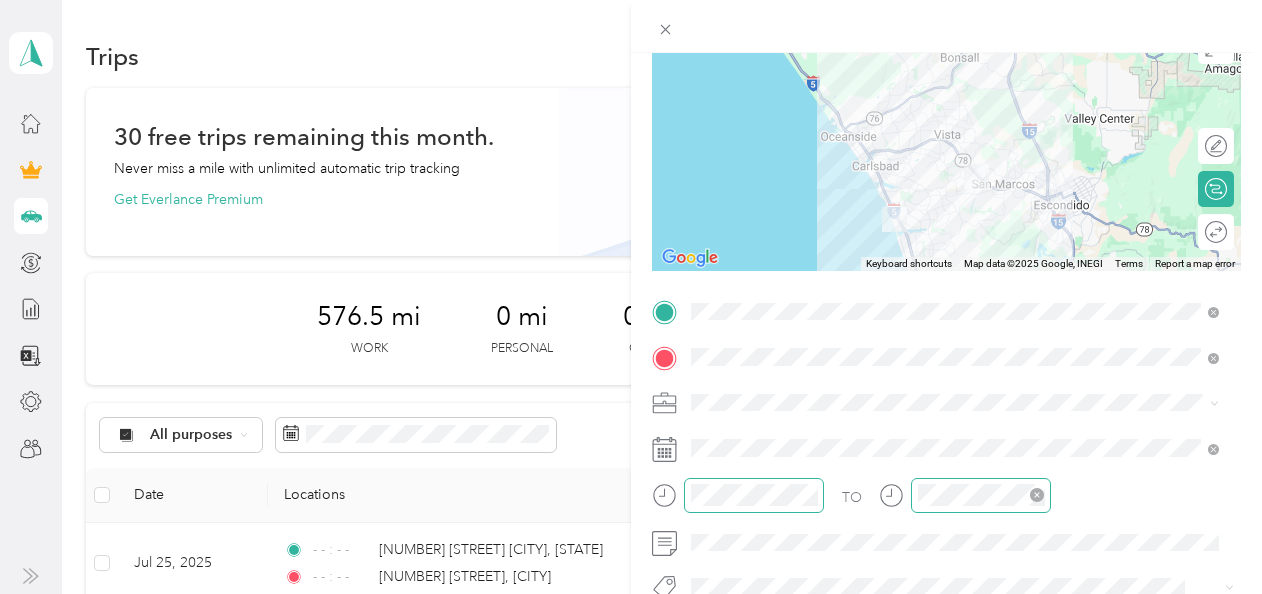 click at bounding box center [981, 495] 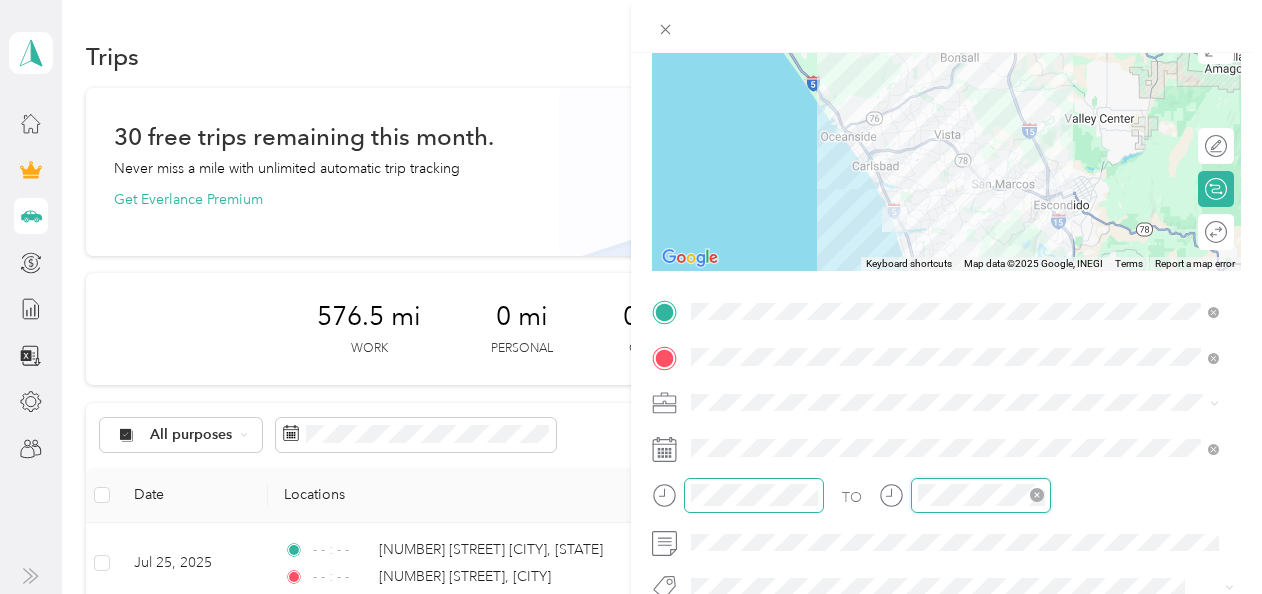 scroll, scrollTop: 120, scrollLeft: 0, axis: vertical 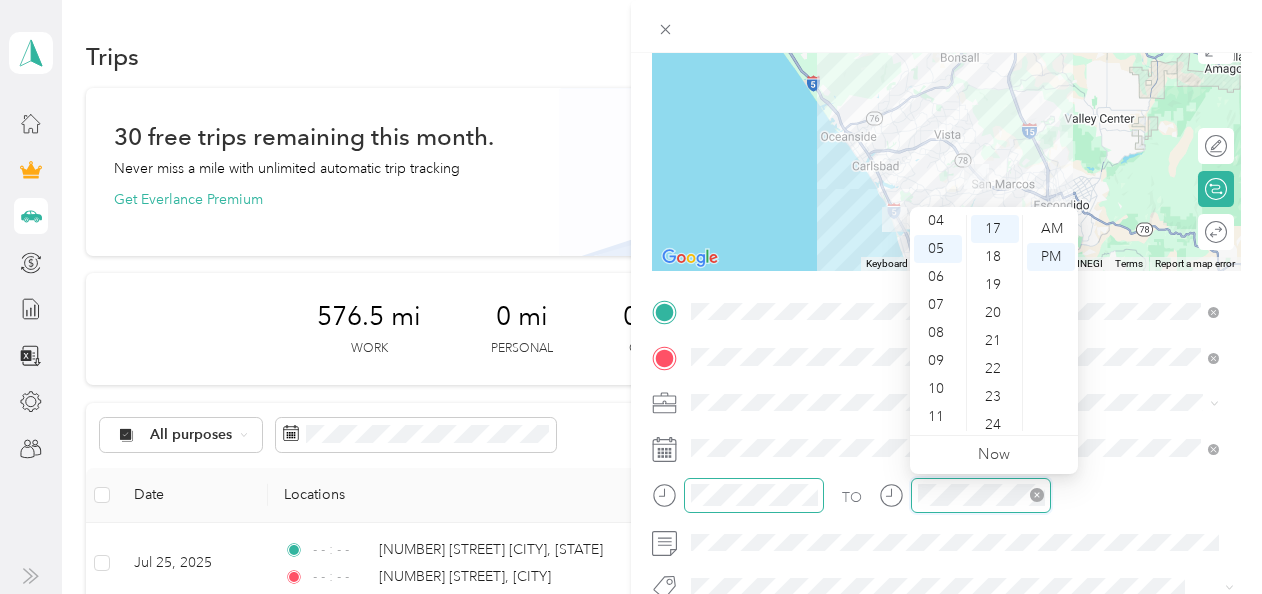 click 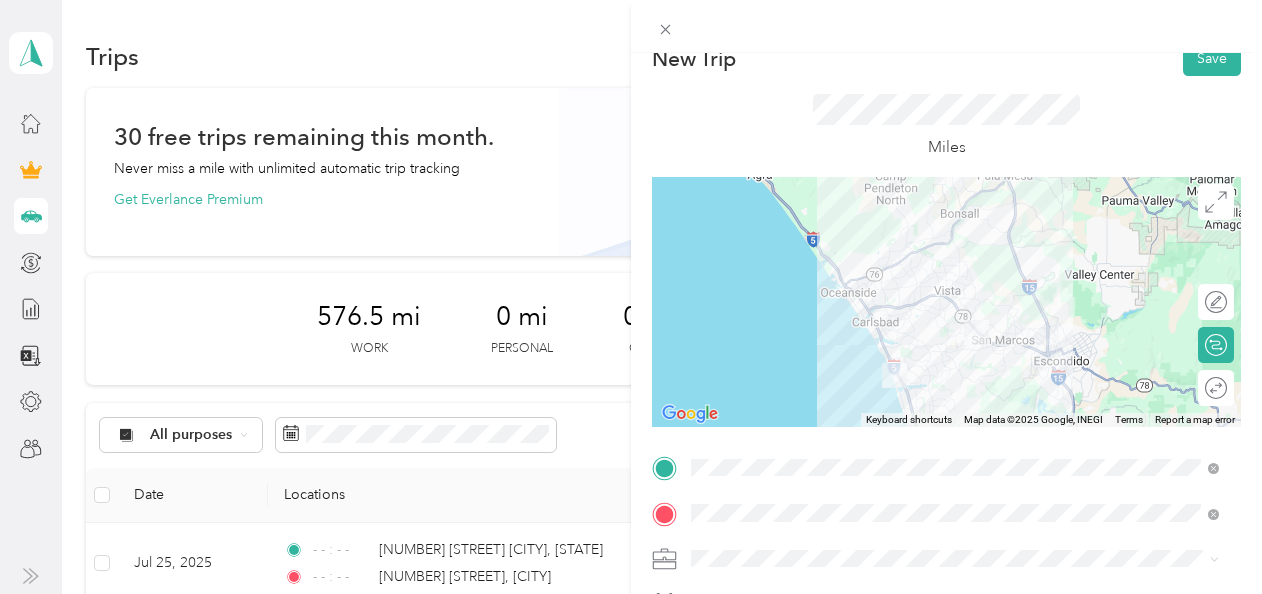 scroll, scrollTop: 0, scrollLeft: 0, axis: both 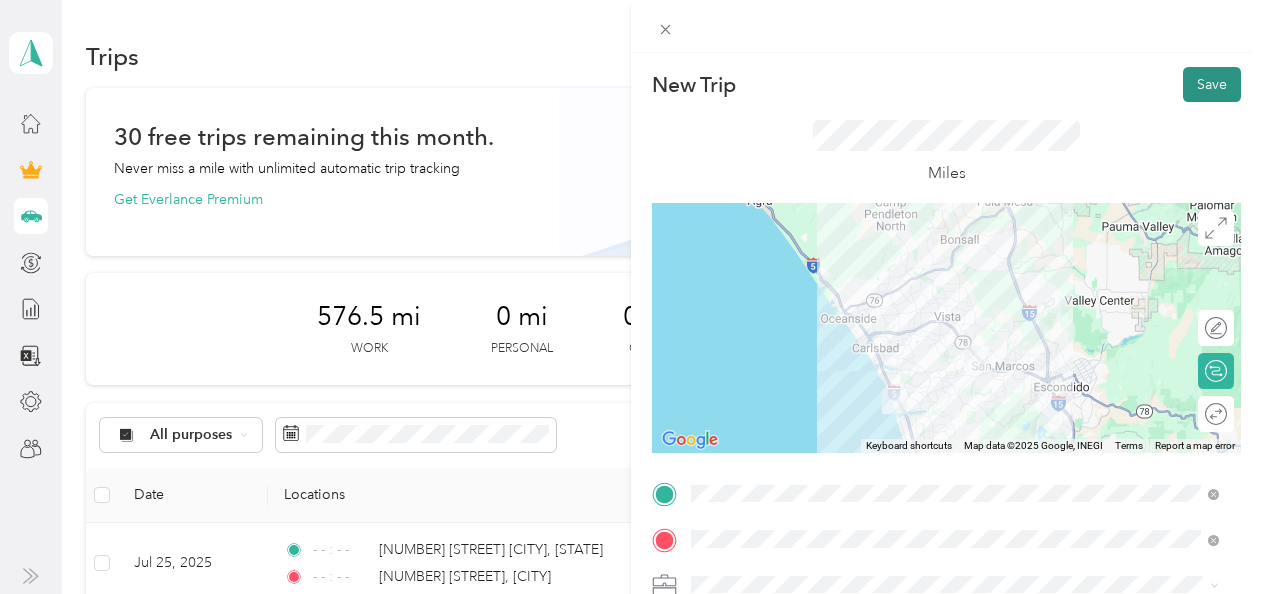 click on "Save" at bounding box center [1212, 84] 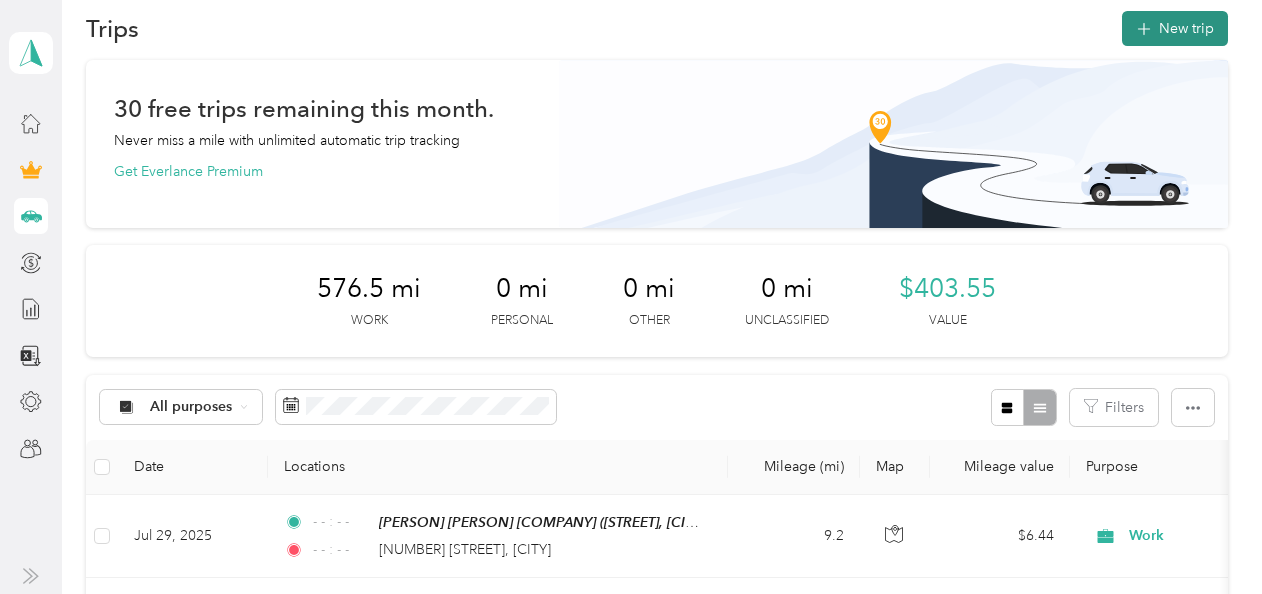 scroll, scrollTop: 0, scrollLeft: 0, axis: both 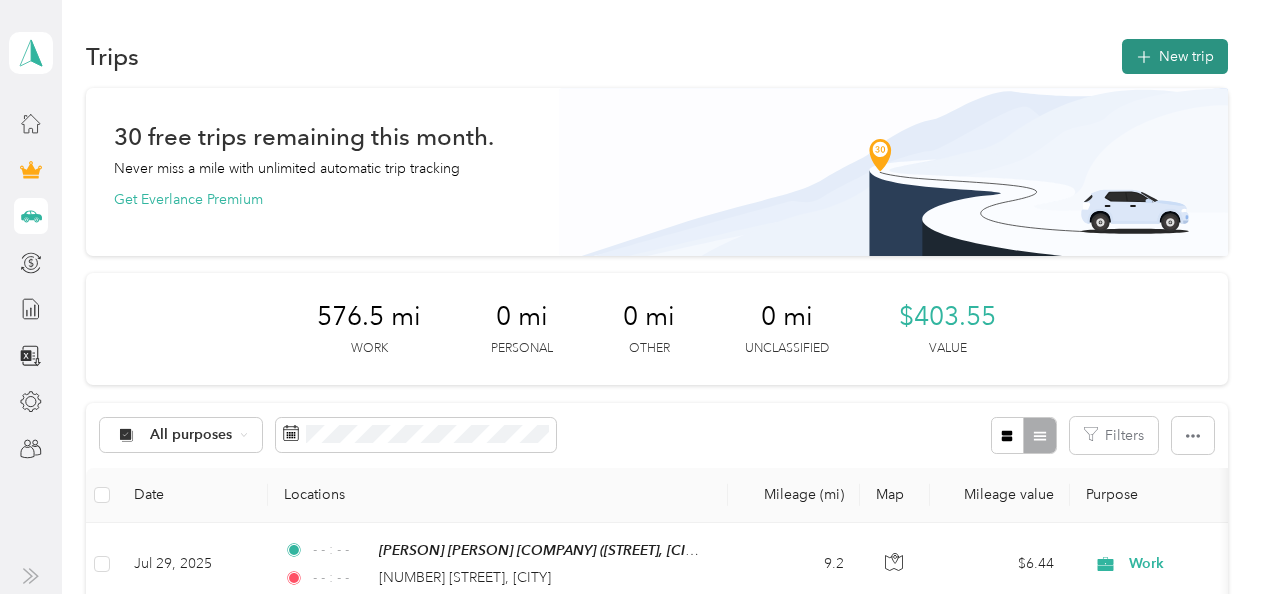 click on "New trip" at bounding box center (1175, 56) 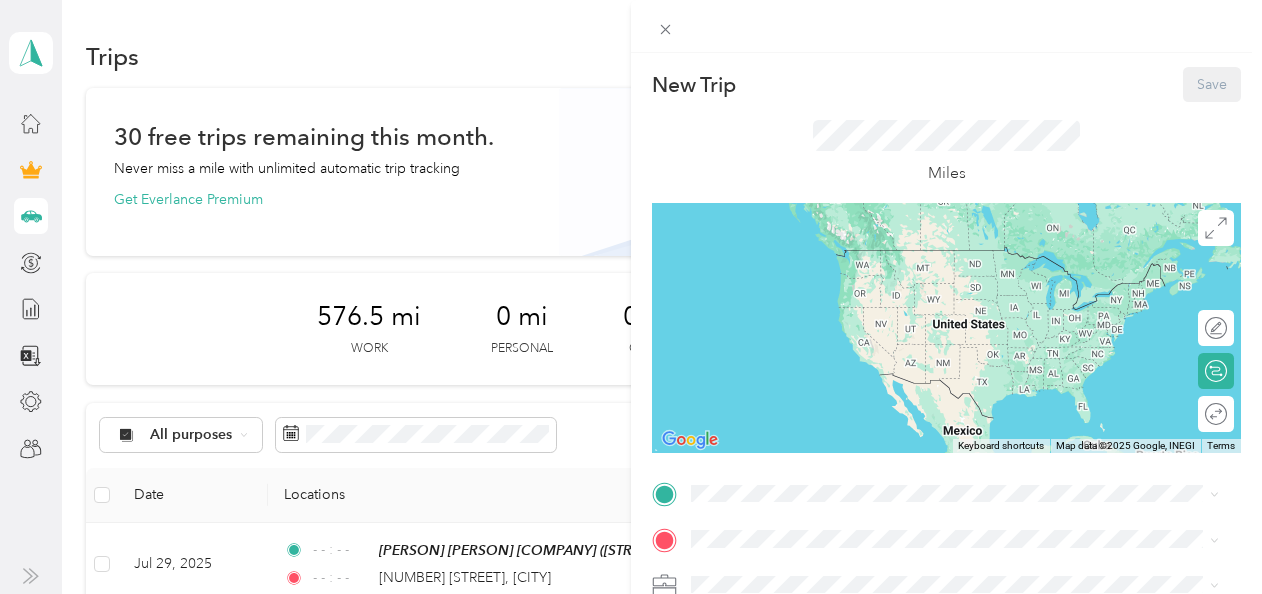 scroll, scrollTop: 100, scrollLeft: 0, axis: vertical 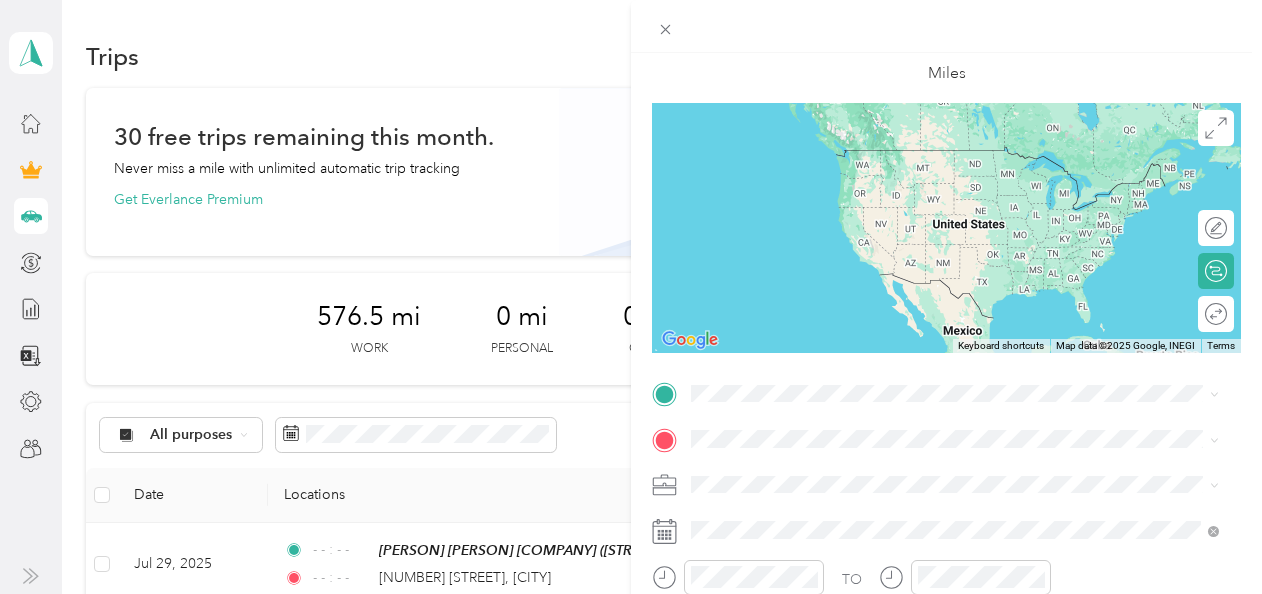 click on "[NUMBER] [STREET]
[CITY], [STATE] [POSTAL_CODE], [COUNTRY]" at bounding box center (873, 177) 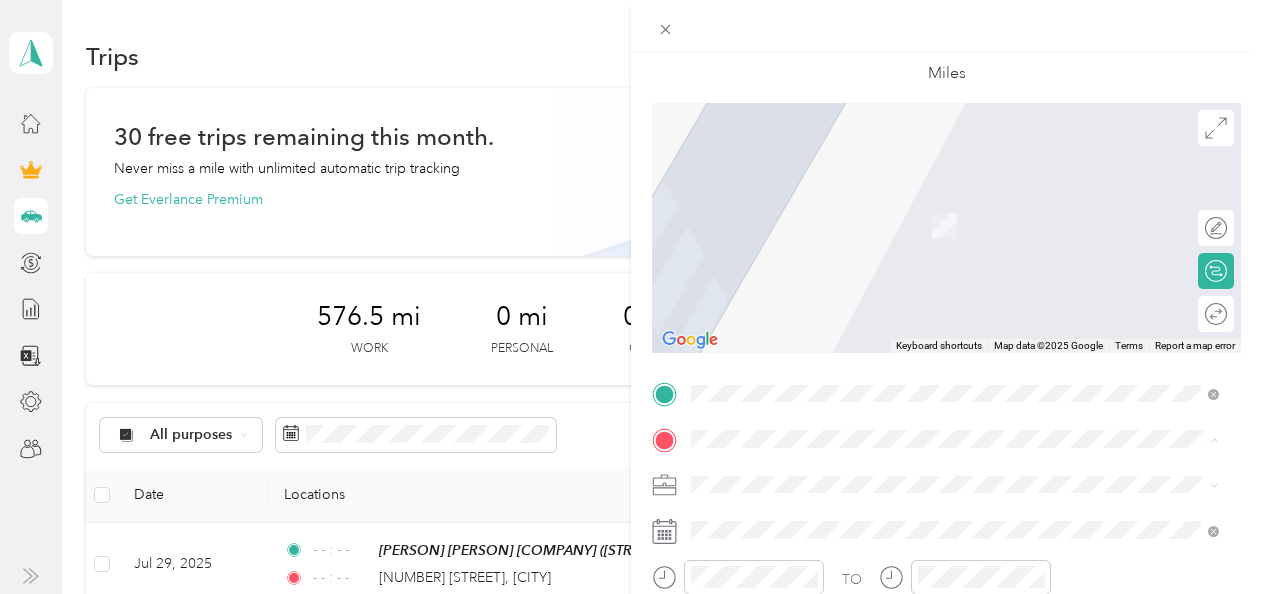 click on "[PERSON] [PERSON] [COMPANY] [STREET], [POSTAL_CODE], [CITY], [STATE], [COUNTRY]" at bounding box center [906, 215] 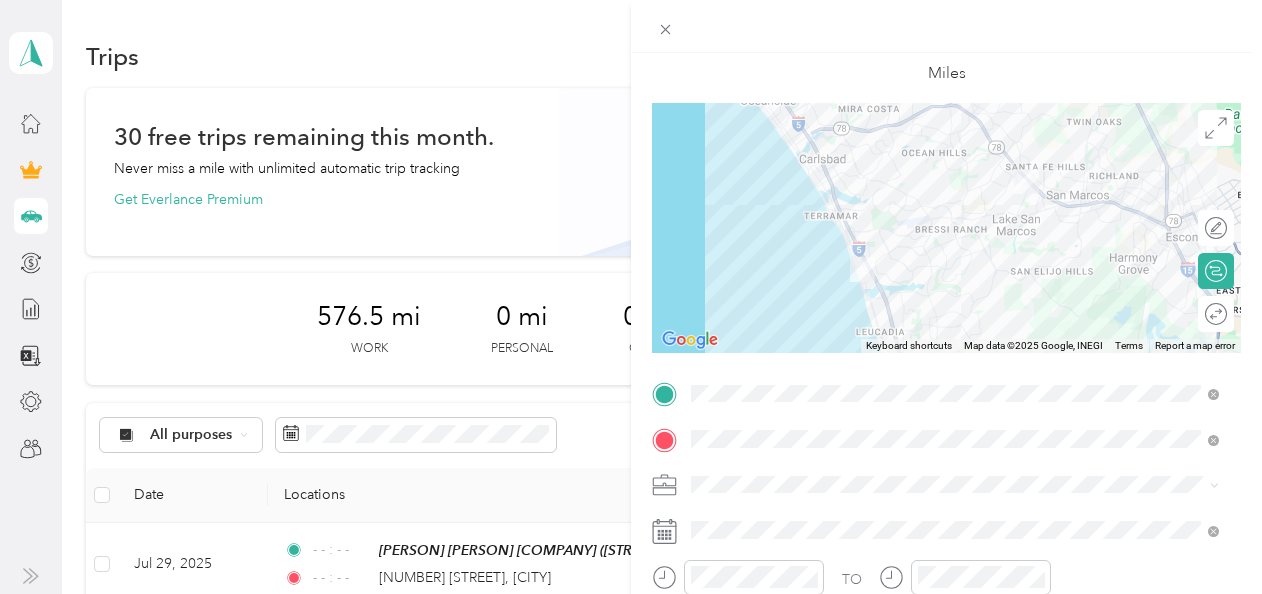 drag, startPoint x: 758, startPoint y: 205, endPoint x: 789, endPoint y: 307, distance: 106.60675 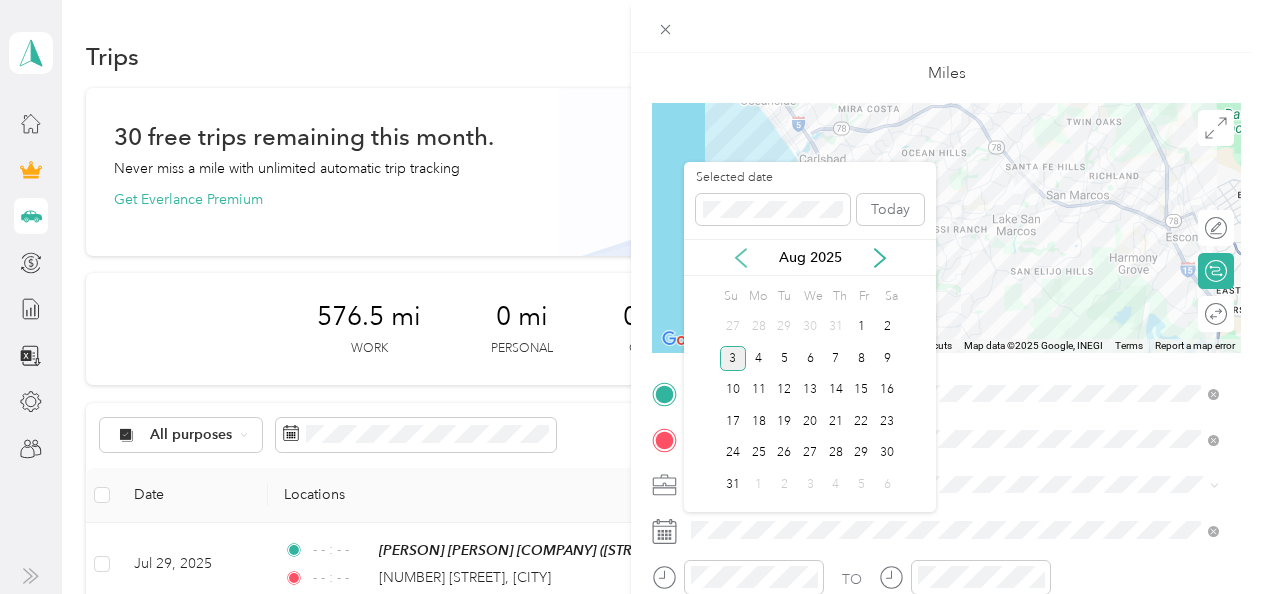 click 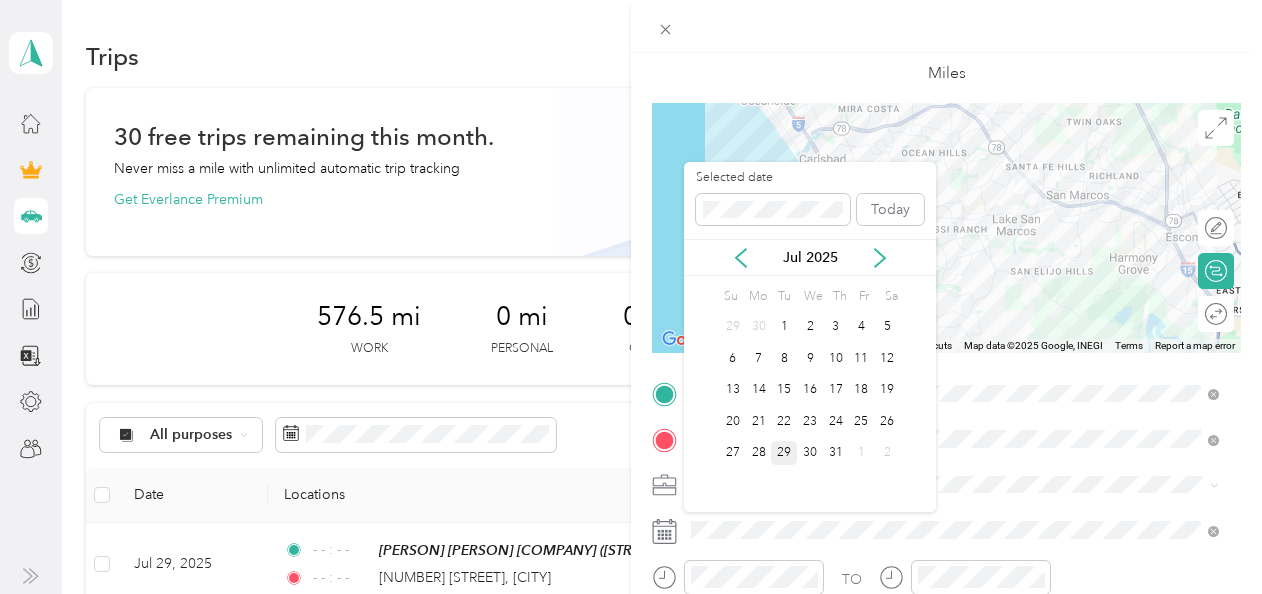 click on "29" at bounding box center [784, 453] 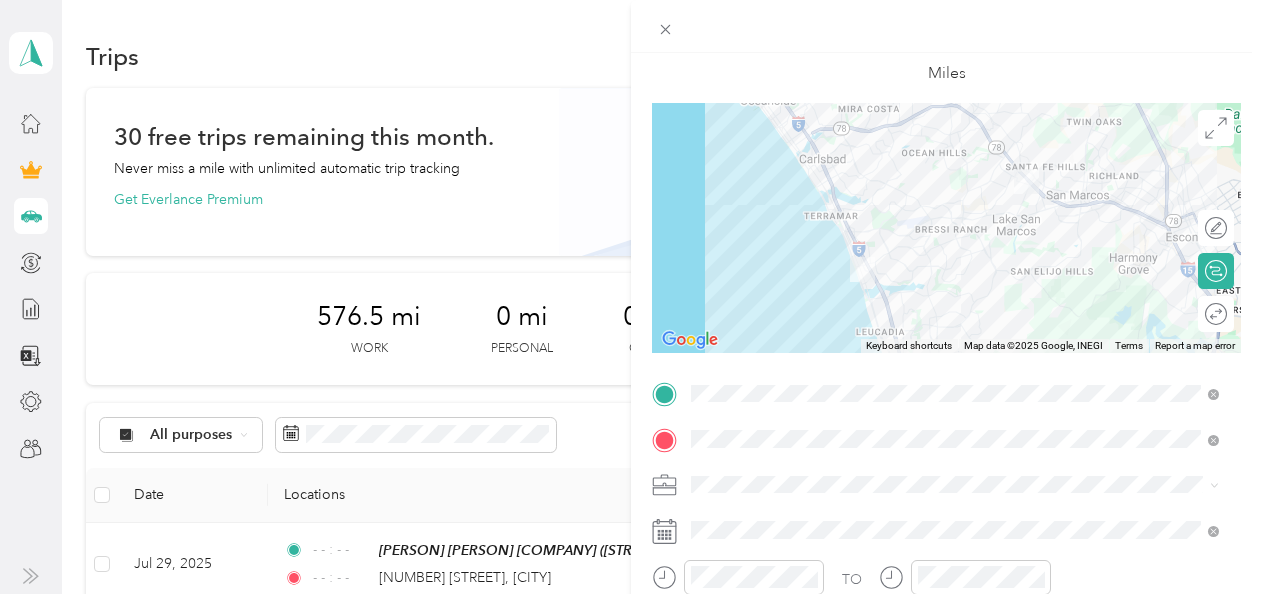 scroll, scrollTop: 200, scrollLeft: 0, axis: vertical 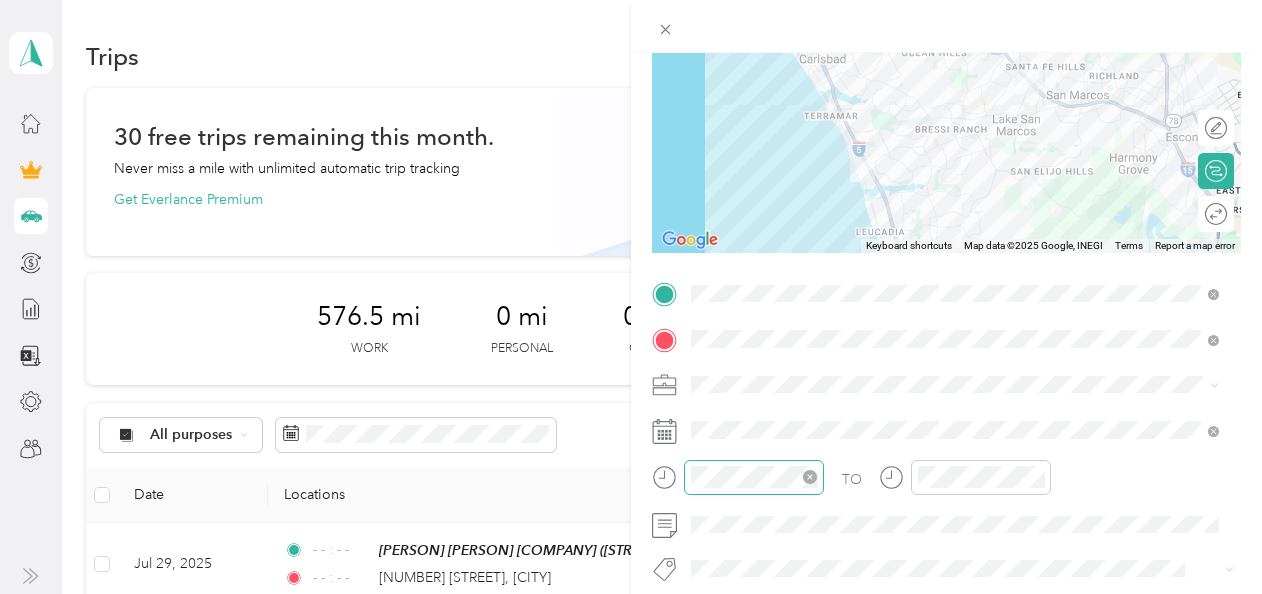 click 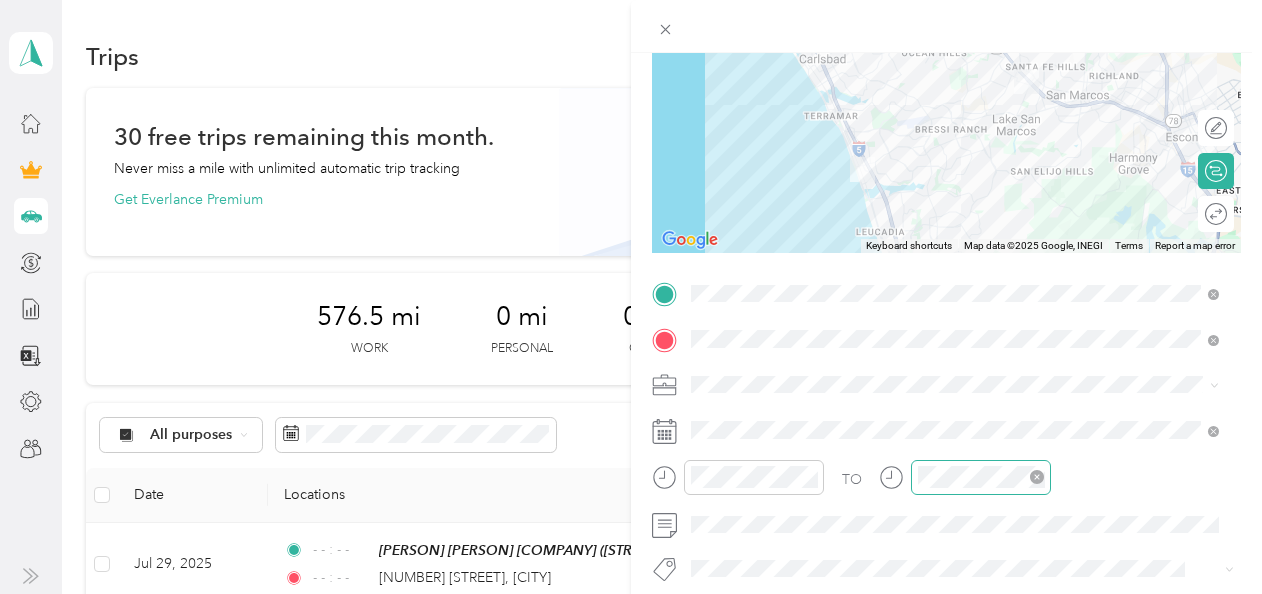 click 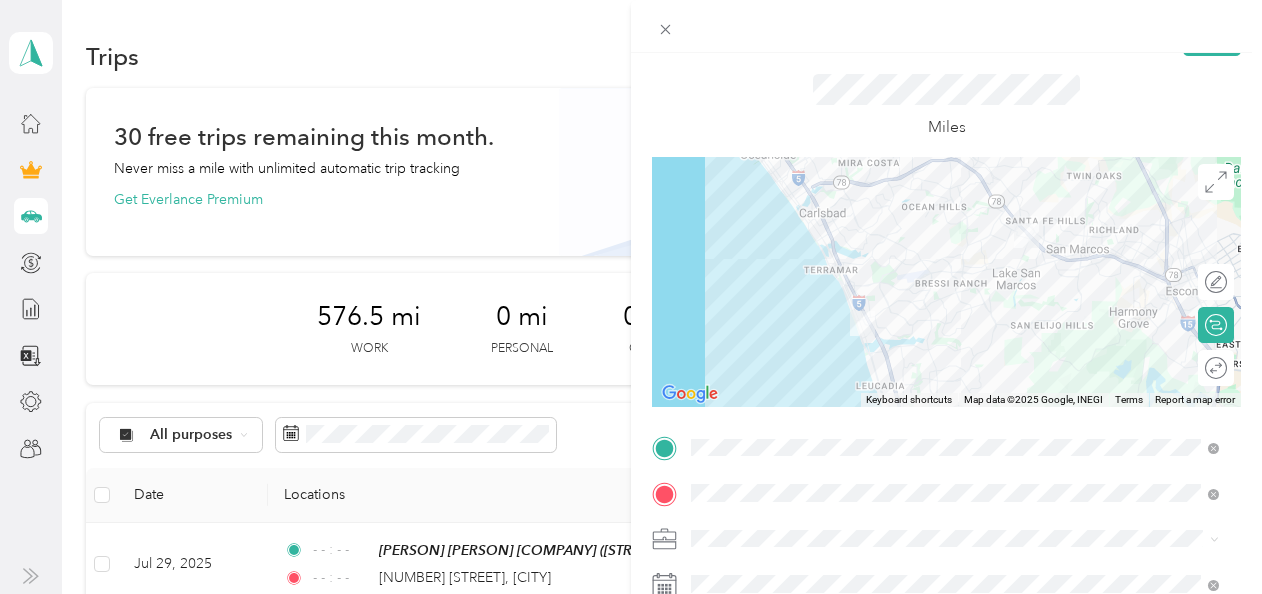 scroll, scrollTop: 0, scrollLeft: 0, axis: both 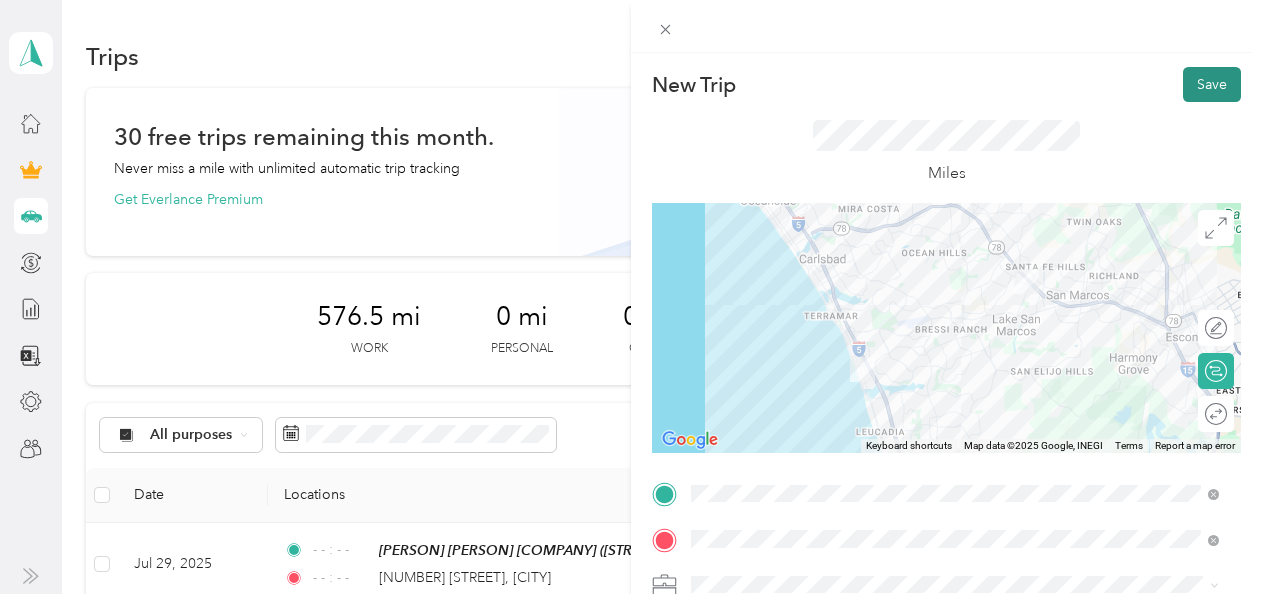 click on "Save" at bounding box center [1212, 84] 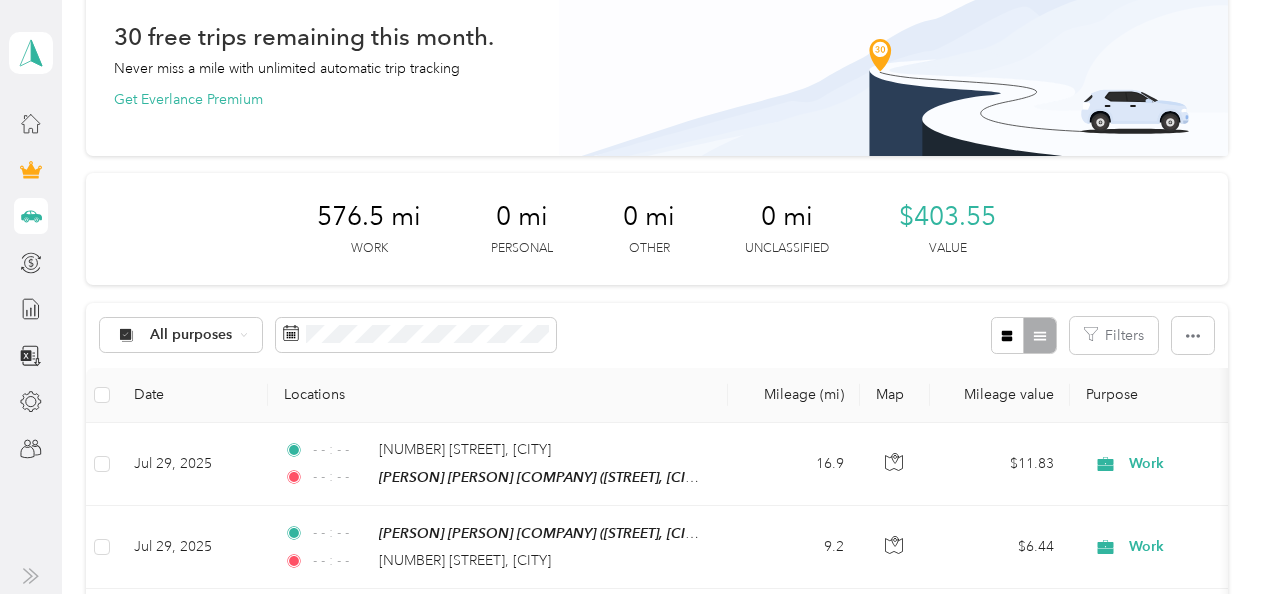 scroll, scrollTop: 0, scrollLeft: 0, axis: both 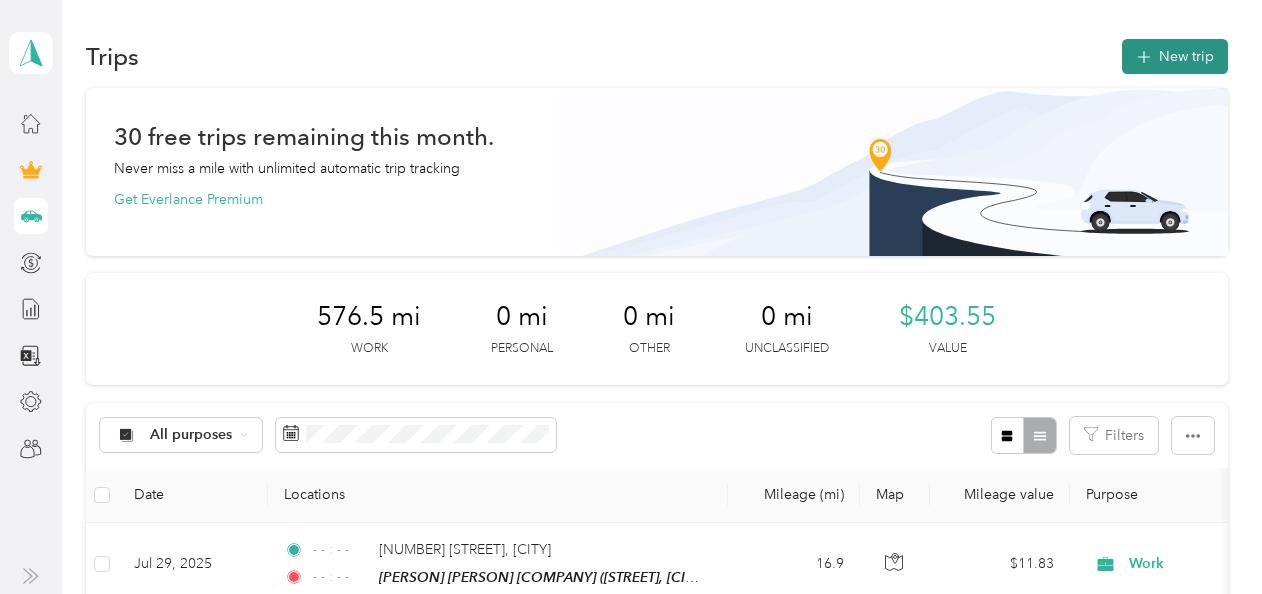 click on "New trip" at bounding box center (1175, 56) 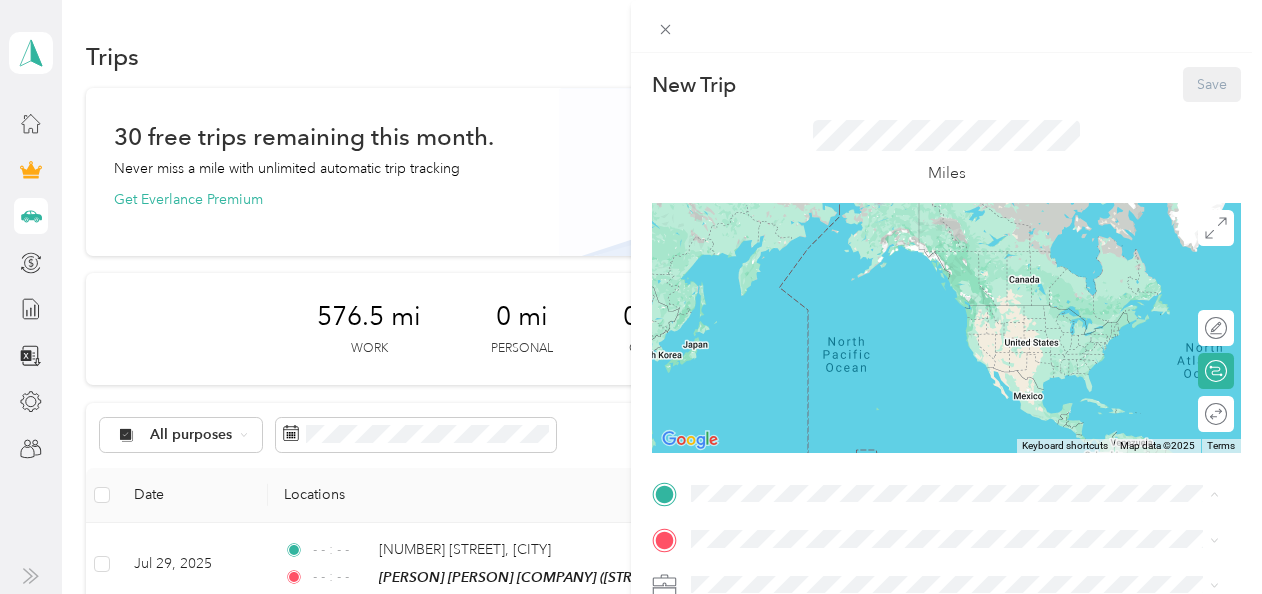 click on "[PERSON] [PERSON] [COMPANY] [STREET], [POSTAL_CODE], [CITY], [STATE], [COUNTRY]" at bounding box center (906, 269) 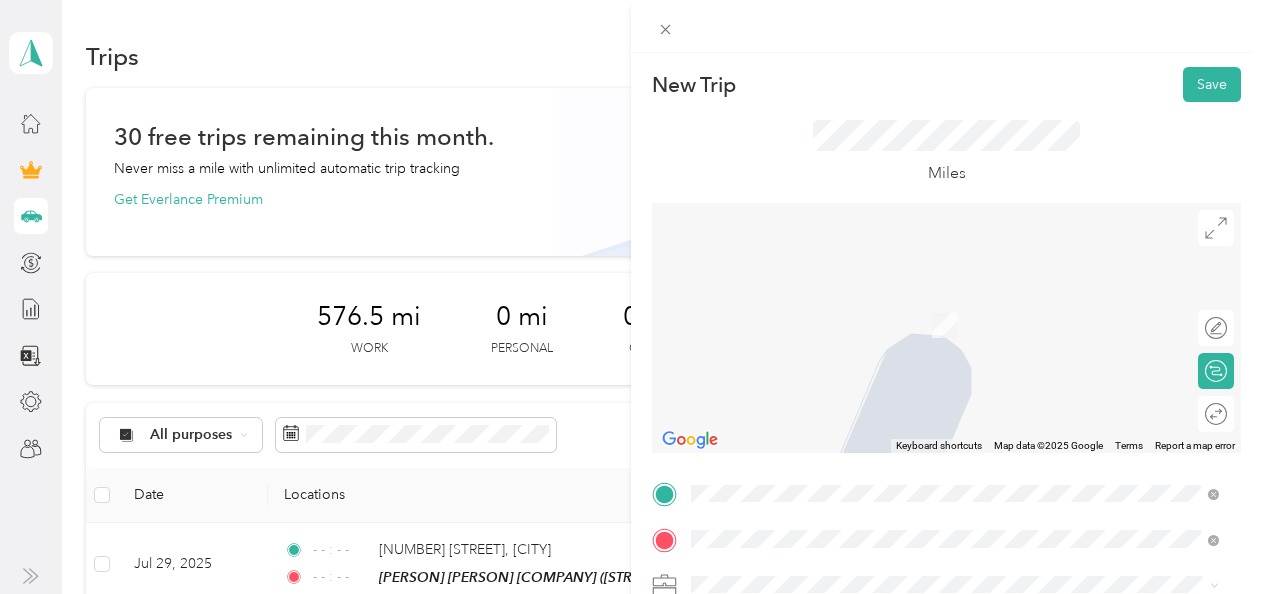 click on "[STREET_NAME]
[CITY], [STATE] [POSTAL_CODE], [COUNTRY]" at bounding box center [873, 304] 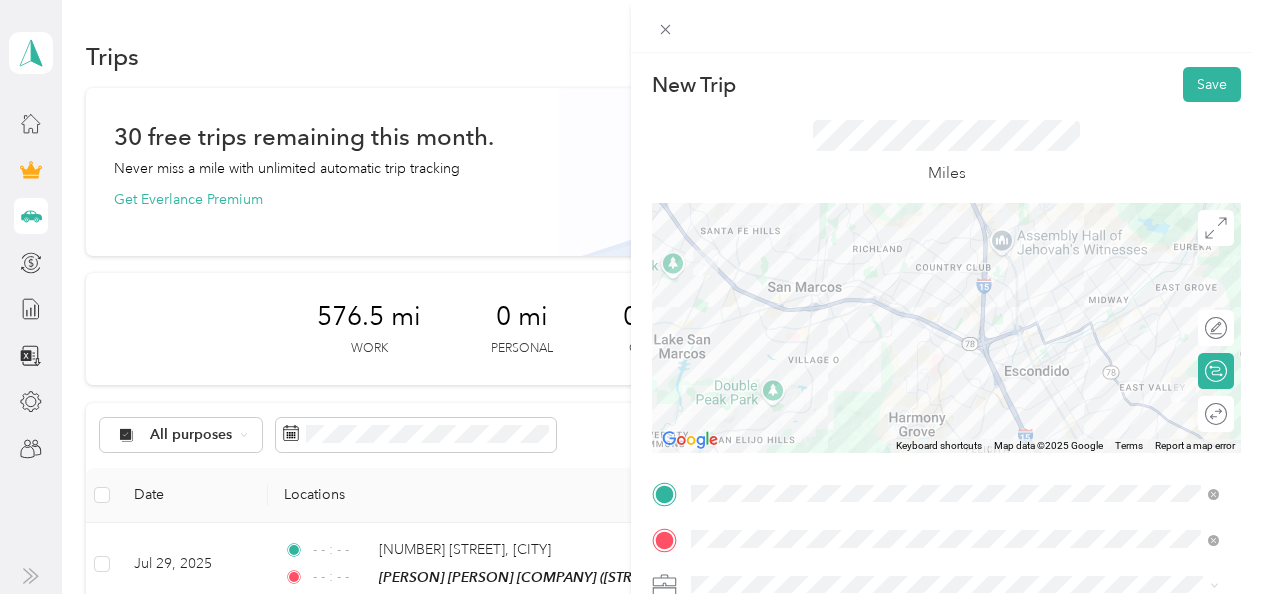 scroll, scrollTop: 100, scrollLeft: 0, axis: vertical 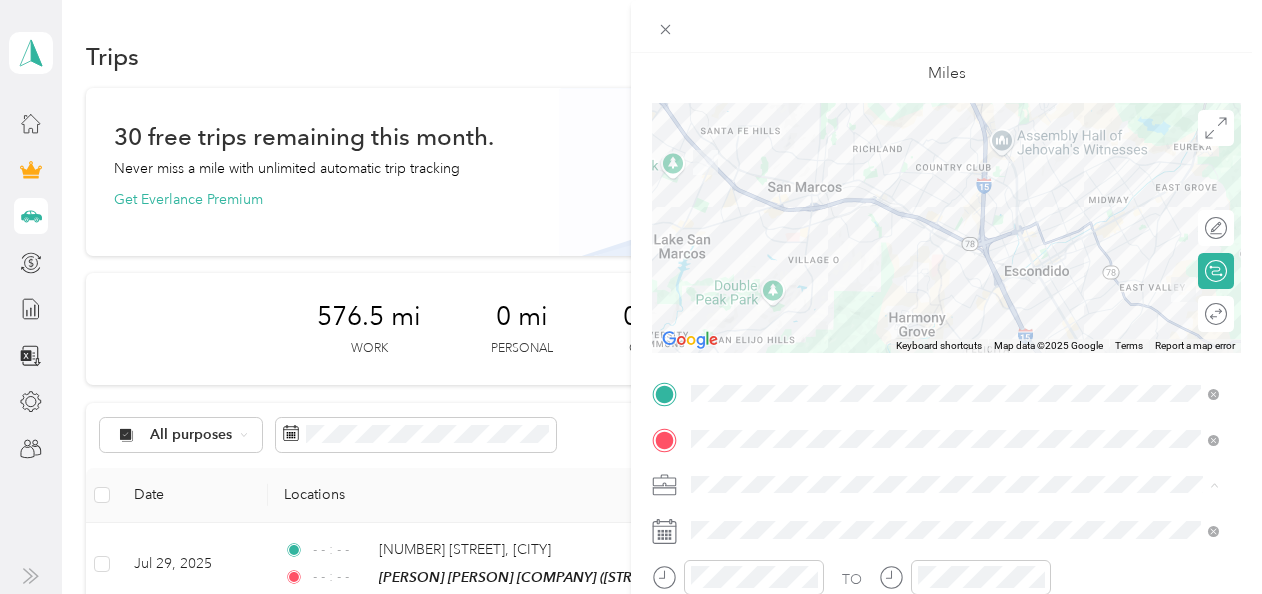 click on "Work" at bounding box center (955, 204) 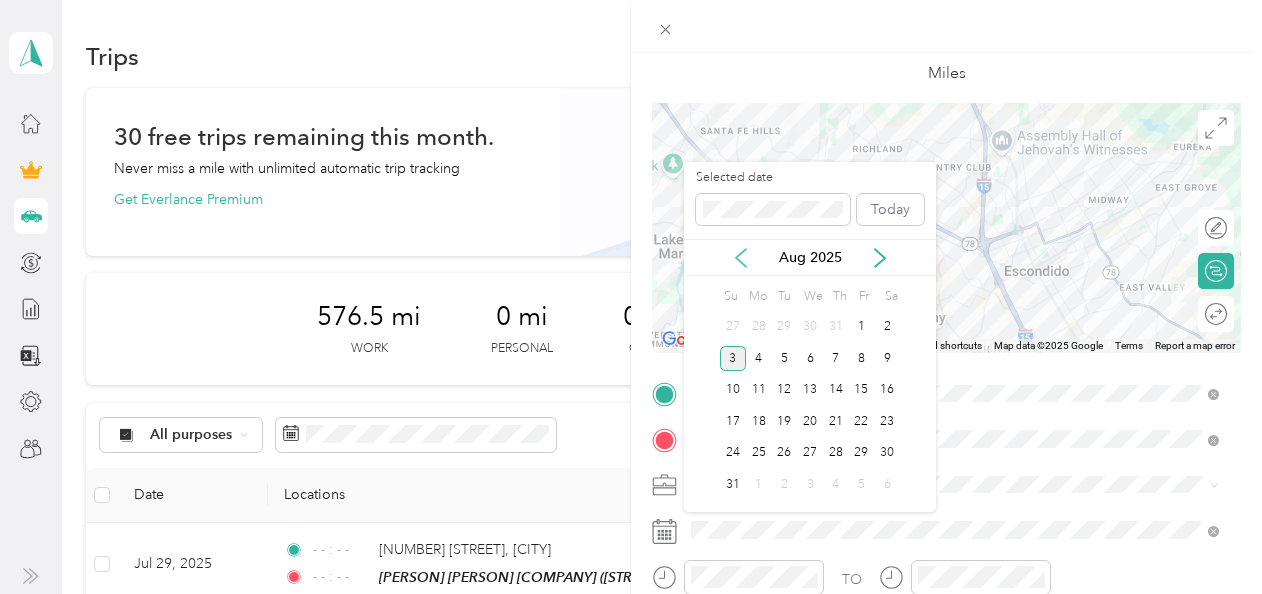 click 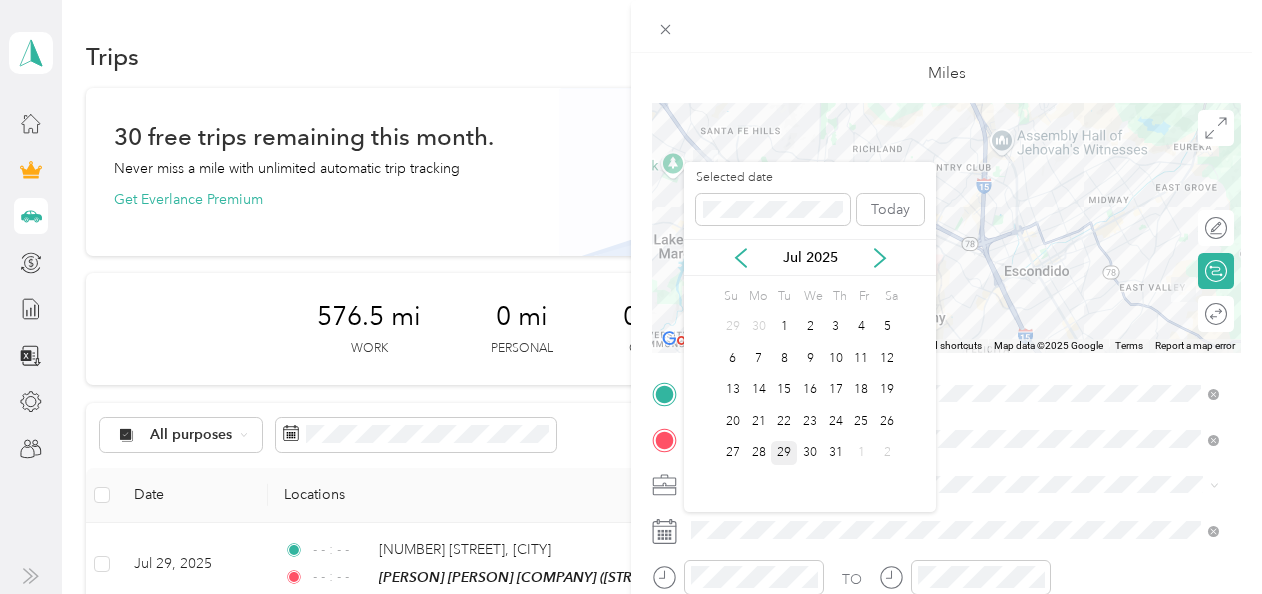 click on "29" at bounding box center (784, 453) 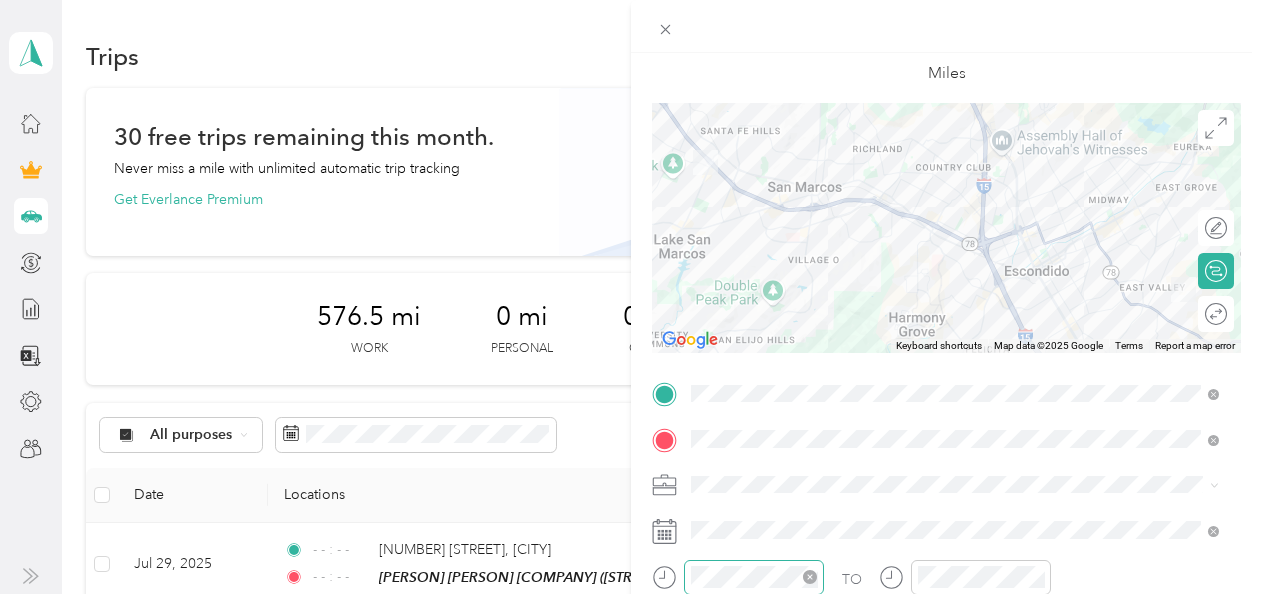 click 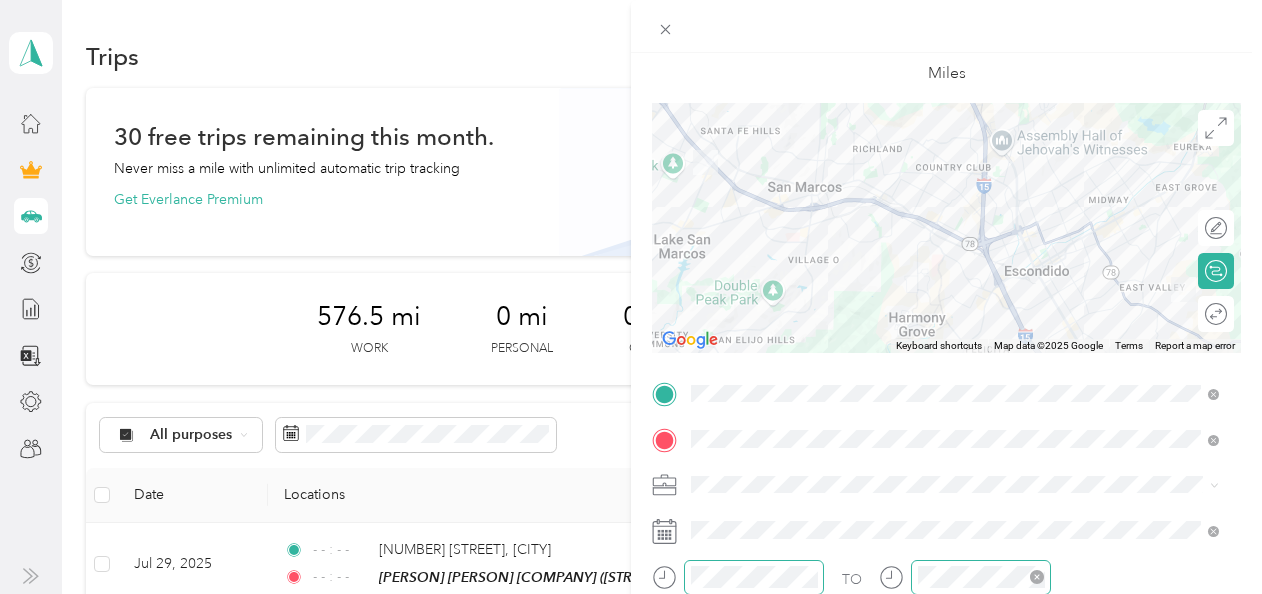 click 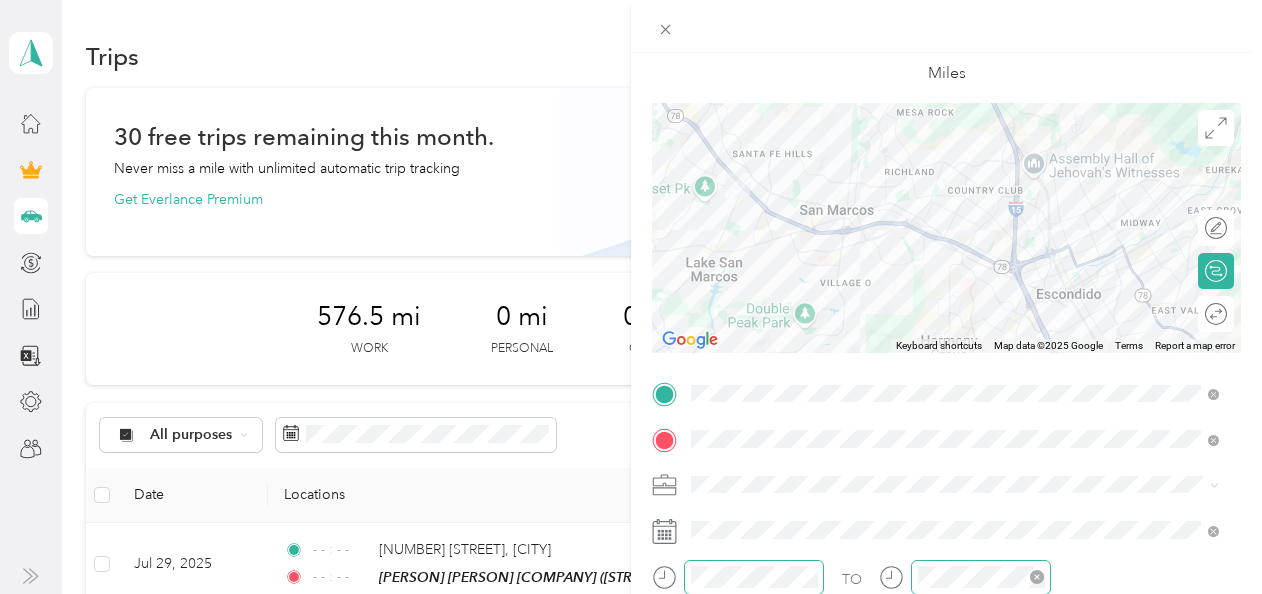 scroll, scrollTop: 0, scrollLeft: 0, axis: both 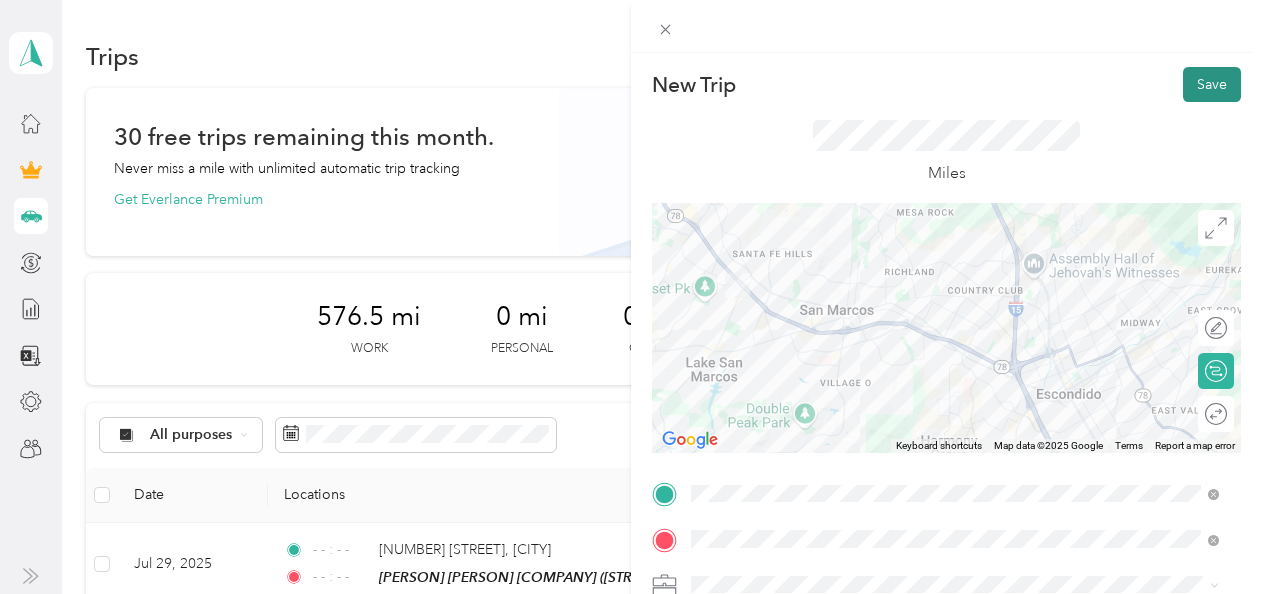 click on "Save" at bounding box center [1212, 84] 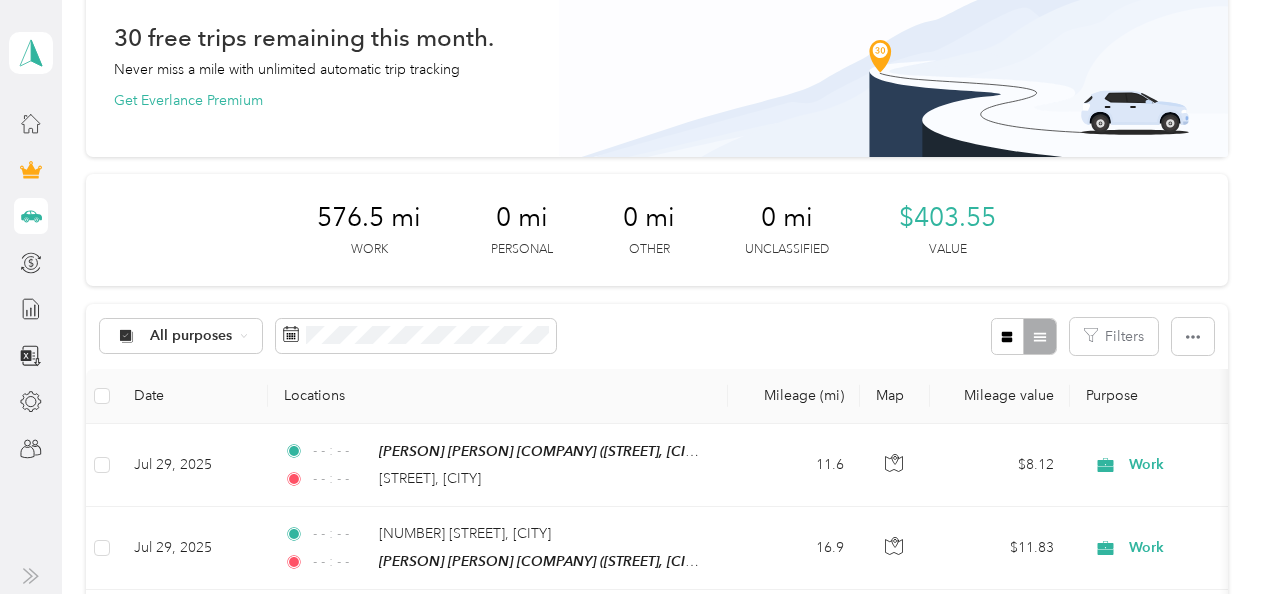scroll, scrollTop: 0, scrollLeft: 0, axis: both 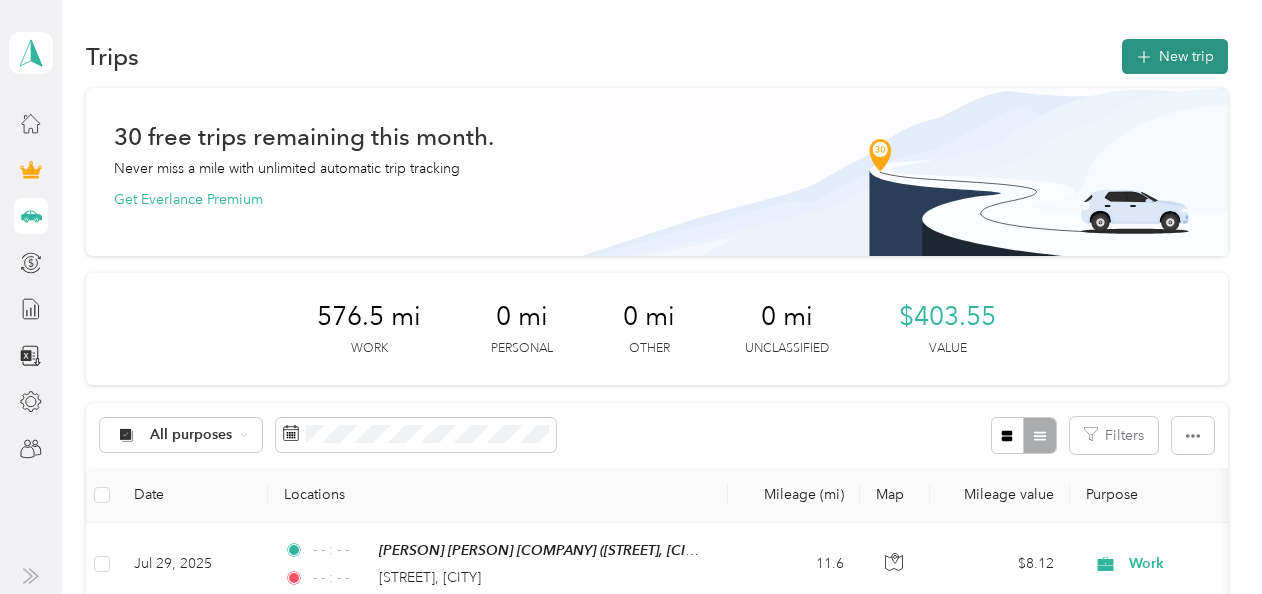 click 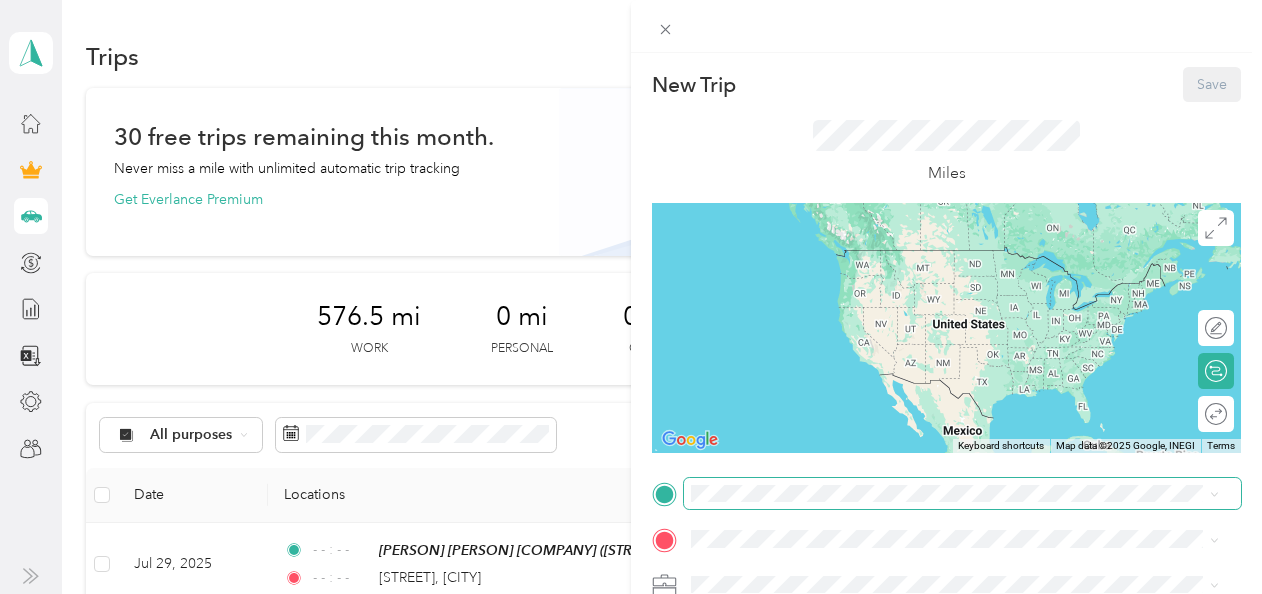 click at bounding box center [962, 494] 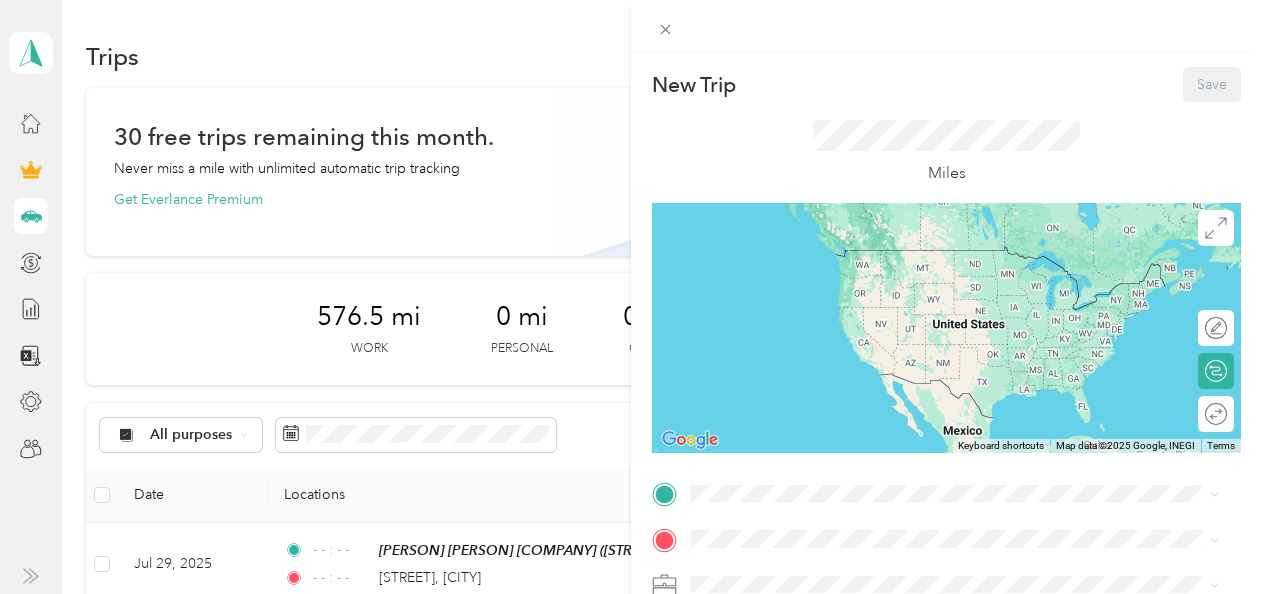 click on "[PERSON] [PERSON] [COMPANY] [STREET], [POSTAL_CODE], [CITY], [STATE], [COUNTRY]" at bounding box center [906, 269] 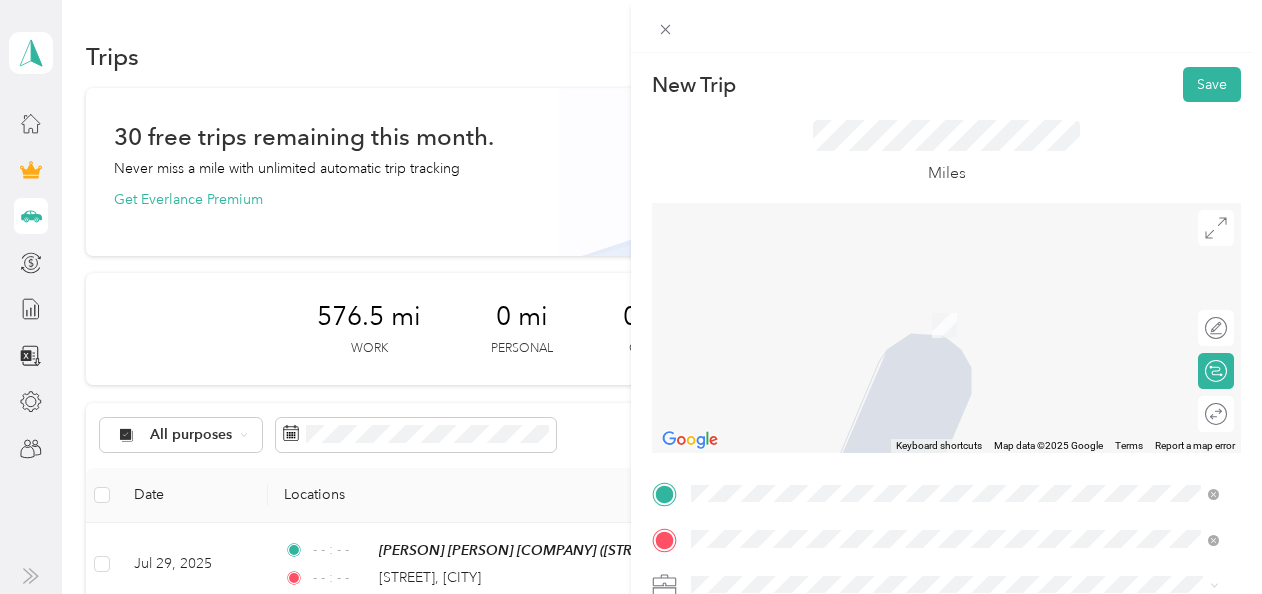 click on "[NUMBER] [STREET]
[CITY], [STATE] [POSTAL CODE], [COUNTRY]" at bounding box center (872, 304) 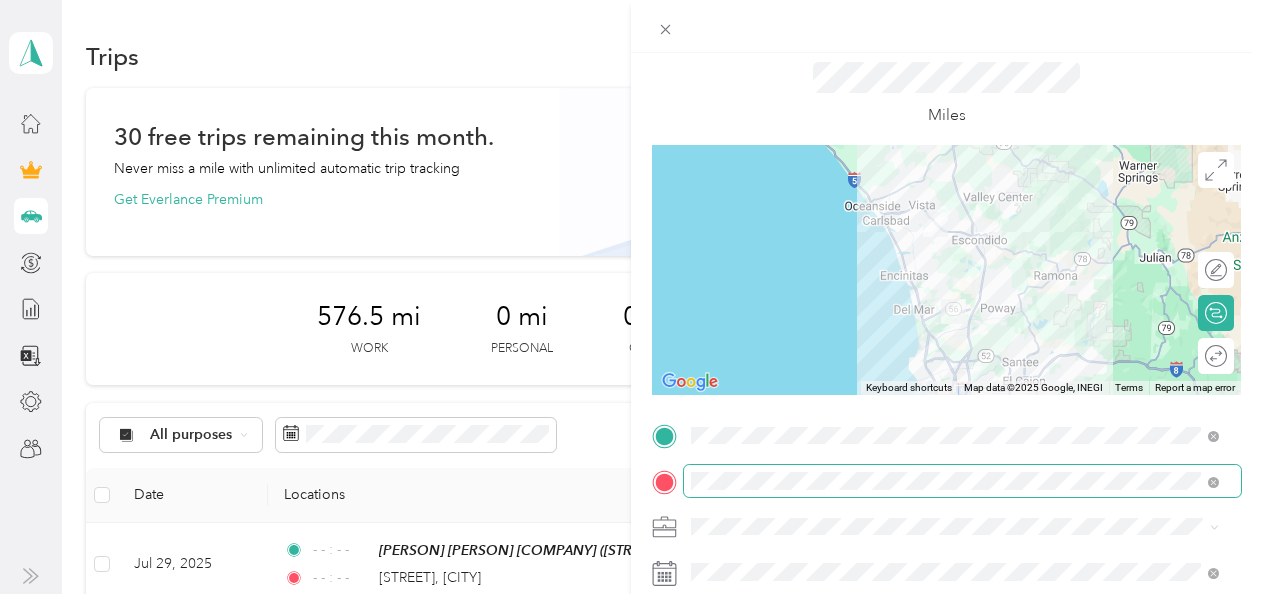 scroll, scrollTop: 100, scrollLeft: 0, axis: vertical 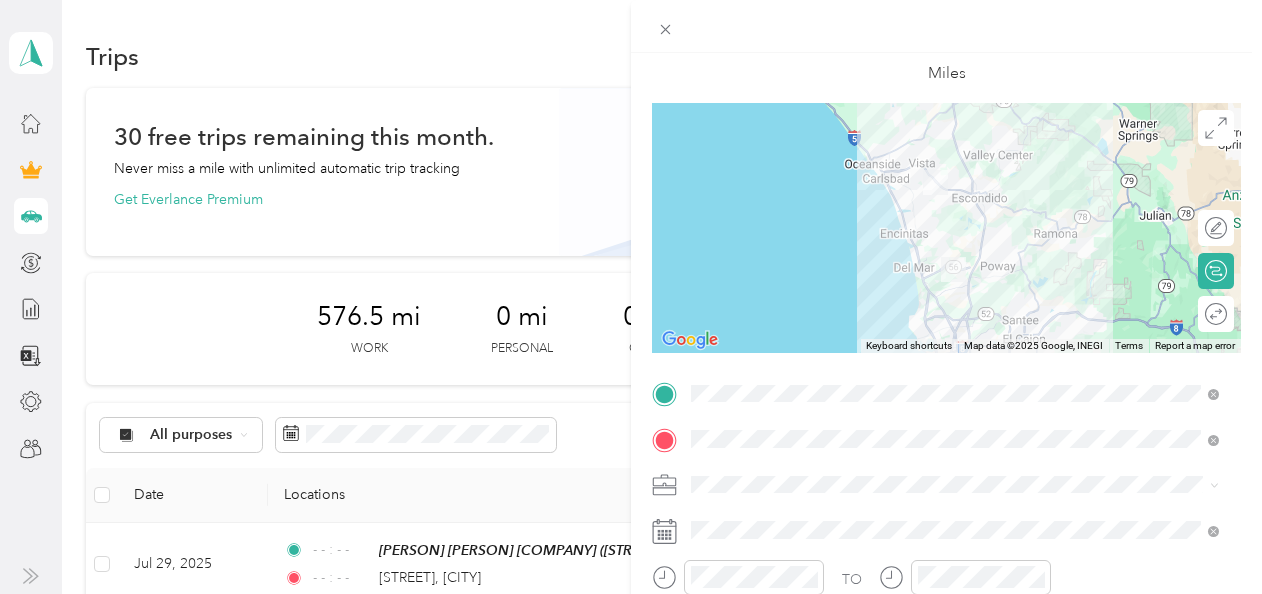 click on "Work" at bounding box center [955, 203] 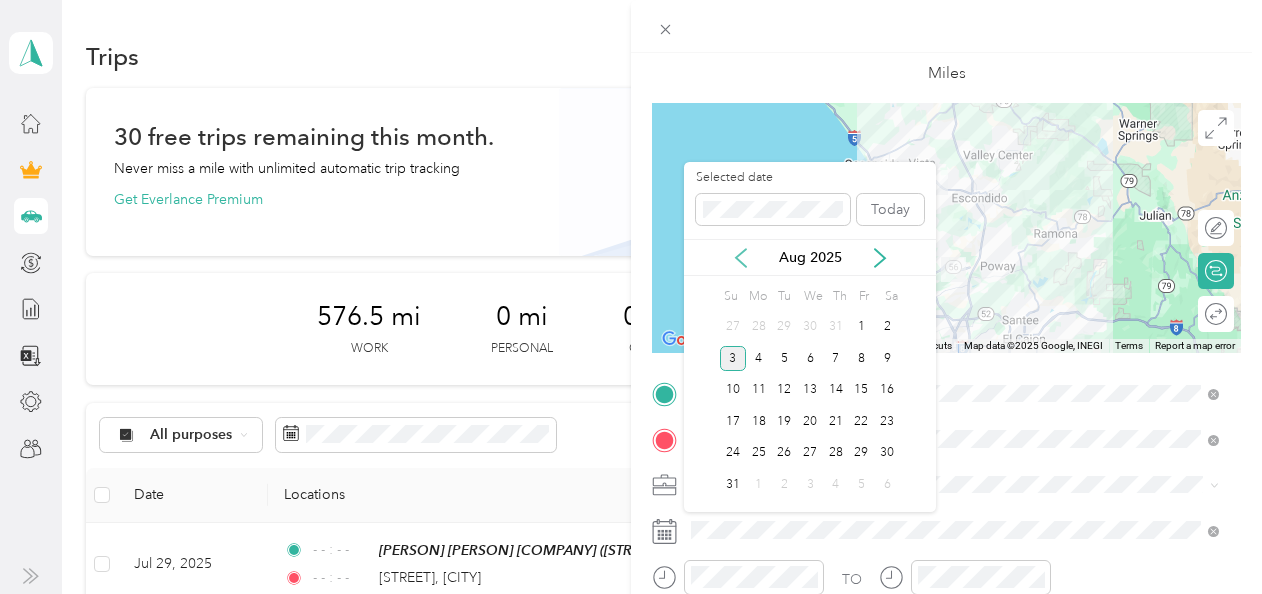 click 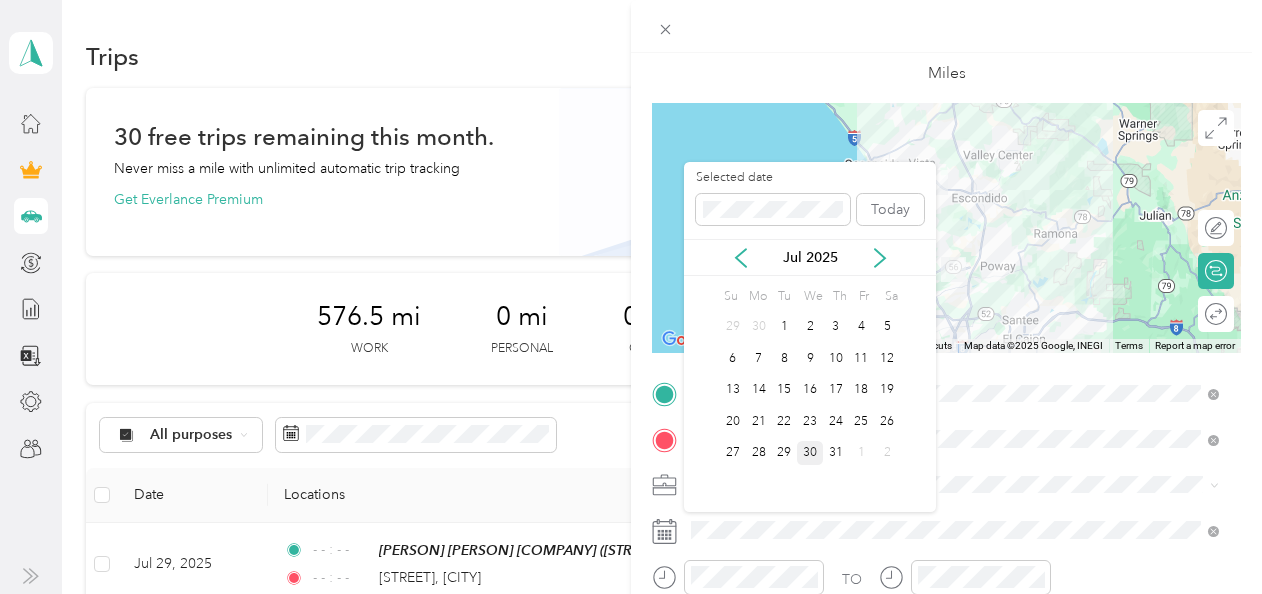 click on "30" at bounding box center [810, 453] 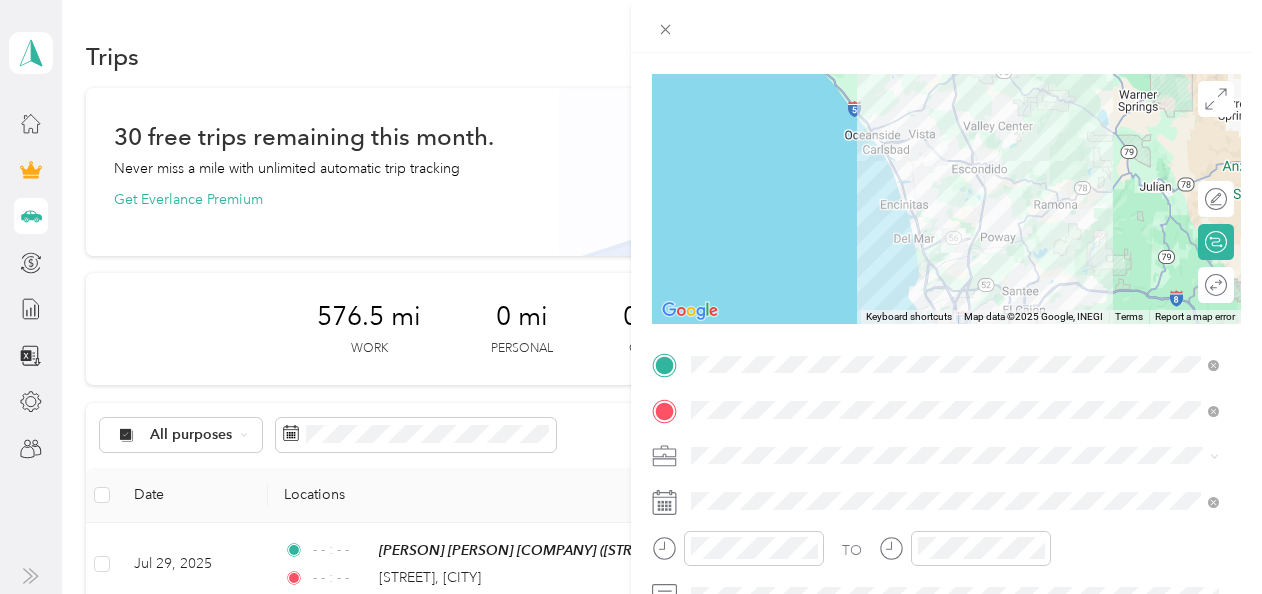 scroll, scrollTop: 200, scrollLeft: 0, axis: vertical 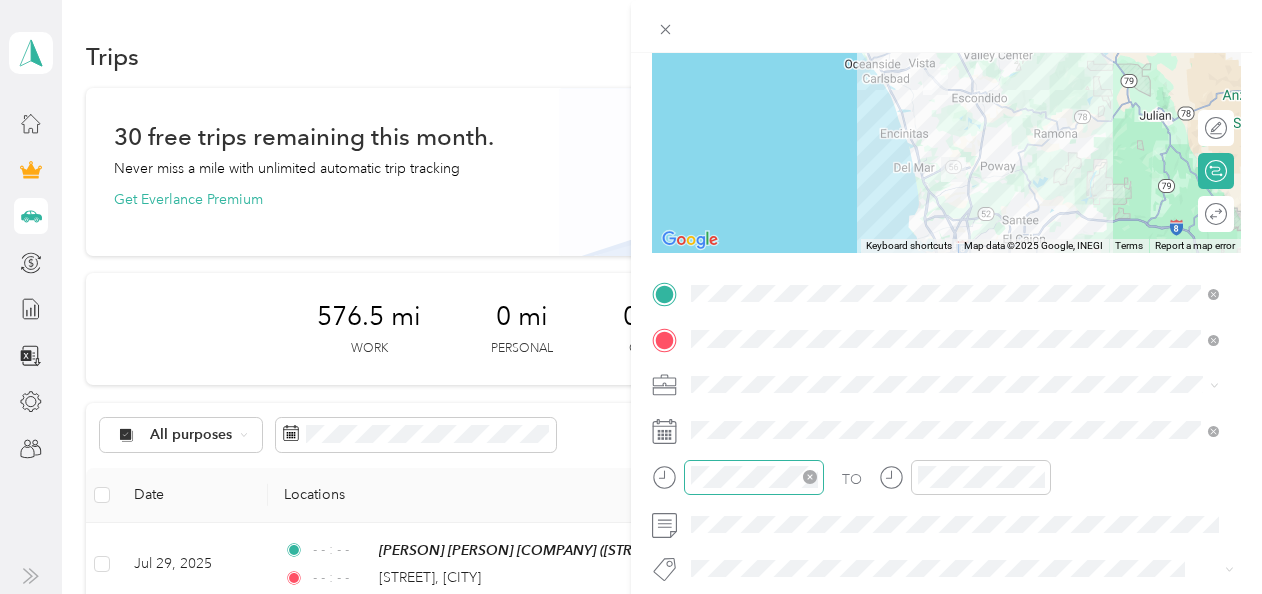 click 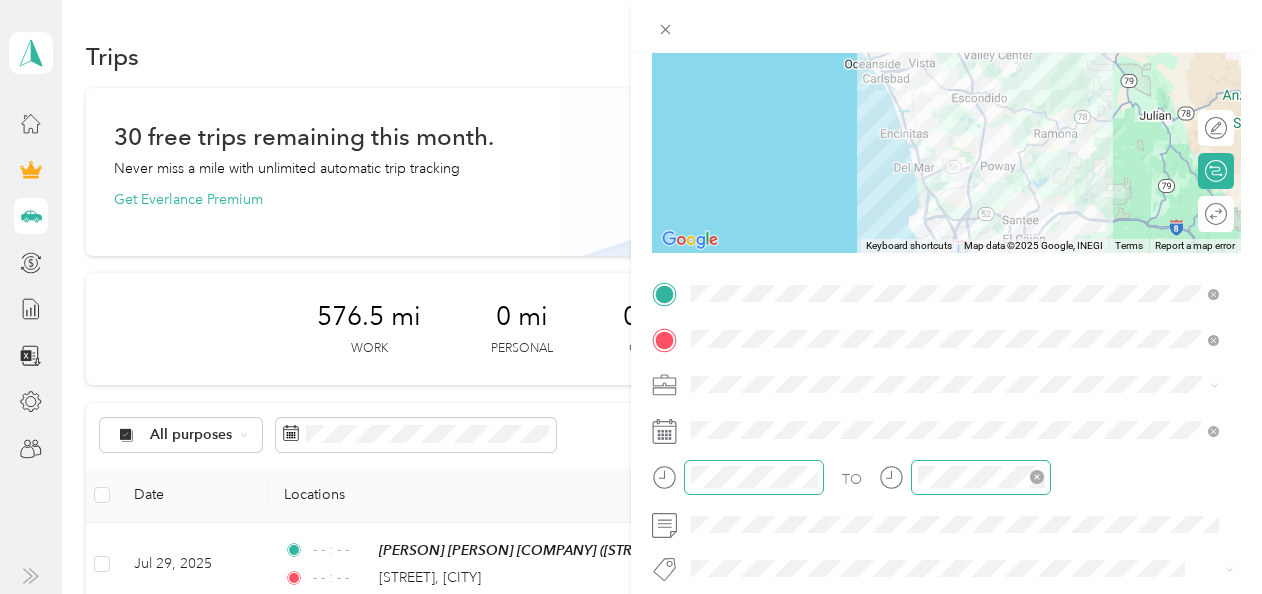 click 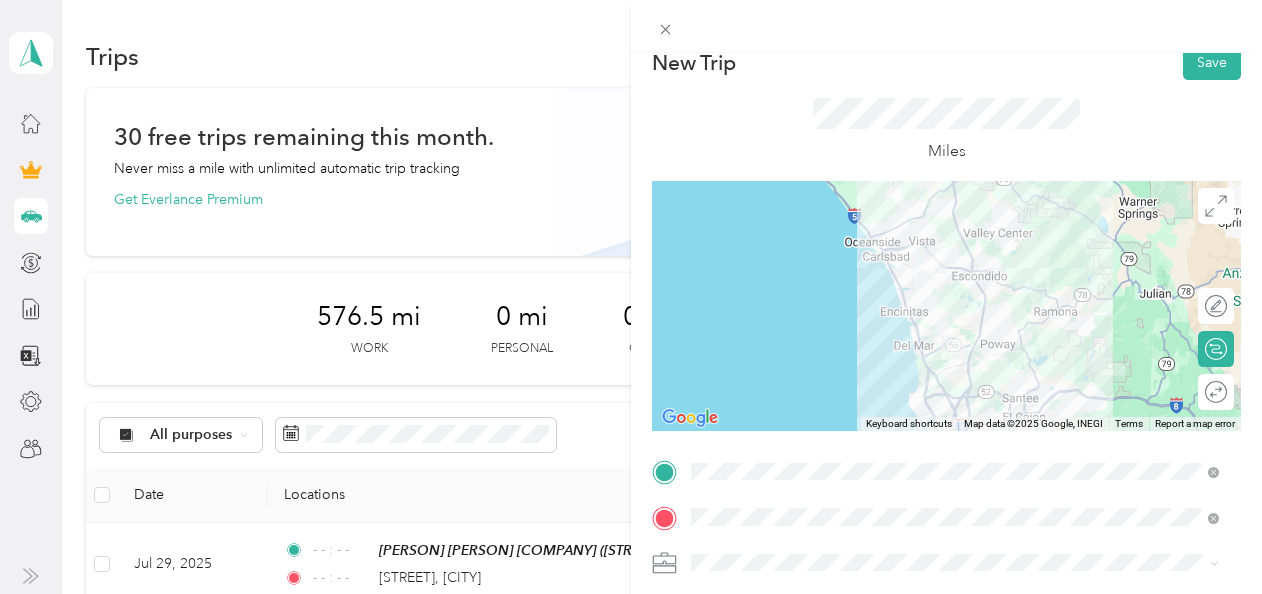 scroll, scrollTop: 0, scrollLeft: 0, axis: both 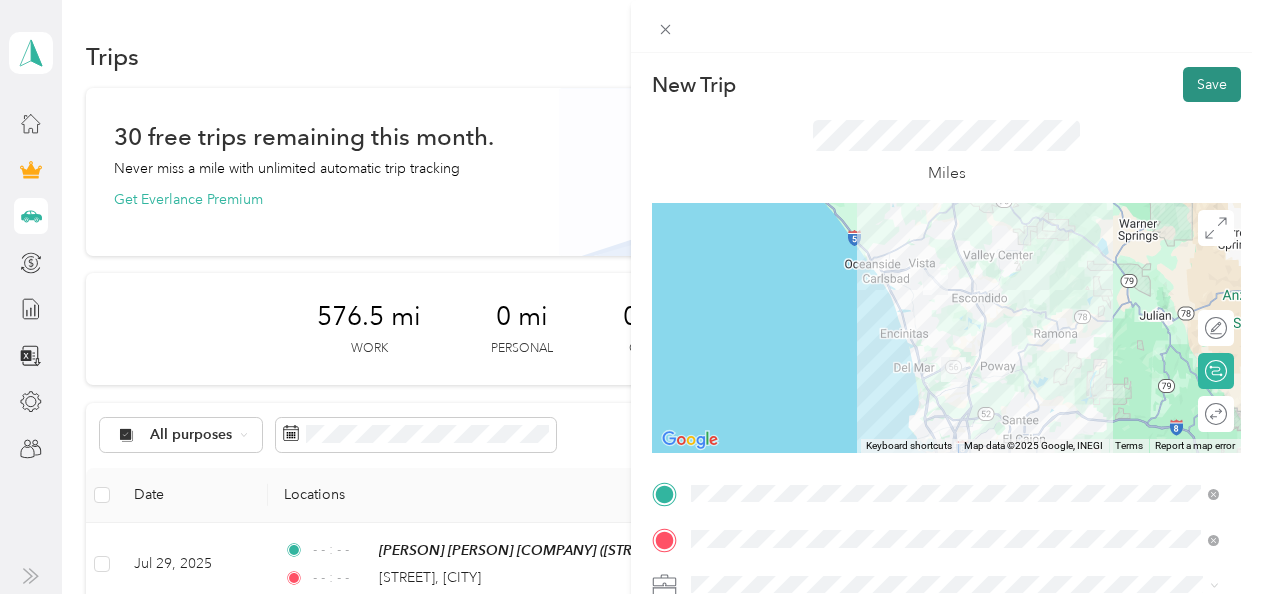 click on "Save" at bounding box center (1212, 84) 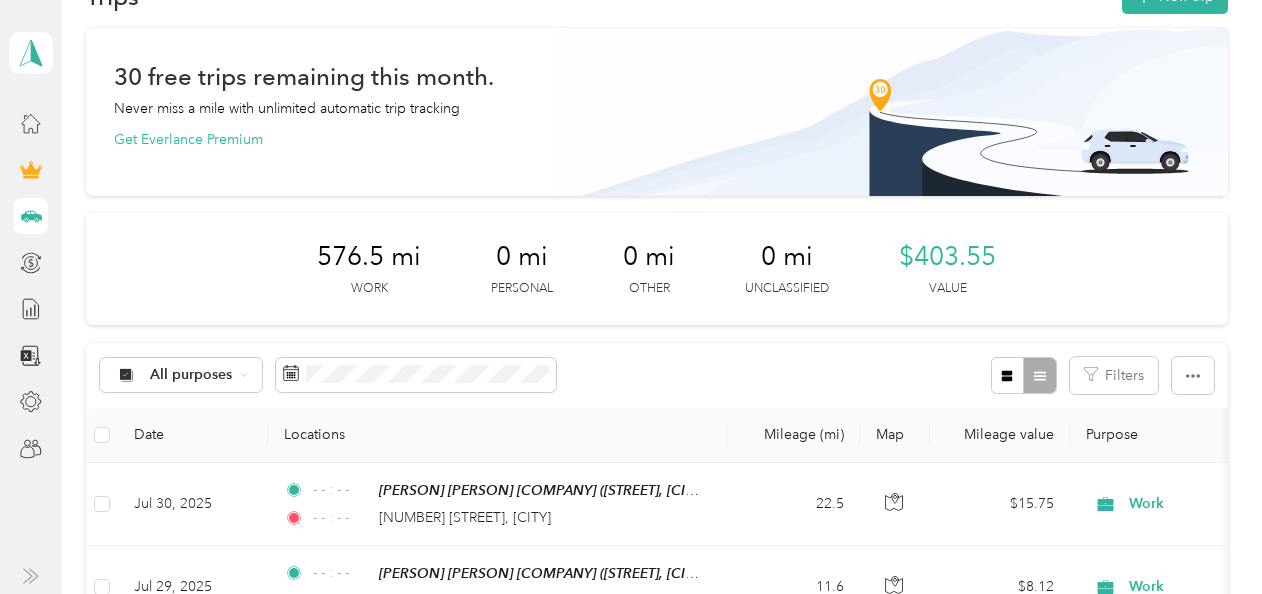 scroll, scrollTop: 0, scrollLeft: 0, axis: both 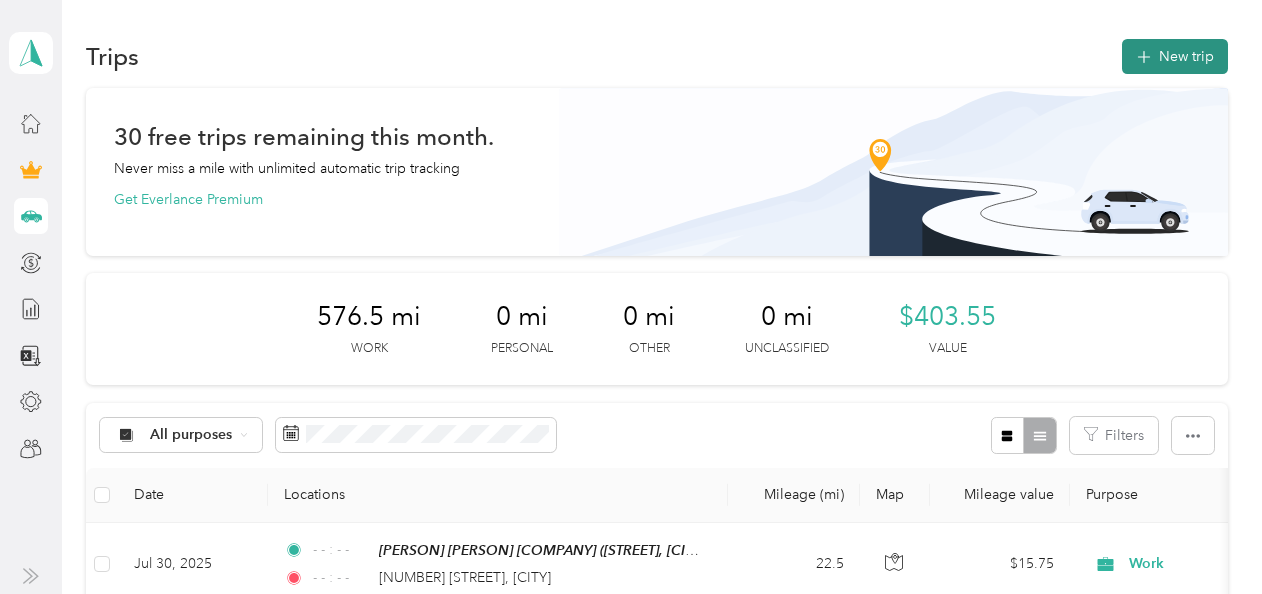 click on "New trip" at bounding box center (1175, 56) 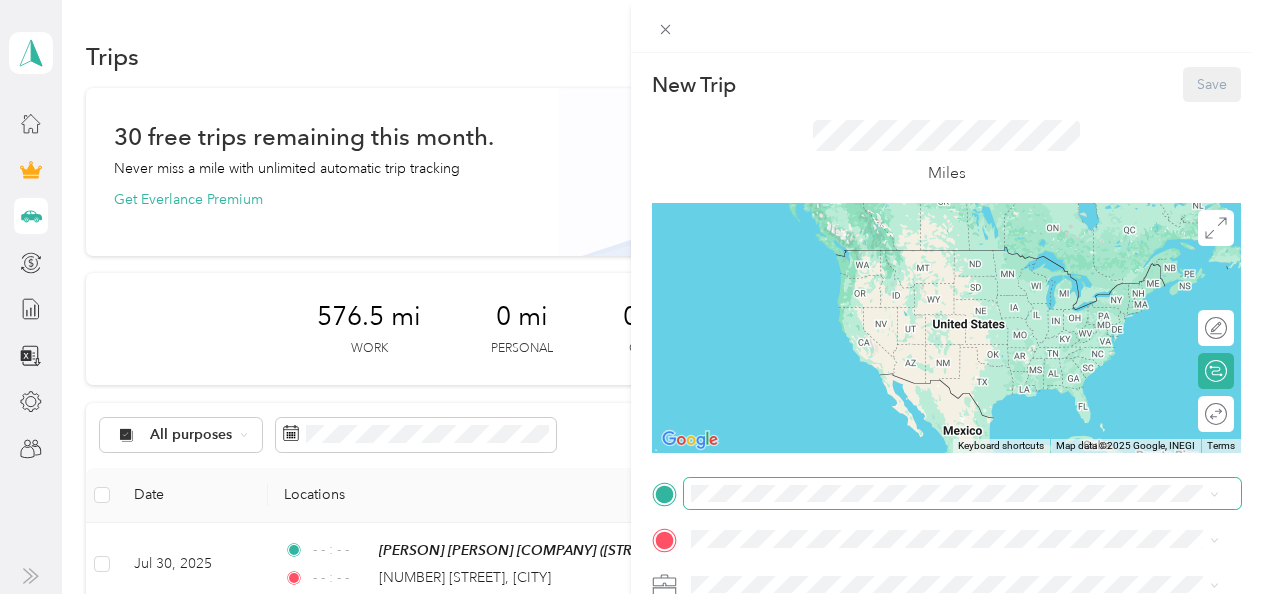 click at bounding box center [962, 494] 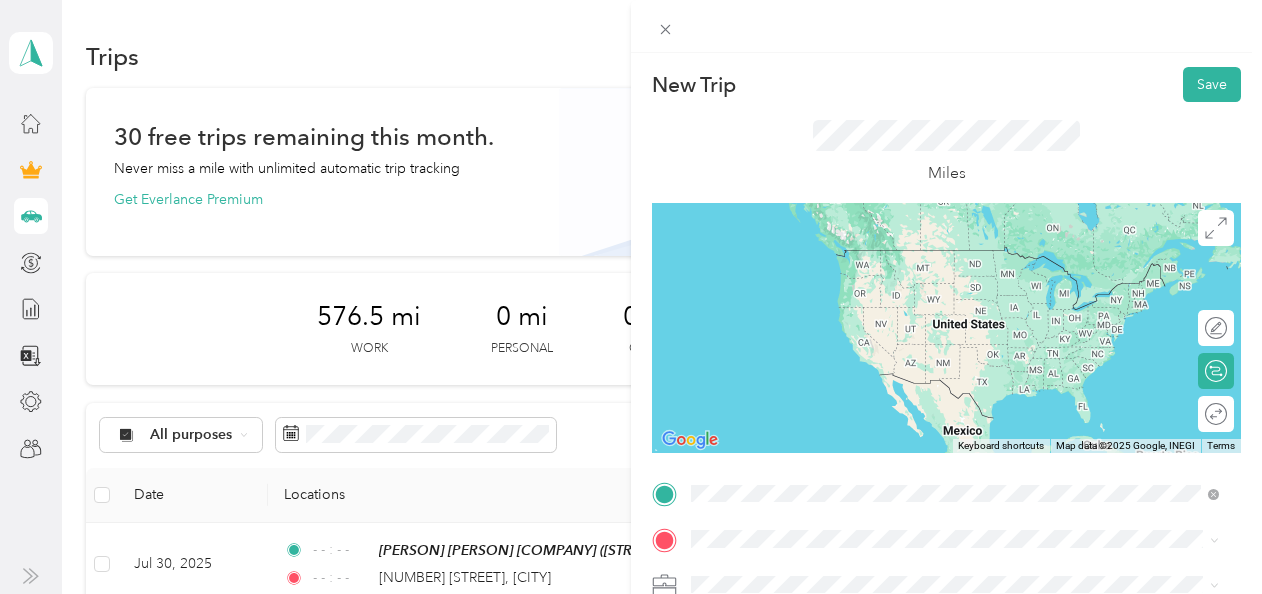 click on "[NUMBER] [STREET]
[CITY], [STATE] [POSTAL CODE], [COUNTRY]" at bounding box center [872, 258] 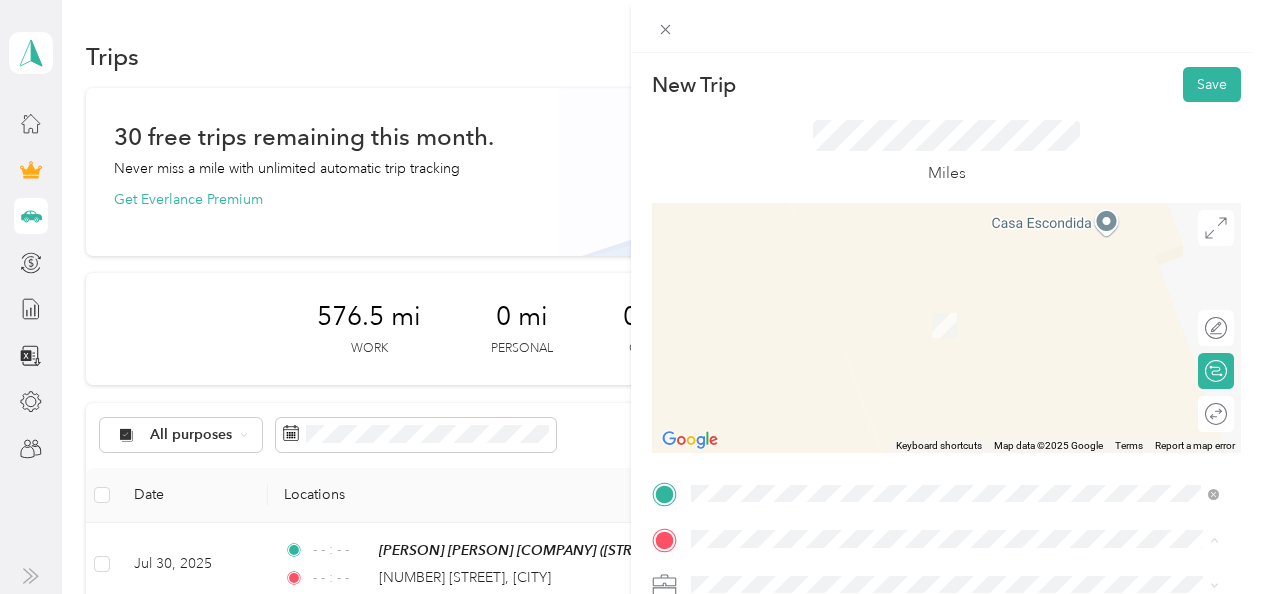click on "[PERSON] [PERSON] [COMPANY] [STREET], [POSTAL_CODE], [CITY], [STATE], [COUNTRY]" at bounding box center (906, 315) 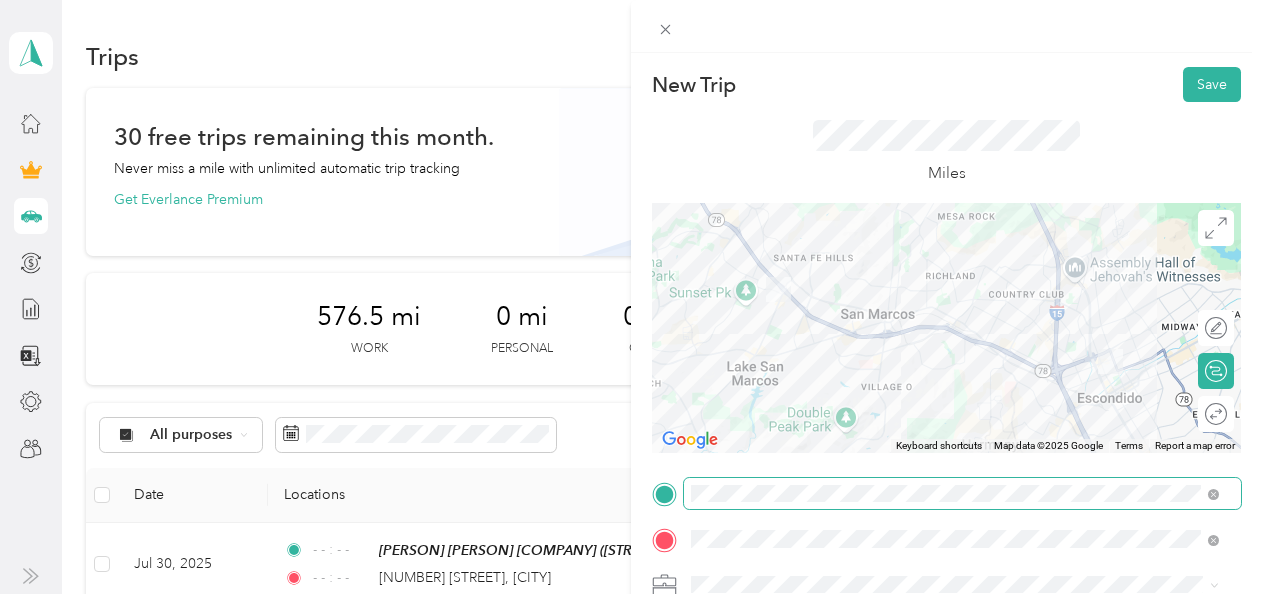 scroll, scrollTop: 100, scrollLeft: 0, axis: vertical 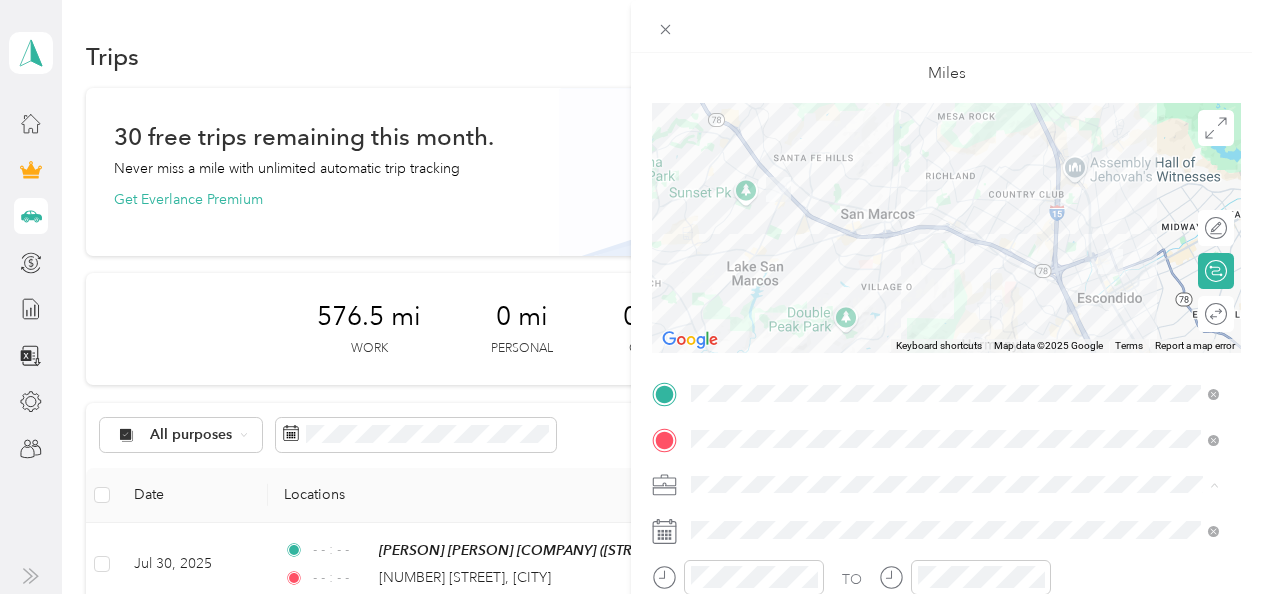 click on "Work" at bounding box center [955, 204] 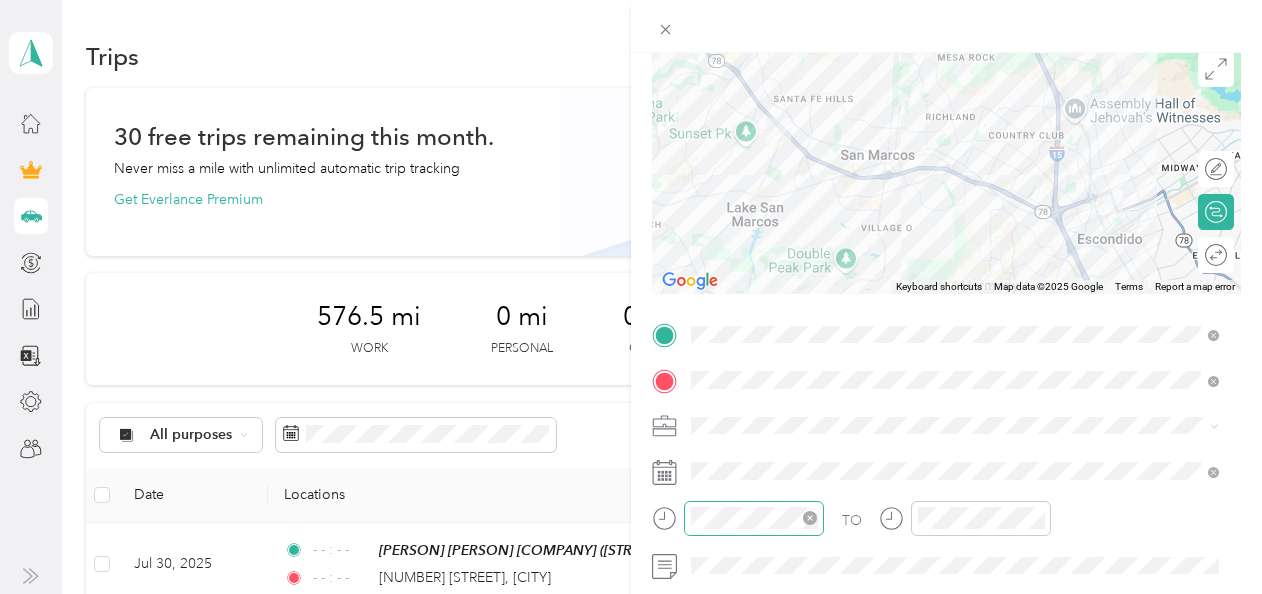 scroll, scrollTop: 200, scrollLeft: 0, axis: vertical 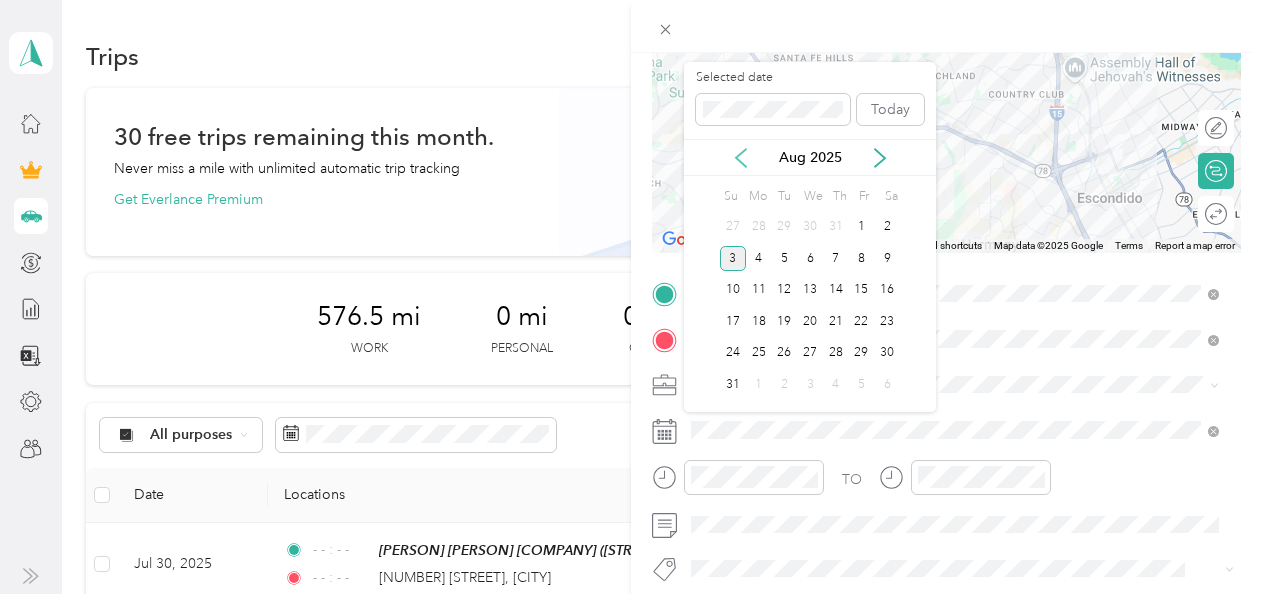 click 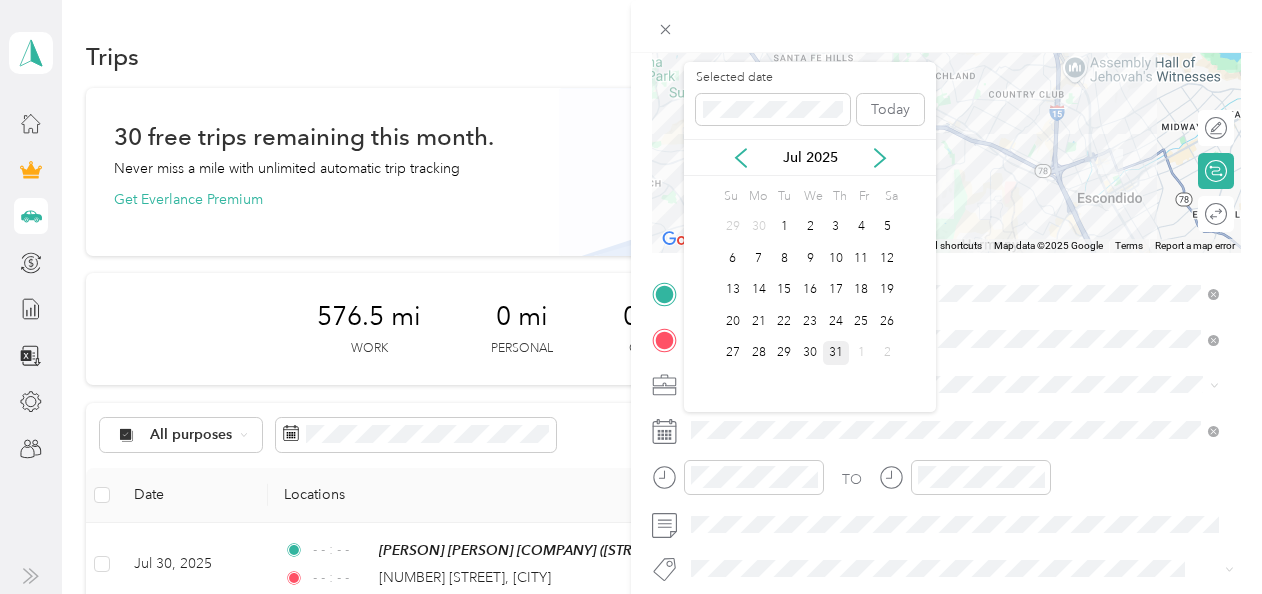 click on "31" at bounding box center [836, 353] 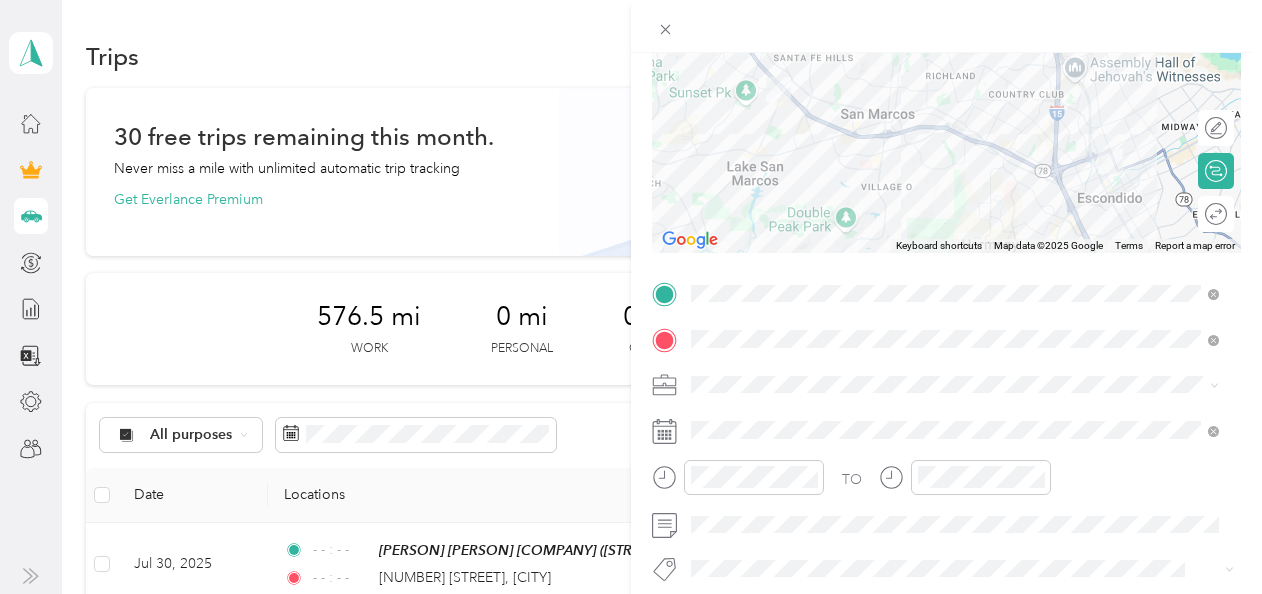 drag, startPoint x: 811, startPoint y: 474, endPoint x: 897, endPoint y: 482, distance: 86.37129 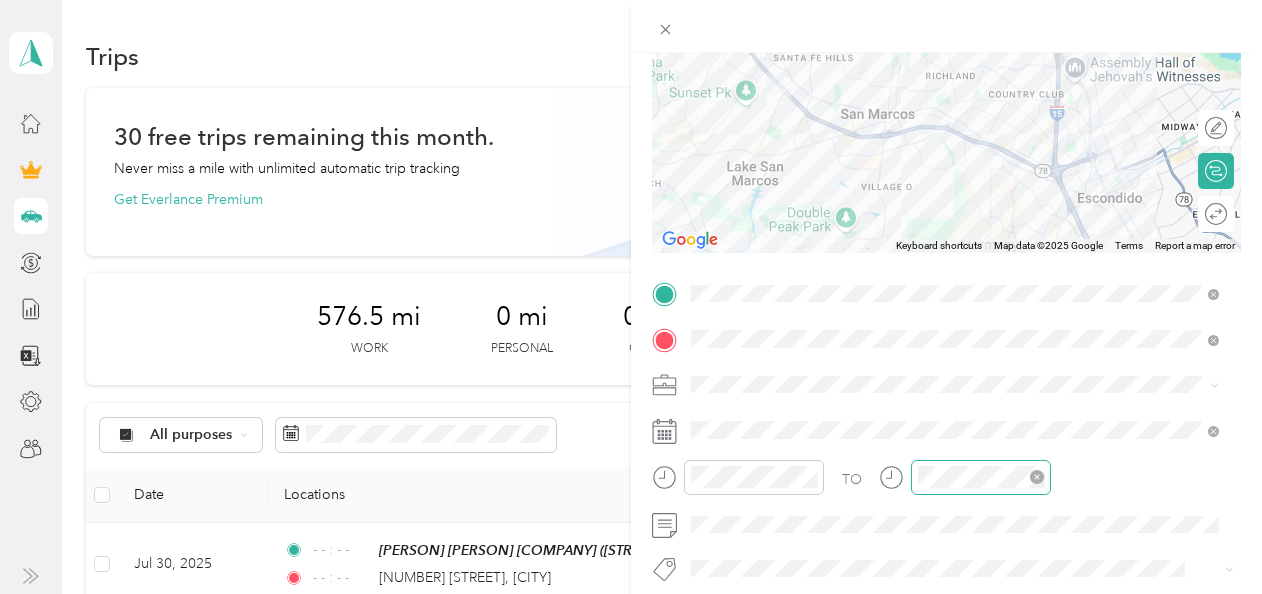 click 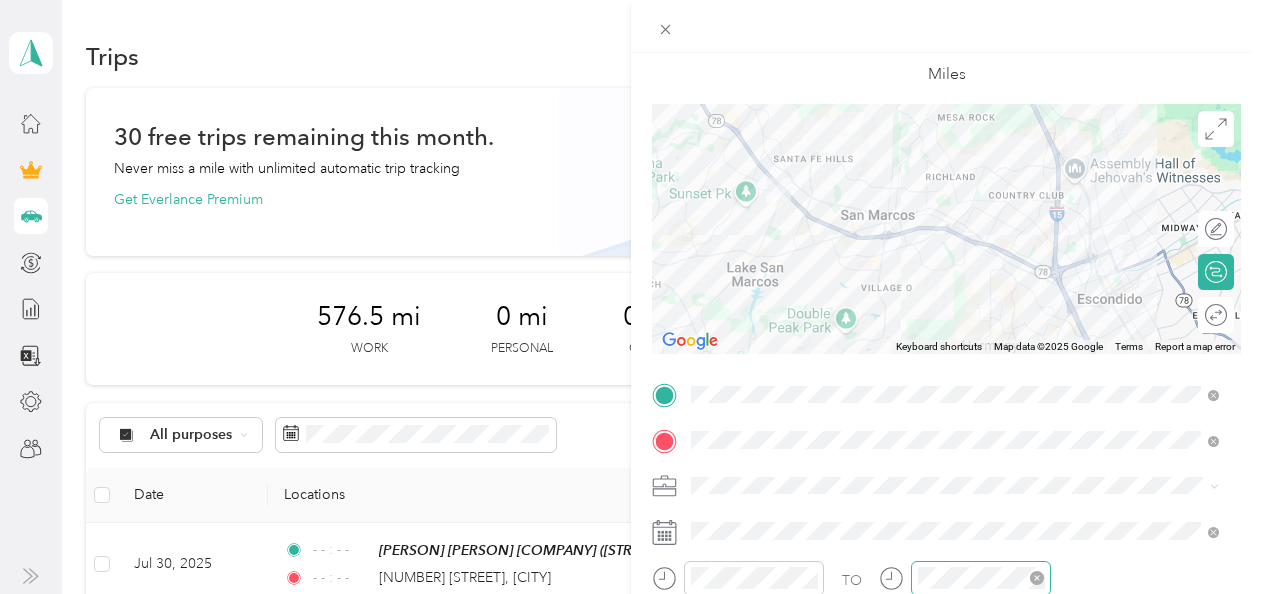 scroll, scrollTop: 0, scrollLeft: 0, axis: both 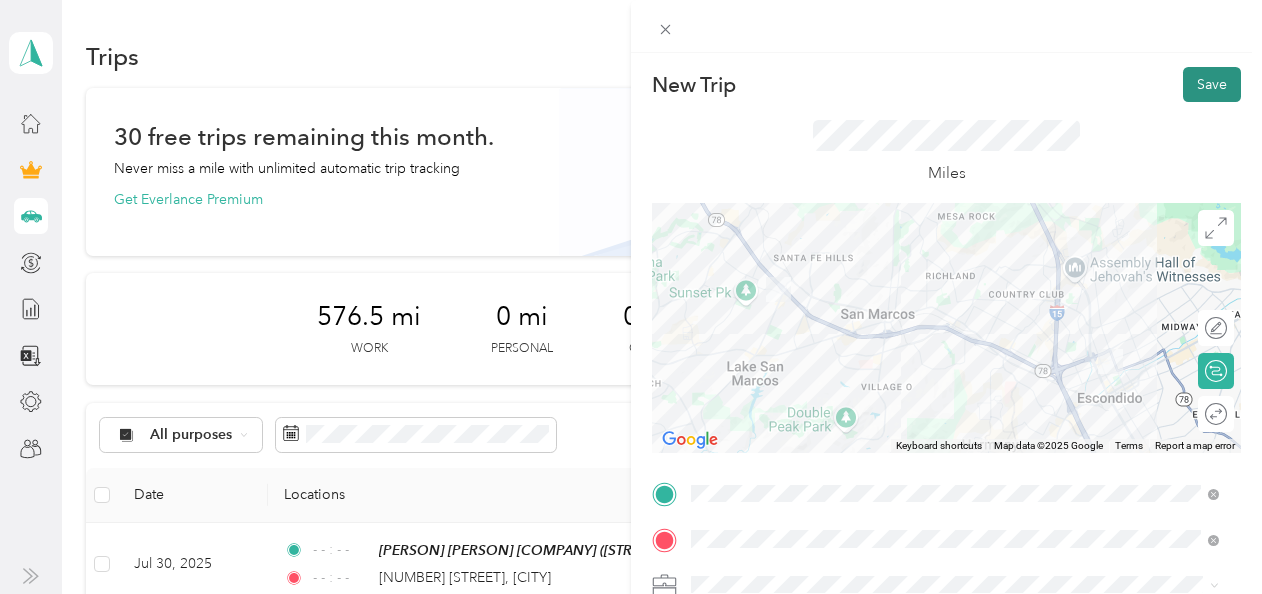 click on "Save" at bounding box center (1212, 84) 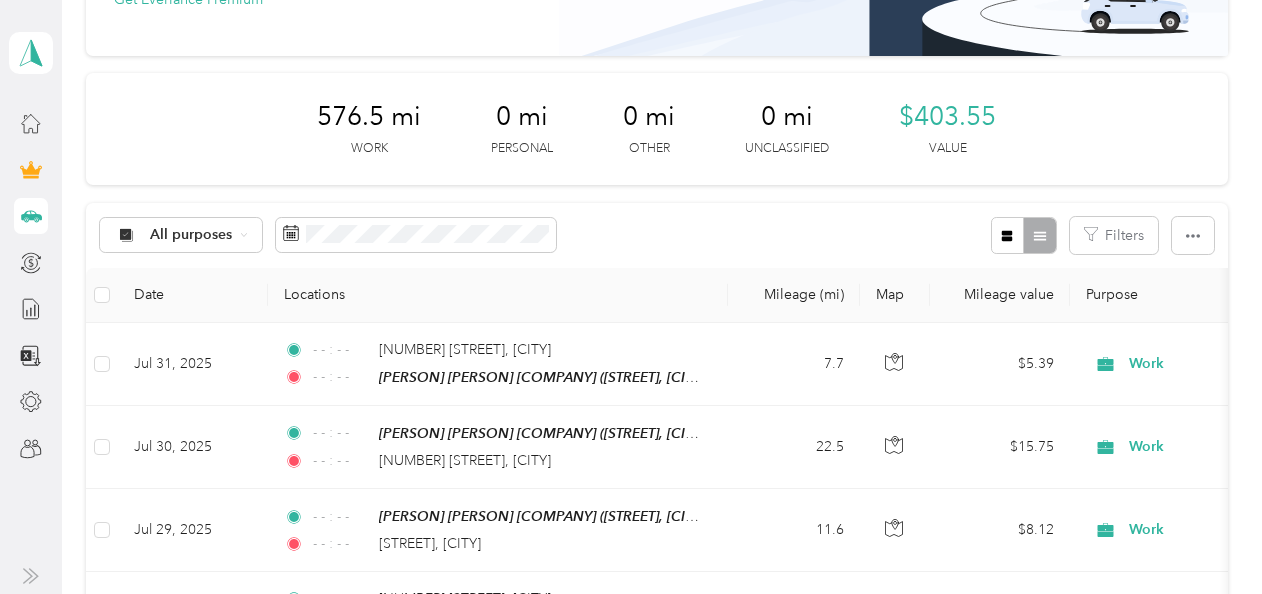 scroll, scrollTop: 300, scrollLeft: 0, axis: vertical 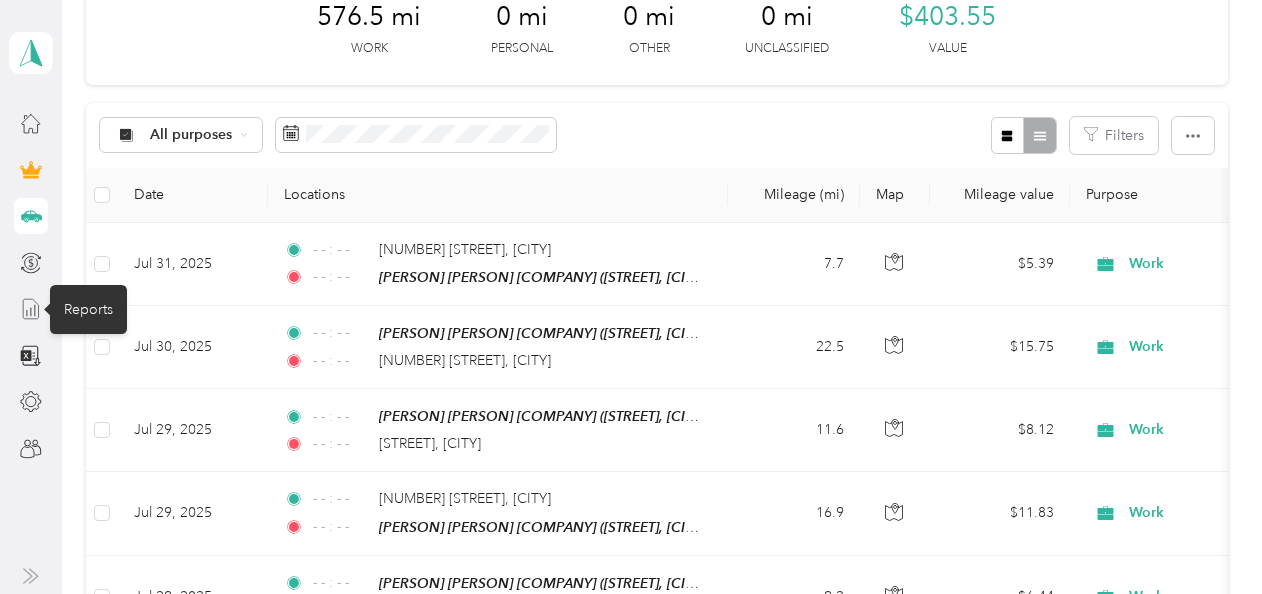 click 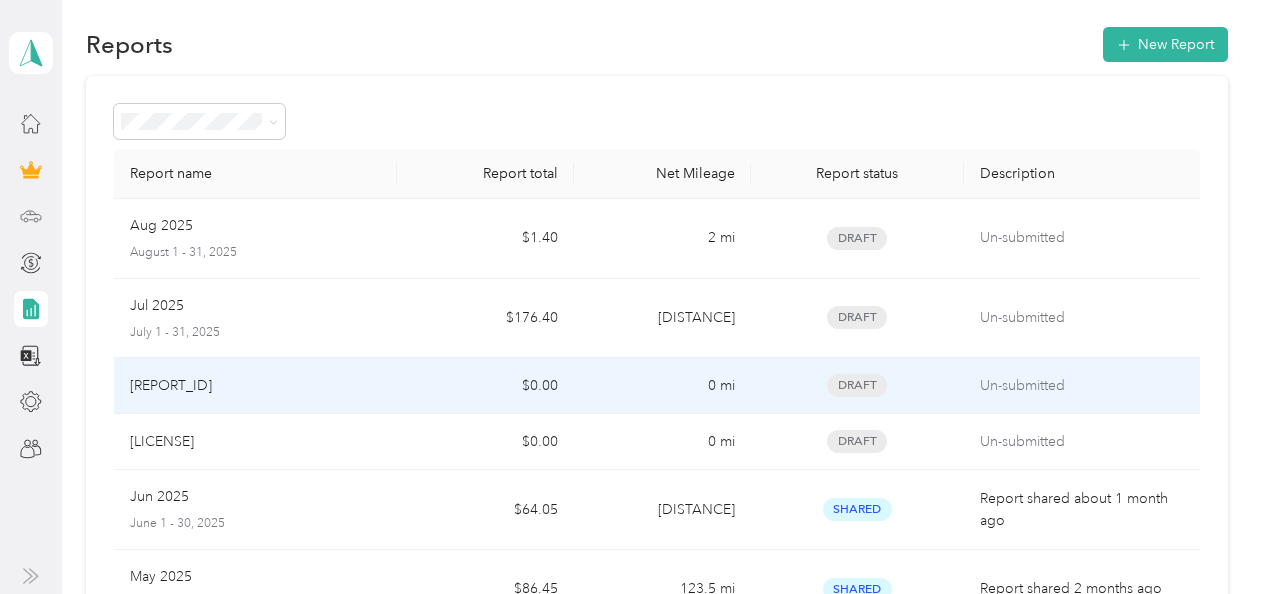 scroll, scrollTop: 0, scrollLeft: 0, axis: both 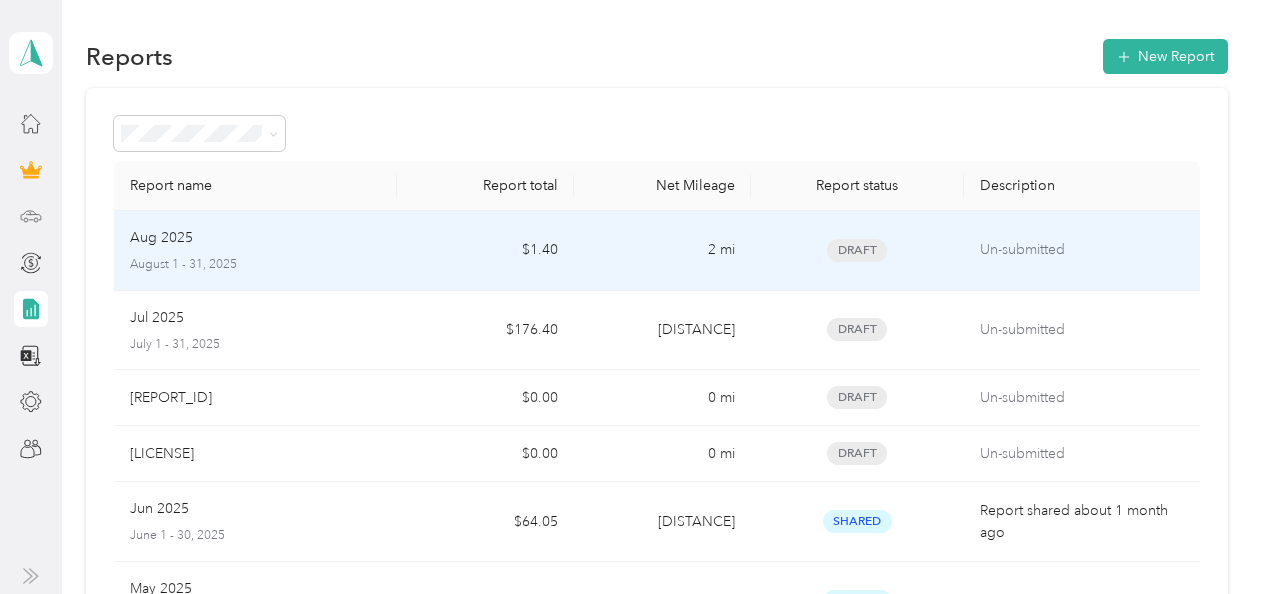 click on "Aug 2025" at bounding box center (161, 238) 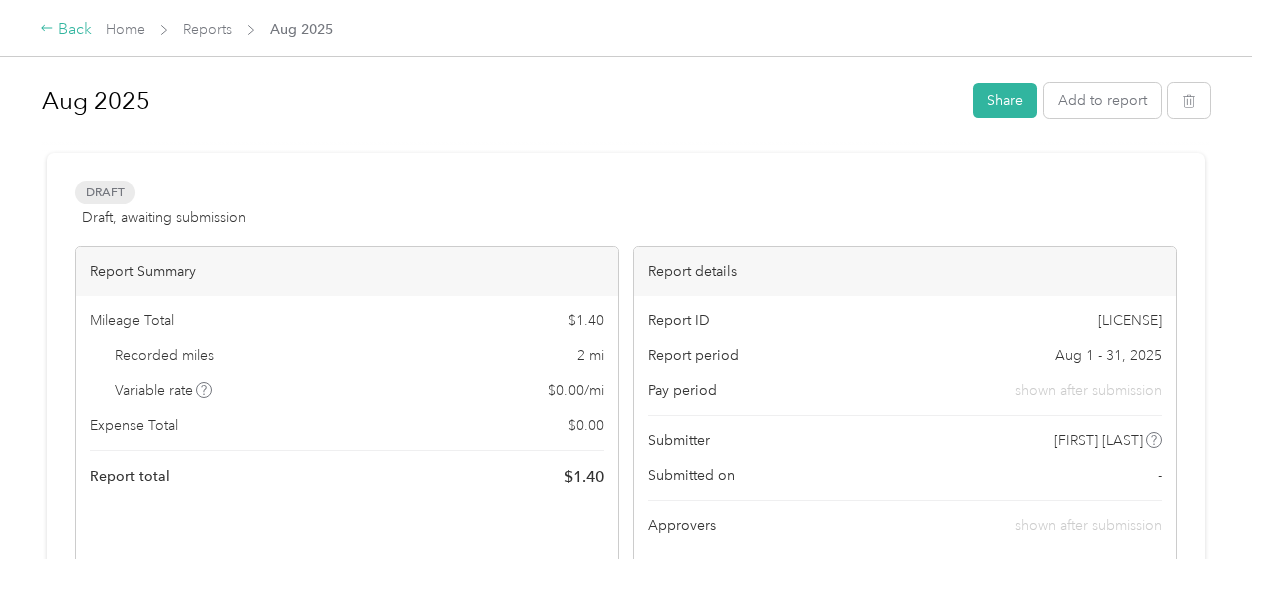 click on "Back" at bounding box center [66, 30] 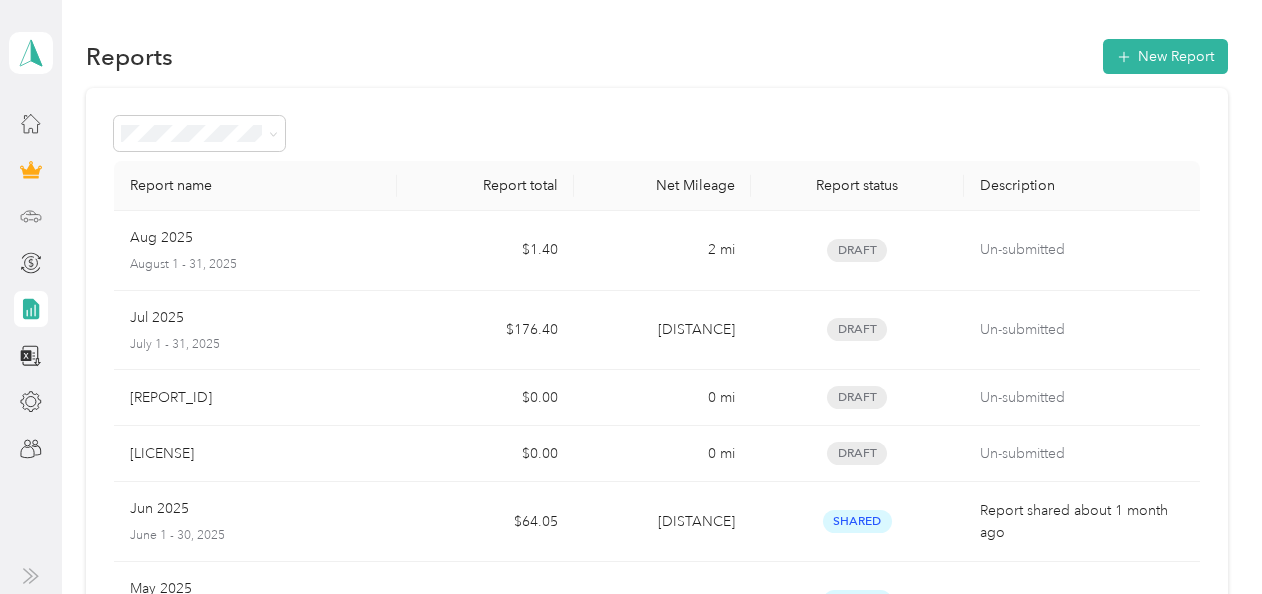 click 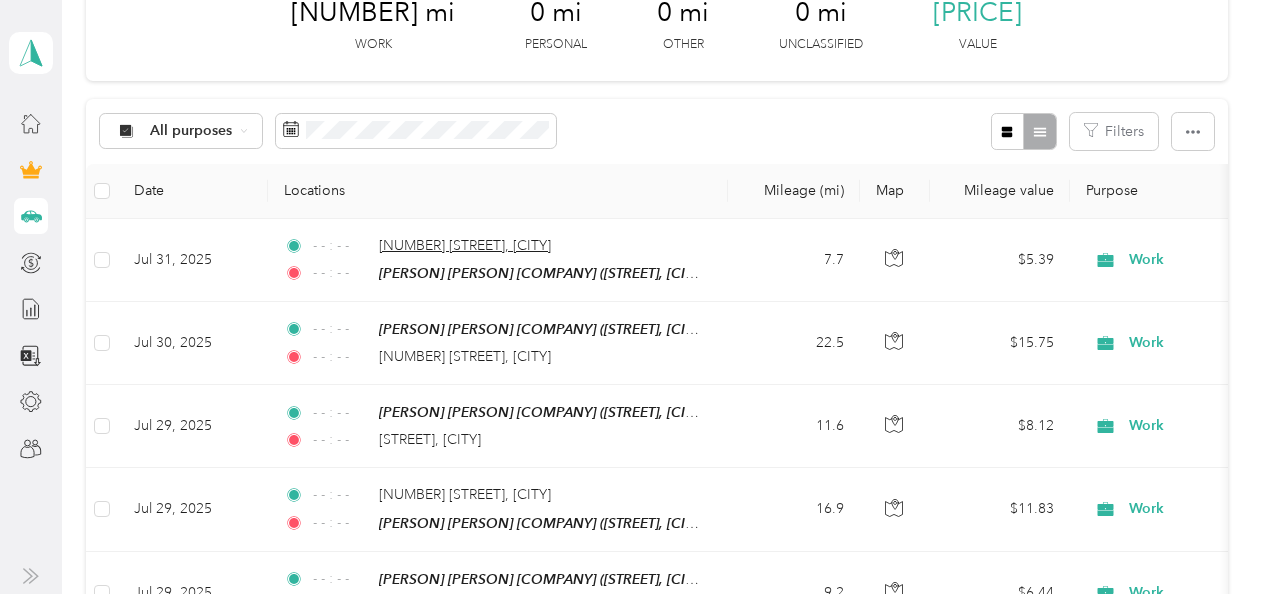 scroll, scrollTop: 300, scrollLeft: 0, axis: vertical 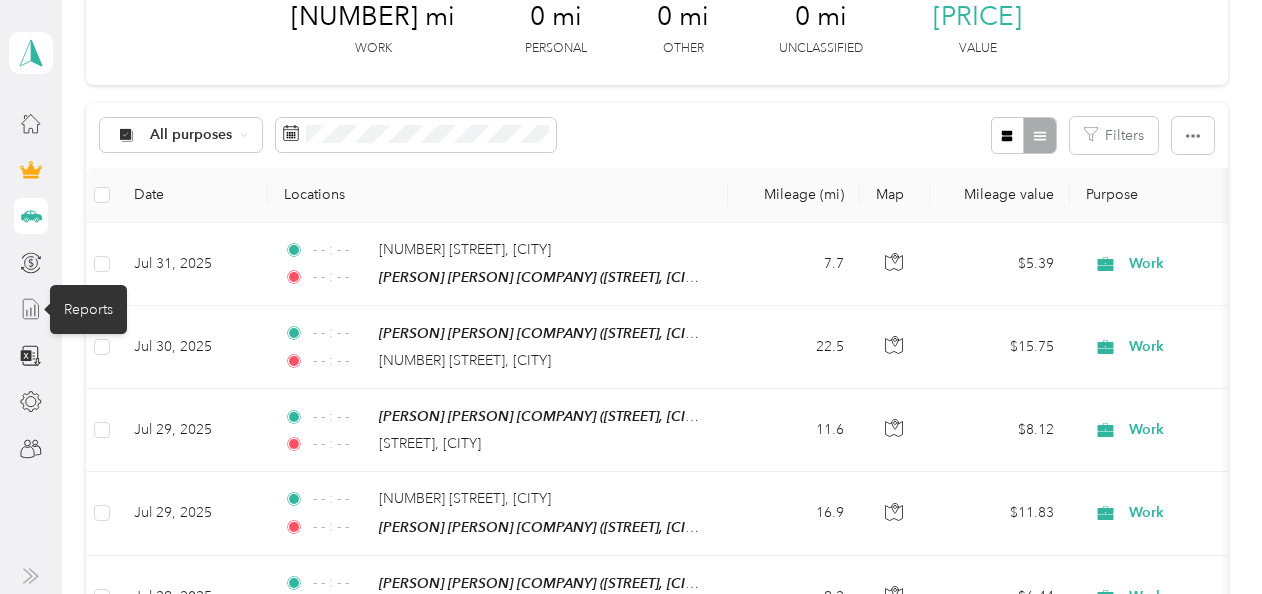 click 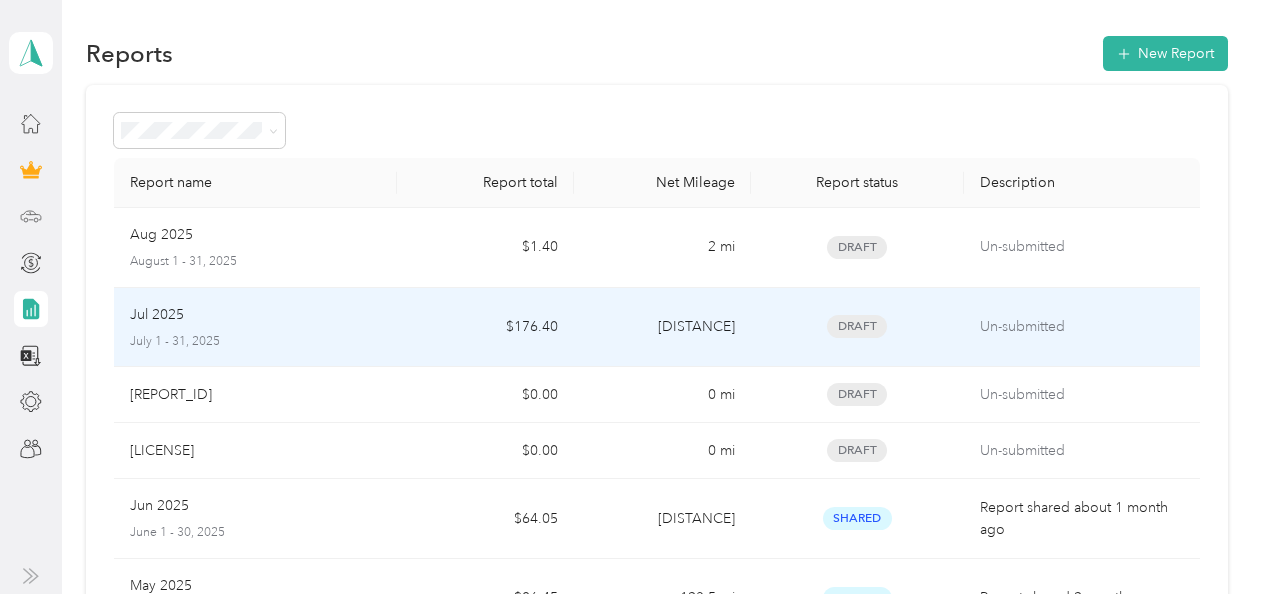 scroll, scrollTop: 0, scrollLeft: 0, axis: both 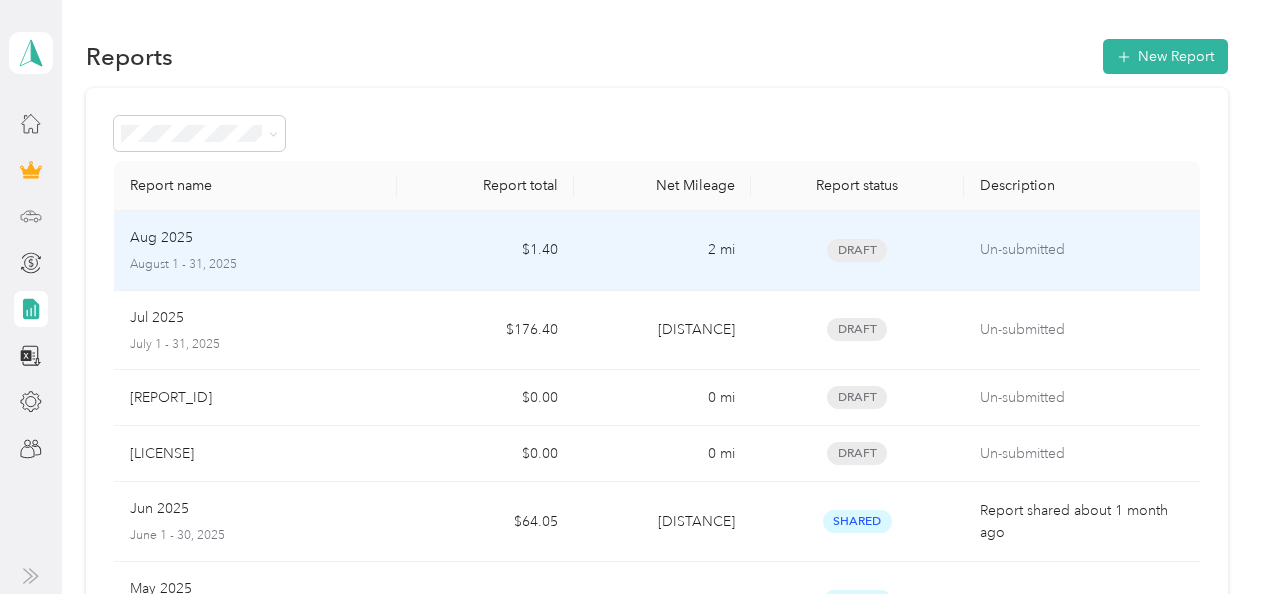 click on "Aug 2025" at bounding box center [161, 238] 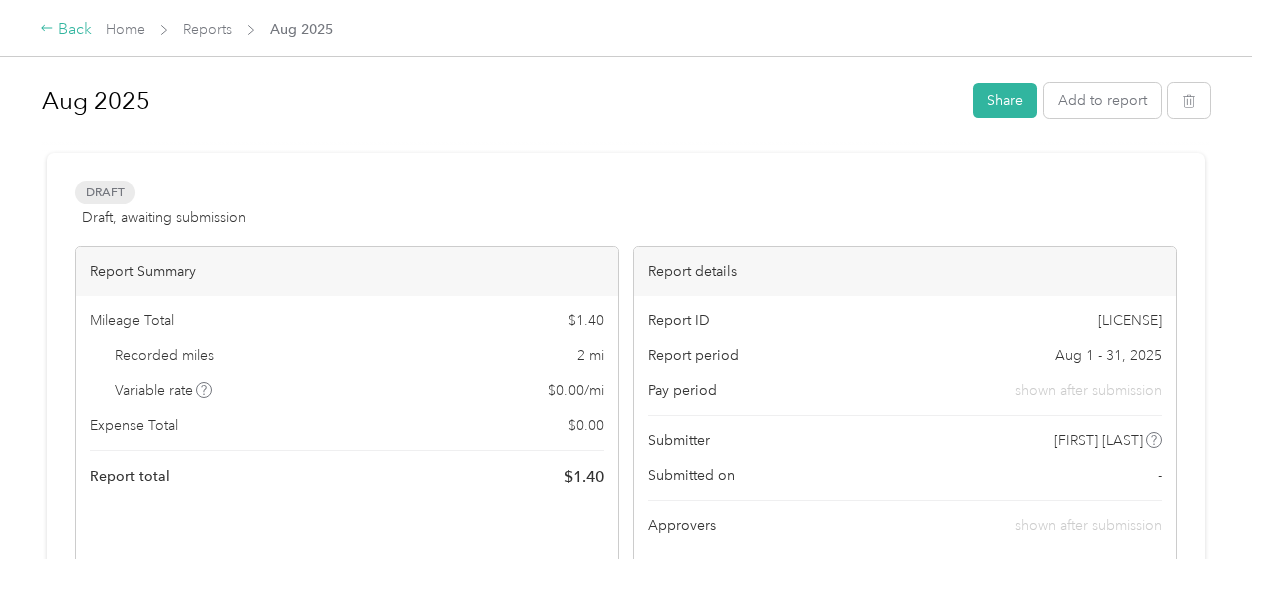 click 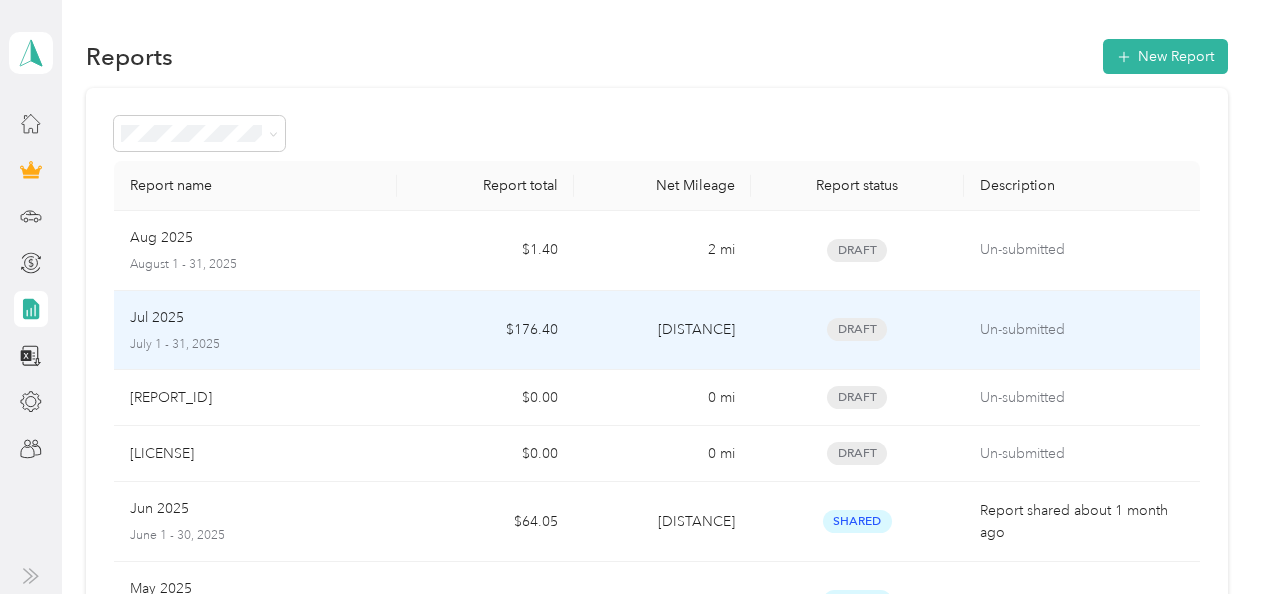 click on "July 1 - 31, 2025" at bounding box center (255, 345) 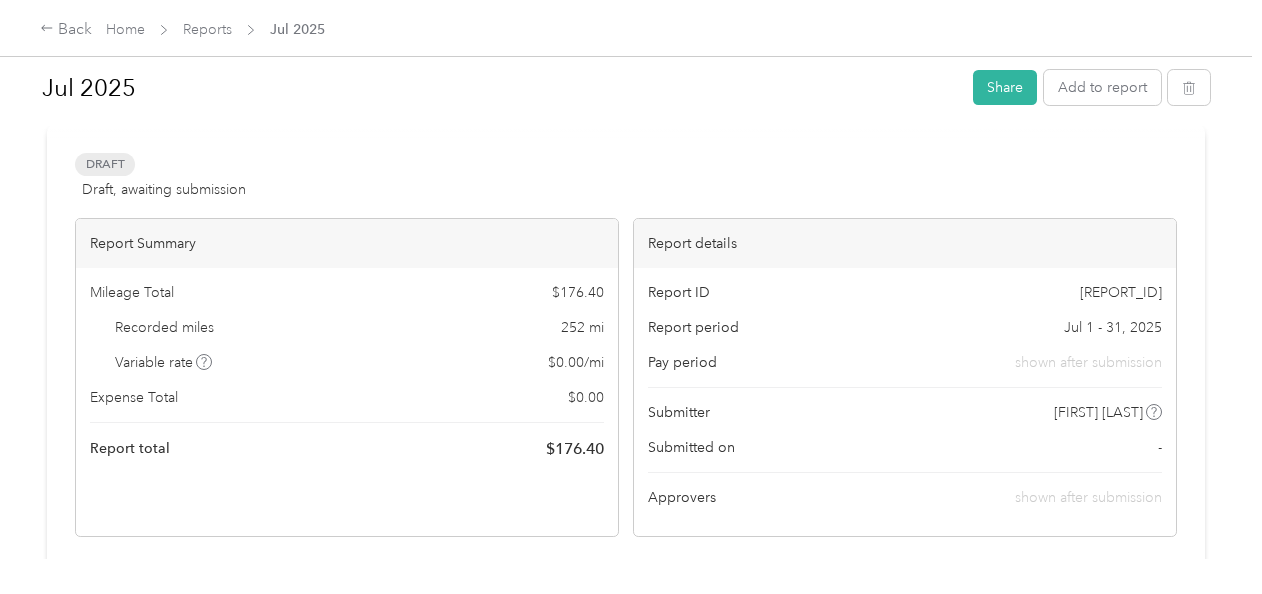 scroll, scrollTop: 0, scrollLeft: 0, axis: both 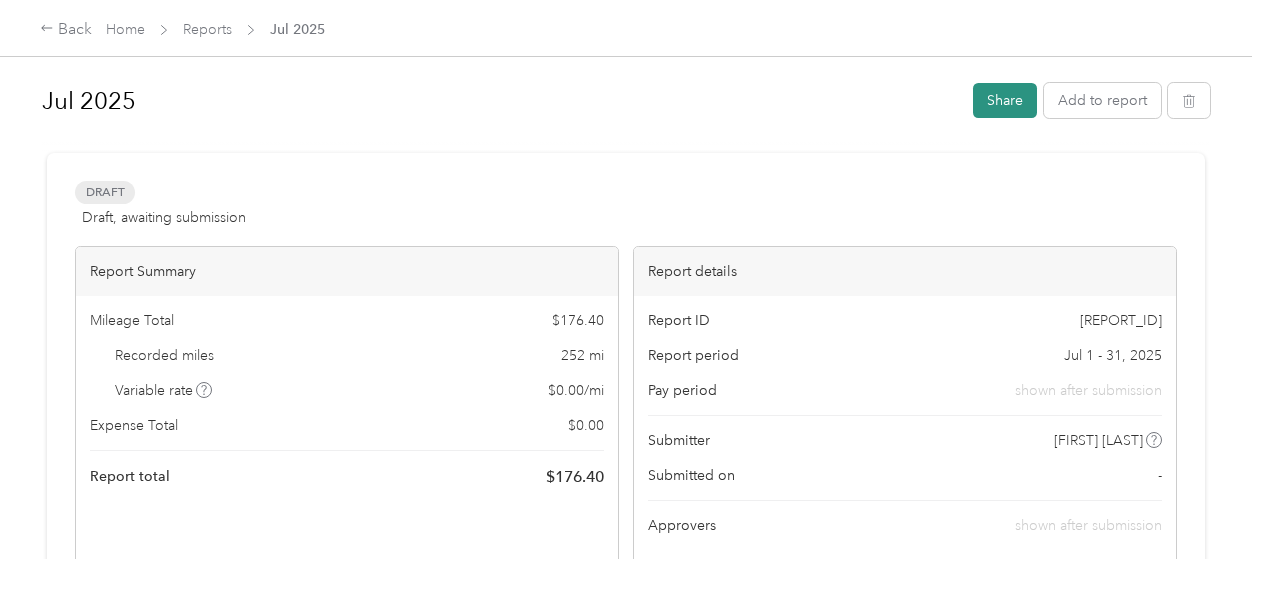 click on "Share" at bounding box center [1005, 100] 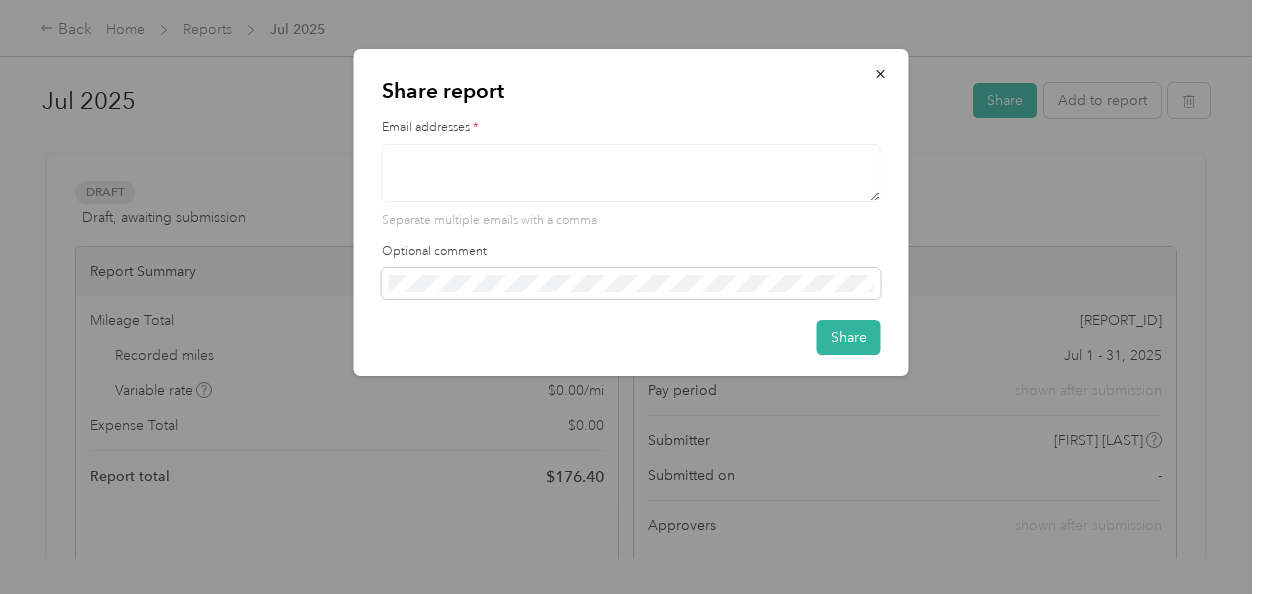 click at bounding box center [631, 173] 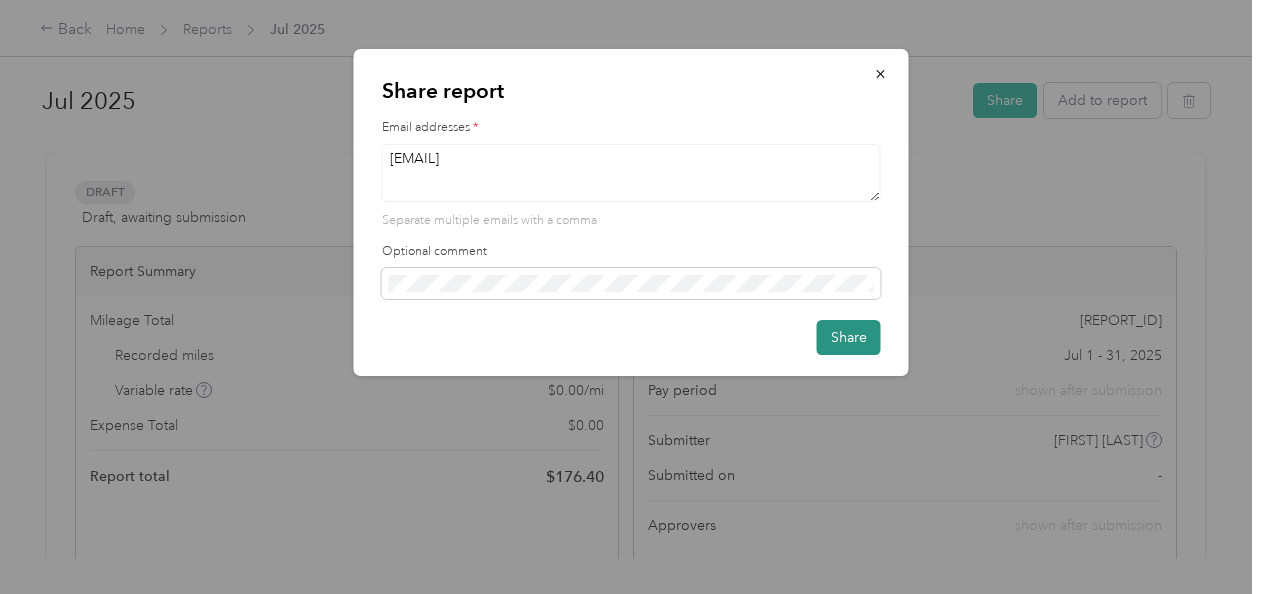 type on "[EMAIL]" 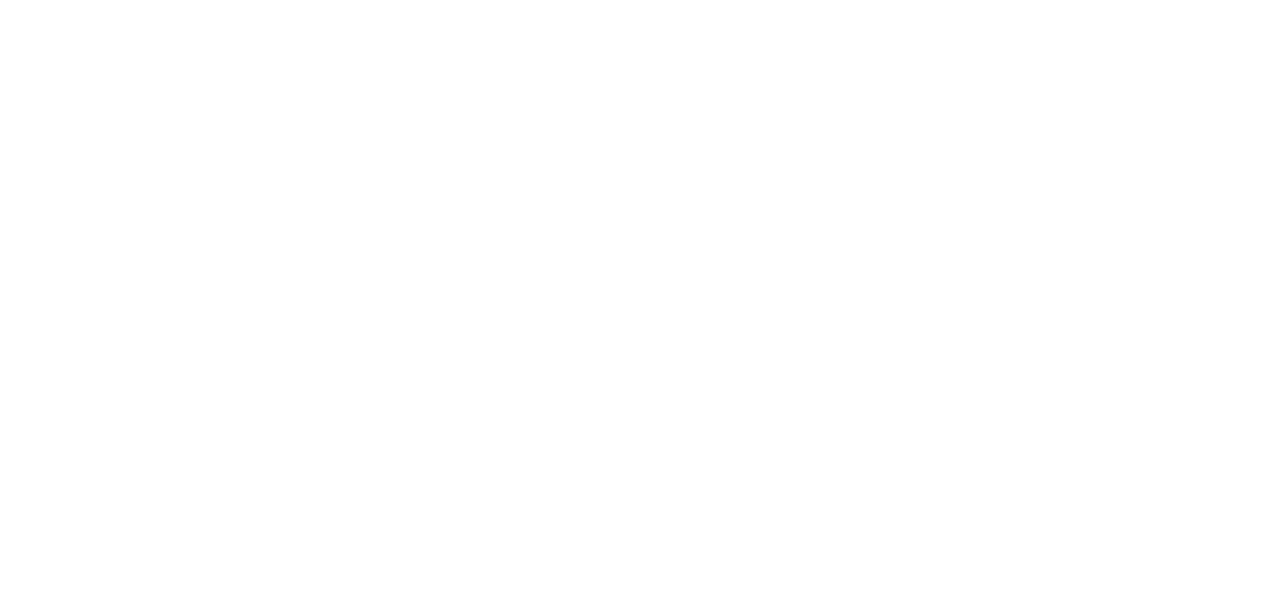 scroll, scrollTop: 0, scrollLeft: 0, axis: both 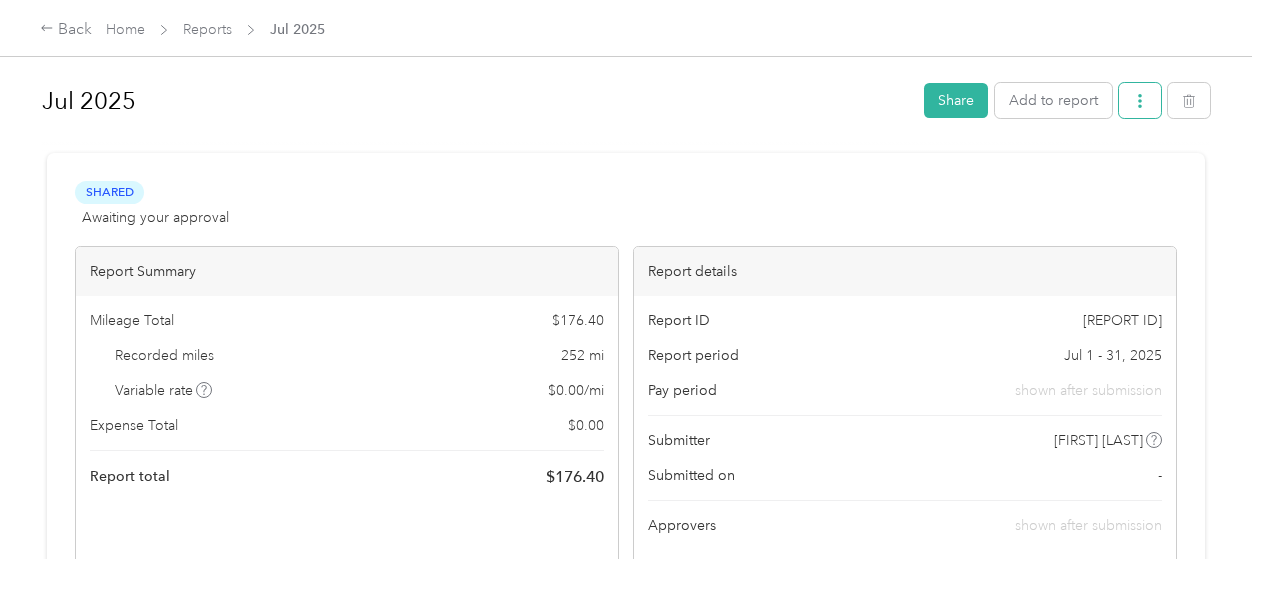click 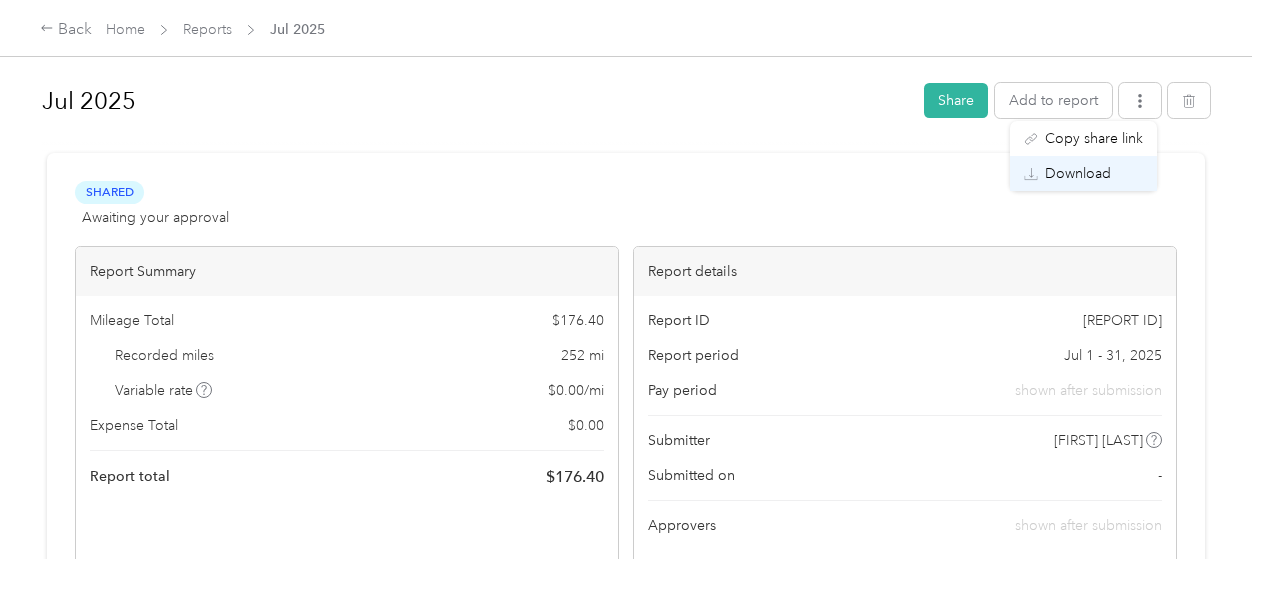 click on "Download" at bounding box center (1078, 173) 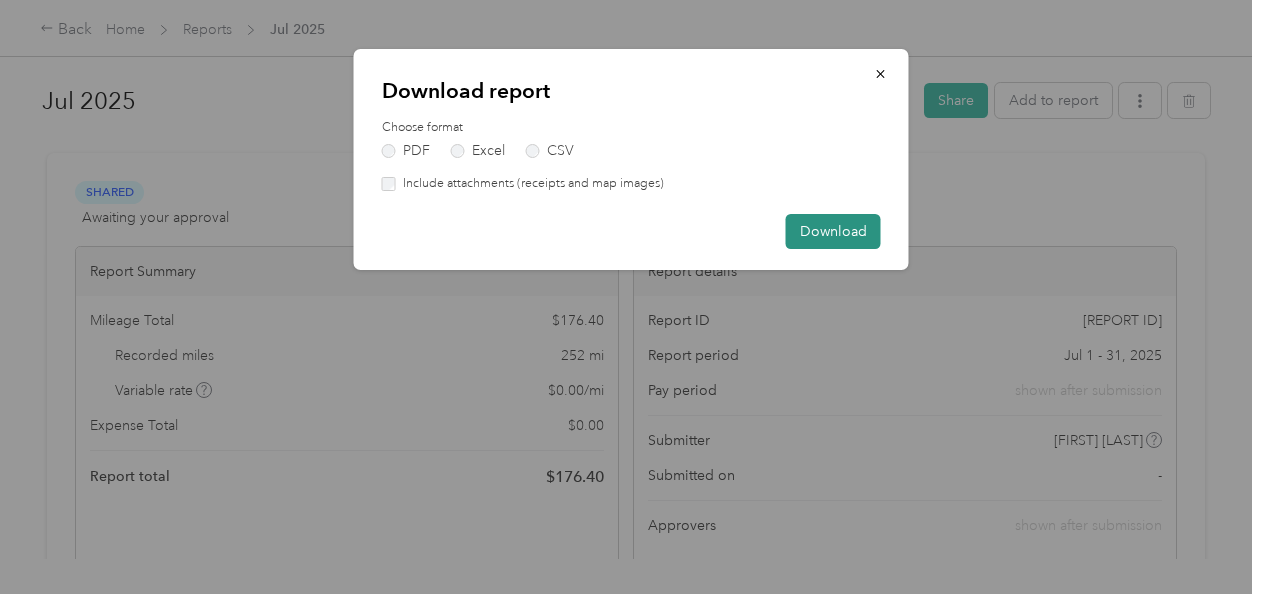 click on "Download" at bounding box center (833, 231) 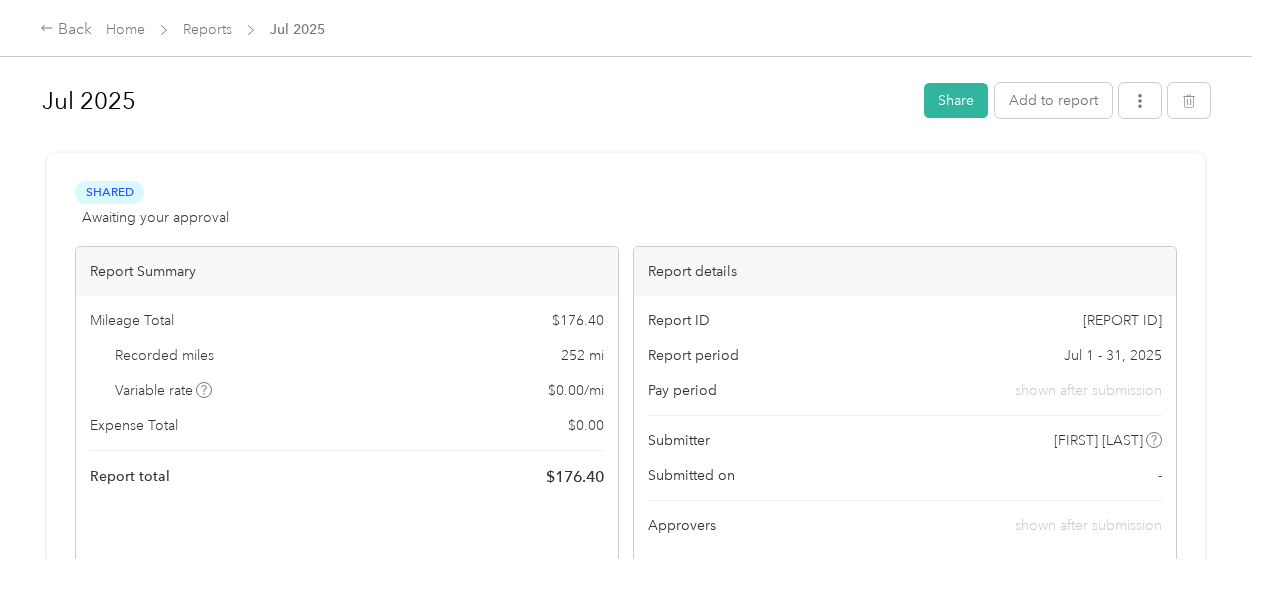 drag, startPoint x: 816, startPoint y: 224, endPoint x: 584, endPoint y: 94, distance: 265.93985 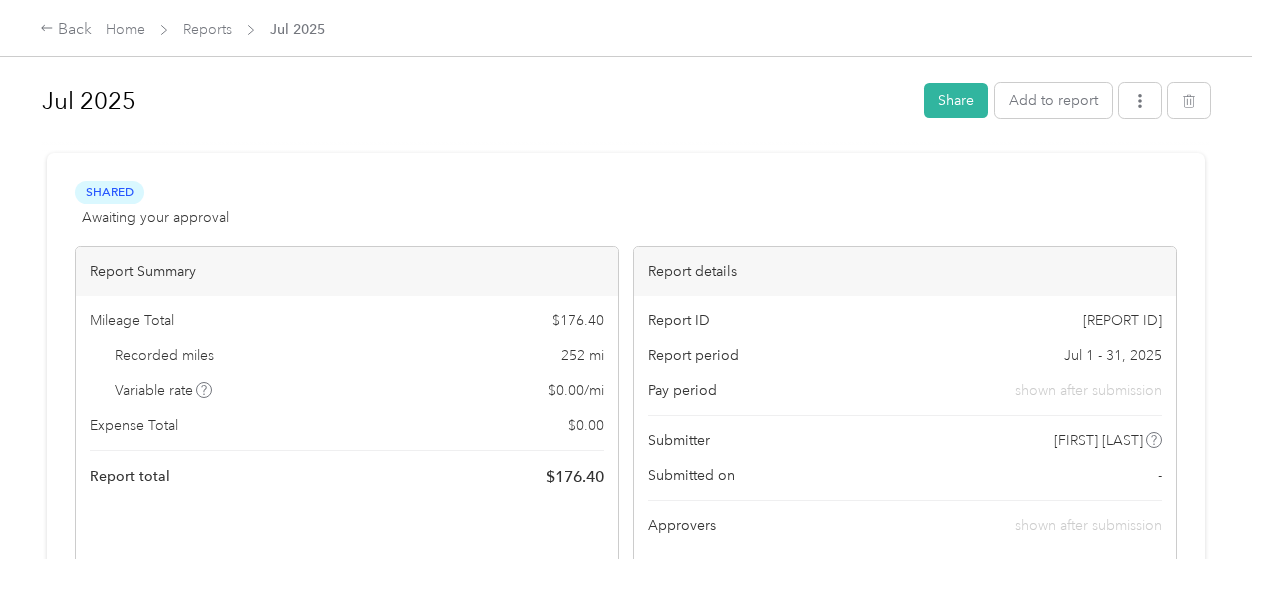drag, startPoint x: 939, startPoint y: 258, endPoint x: 640, endPoint y: 66, distance: 355.33786 